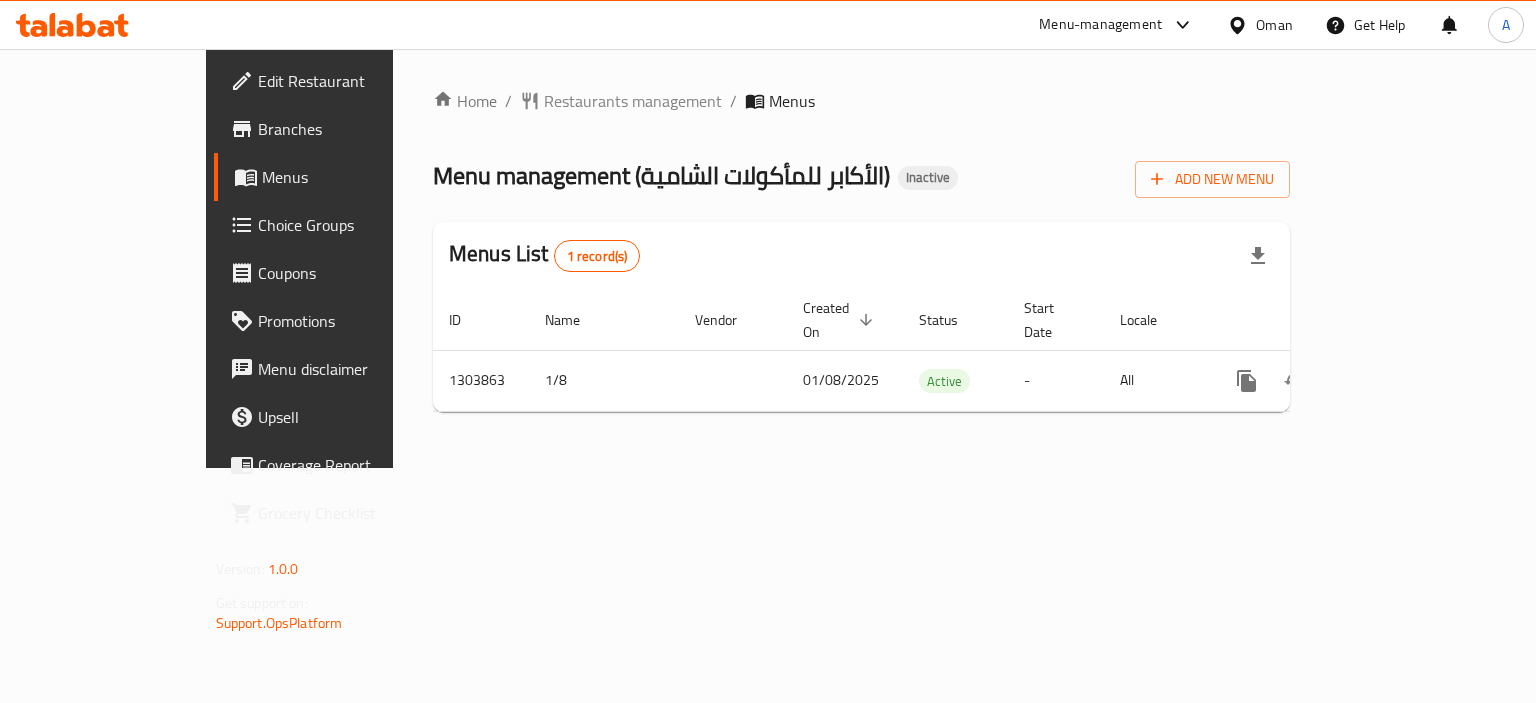 scroll, scrollTop: 0, scrollLeft: 0, axis: both 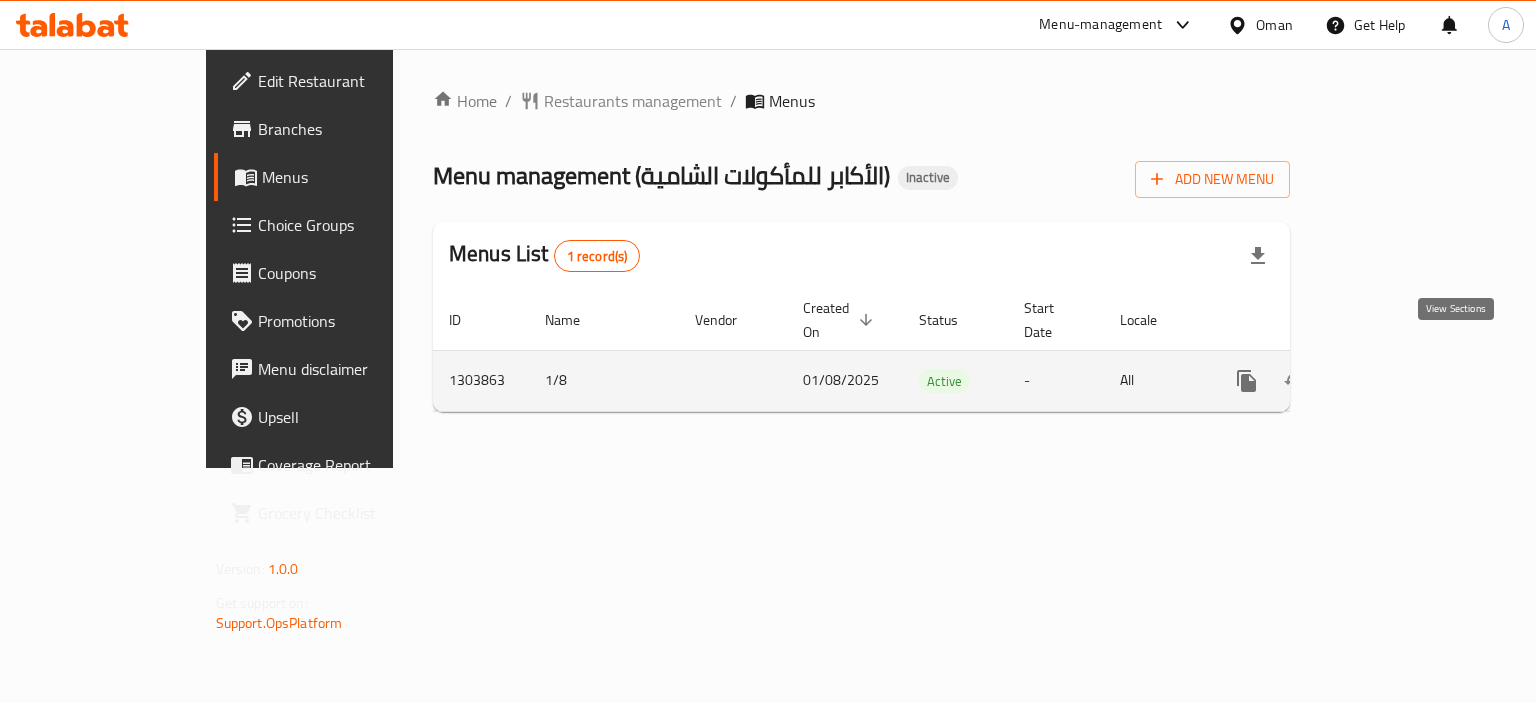 click 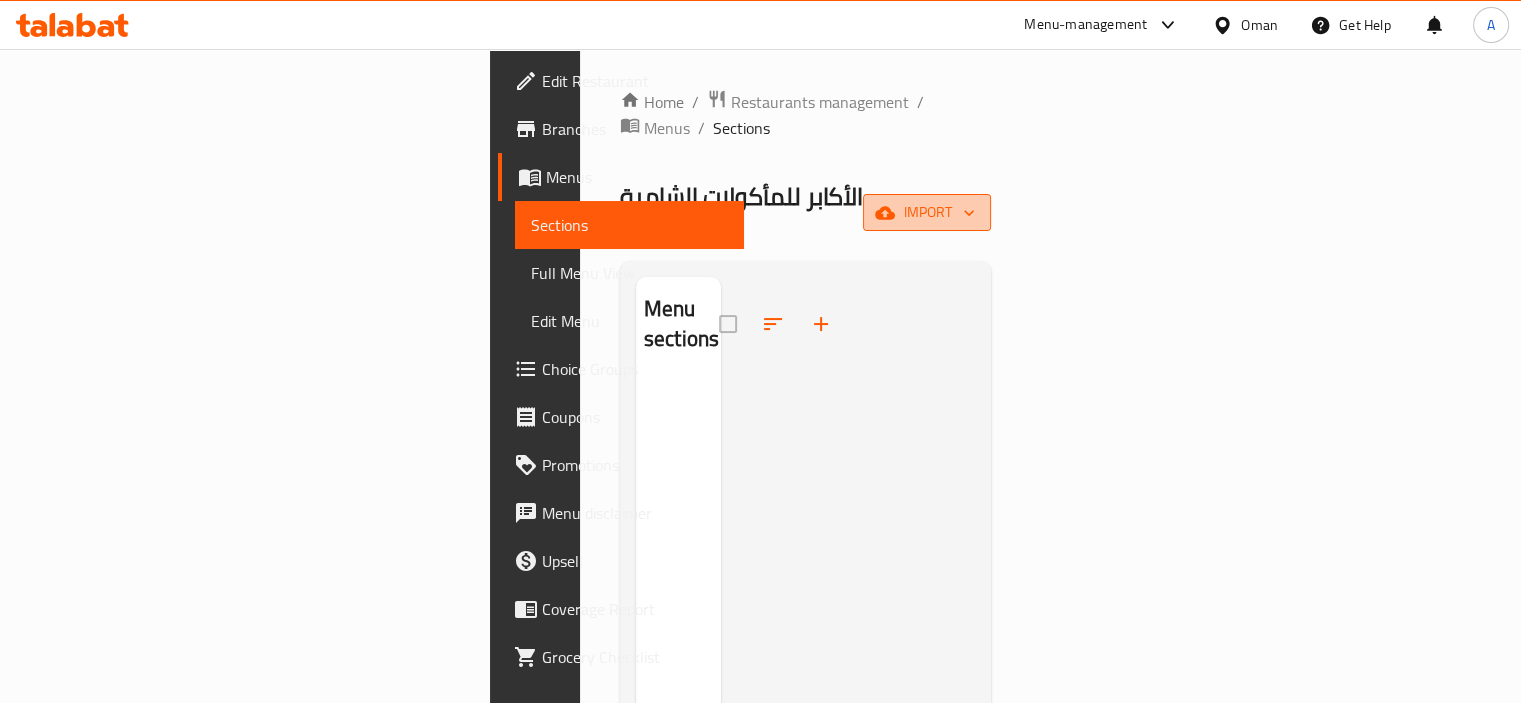 click 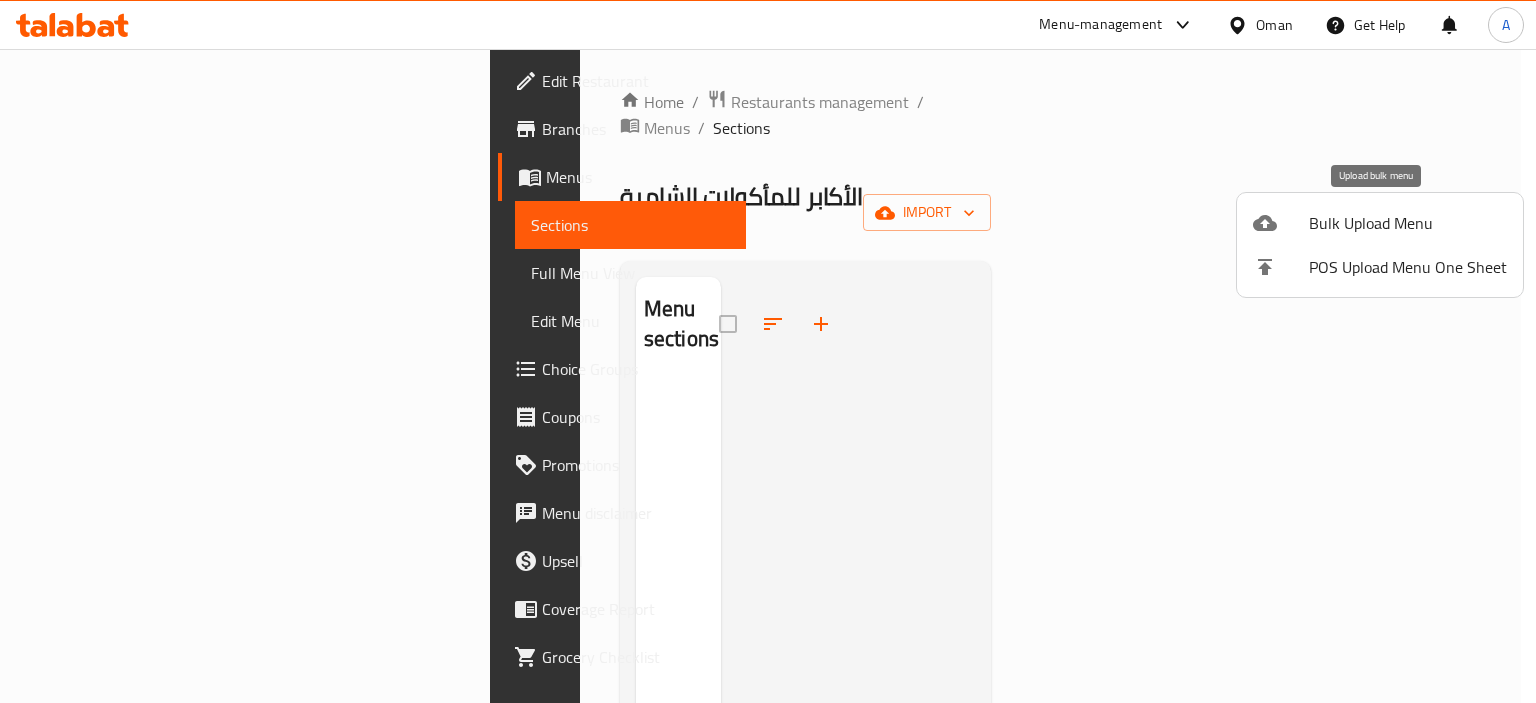 click on "Bulk Upload Menu" at bounding box center [1408, 223] 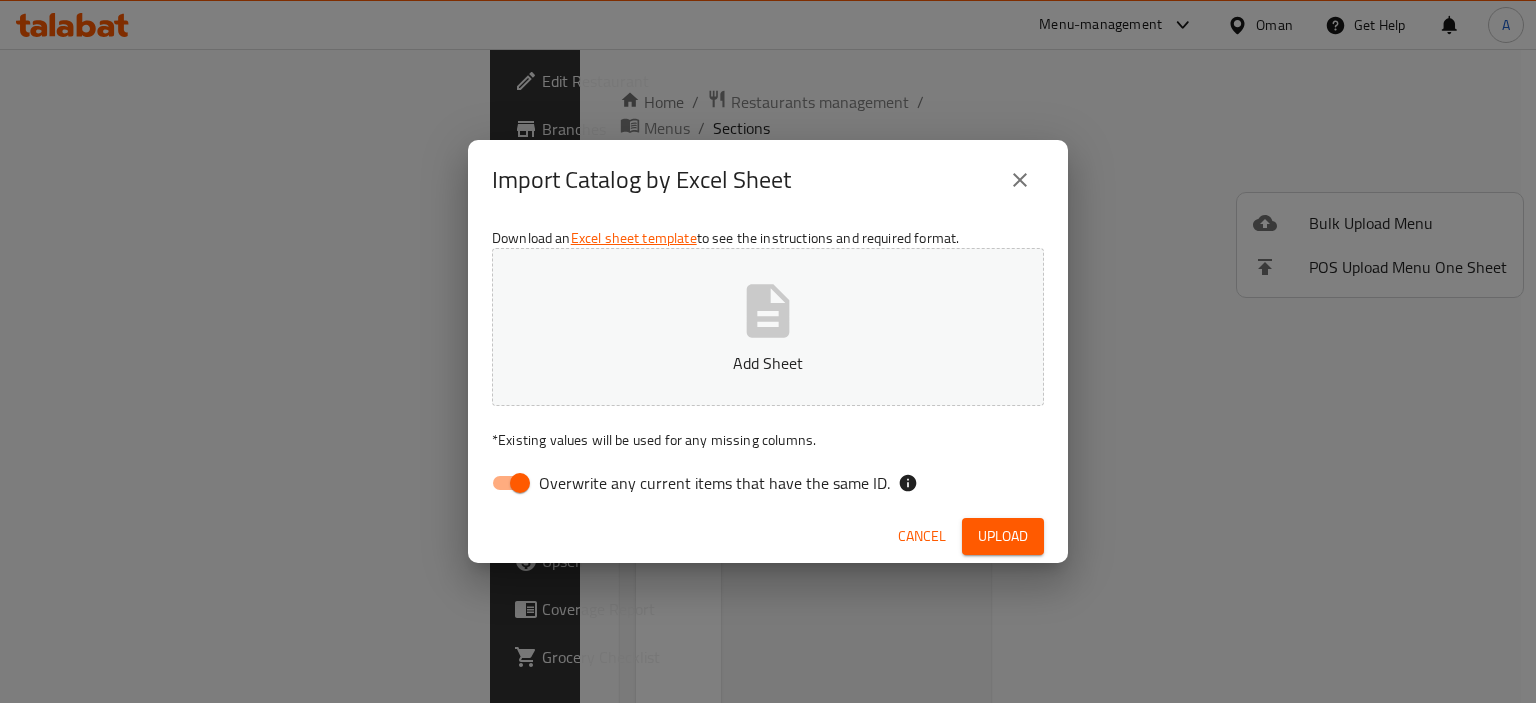 click on "Overwrite any current items that have the same ID." at bounding box center [520, 483] 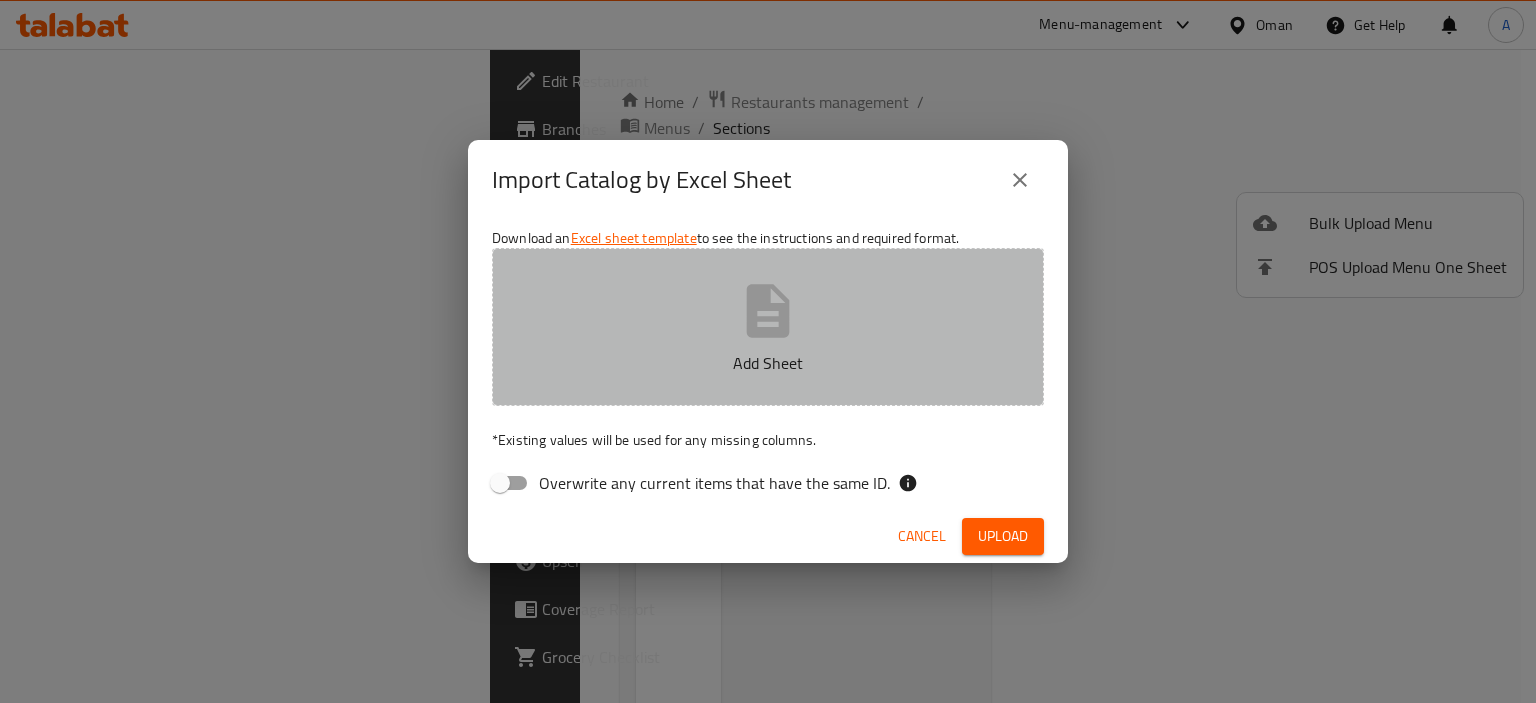 click on "Add Sheet" at bounding box center (768, 327) 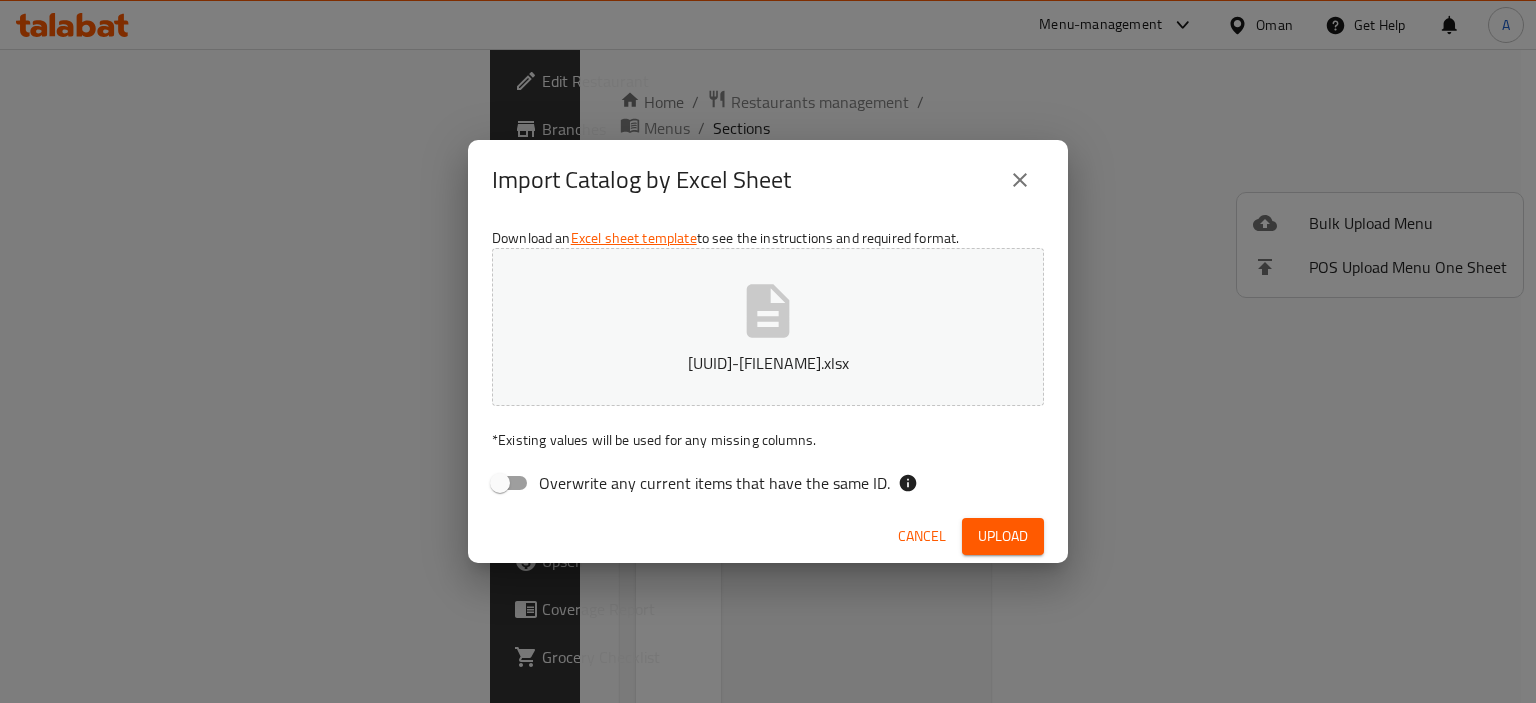 click on "Cancel Upload" at bounding box center (768, 536) 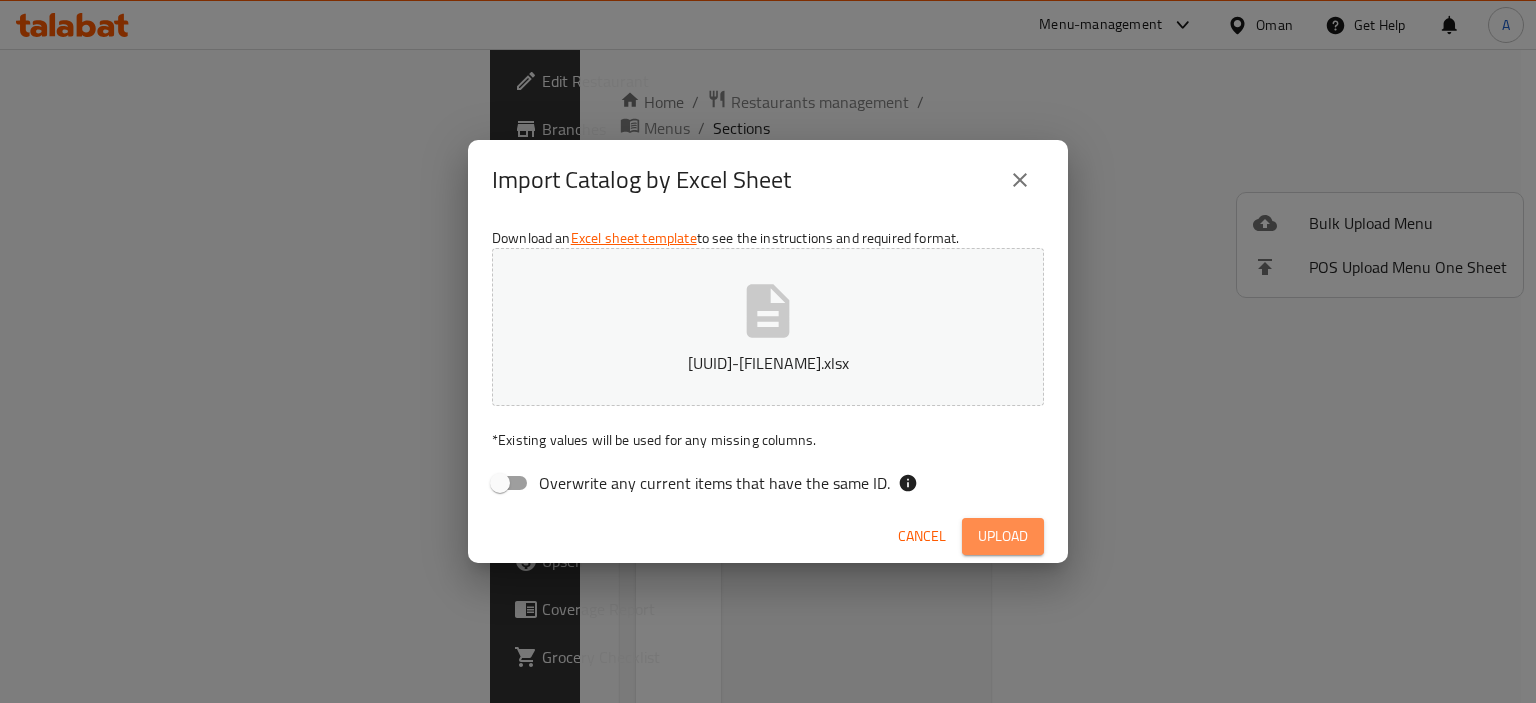 click on "Upload" at bounding box center (1003, 536) 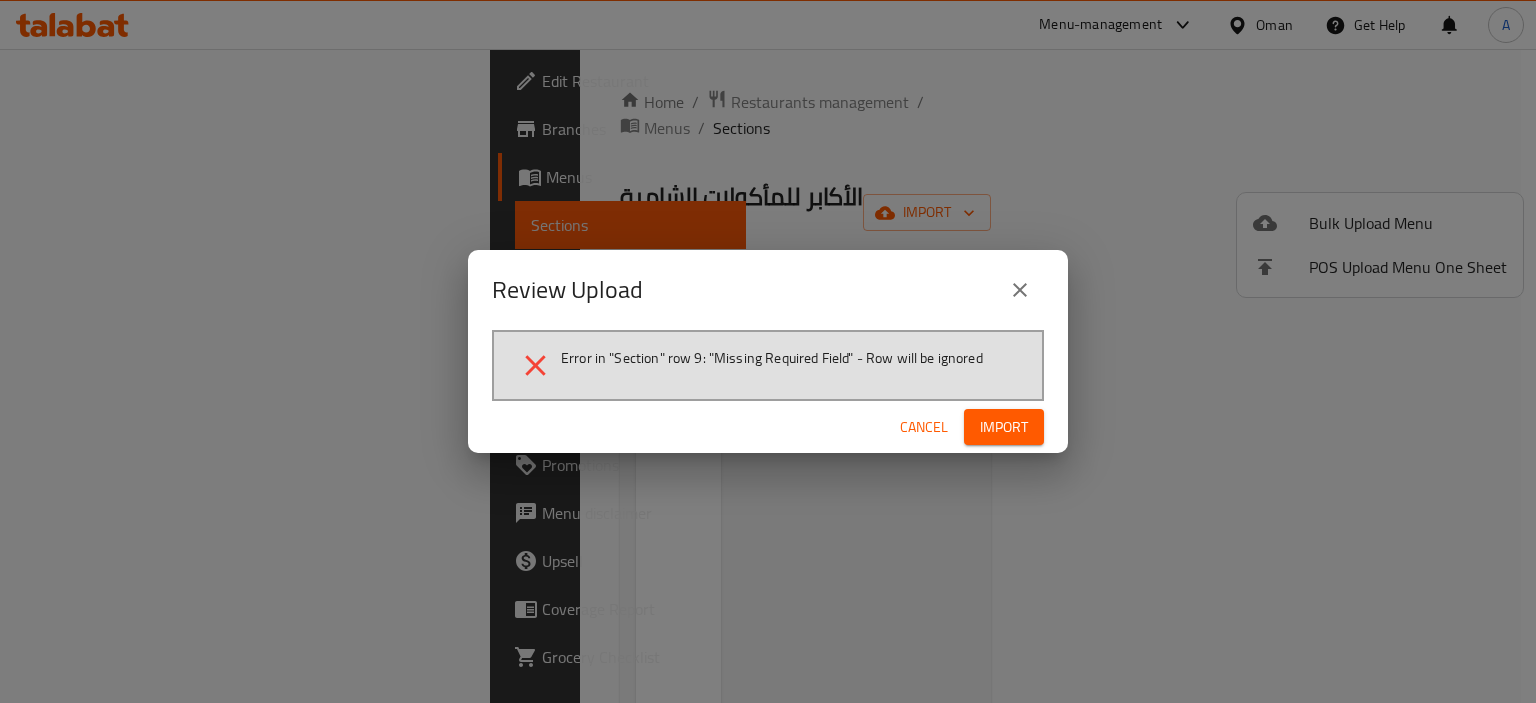 type 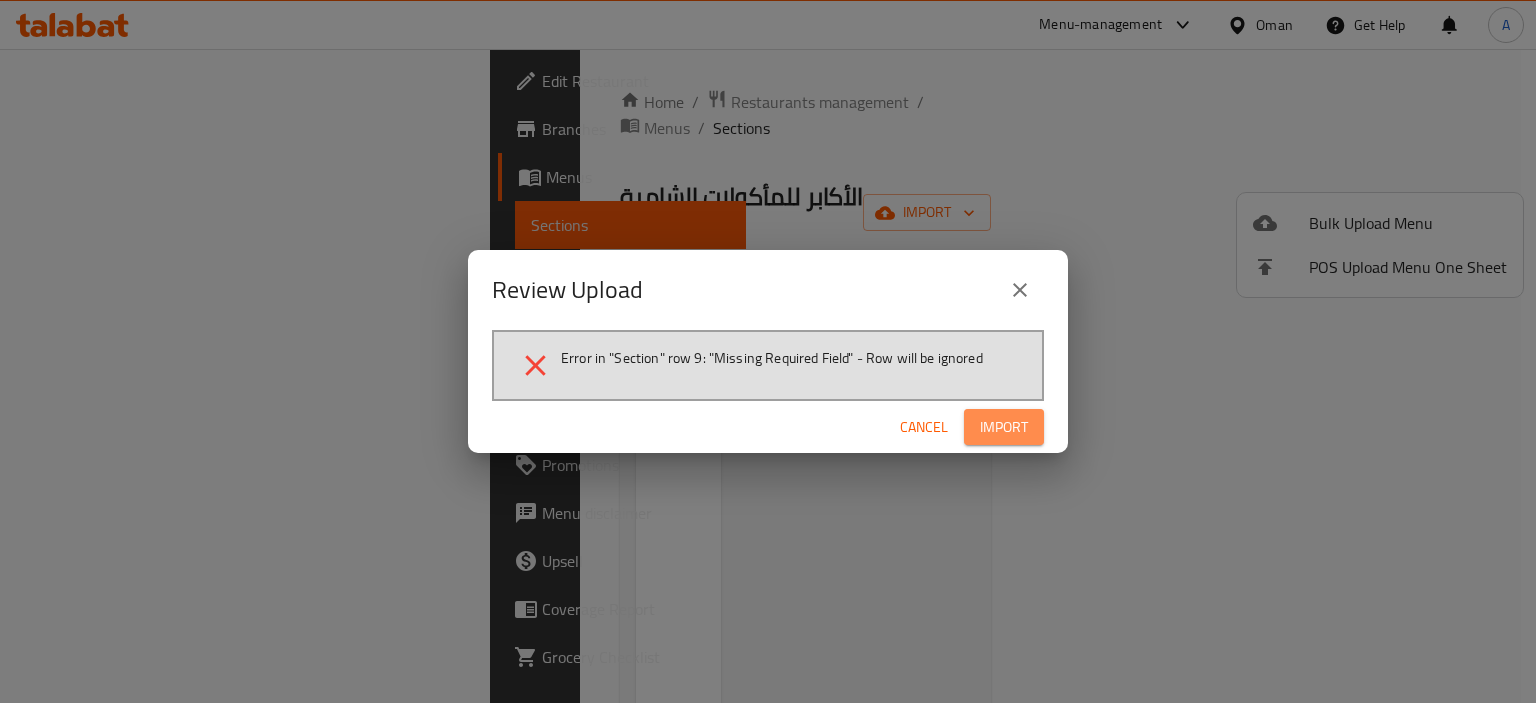 click on "Import" at bounding box center (1004, 427) 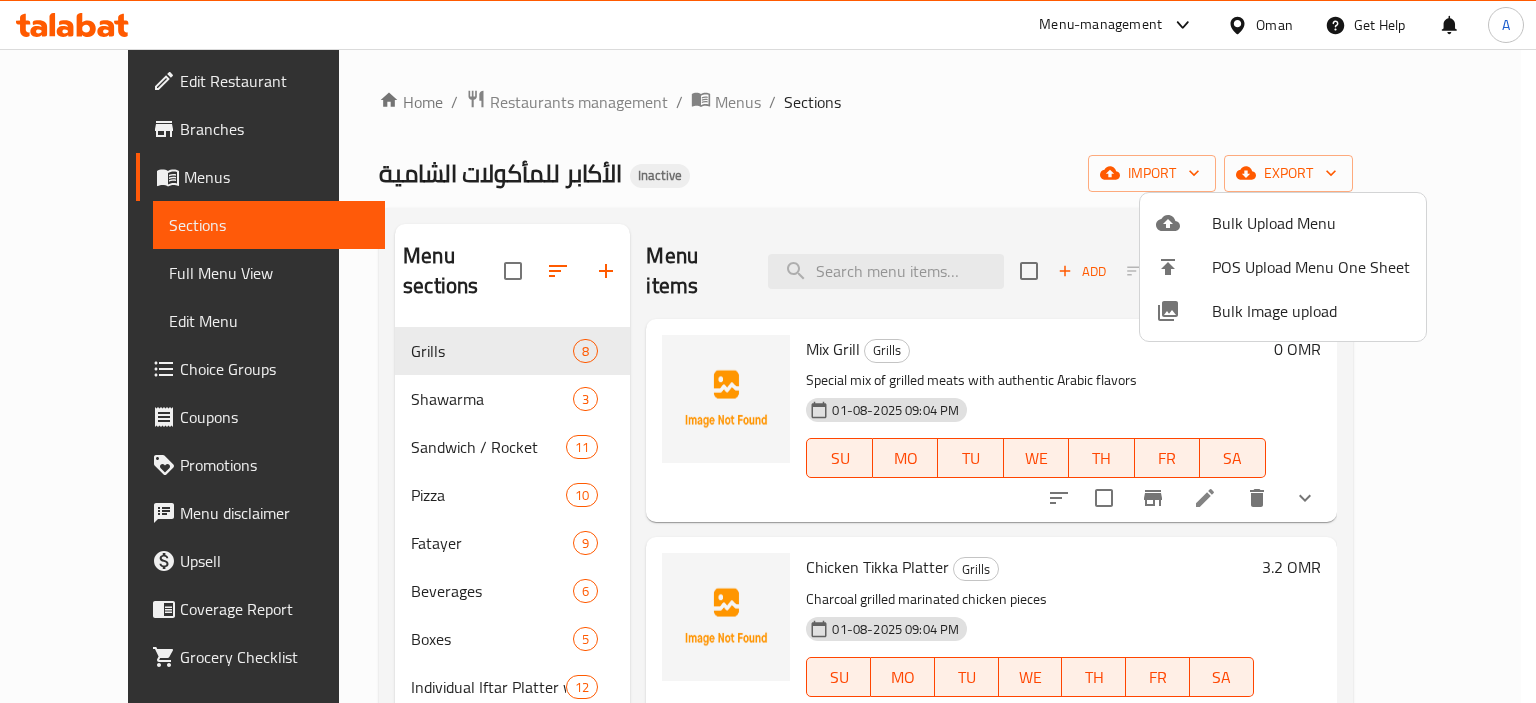 click at bounding box center (768, 351) 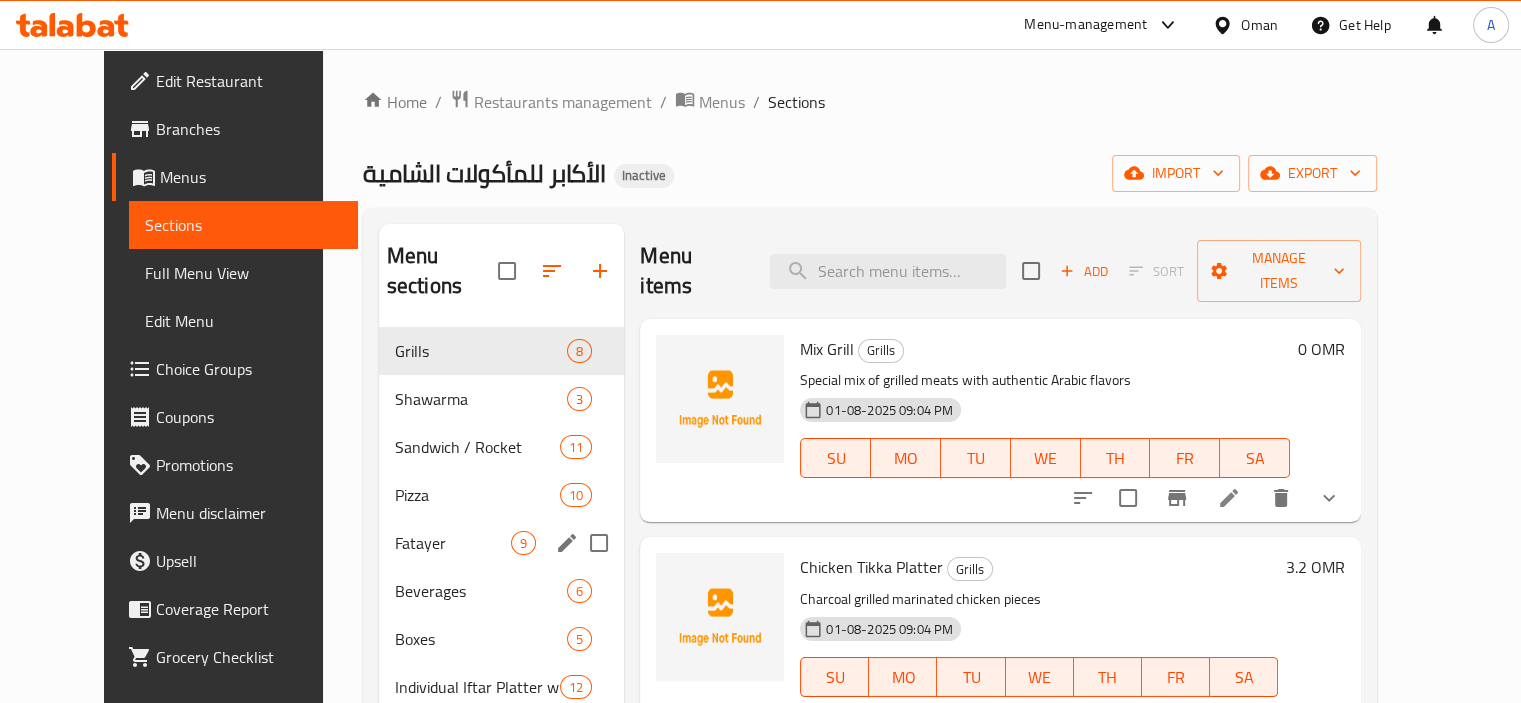click at bounding box center (599, 543) 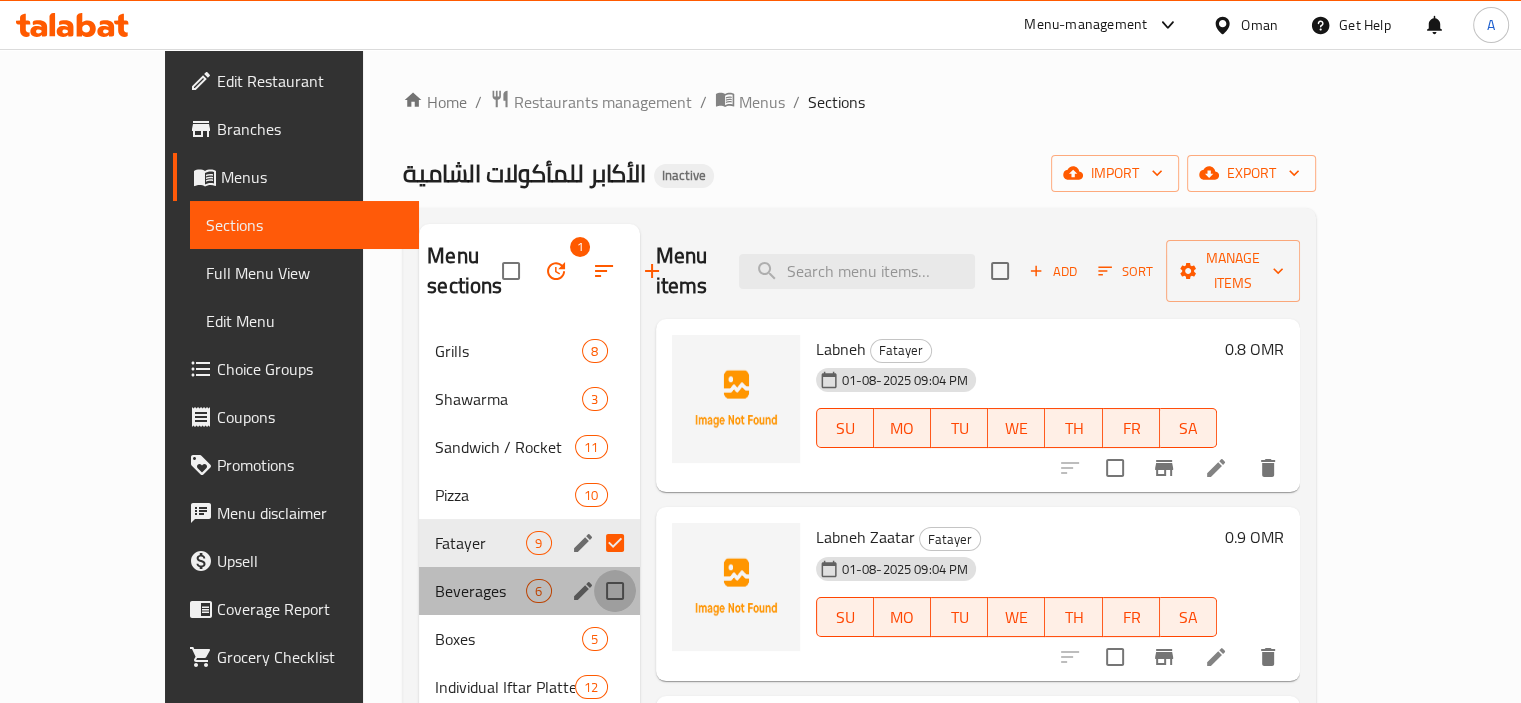 click at bounding box center [615, 591] 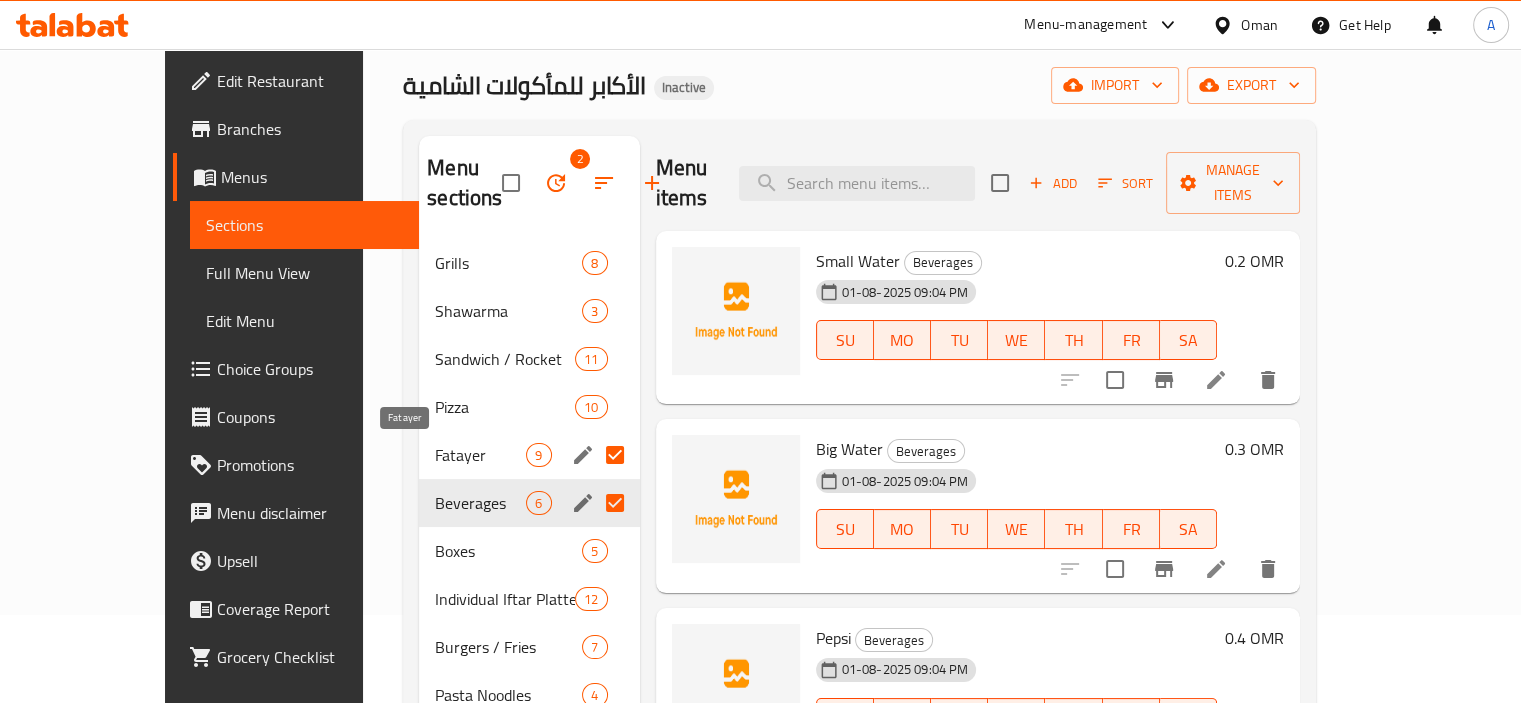scroll, scrollTop: 100, scrollLeft: 0, axis: vertical 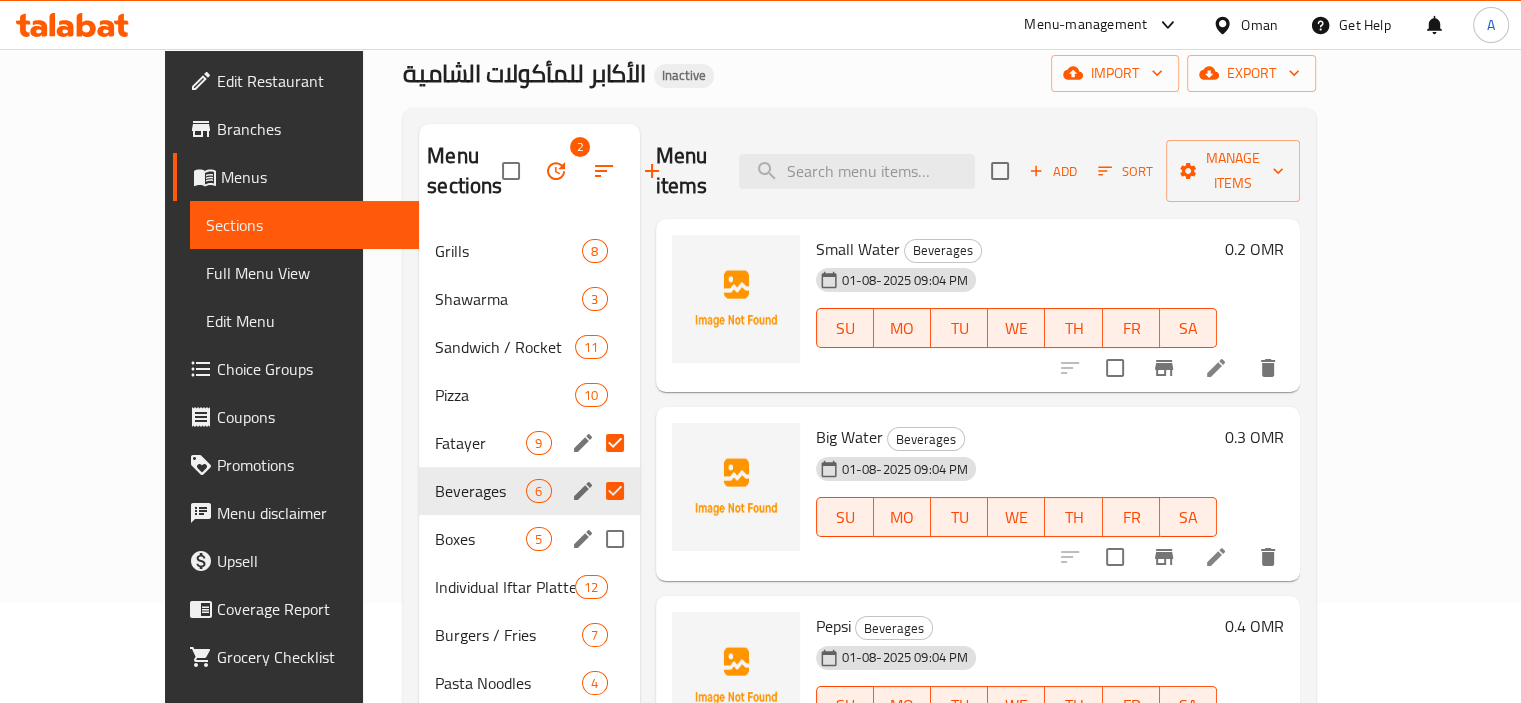 click at bounding box center [615, 539] 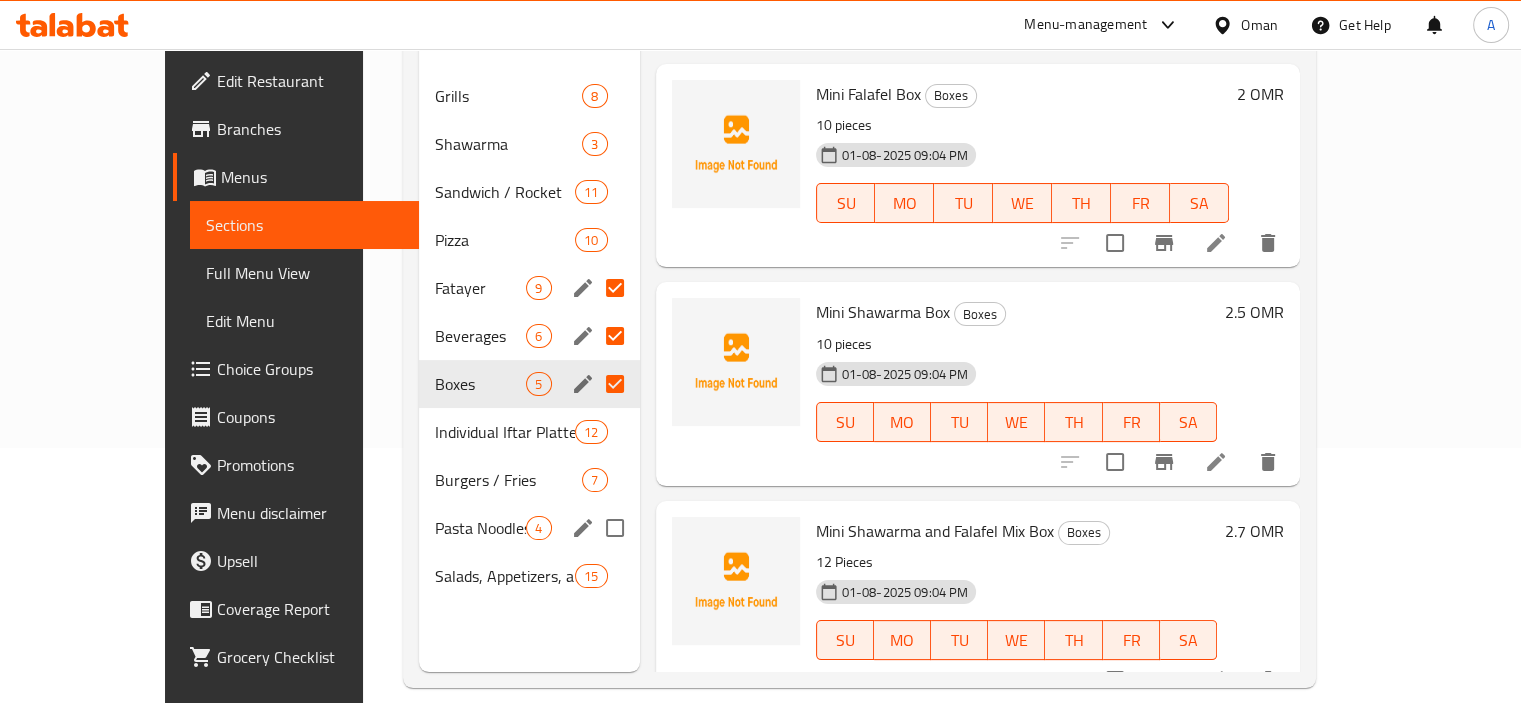 scroll, scrollTop: 280, scrollLeft: 0, axis: vertical 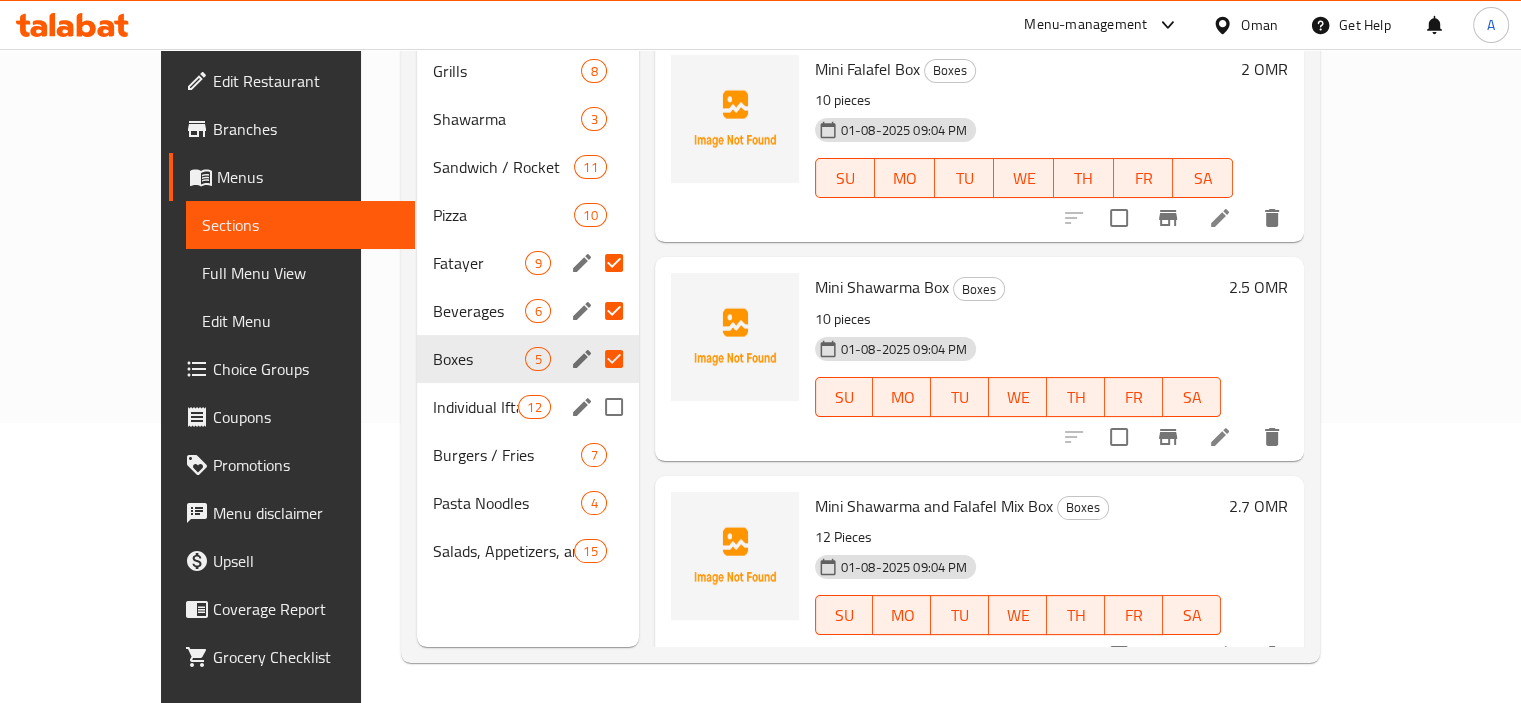 click at bounding box center [614, 407] 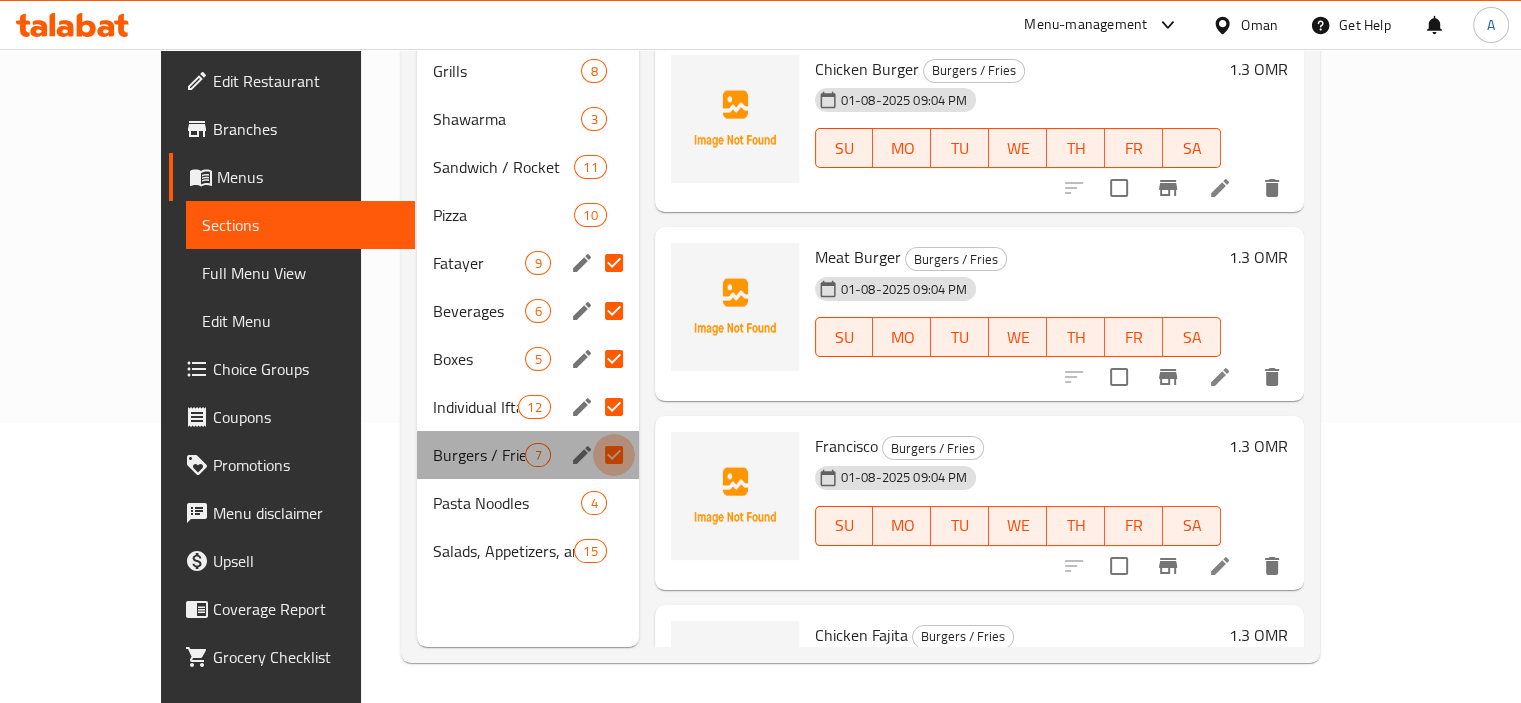 click at bounding box center (614, 455) 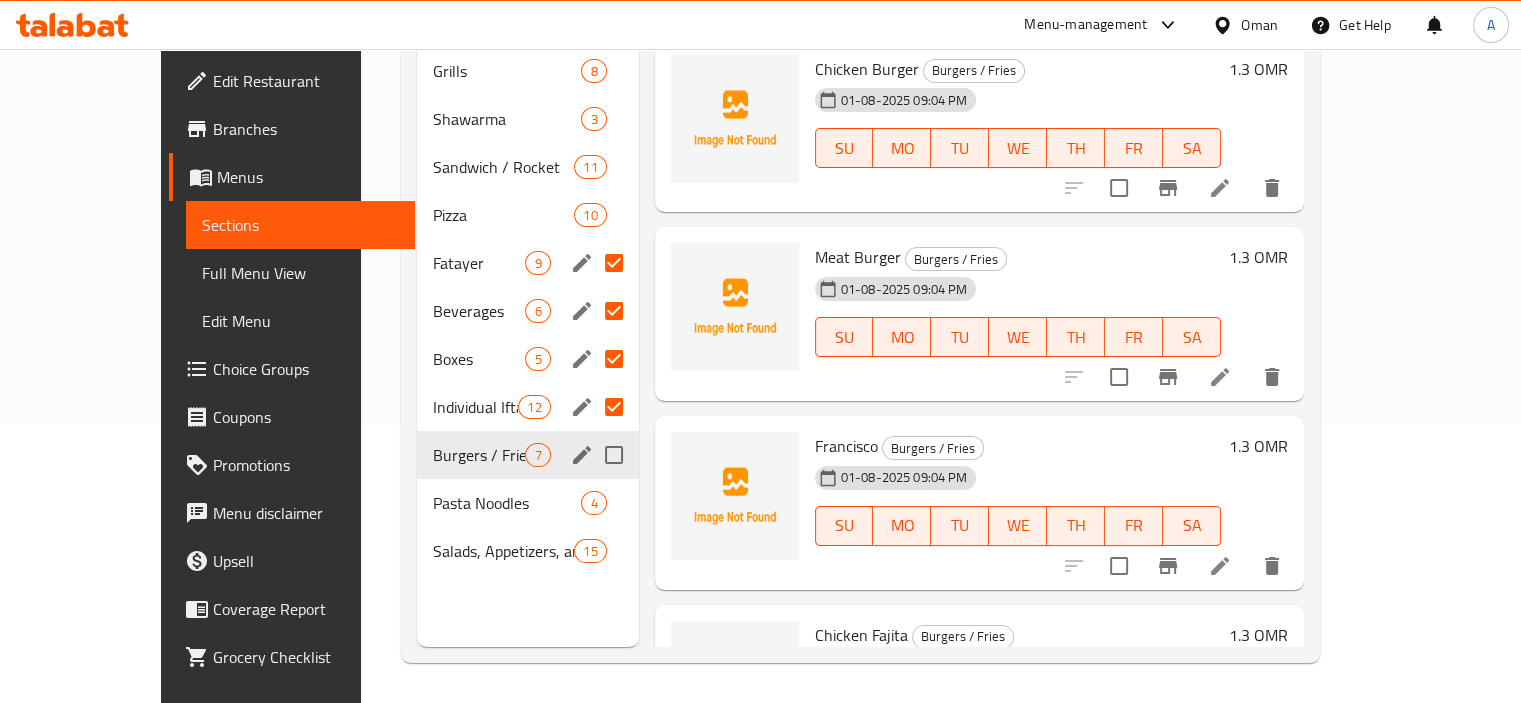 drag, startPoint x: 579, startPoint y: 460, endPoint x: 574, endPoint y: 483, distance: 23.537205 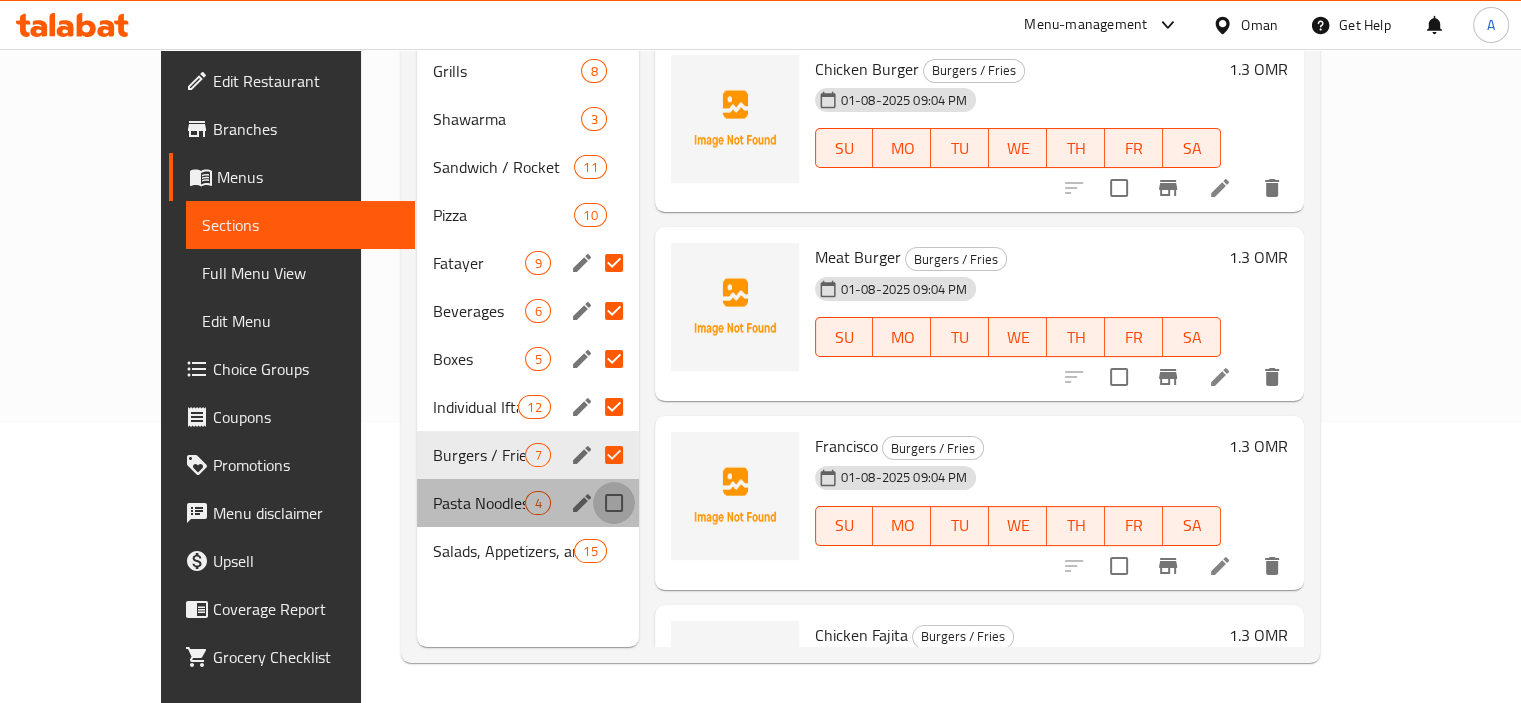 click at bounding box center (614, 503) 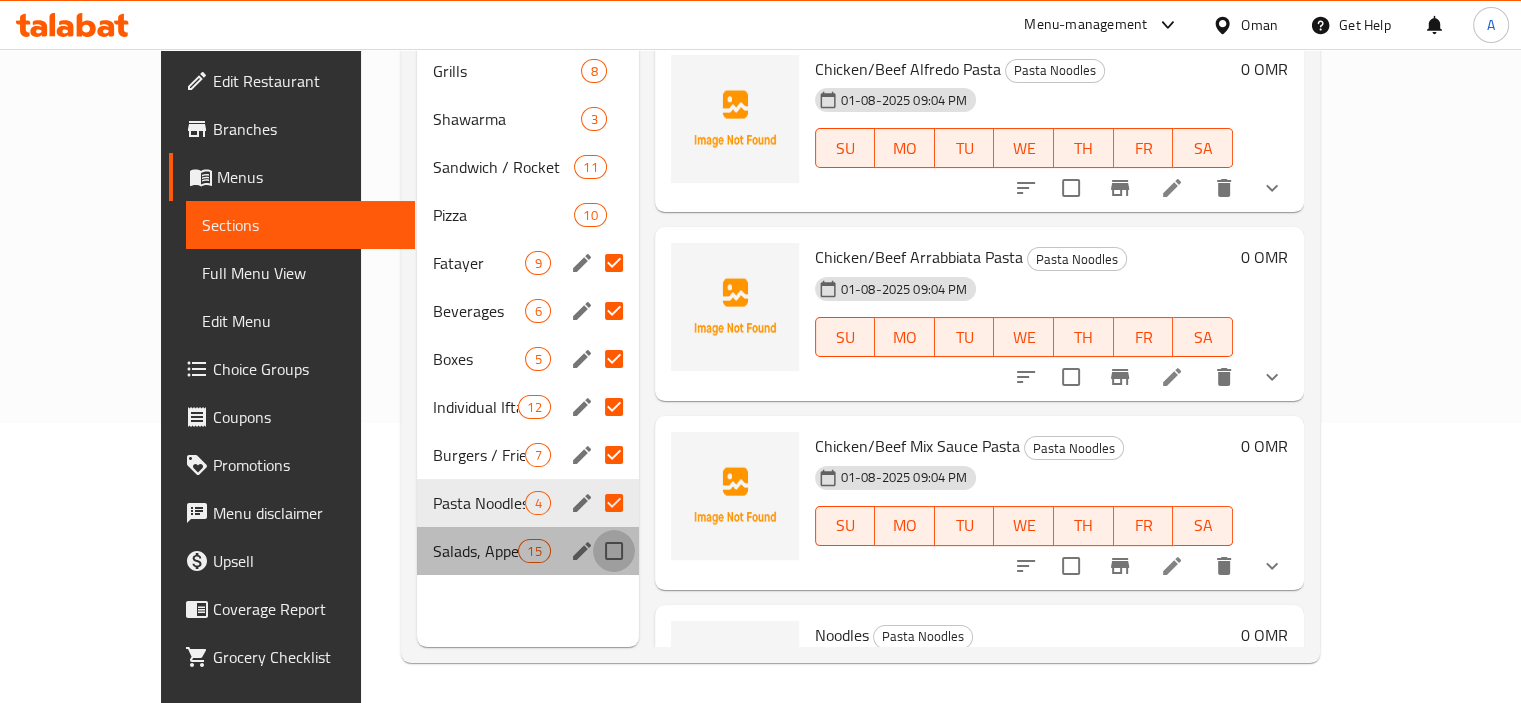 click at bounding box center [614, 551] 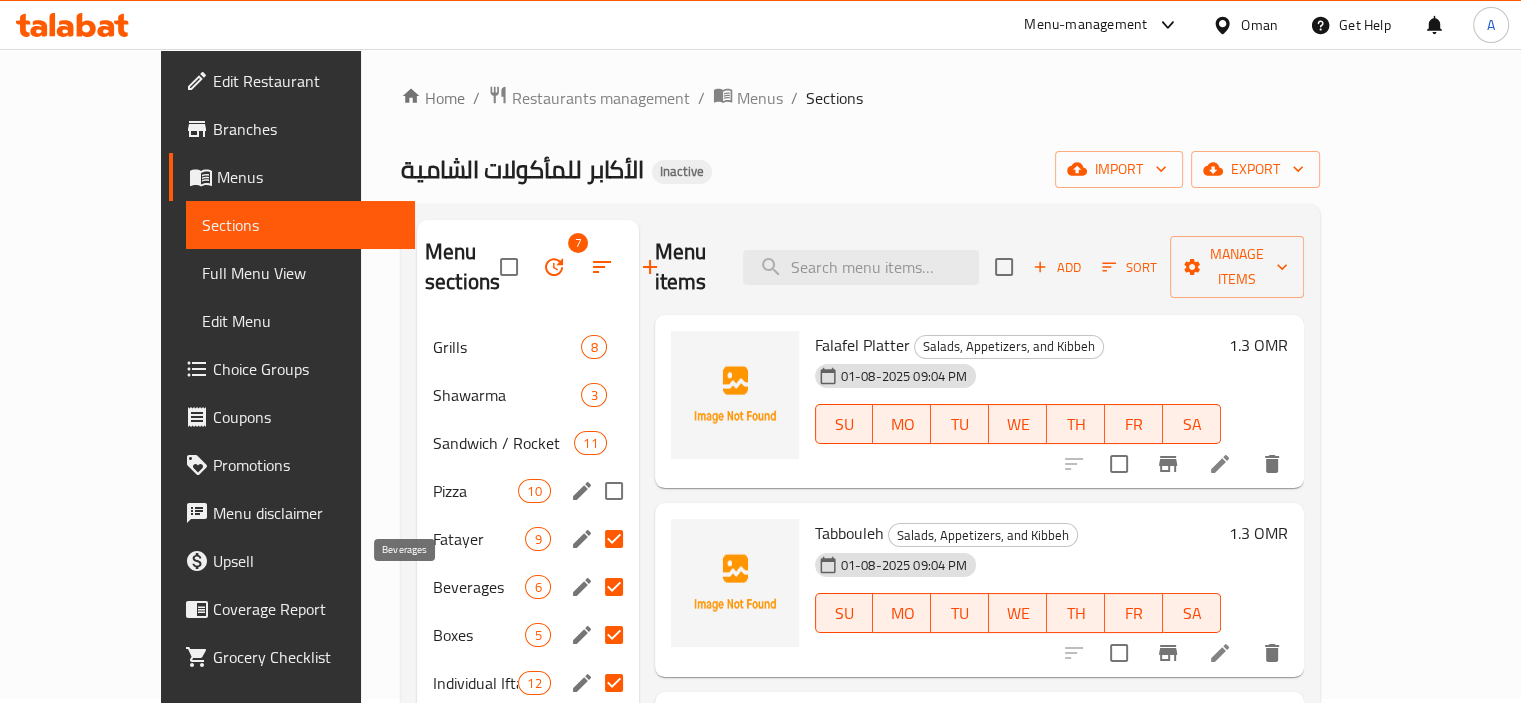 scroll, scrollTop: 0, scrollLeft: 0, axis: both 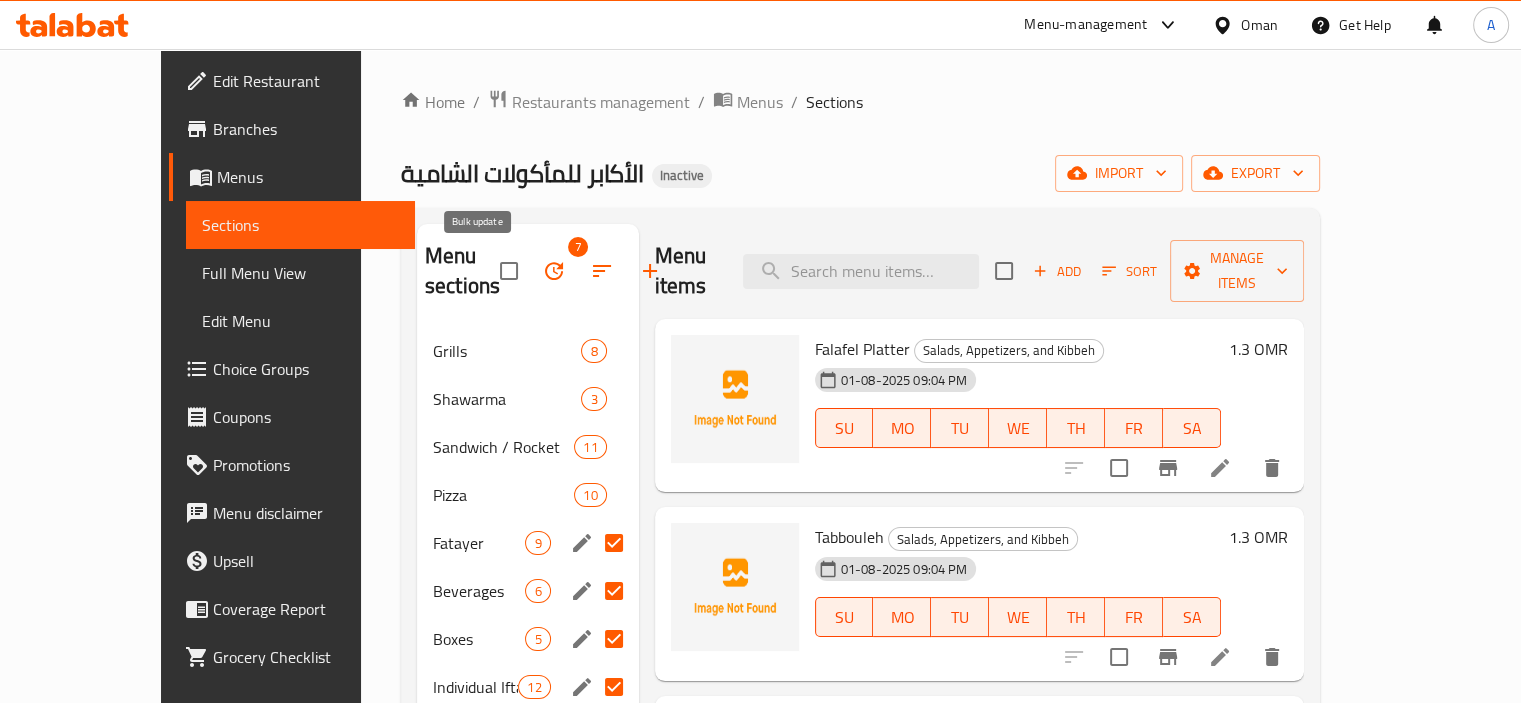 click 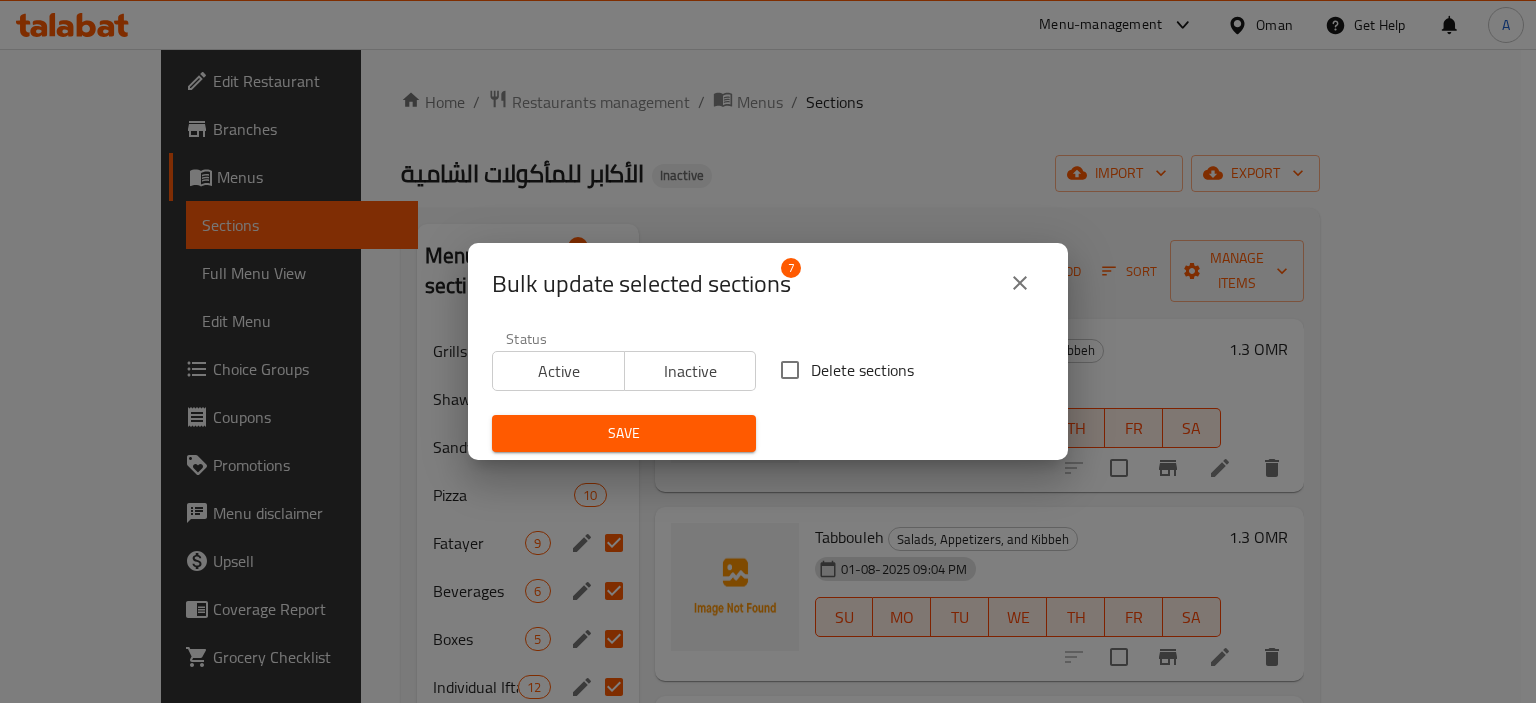 click on "Delete sections" at bounding box center (790, 370) 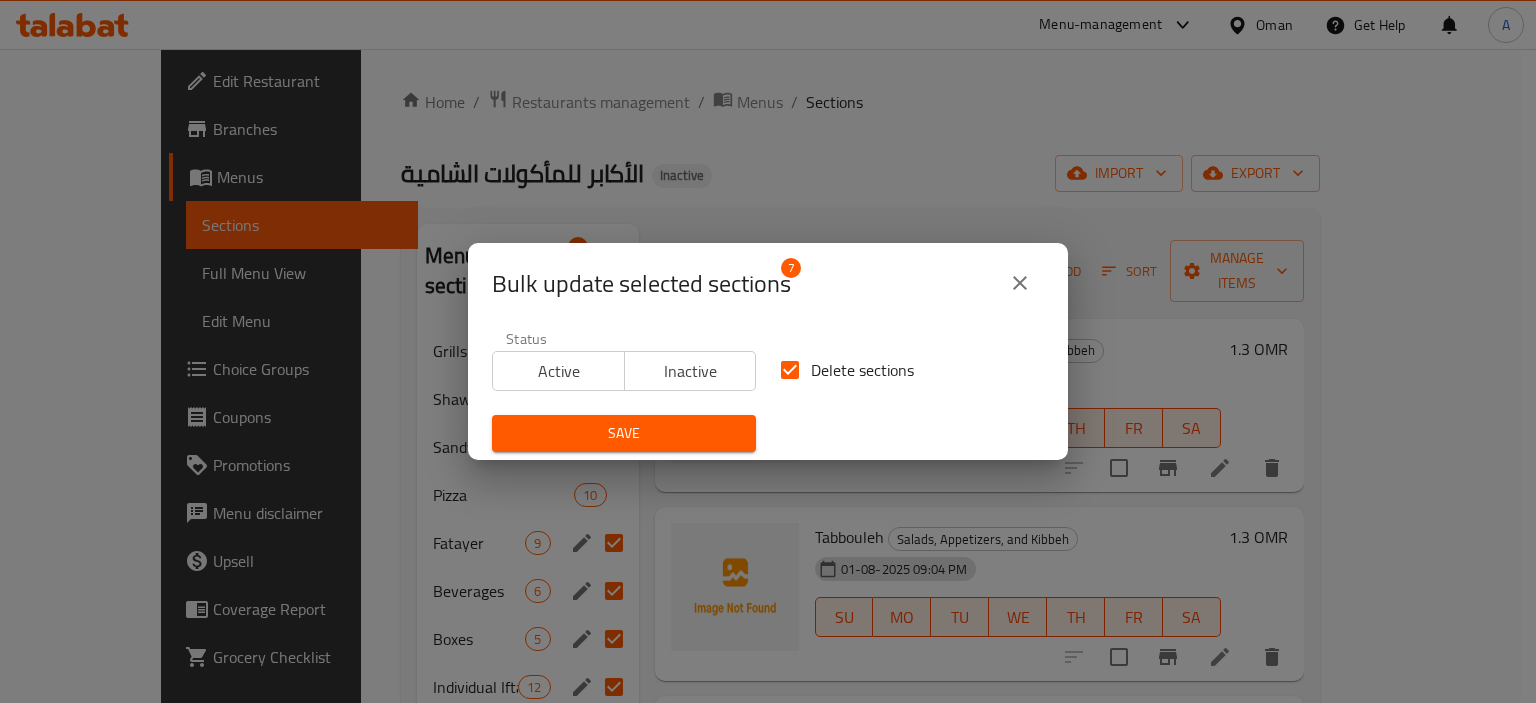 click on "Save" at bounding box center [624, 433] 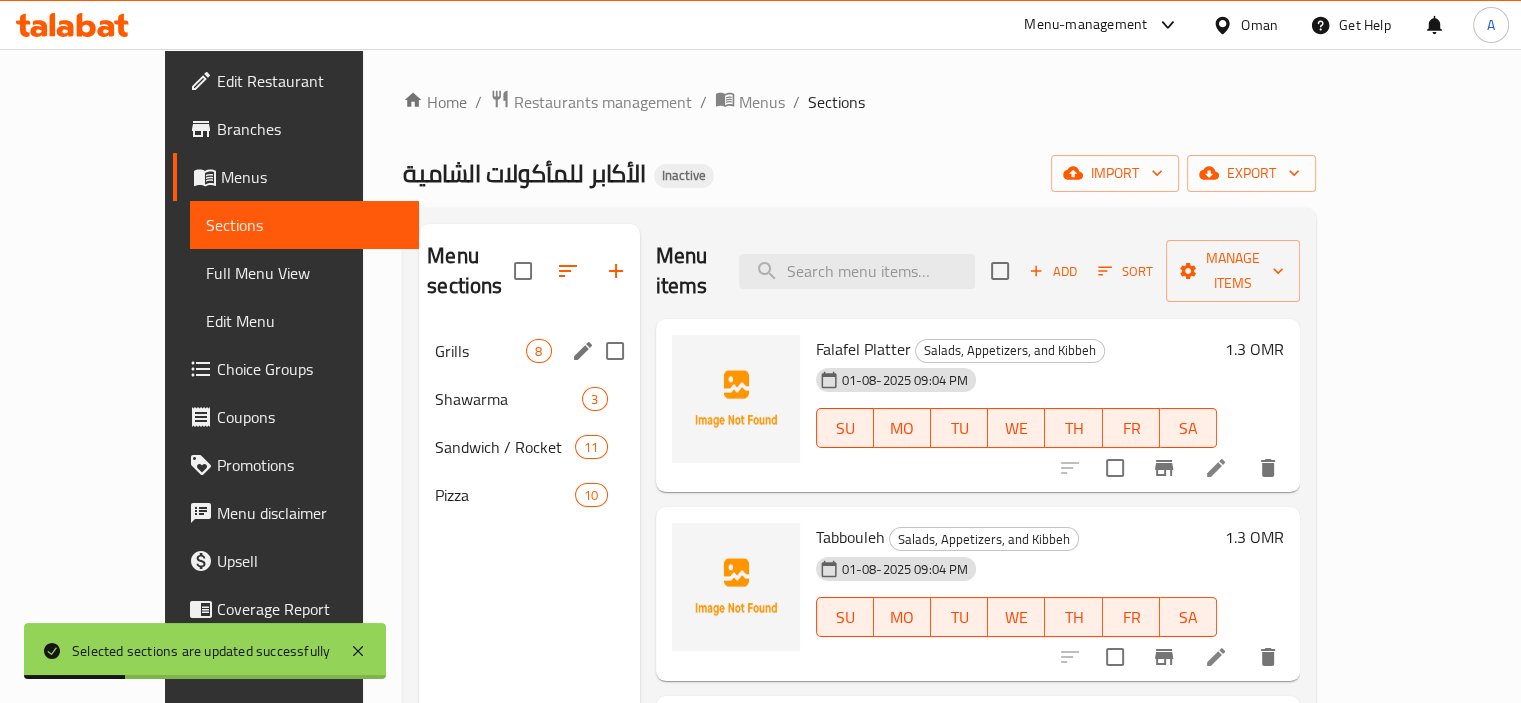 click at bounding box center (615, 351) 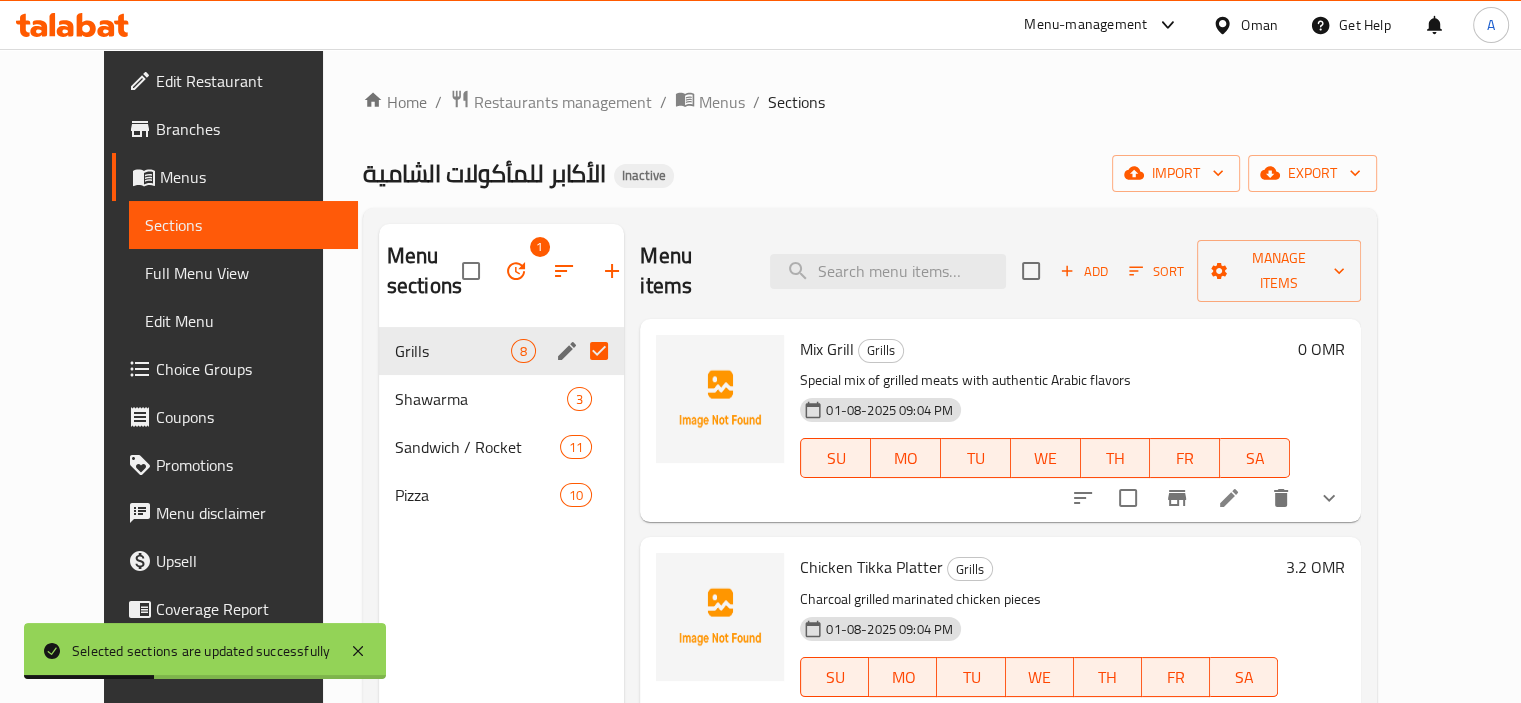 click 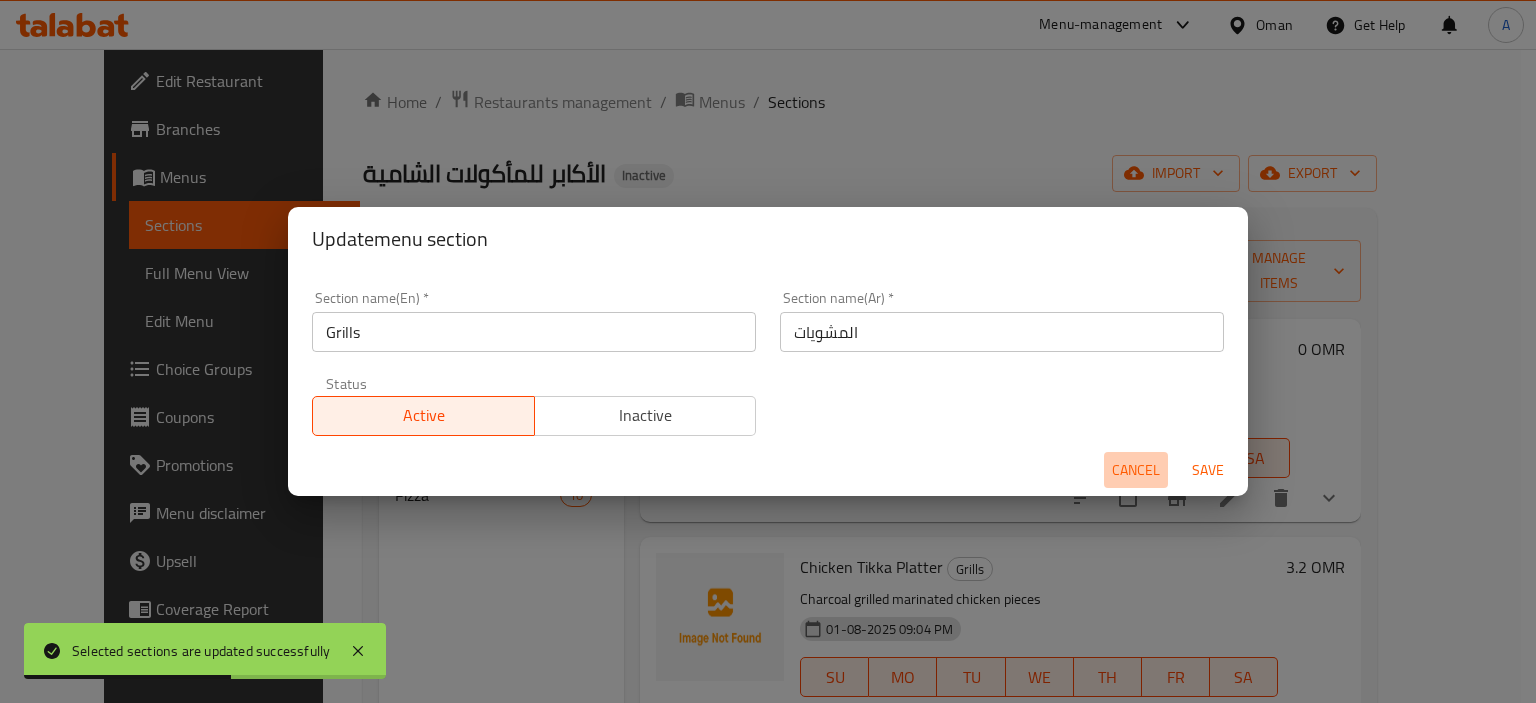 drag, startPoint x: 1134, startPoint y: 473, endPoint x: 798, endPoint y: 485, distance: 336.2142 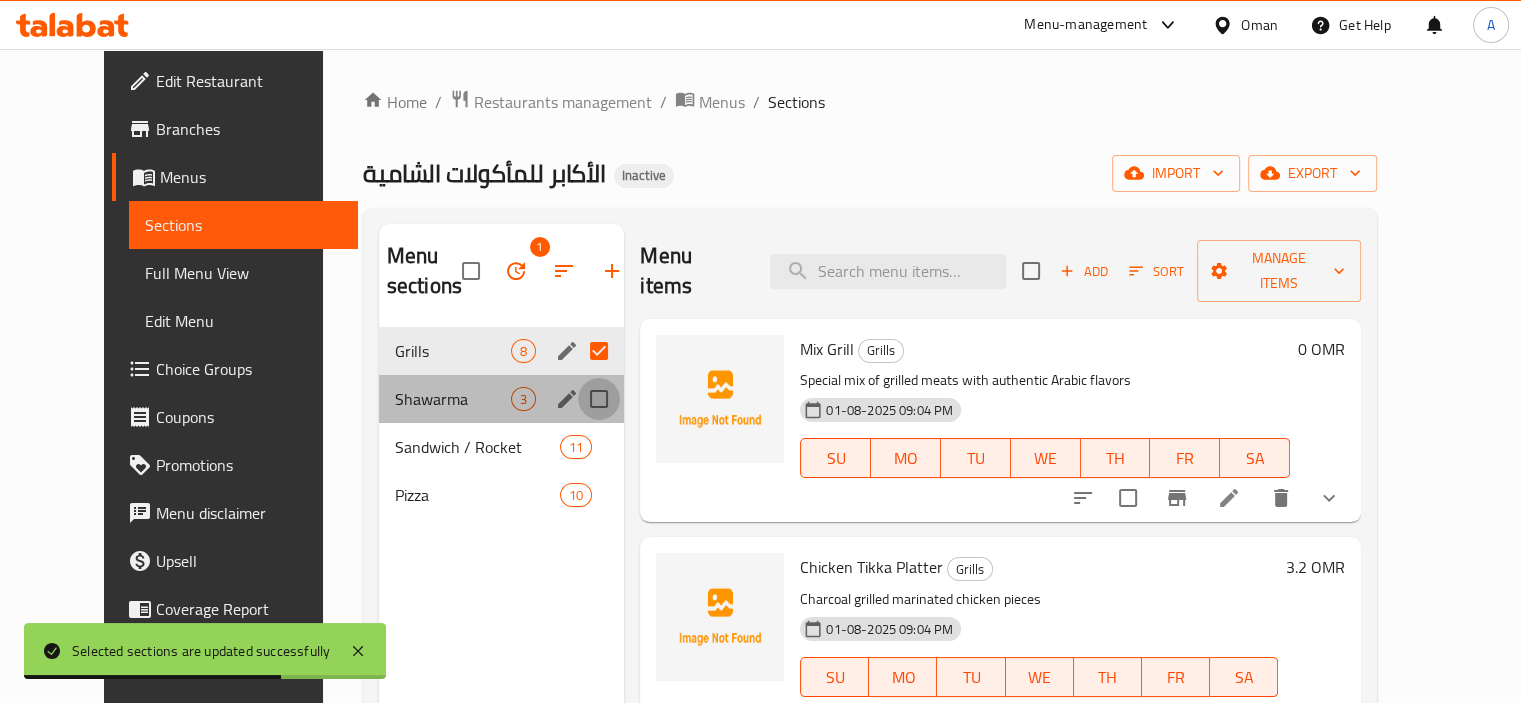 drag, startPoint x: 579, startPoint y: 403, endPoint x: 554, endPoint y: 410, distance: 25.96151 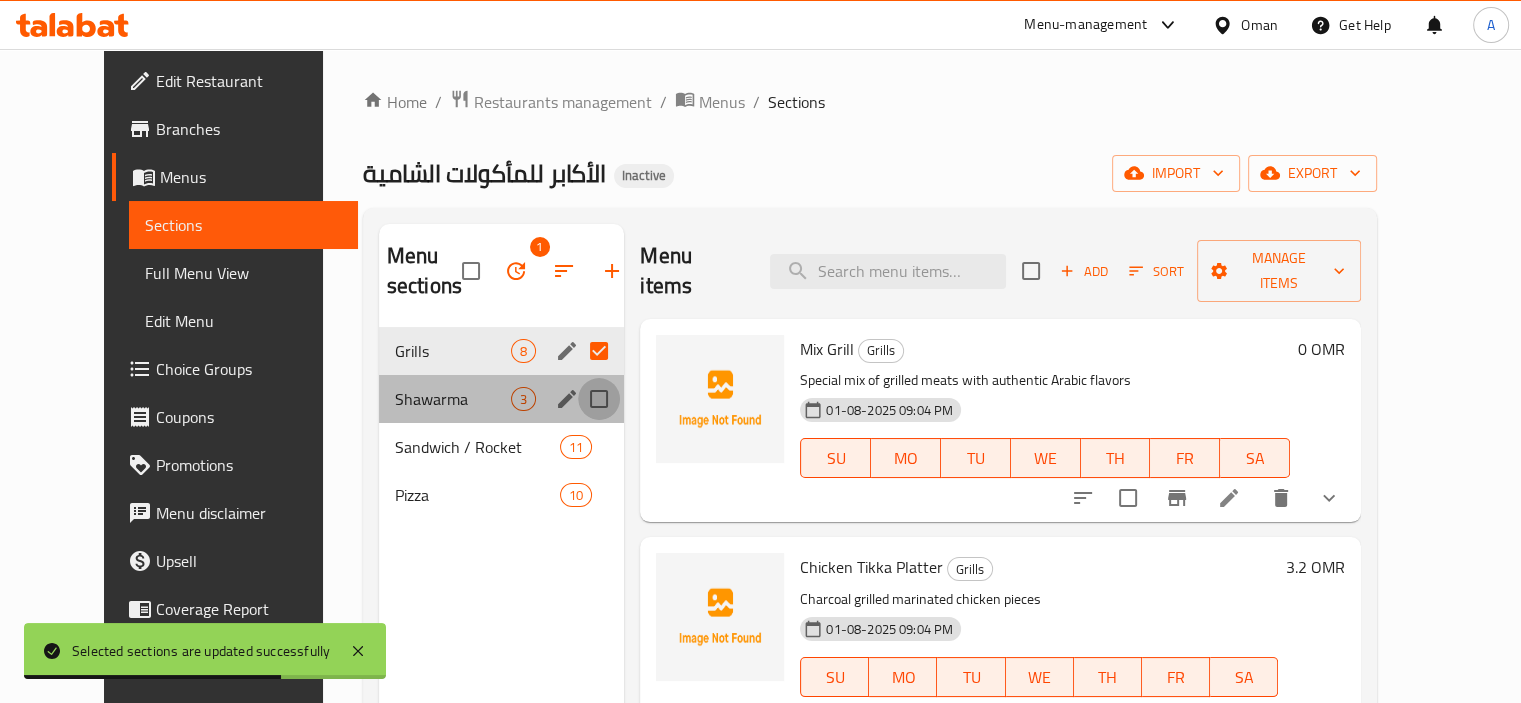 click at bounding box center [599, 399] 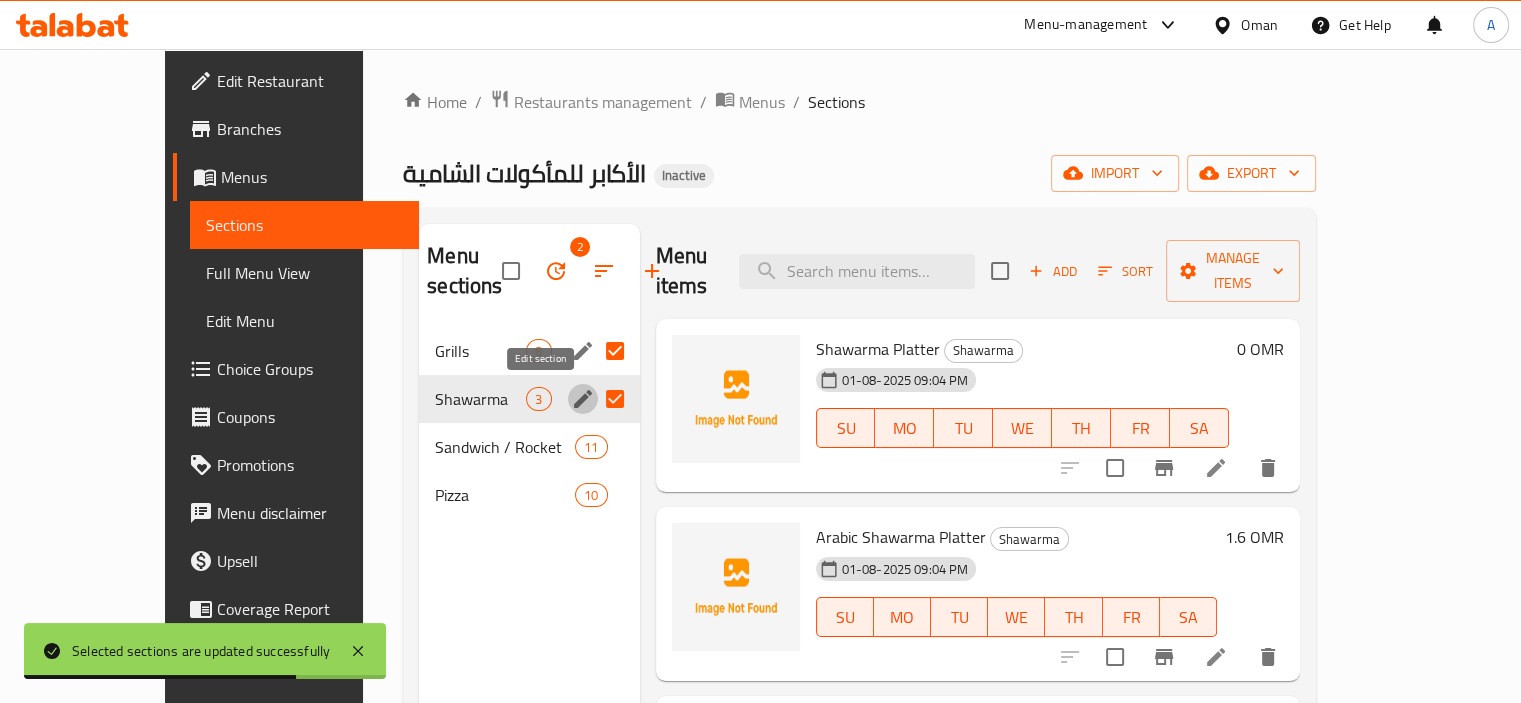 click at bounding box center (583, 399) 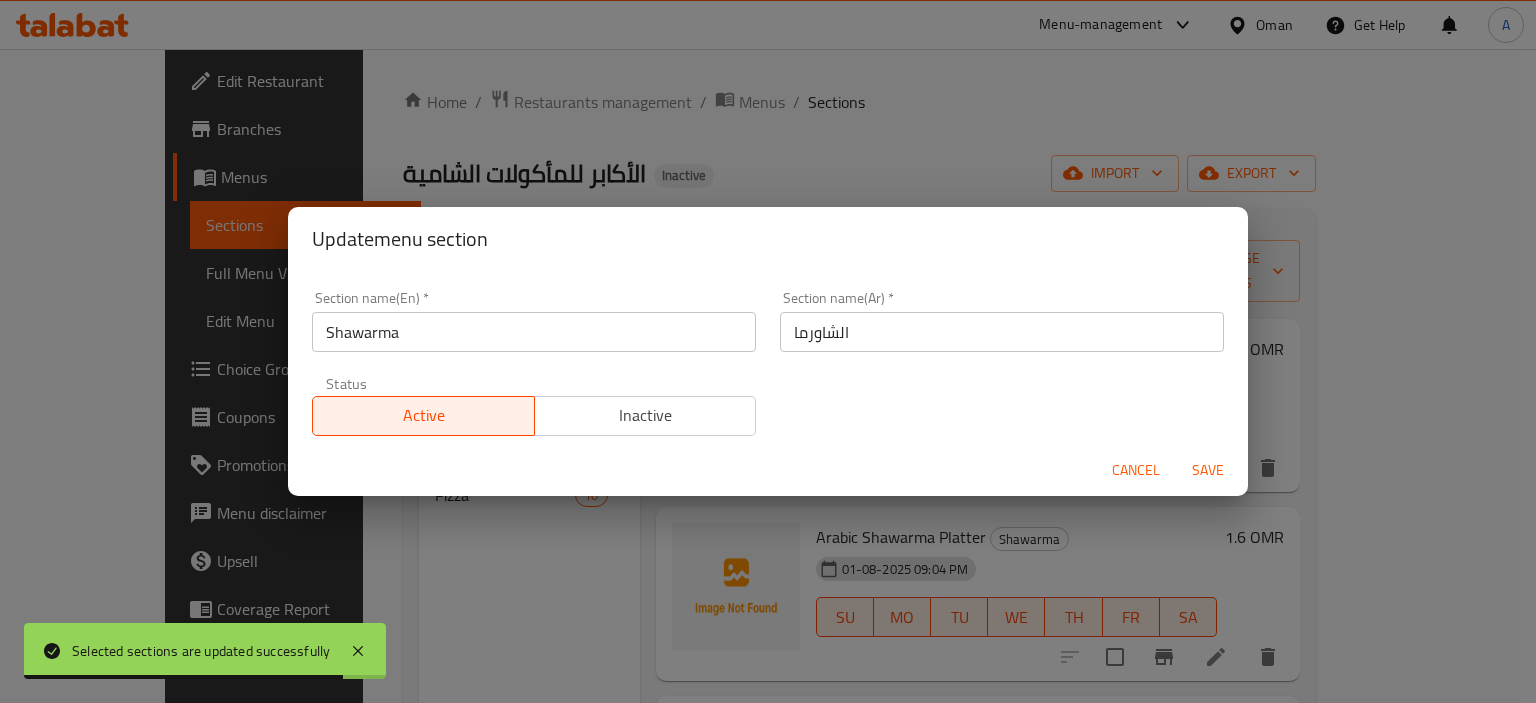 click on "Cancel" at bounding box center [1136, 470] 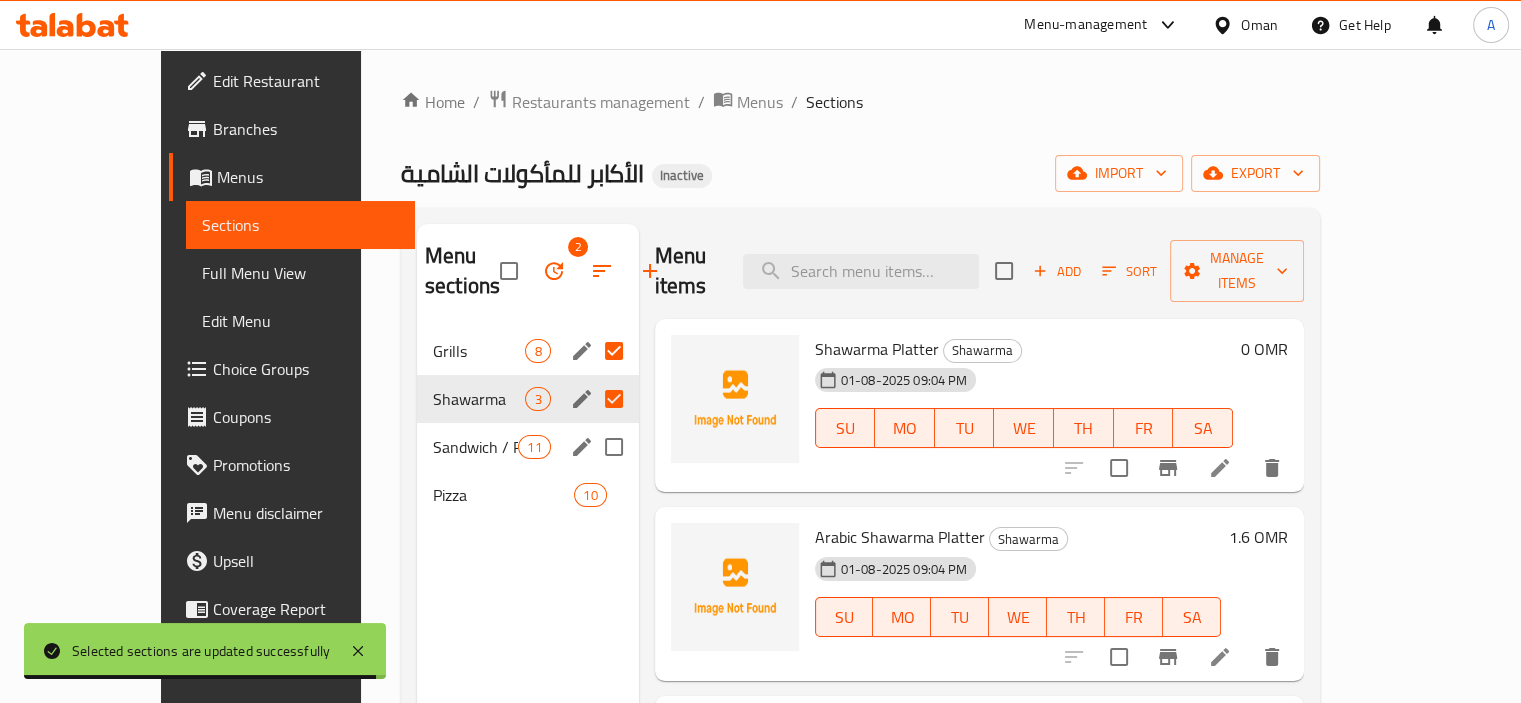click at bounding box center (614, 447) 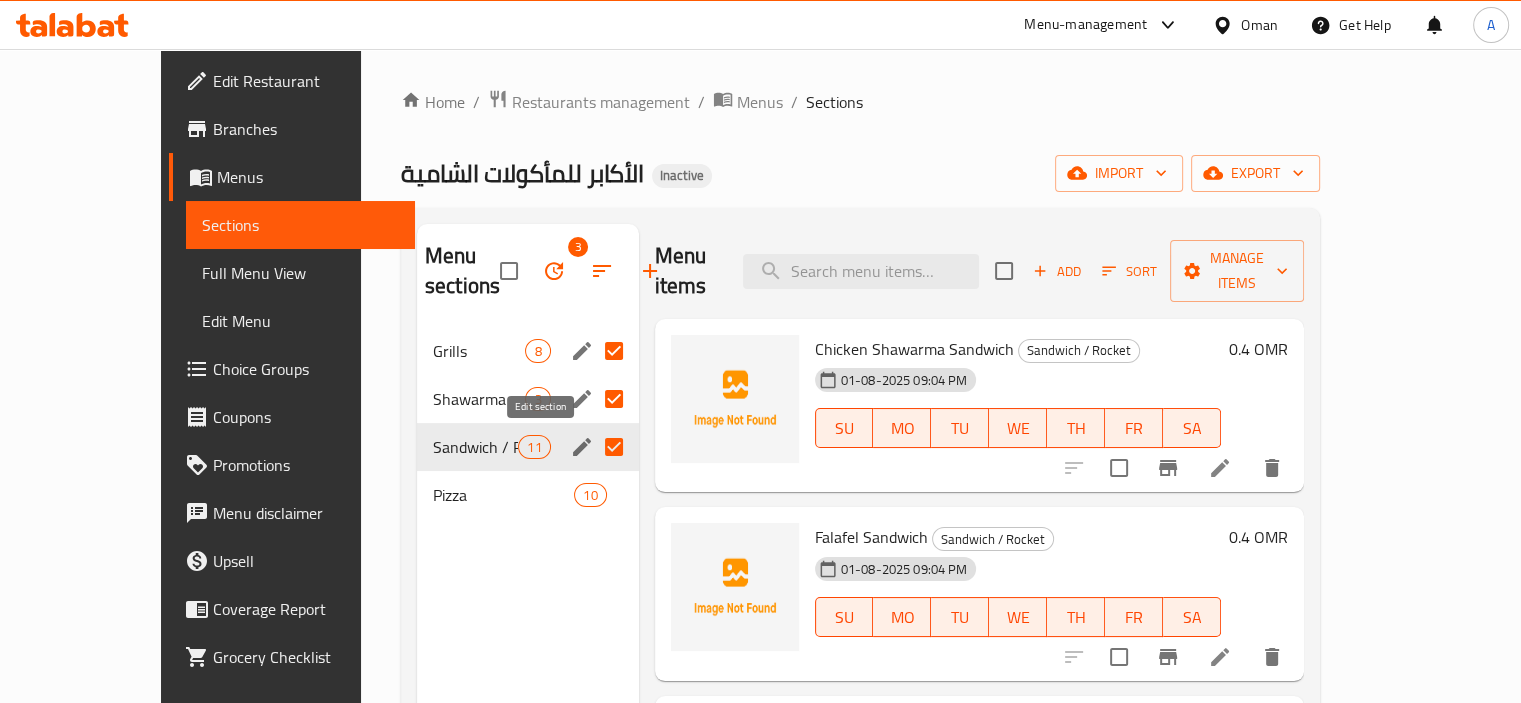 click 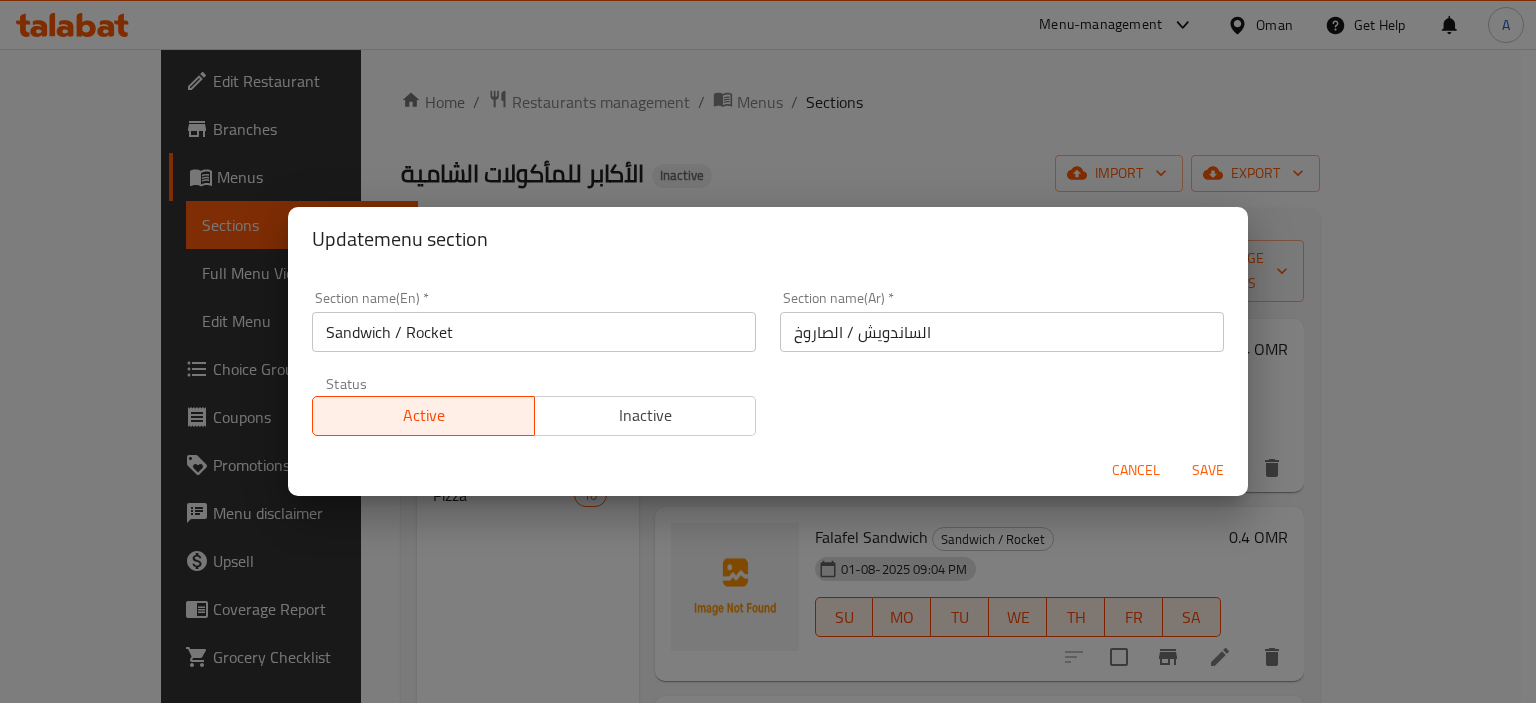 type 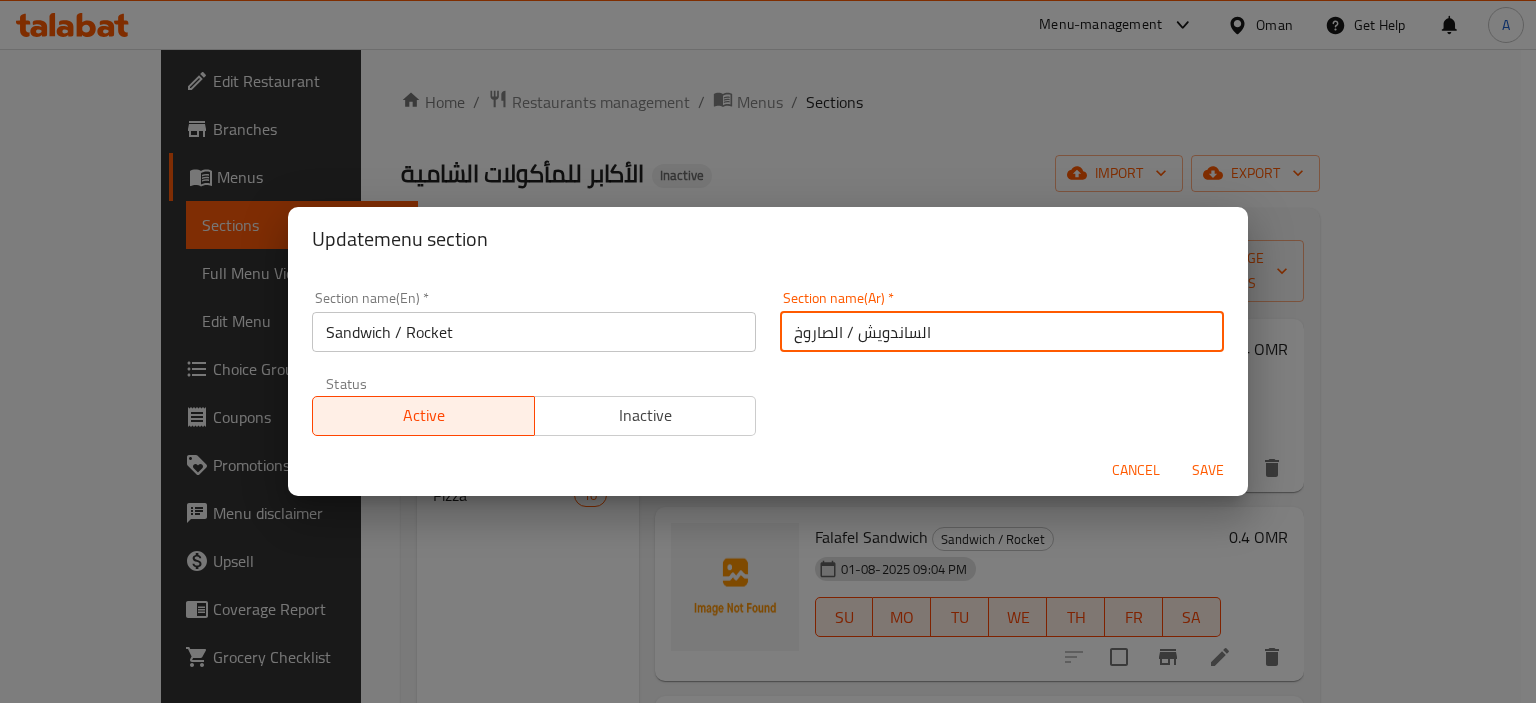 click on "الساندويش / الصاروخ" at bounding box center [1002, 332] 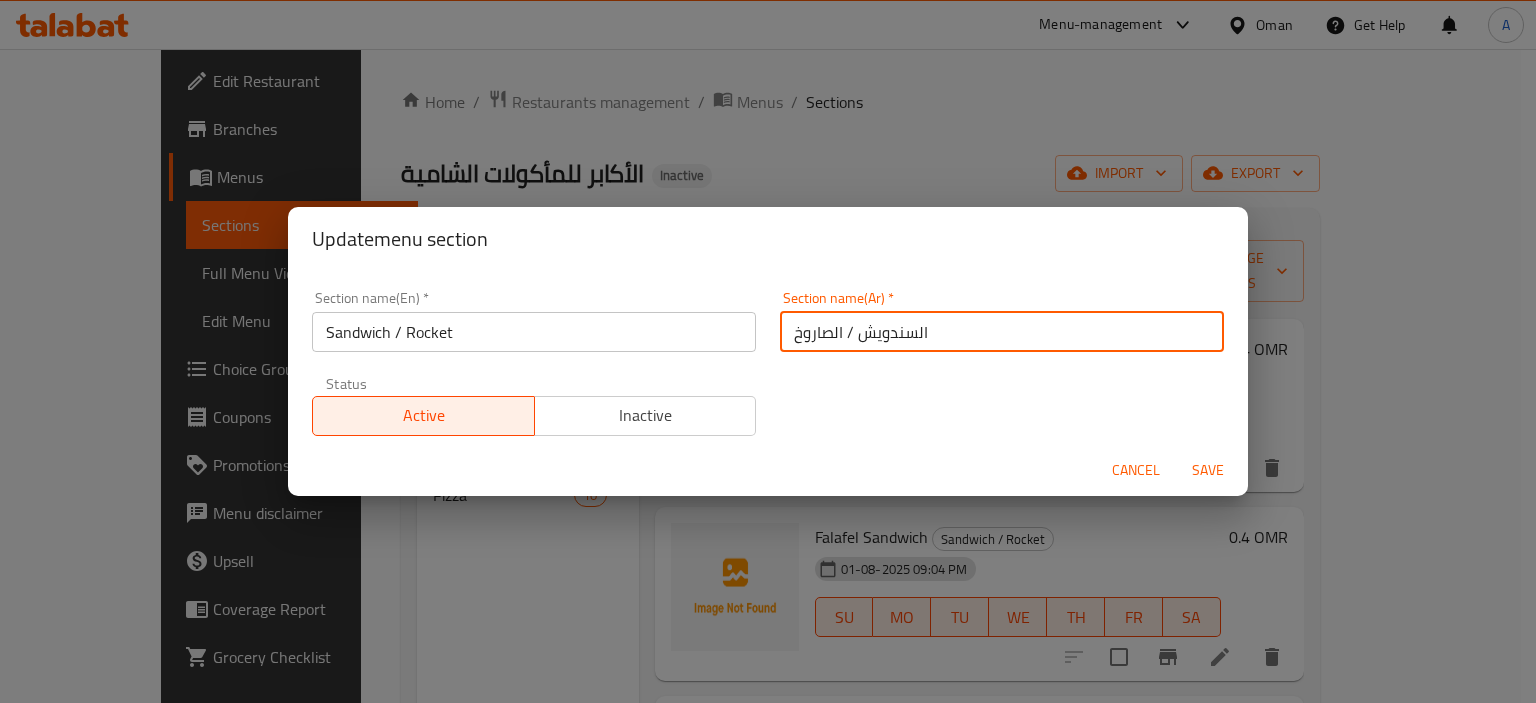 click on "السندويش / الصاروخ" at bounding box center [1002, 332] 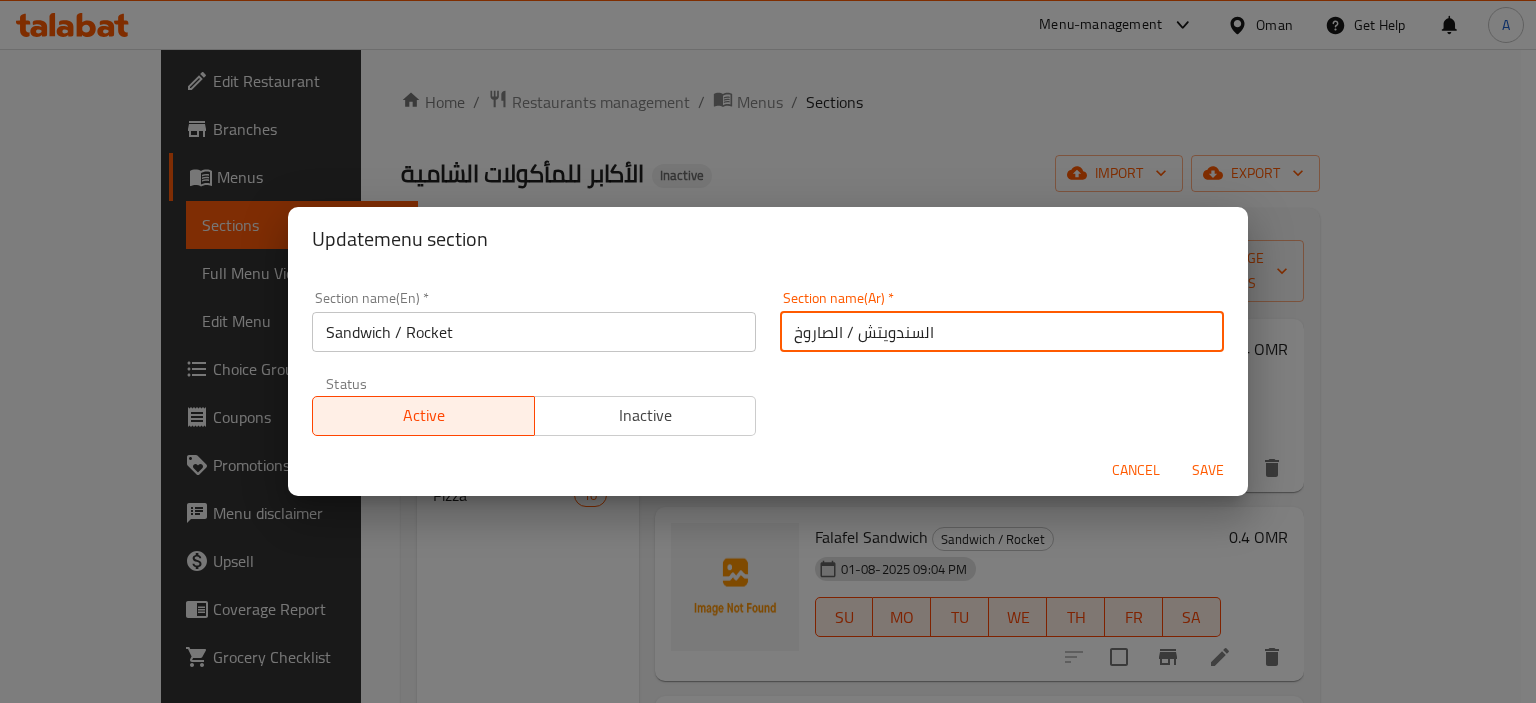 click on "السندويتش / الصاروخ" at bounding box center (1002, 332) 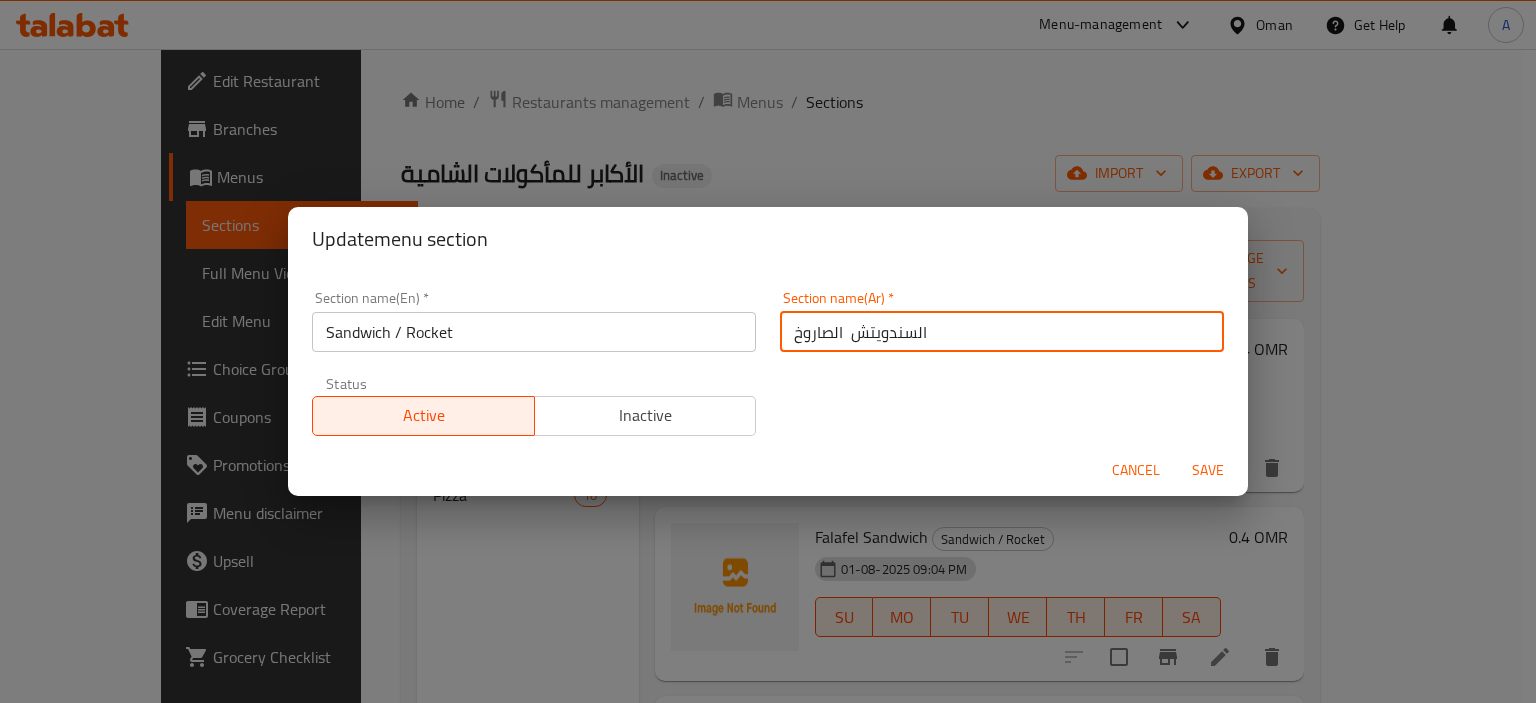 click on "السندويتش  الصاروخ" at bounding box center [1002, 332] 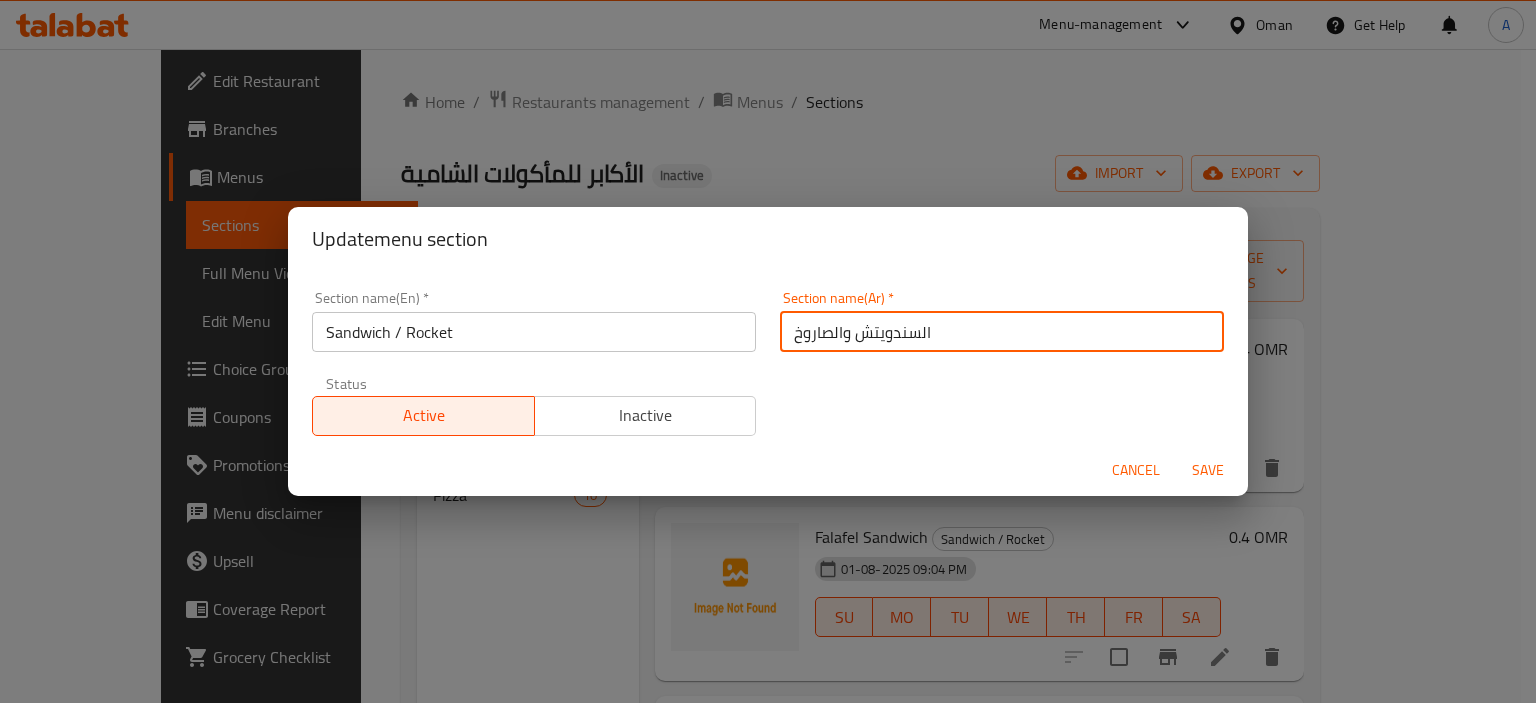 type on "السندويتش والصاروخ" 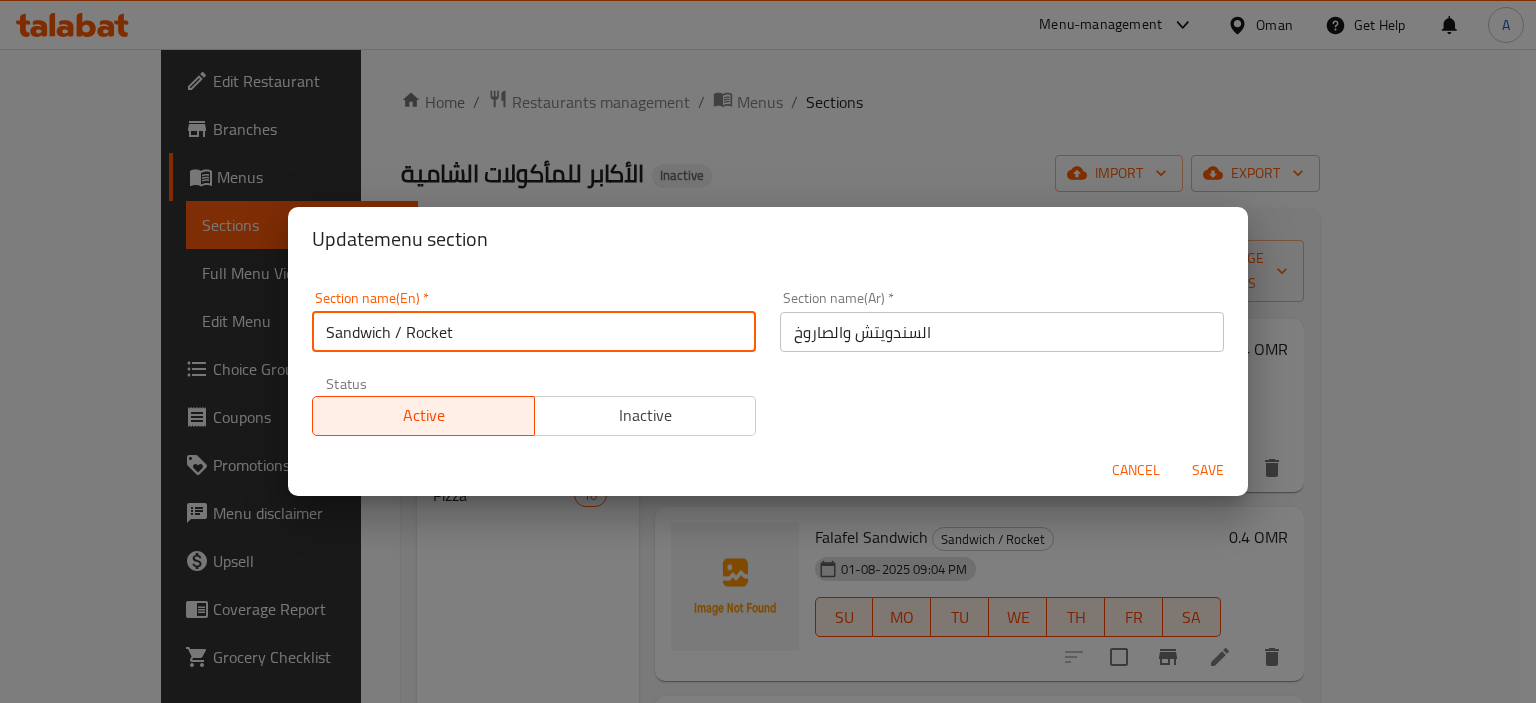 drag, startPoint x: 477, startPoint y: 330, endPoint x: 395, endPoint y: 346, distance: 83.546394 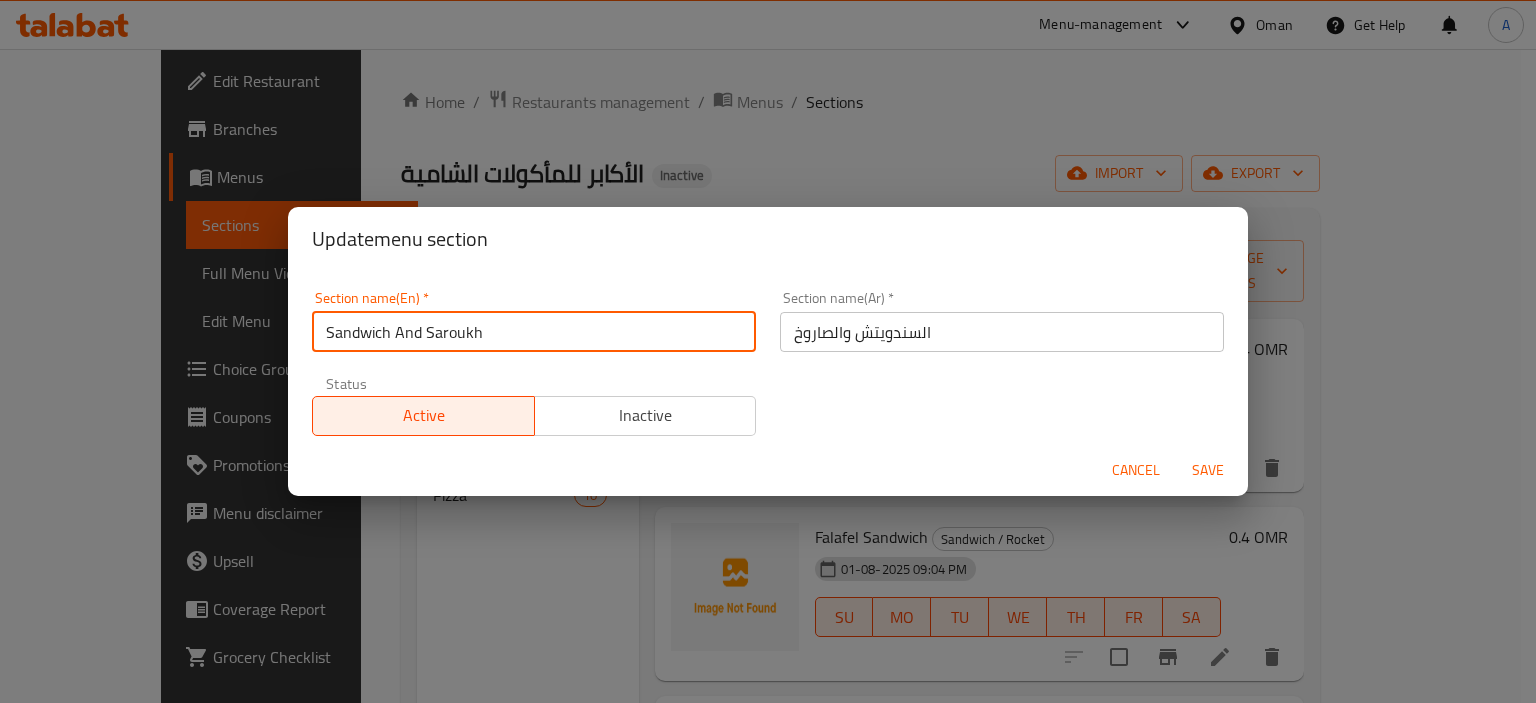 type on "Sandwich And Saroukh" 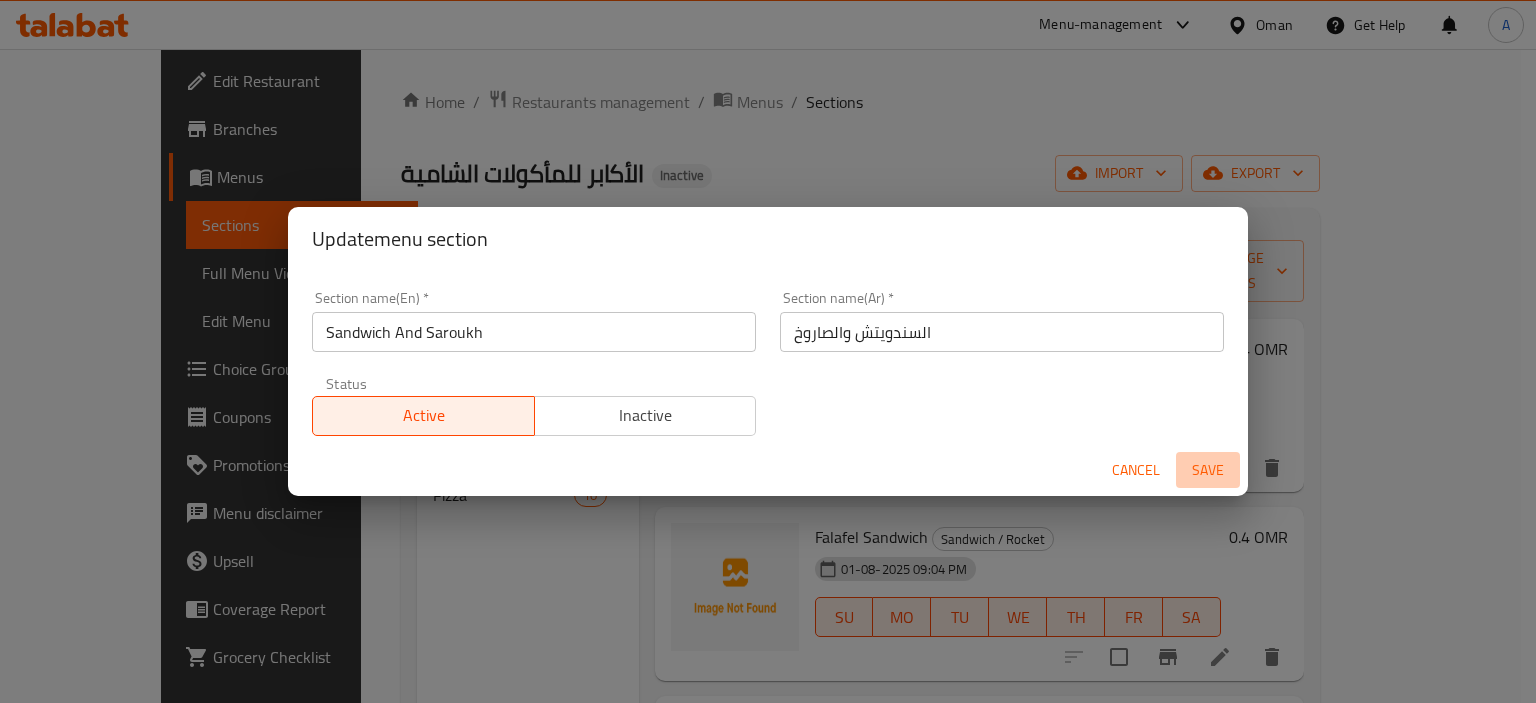 click on "Save" at bounding box center (1208, 470) 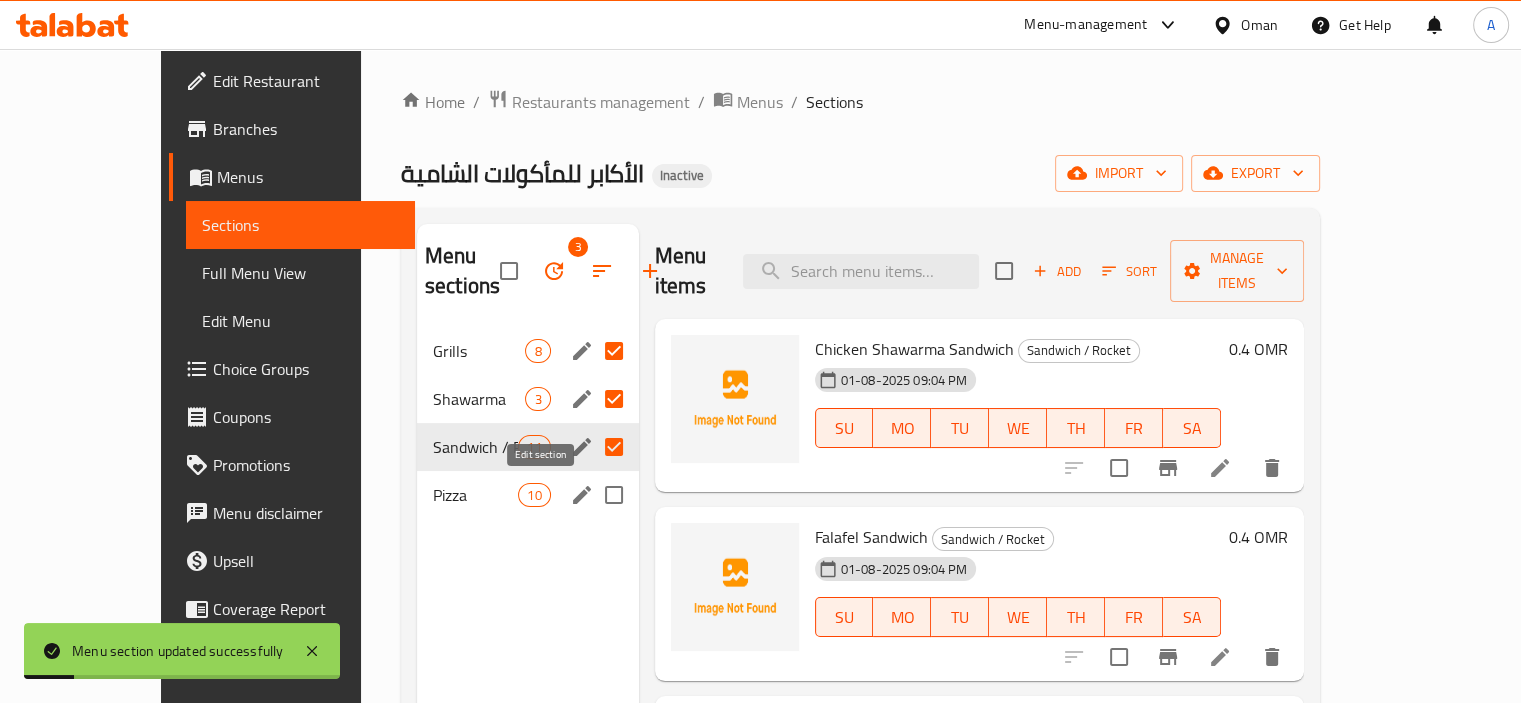 click 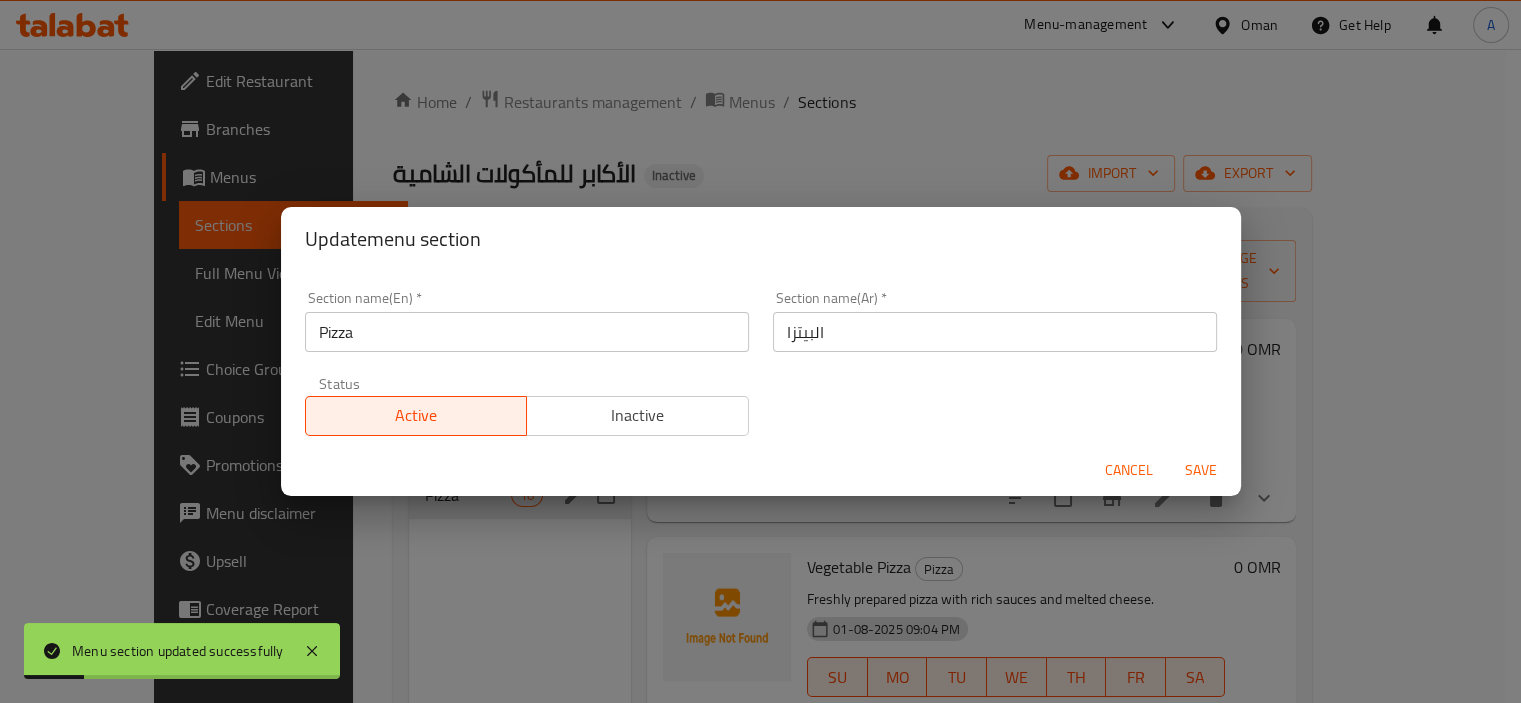 click on "Cancel Save" at bounding box center (761, 470) 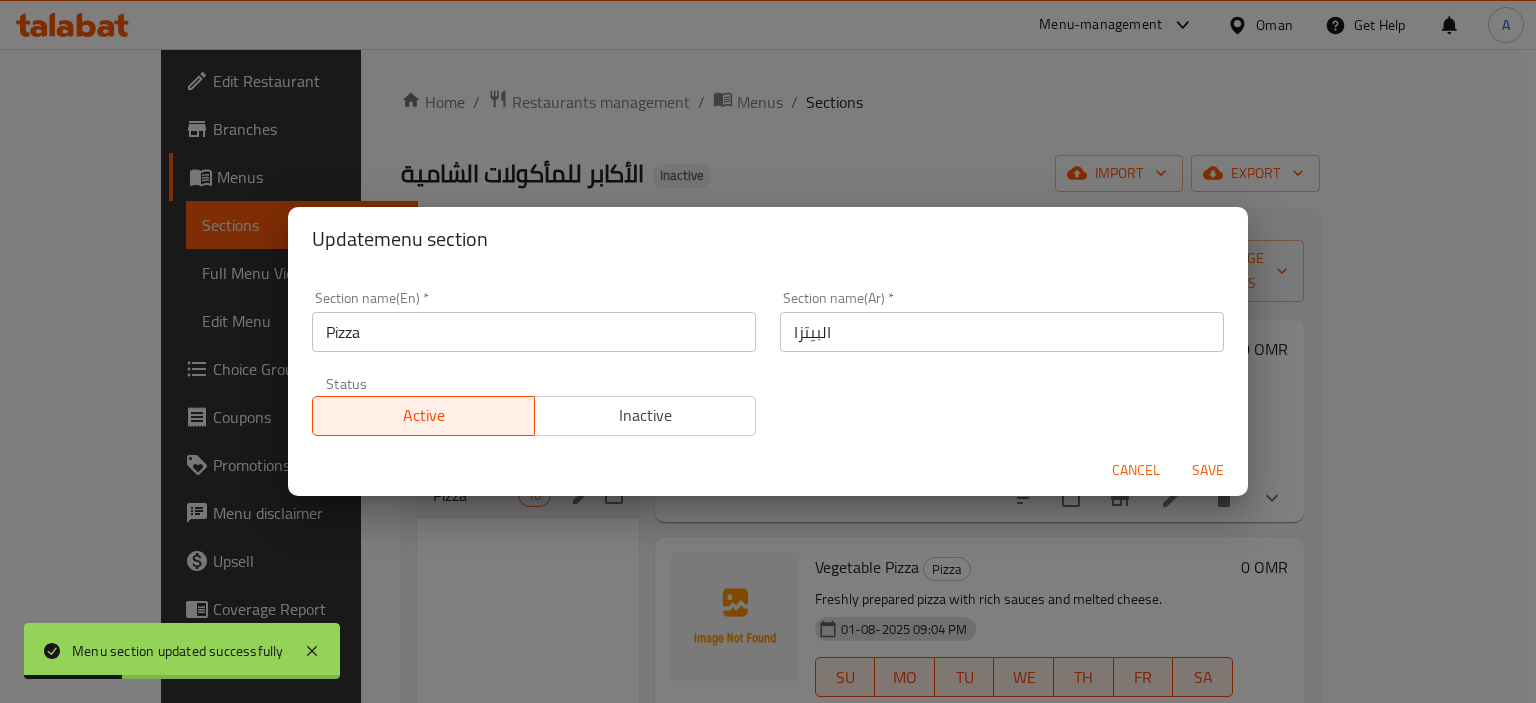 click on "Cancel" at bounding box center [1136, 470] 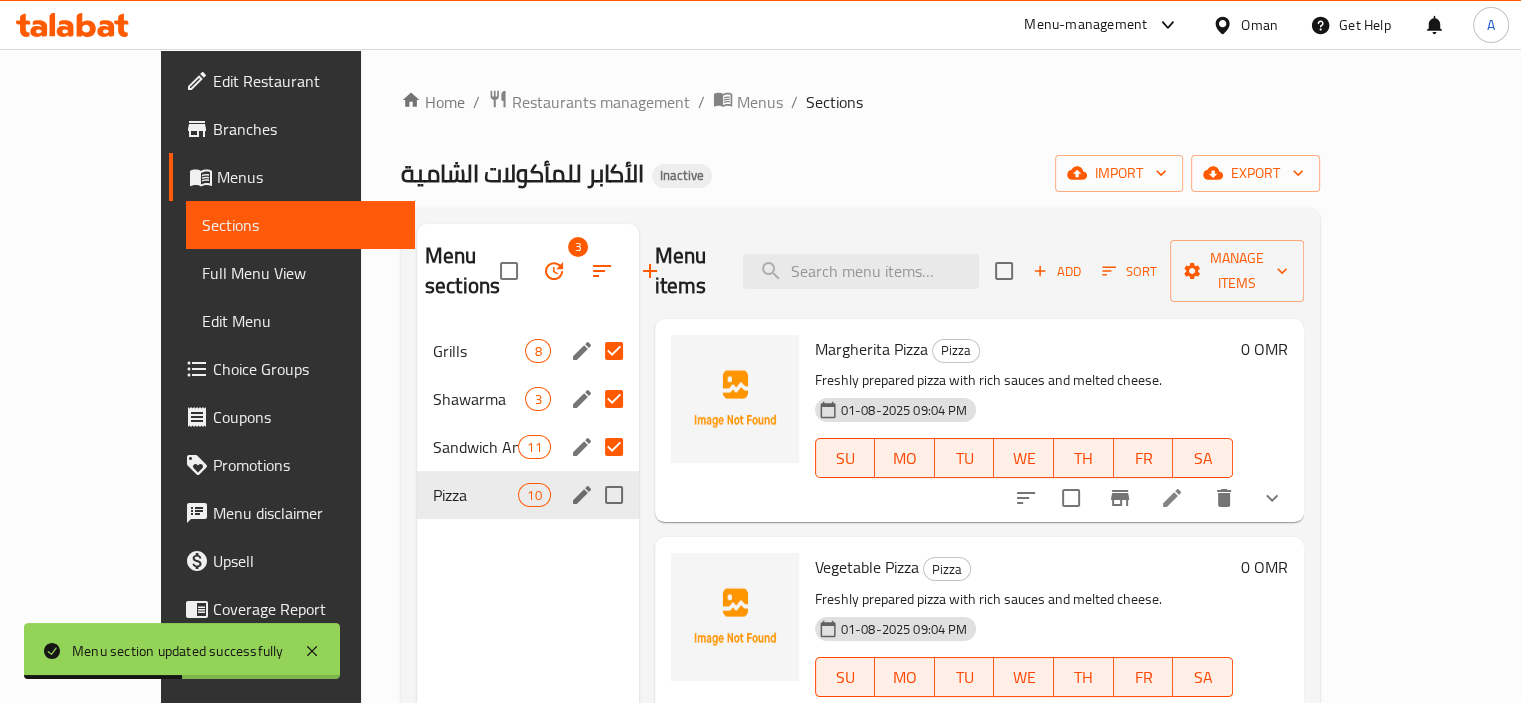click on "Full Menu View" at bounding box center (300, 273) 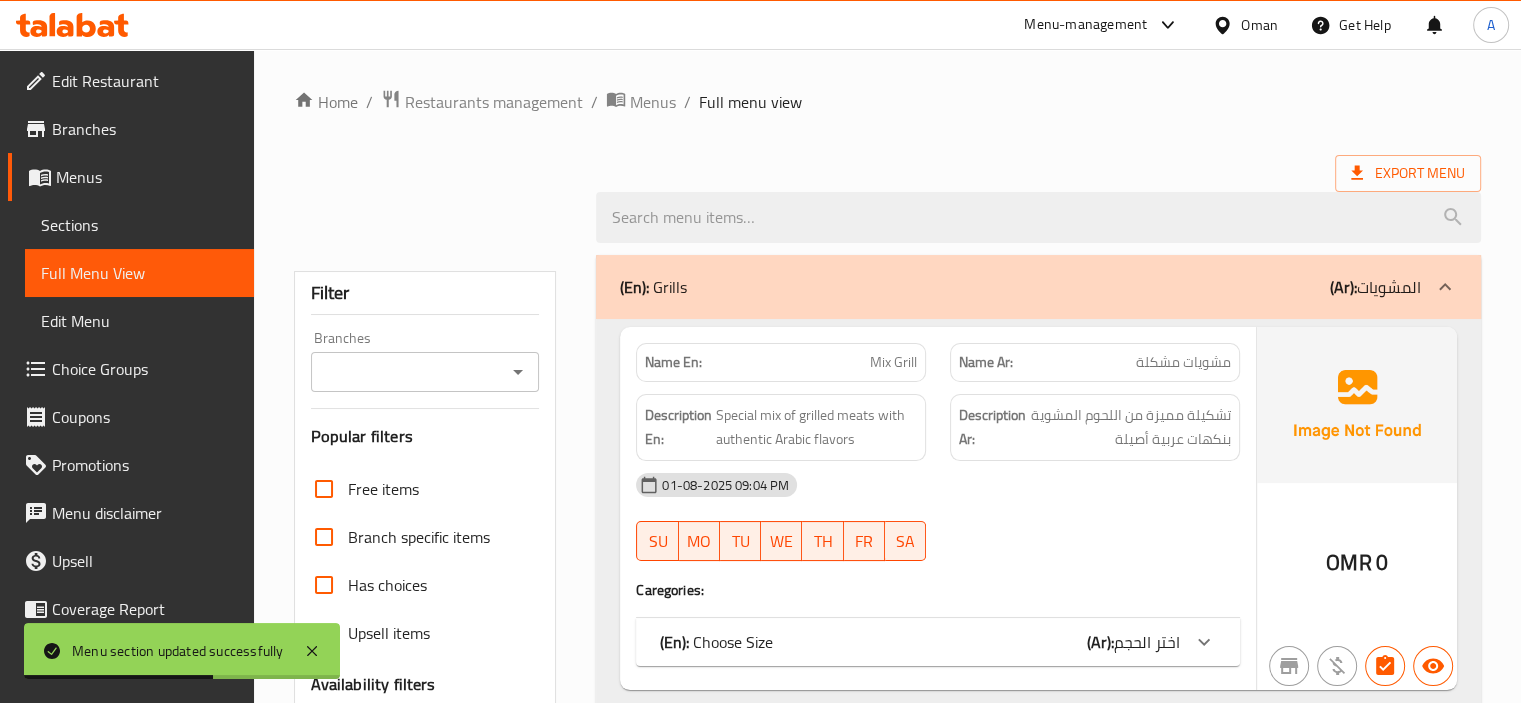 type 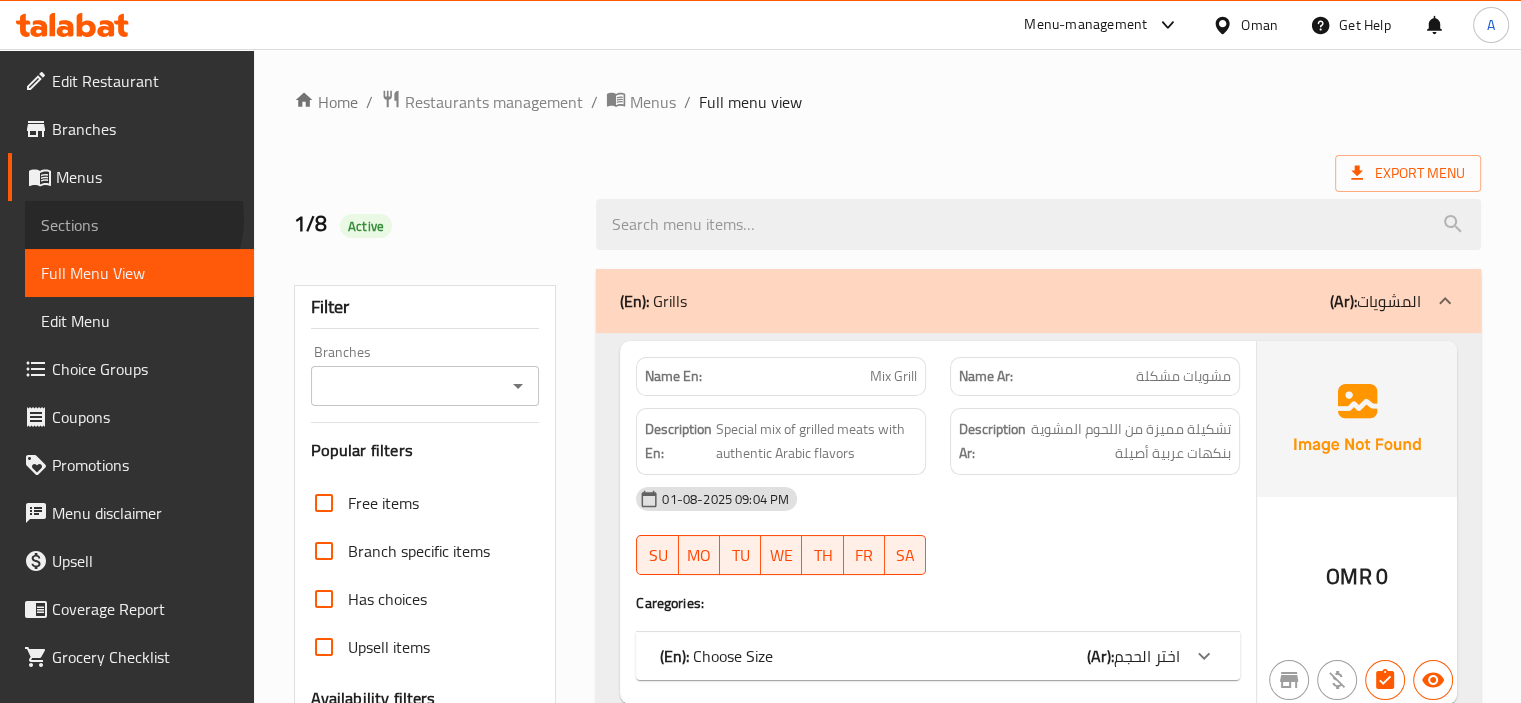 click on "Sections" at bounding box center (139, 225) 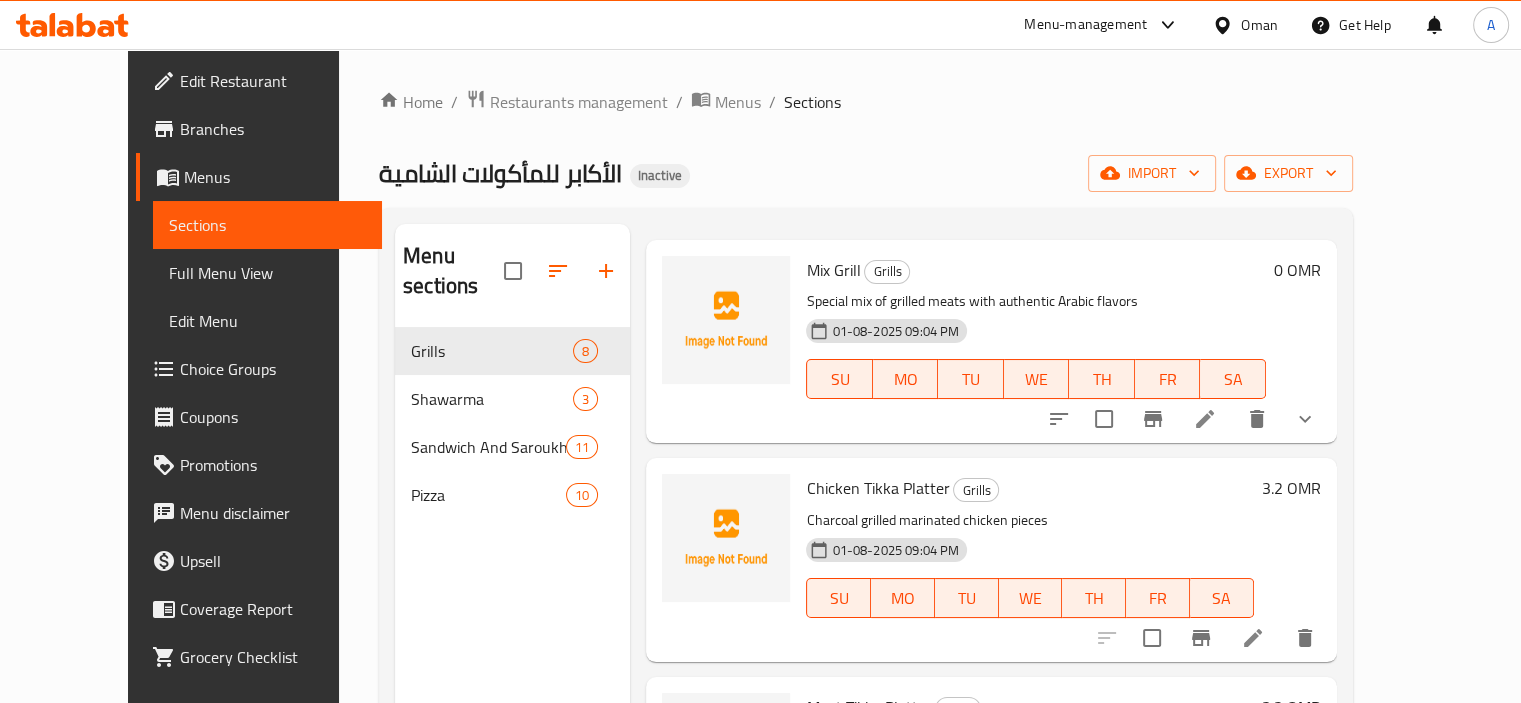 scroll, scrollTop: 100, scrollLeft: 0, axis: vertical 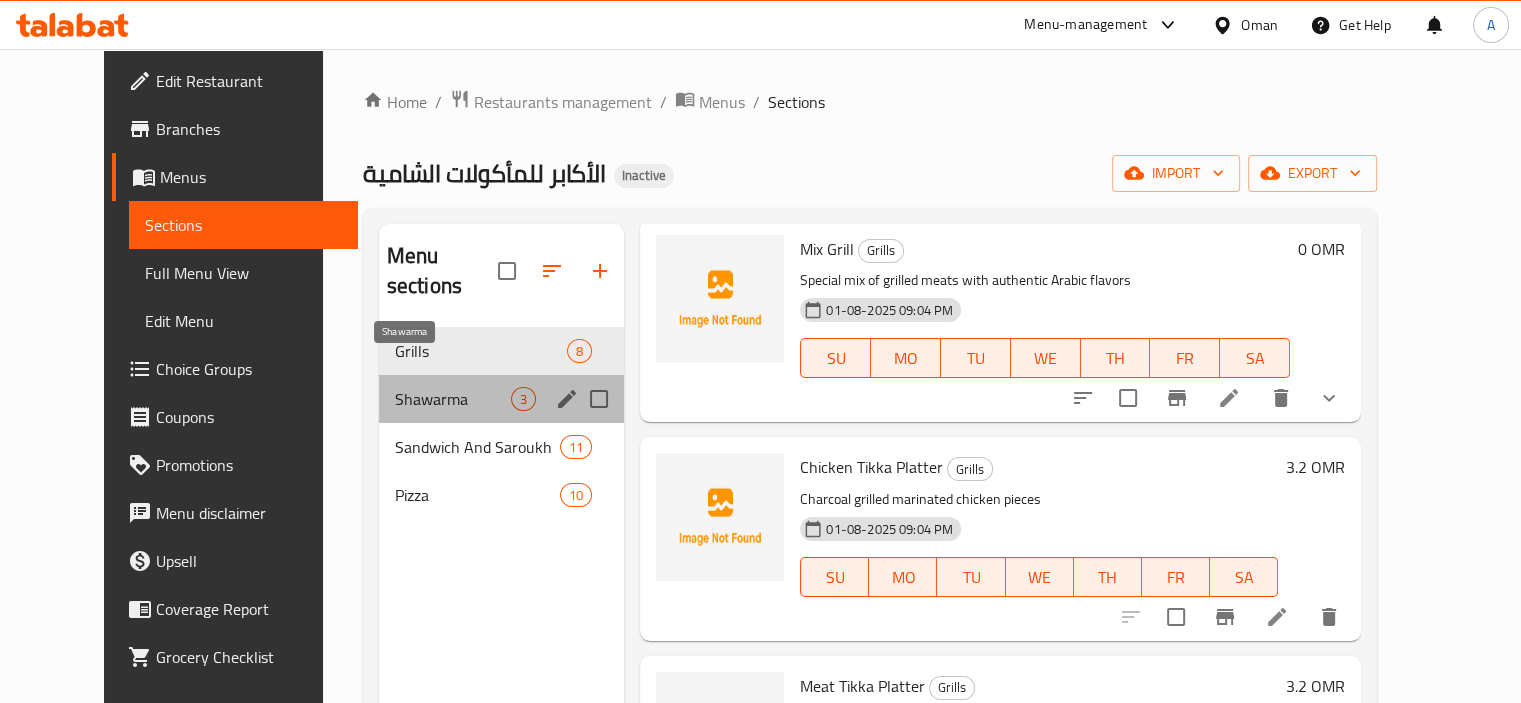 click on "Shawarma" at bounding box center [453, 399] 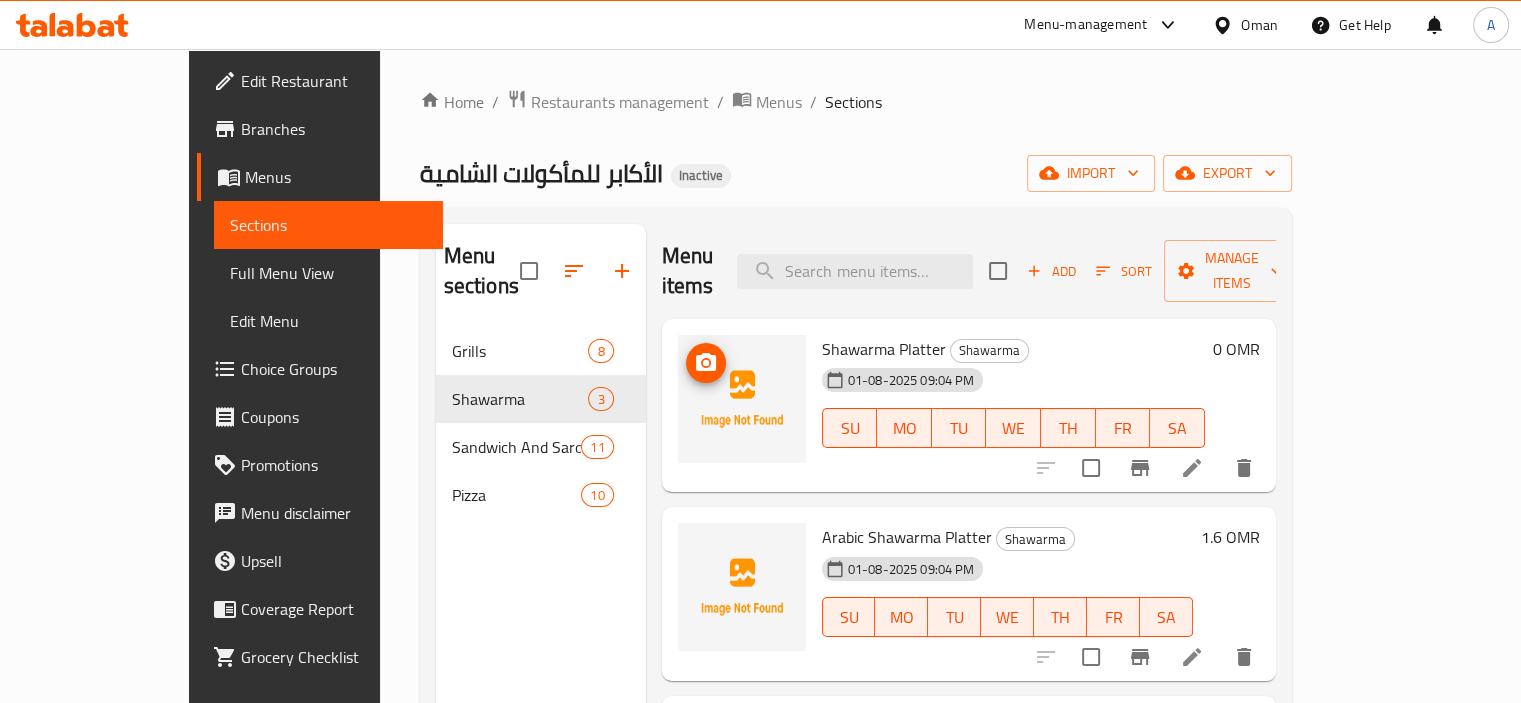 scroll, scrollTop: 0, scrollLeft: 0, axis: both 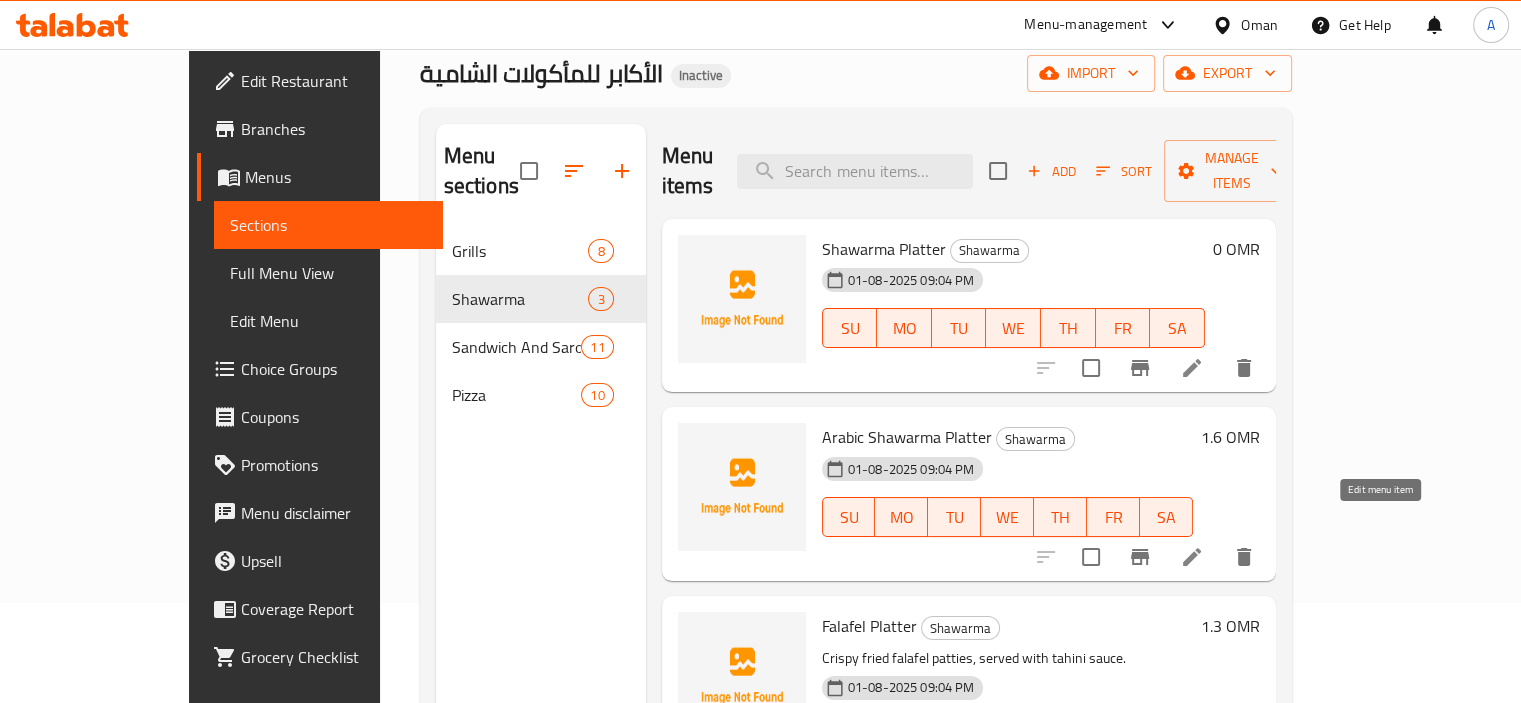 click 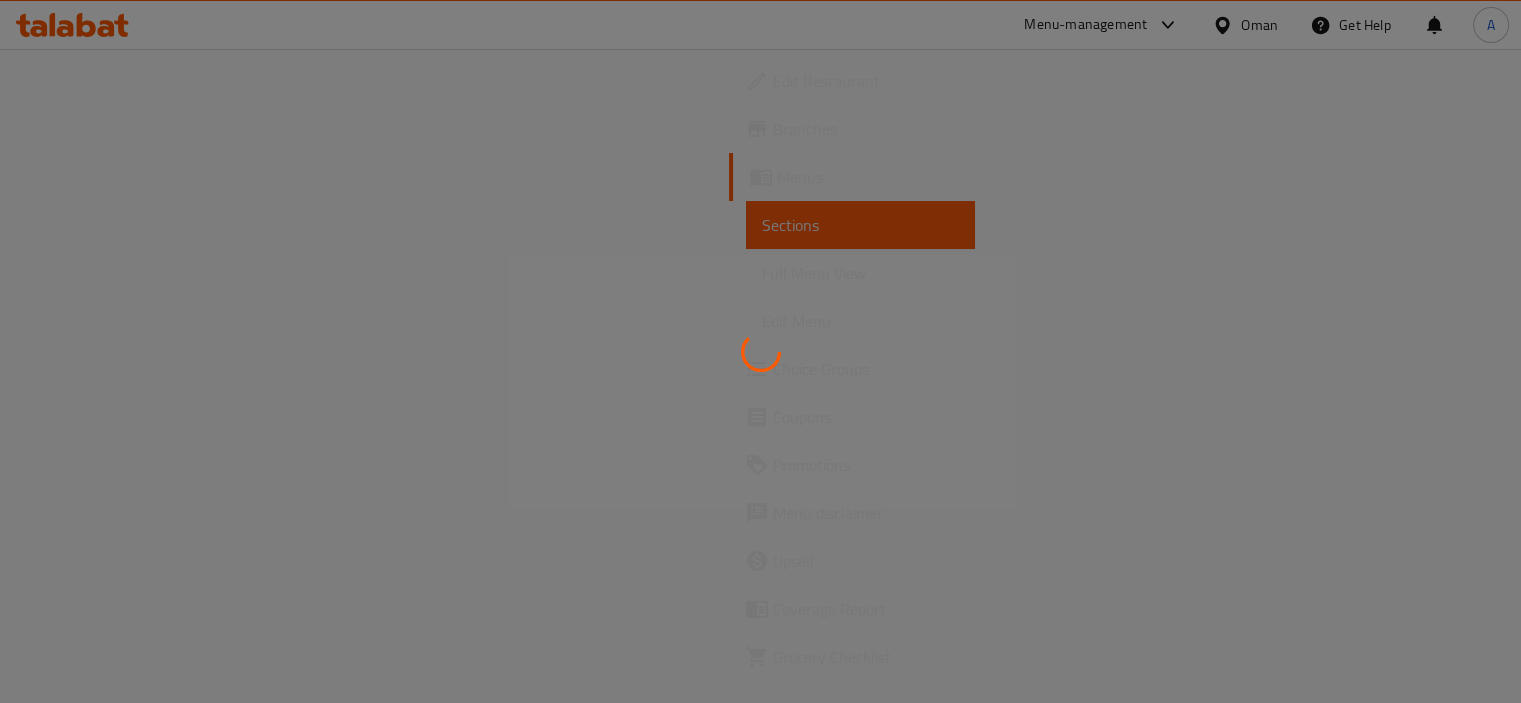 scroll, scrollTop: 0, scrollLeft: 0, axis: both 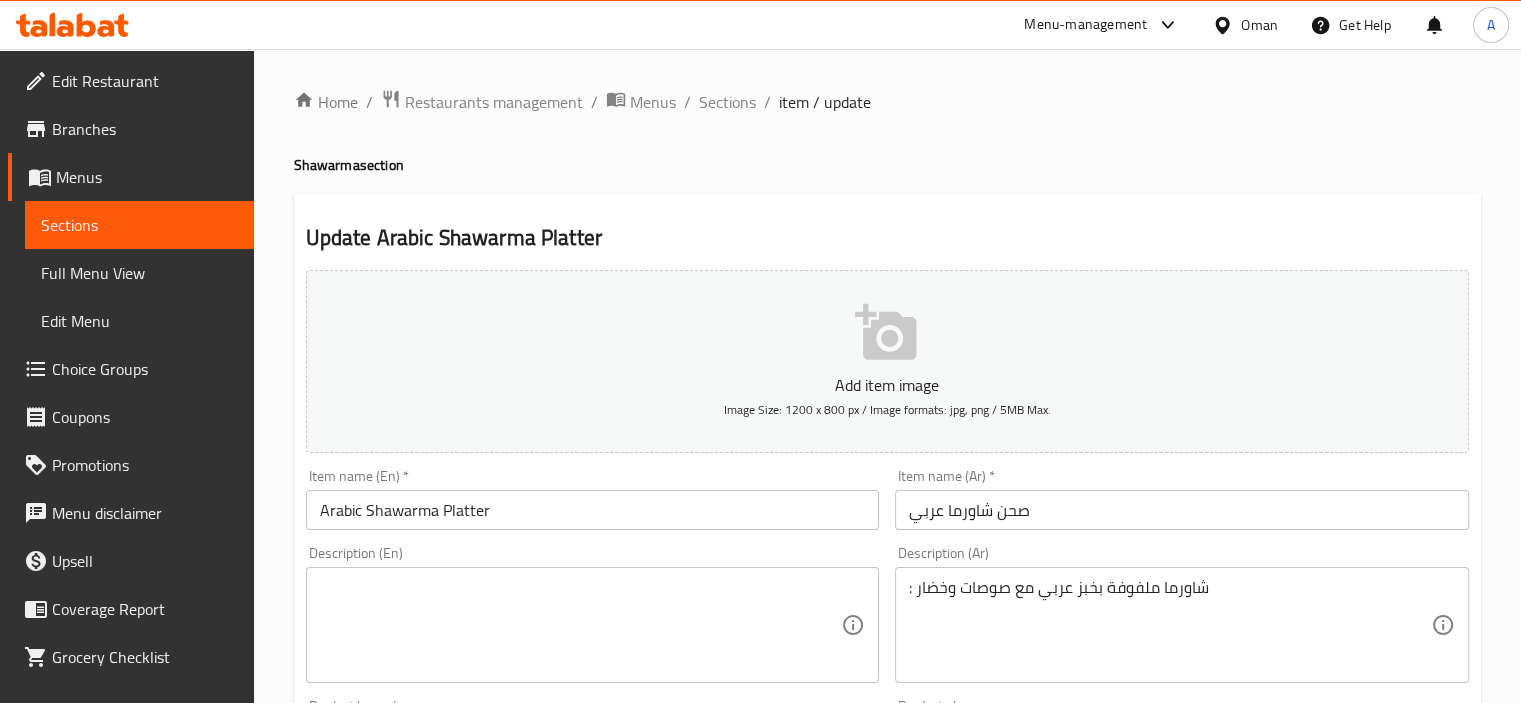 click at bounding box center (581, 625) 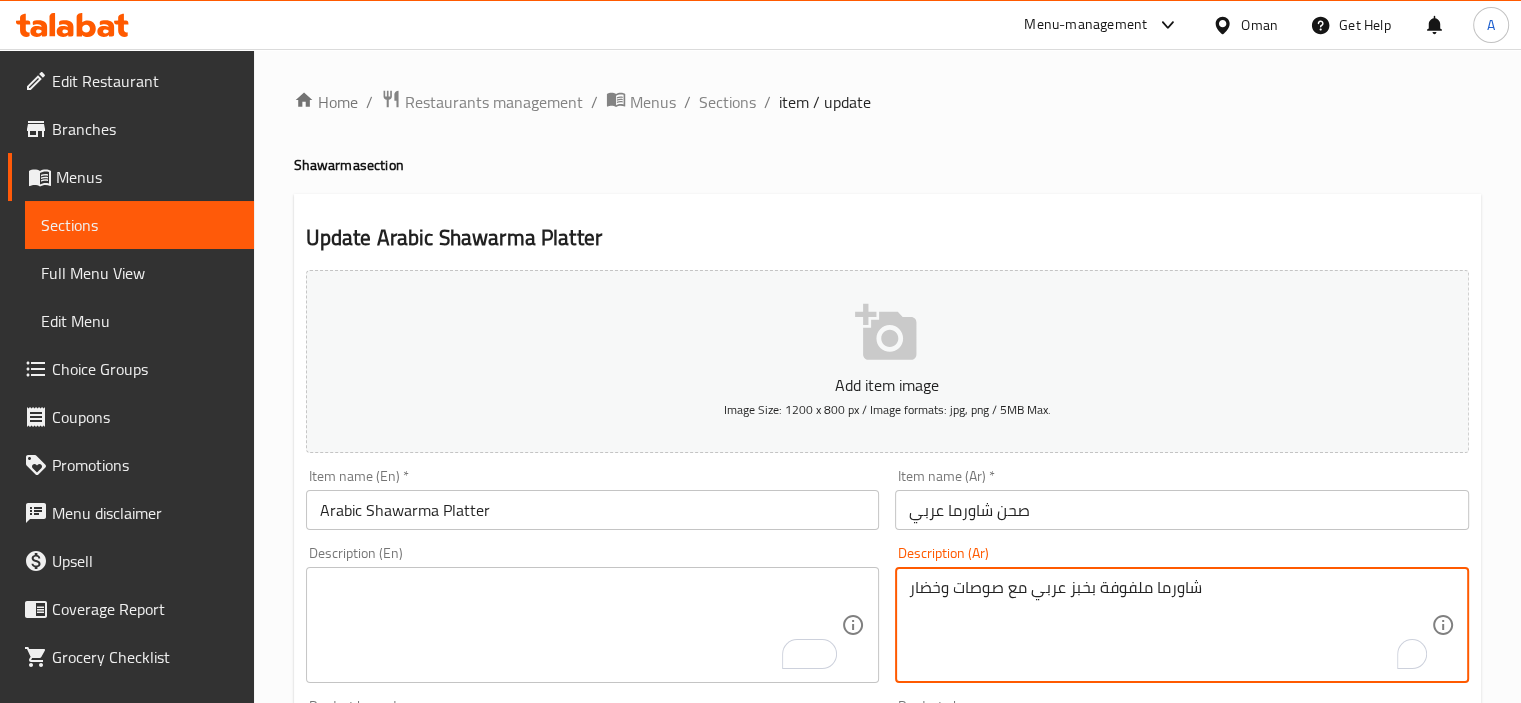 click on "شاورما ملفوفة بخبز عربي مع صوصات وخضار" at bounding box center (1170, 625) 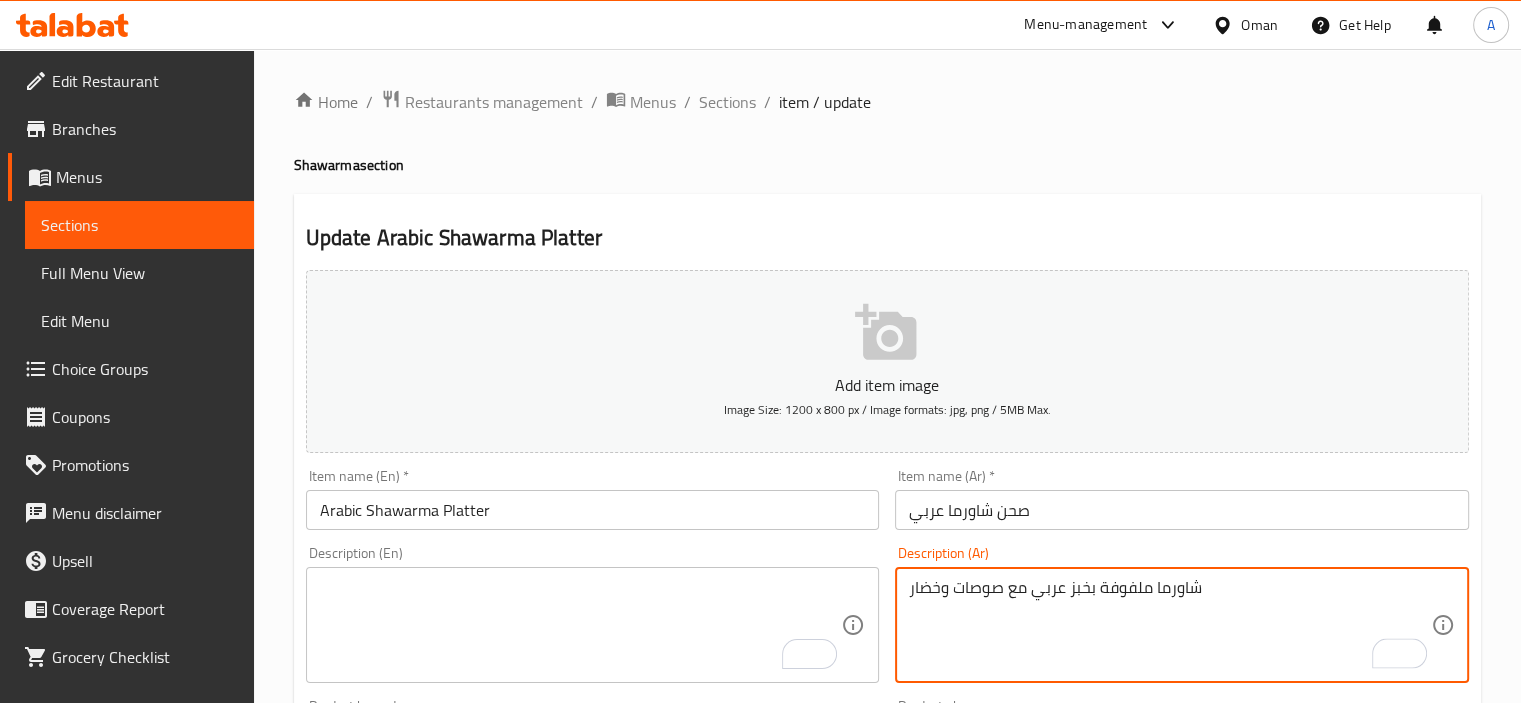 type on "شاورما ملفوفة بخبز عربي مع صوصات وخضار" 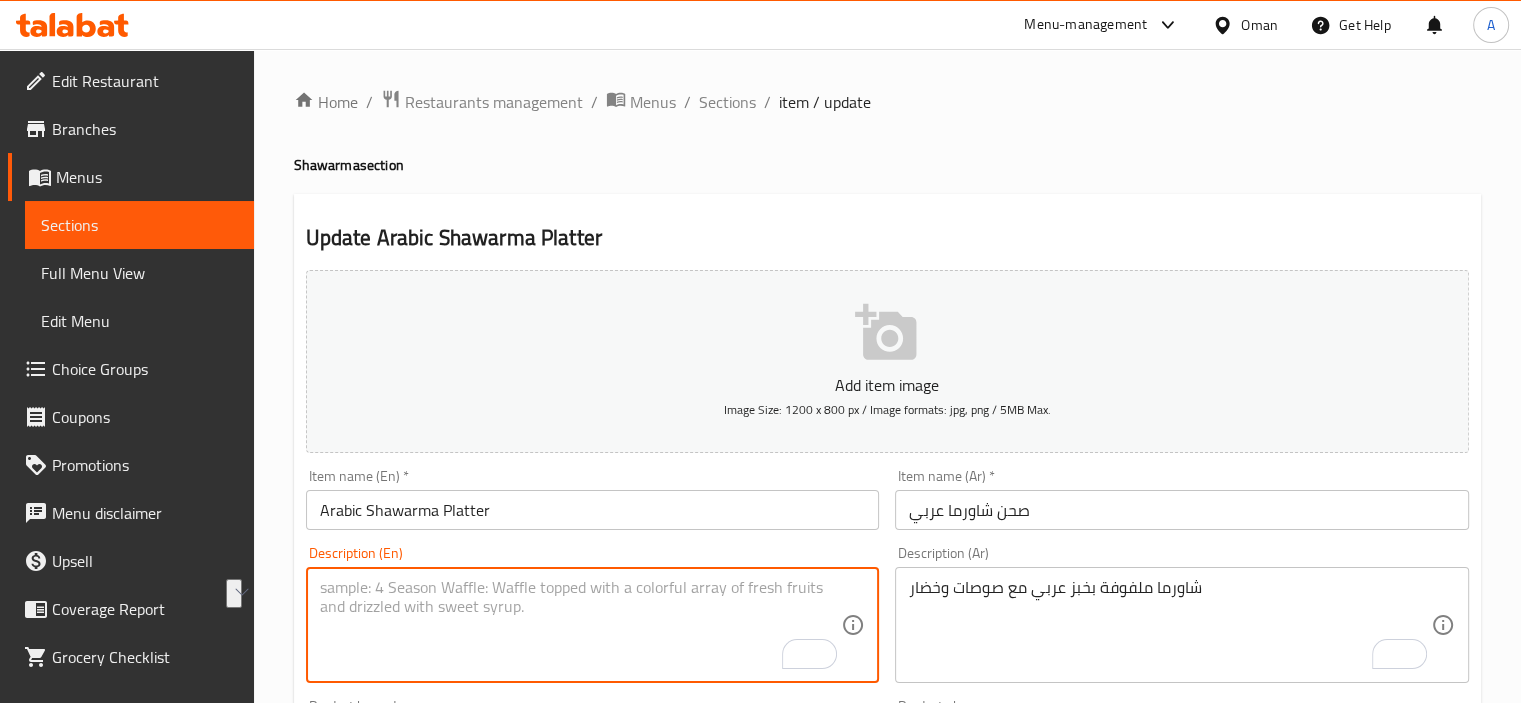 click at bounding box center [581, 625] 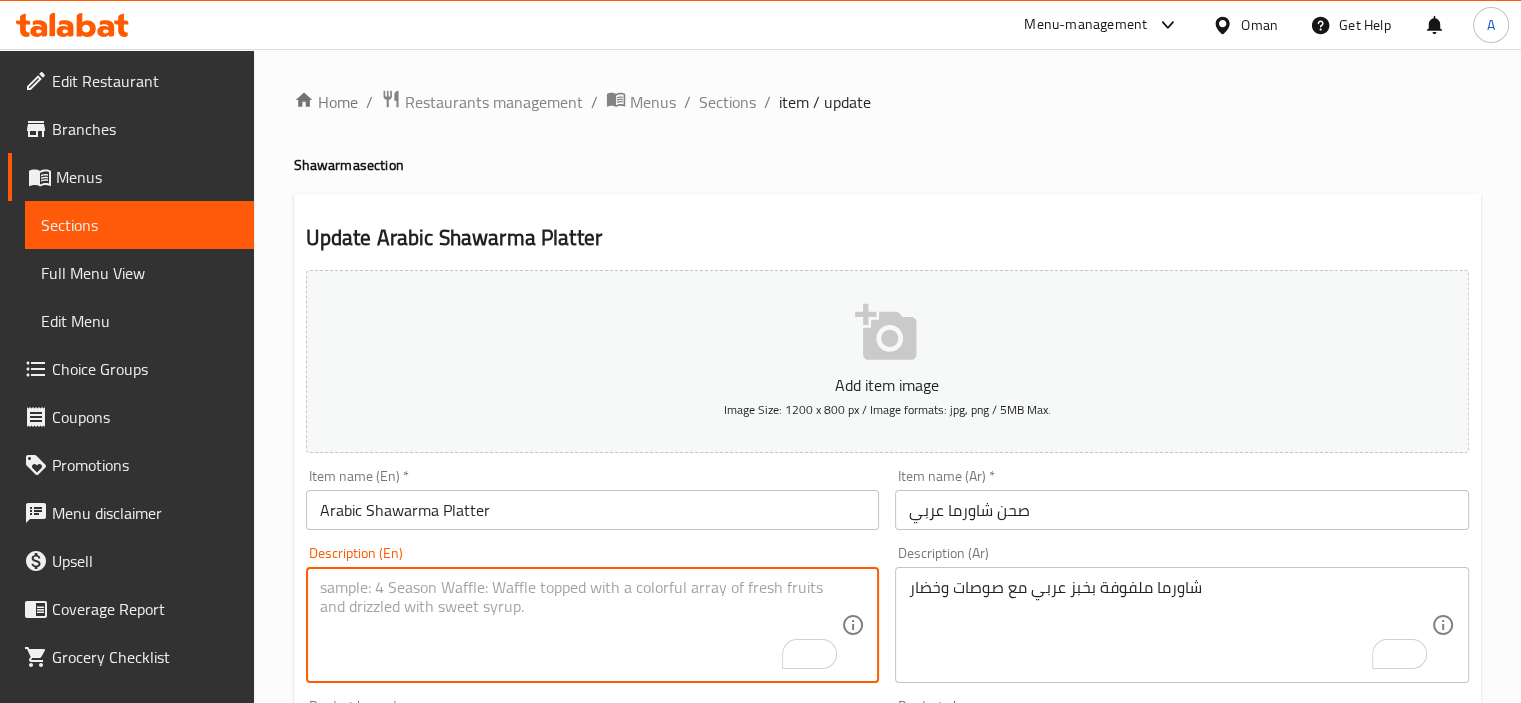 paste on "Shawarma wrapped in Arabic bread with sauces and vegetables" 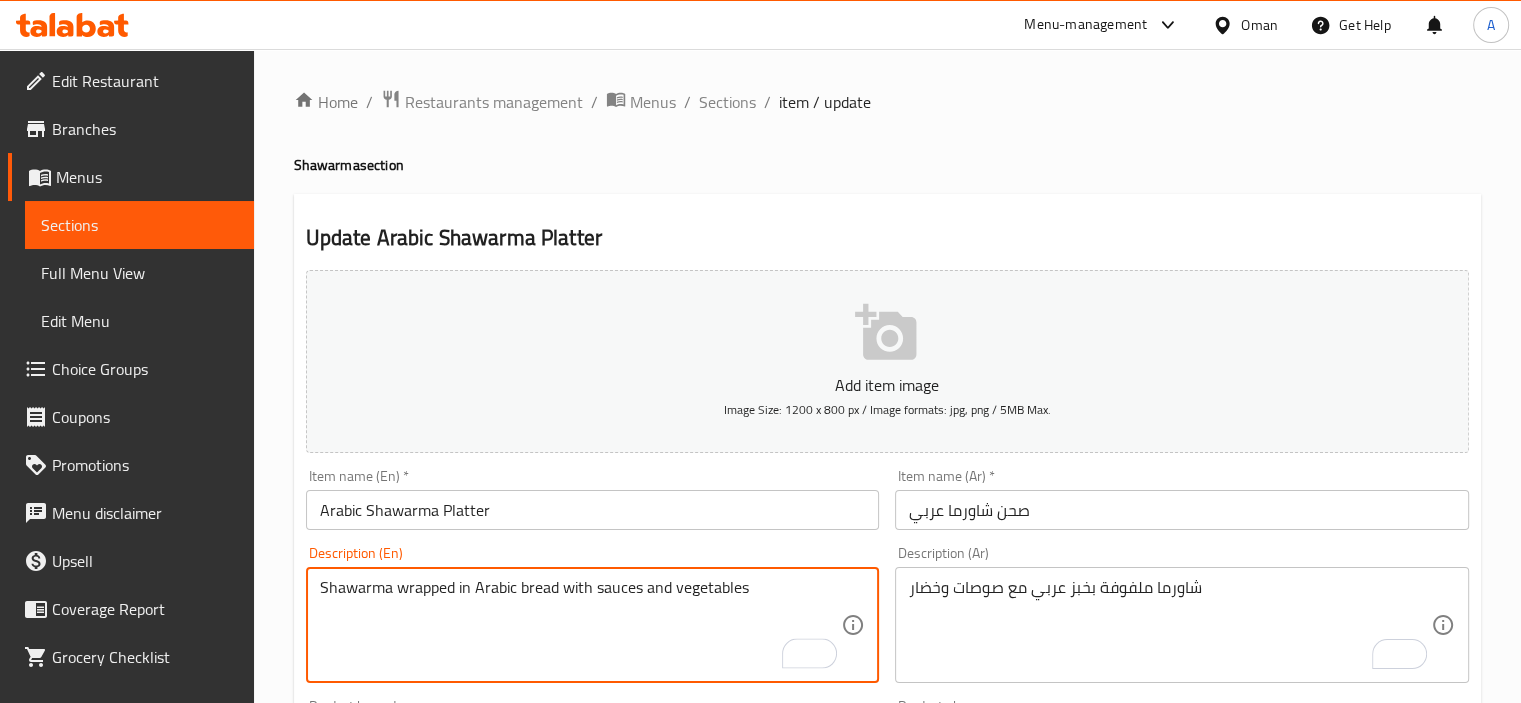 type on "Shawarma wrapped in Arabic bread with sauces and vegetables" 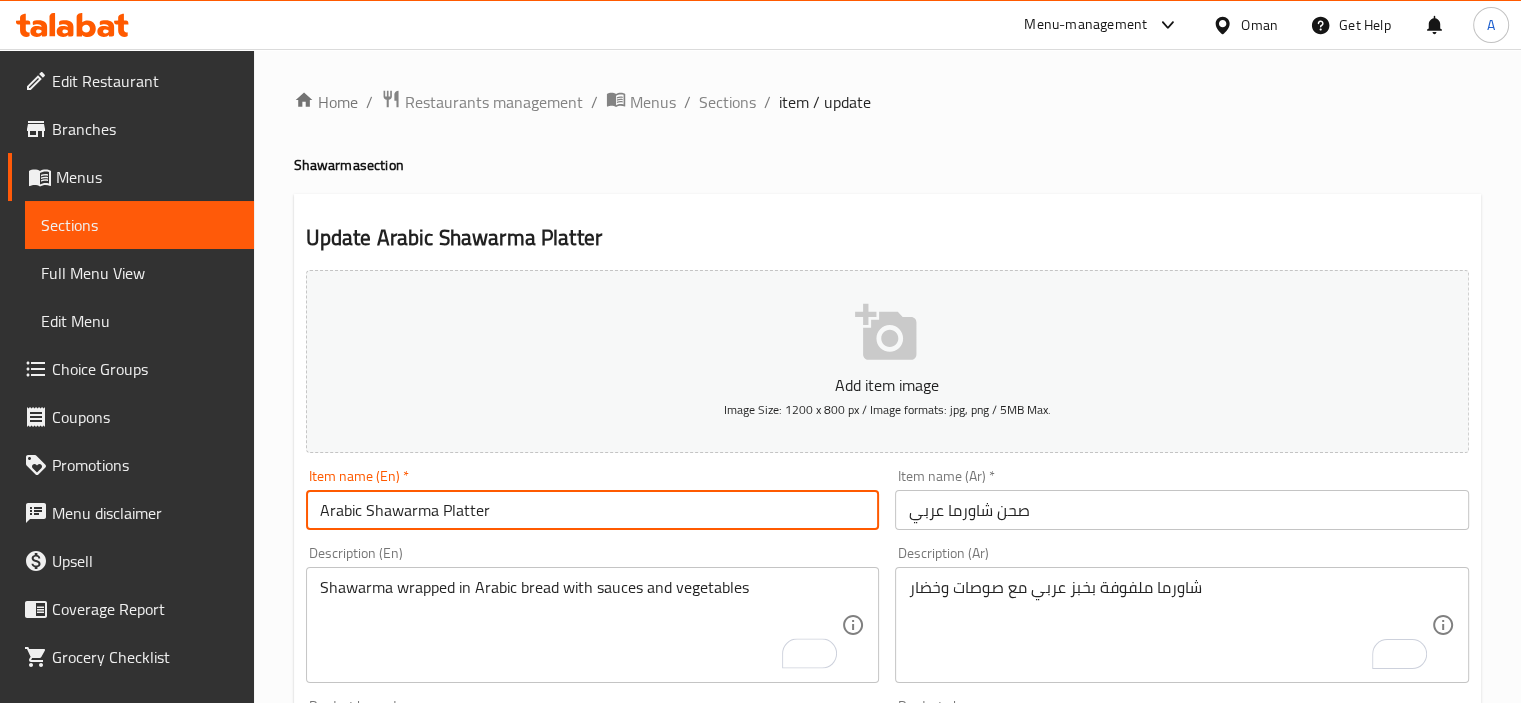 click on "Update" at bounding box center [445, 1326] 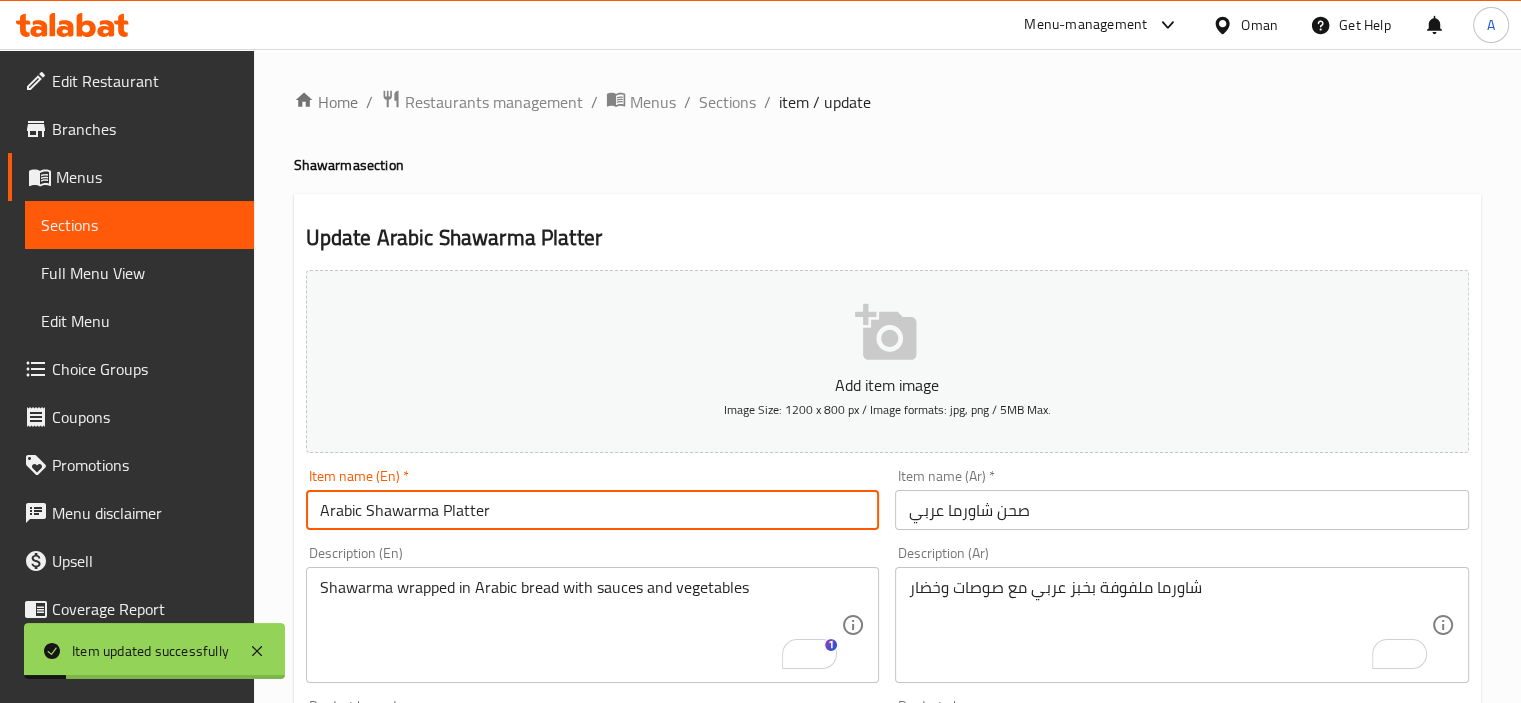 click on "Full Menu View" at bounding box center [139, 273] 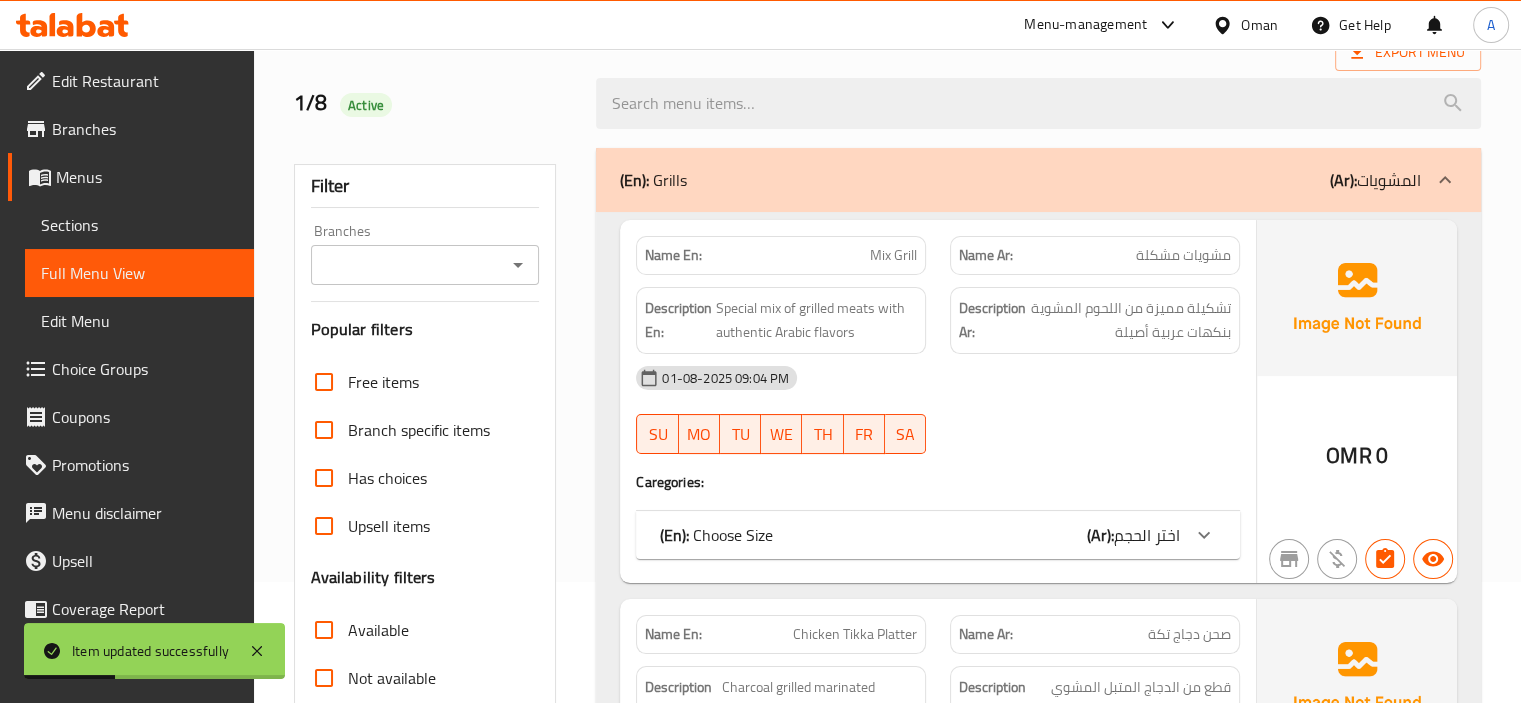 scroll, scrollTop: 200, scrollLeft: 0, axis: vertical 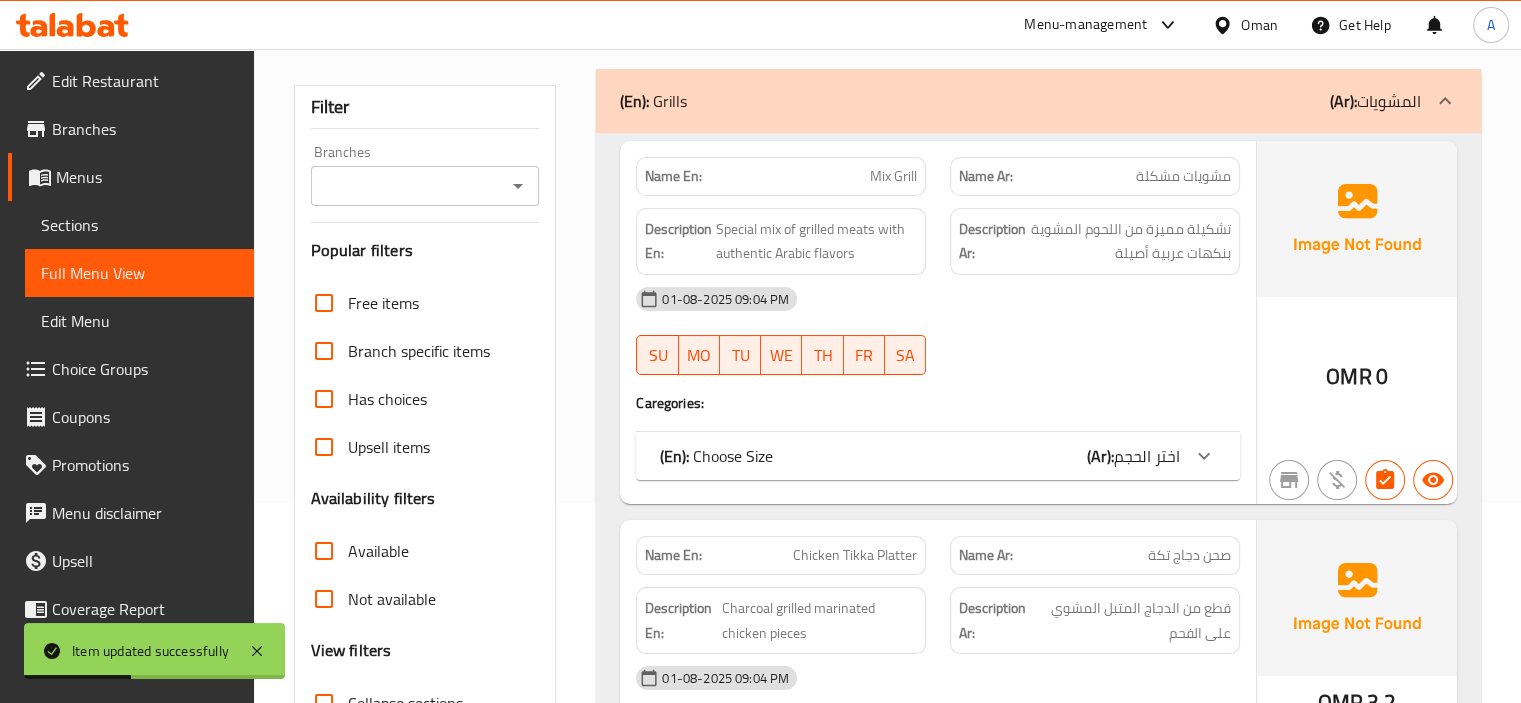 click on "(En):   Choose Size (Ar): اختر الحجم" at bounding box center (920, 456) 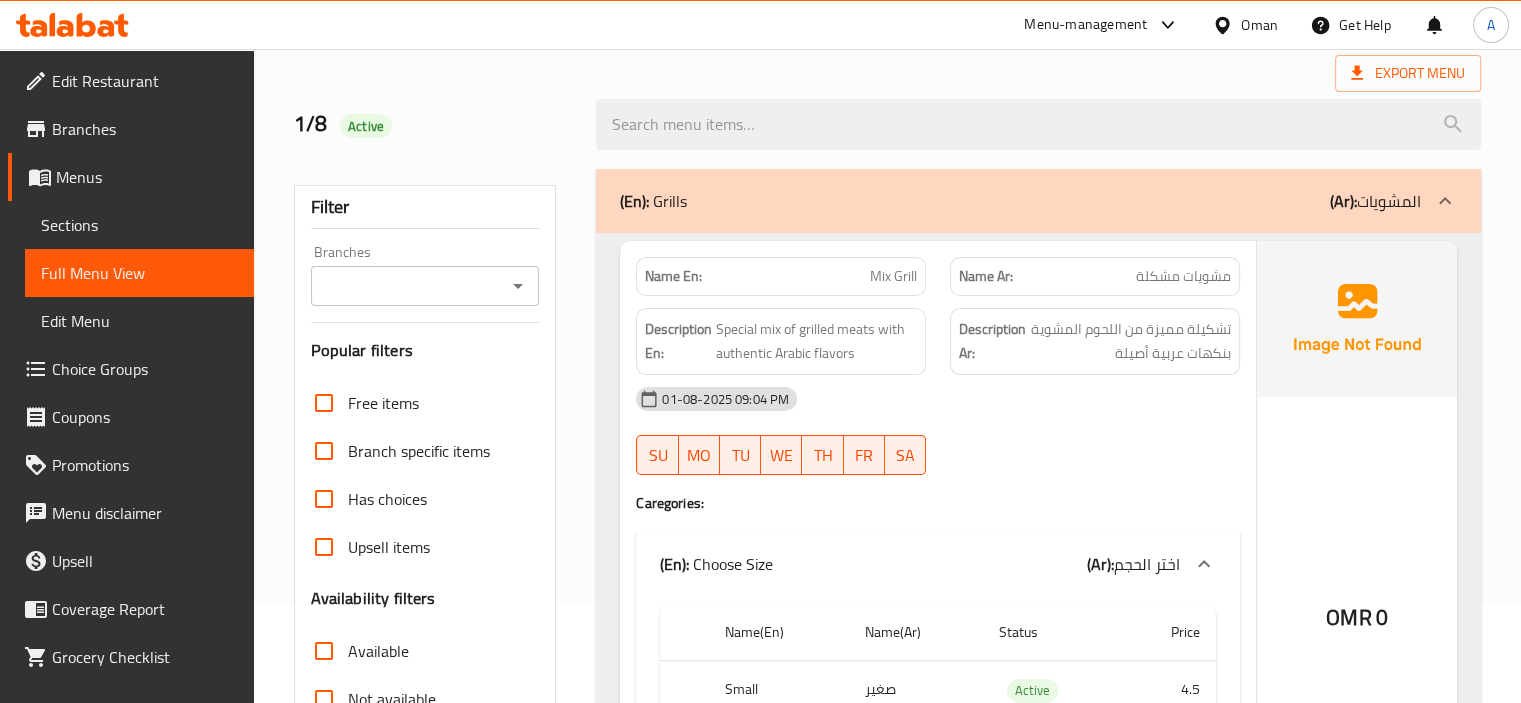 scroll, scrollTop: 300, scrollLeft: 0, axis: vertical 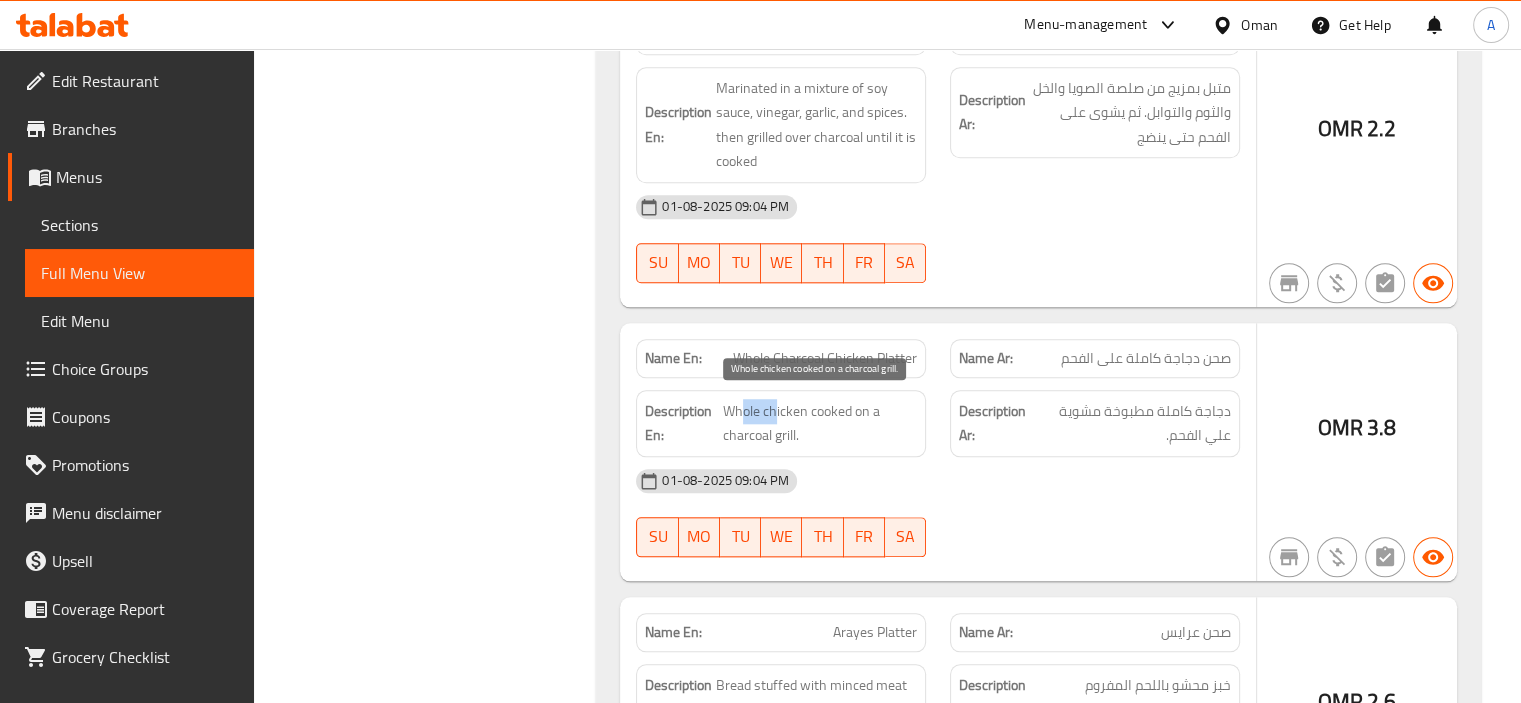 drag, startPoint x: 744, startPoint y: 407, endPoint x: 774, endPoint y: 399, distance: 31.04835 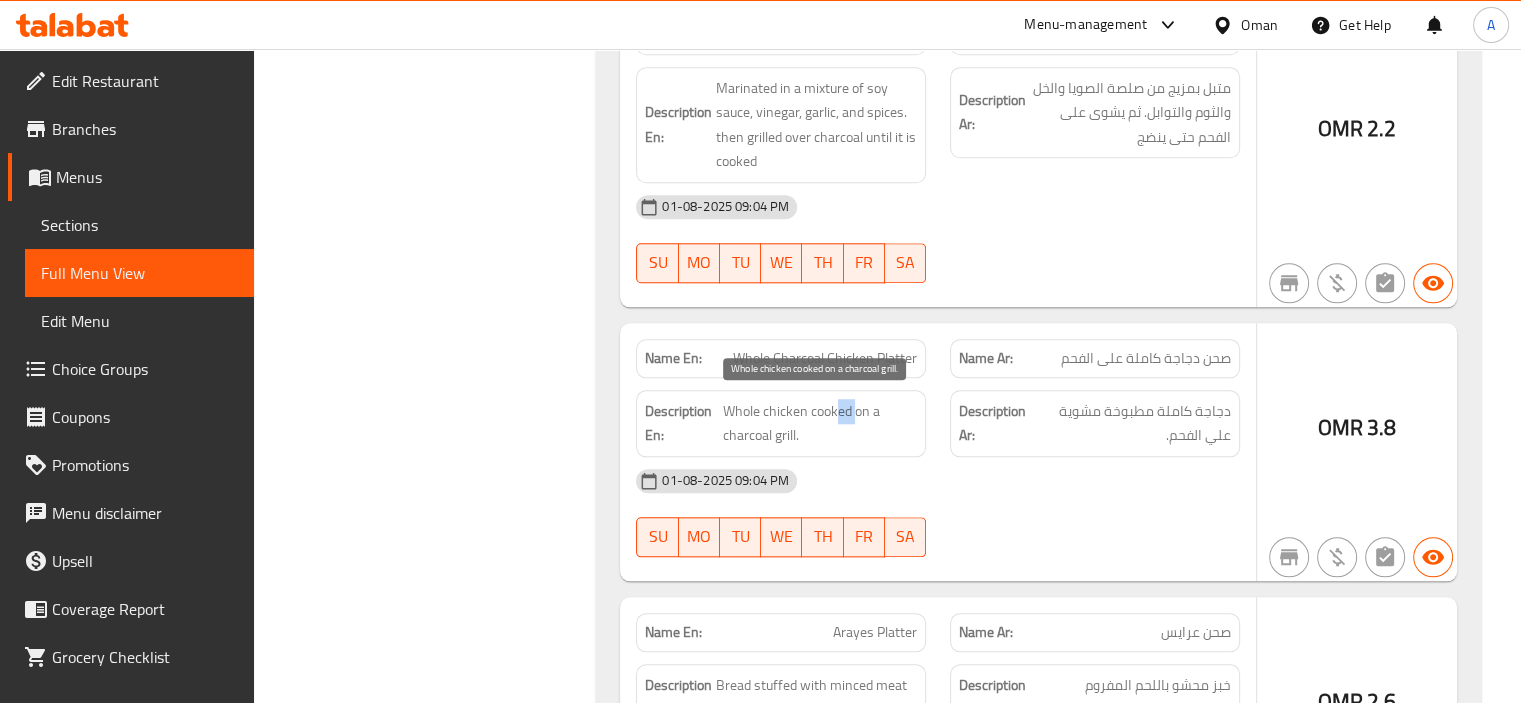 drag, startPoint x: 837, startPoint y: 392, endPoint x: 854, endPoint y: 409, distance: 24.04163 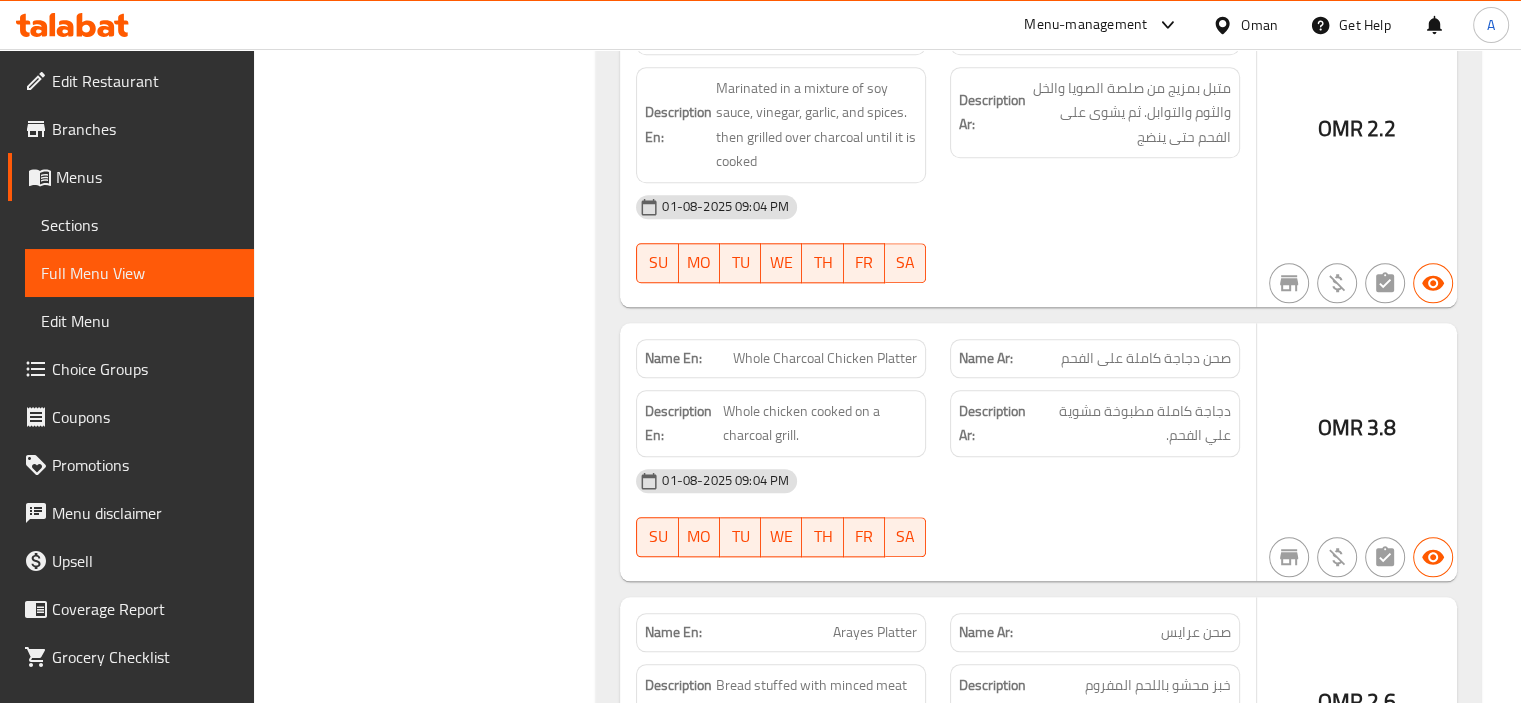 click on "صحن دجاجة كاملة على الفحم" at bounding box center [1146, 358] 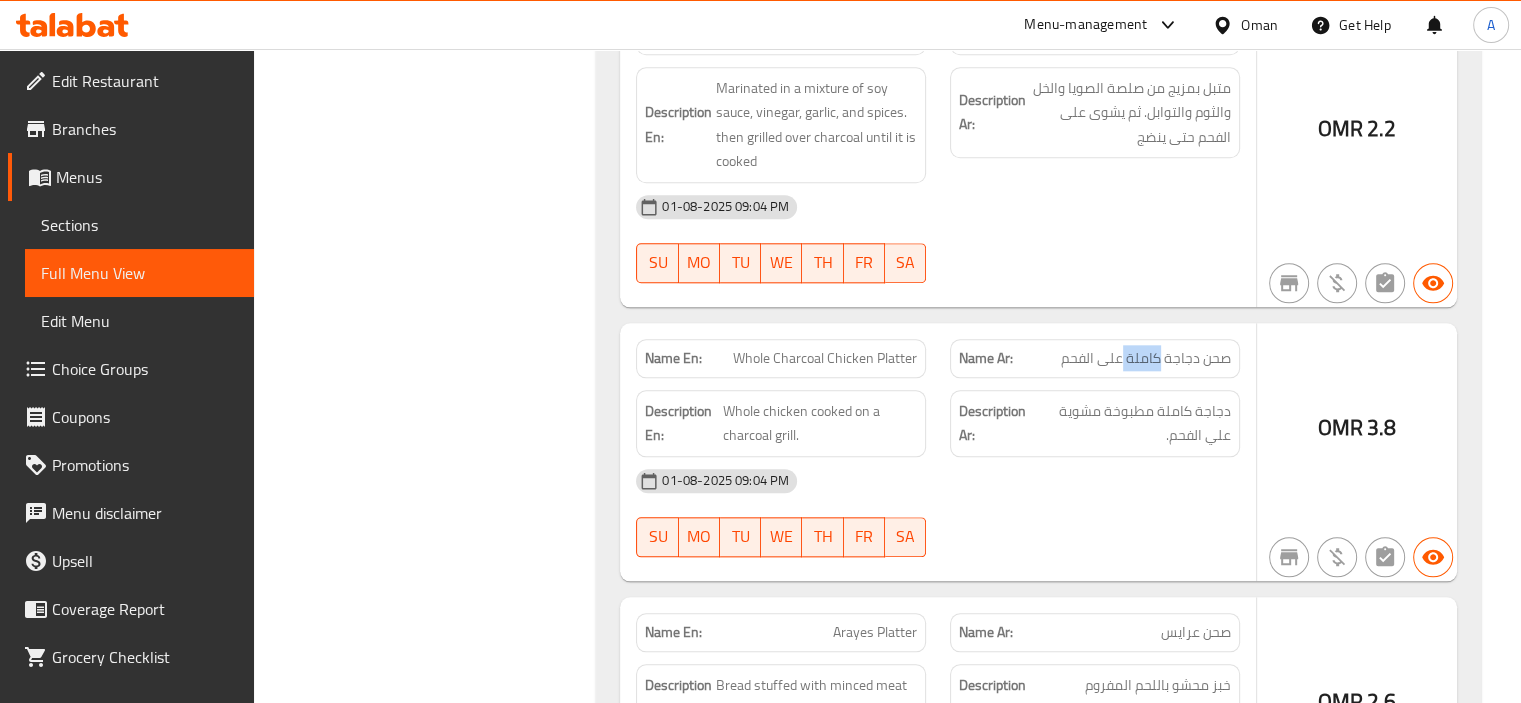 click on "صحن دجاجة كاملة على الفحم" at bounding box center (1146, 358) 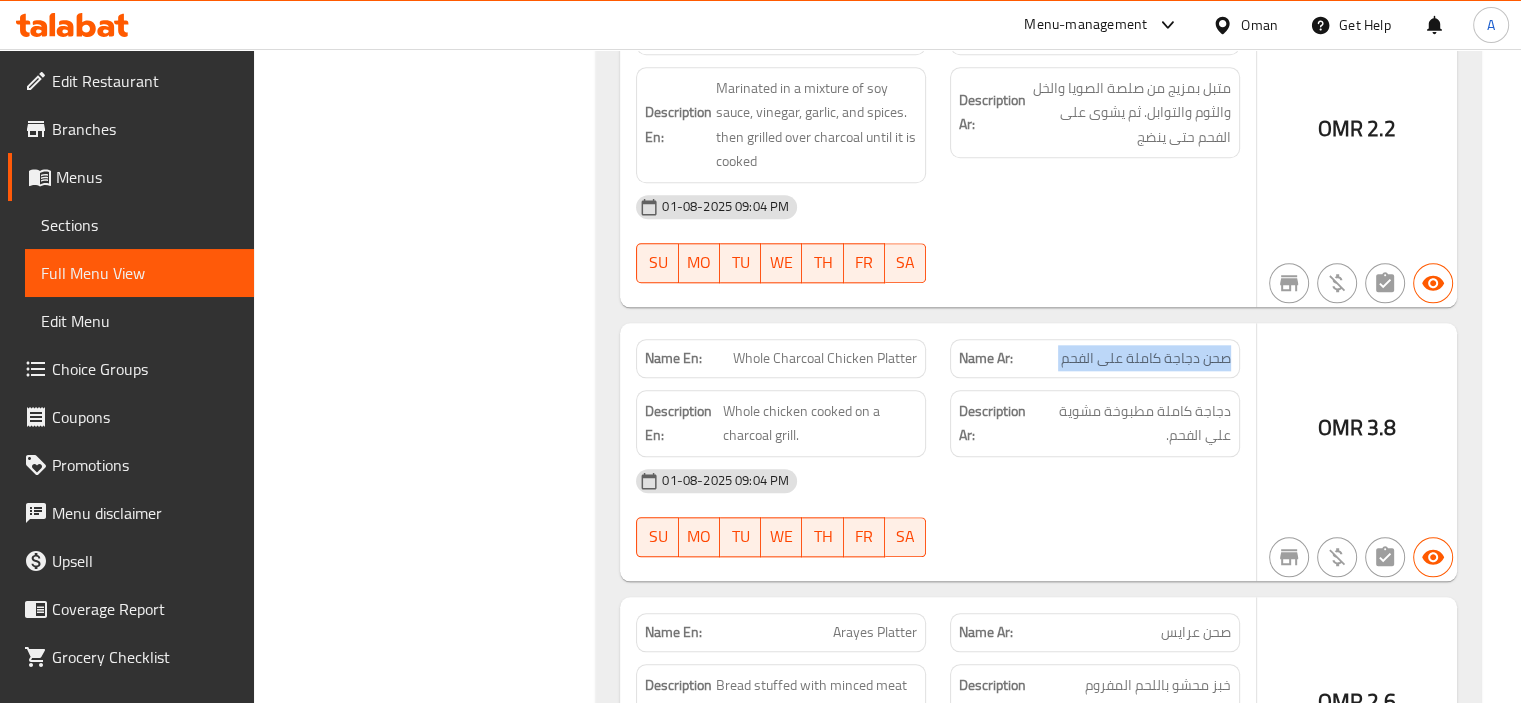 click on "صحن دجاجة كاملة على الفحم" at bounding box center [1146, 358] 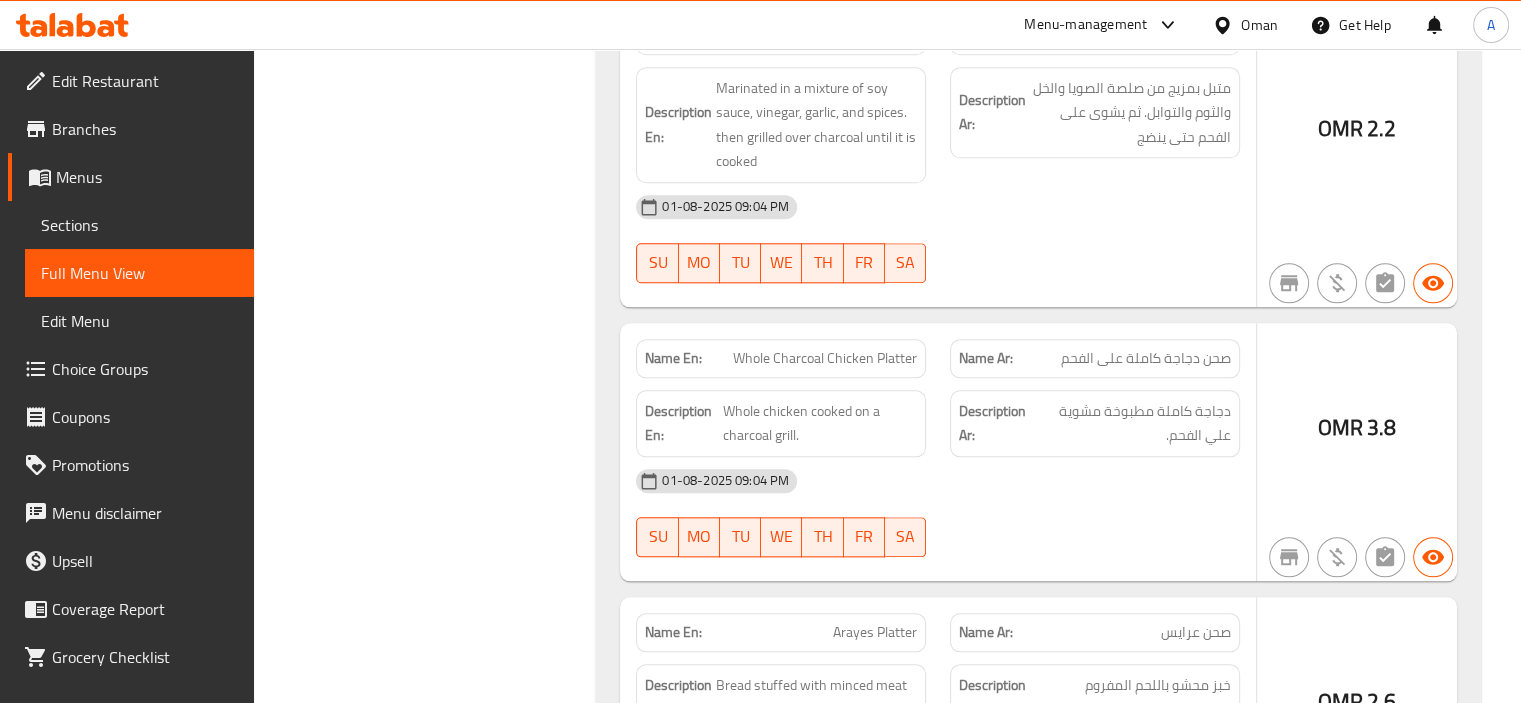 click on "Whole Charcoal Chicken Platter" at bounding box center (825, 358) 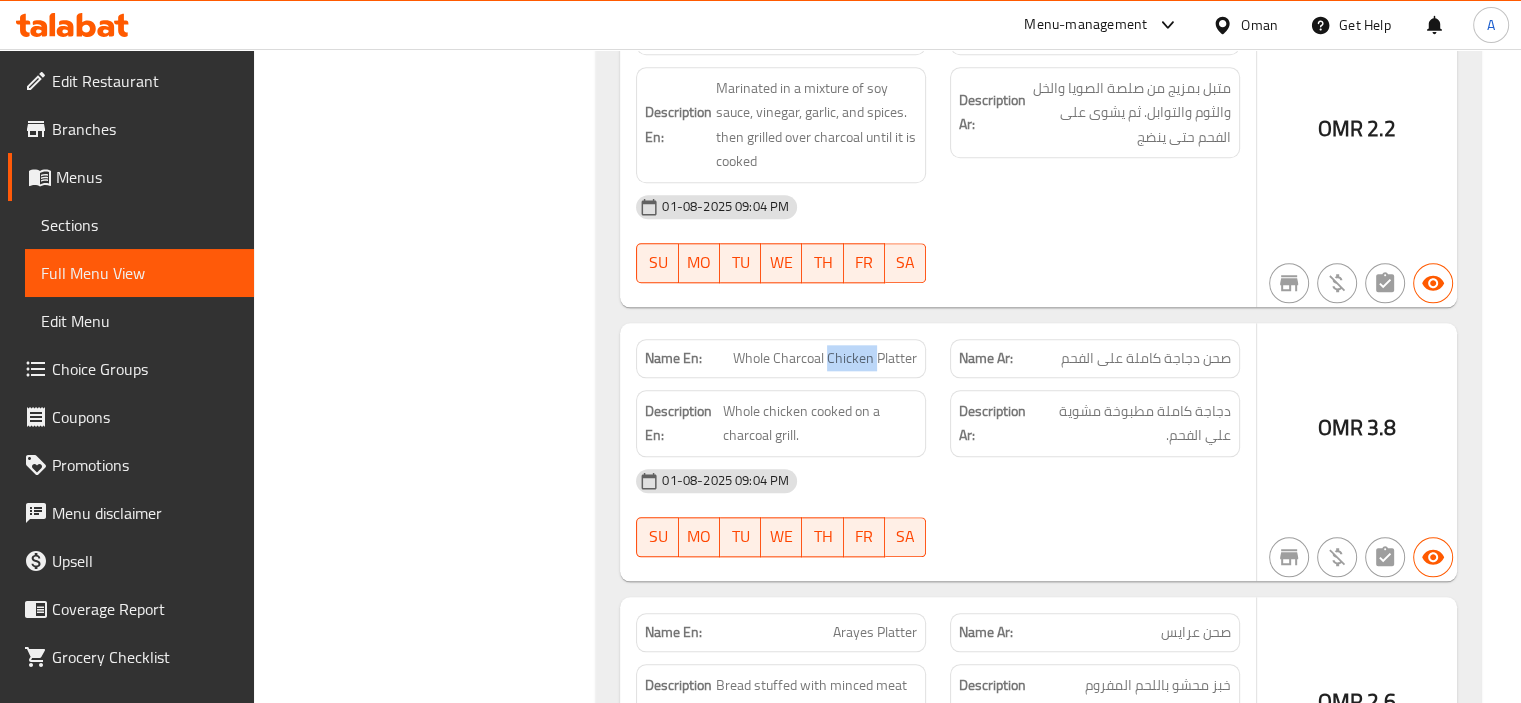 click on "Whole Charcoal Chicken Platter" at bounding box center (825, 358) 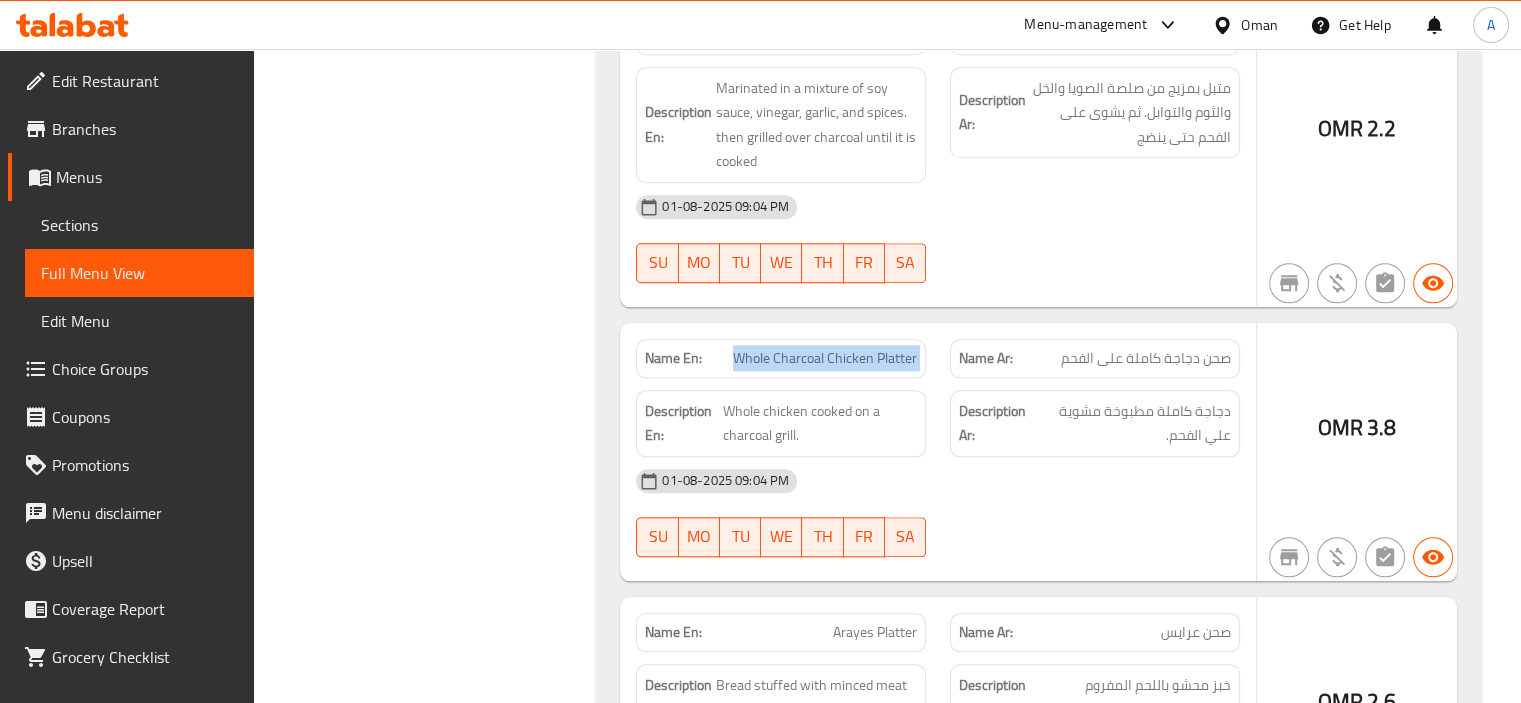 click on "Whole Charcoal Chicken Platter" at bounding box center [825, 358] 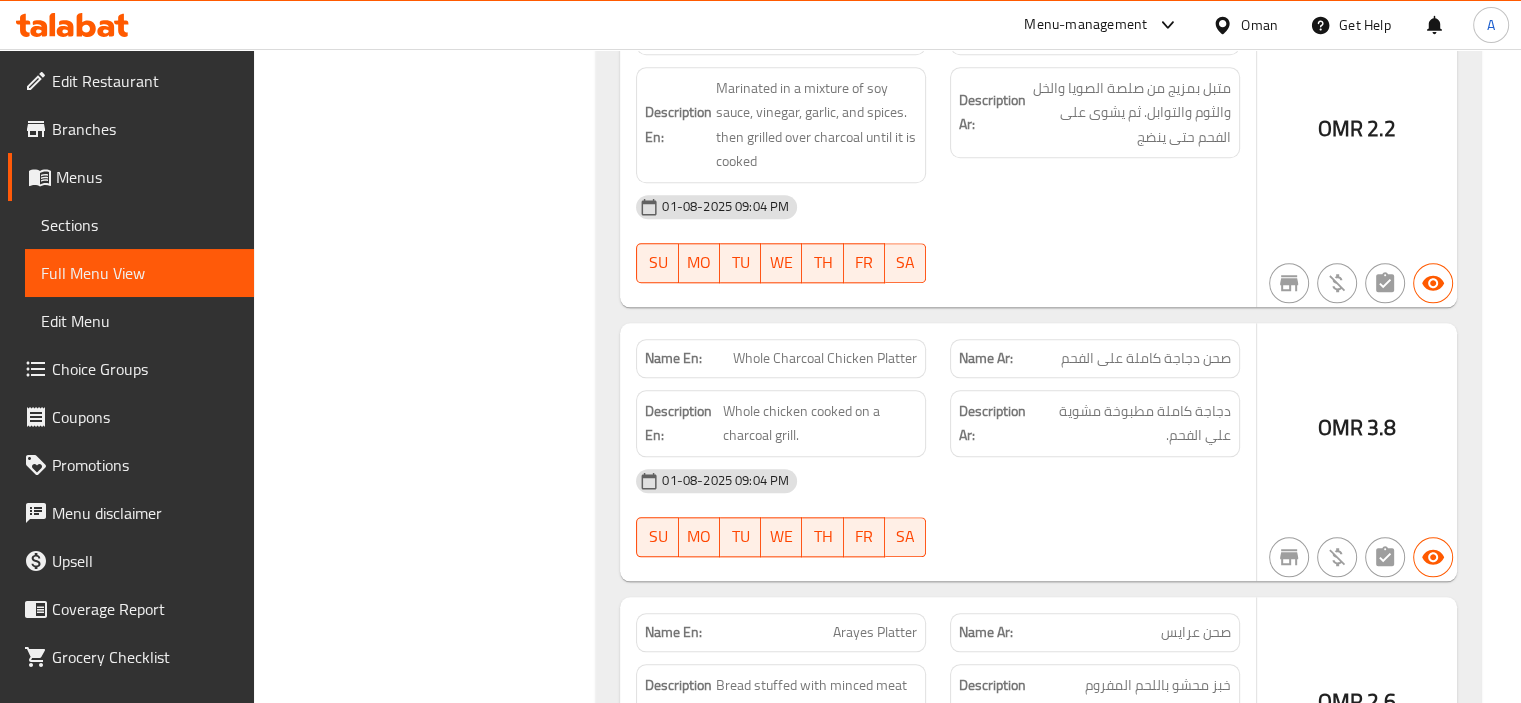 click on "Filter Branches Branches Popular filters Free items Branch specific items Has choices Upsell items Availability filters Available Not available View filters Collapse sections Collapse categories Collapse Choices" at bounding box center [433, 3367] 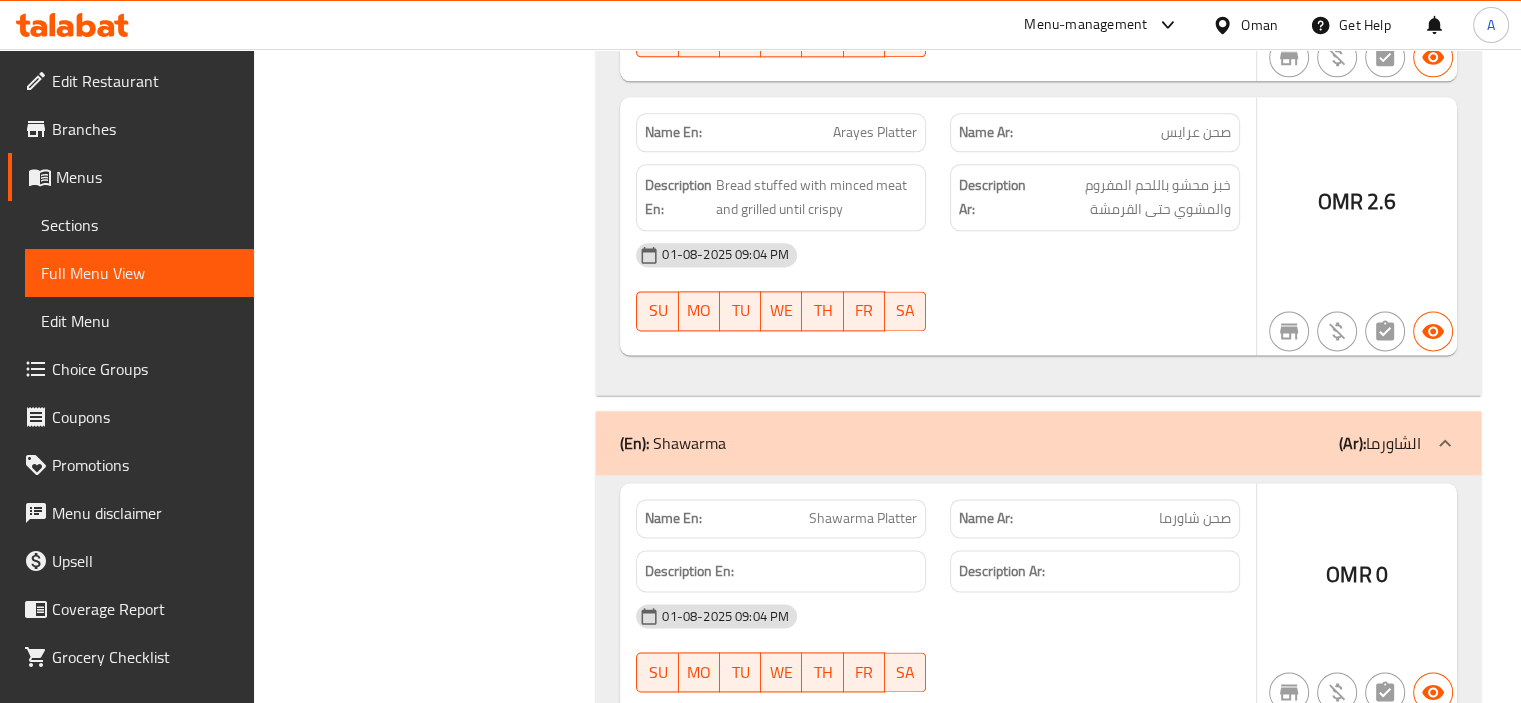 scroll, scrollTop: 2800, scrollLeft: 0, axis: vertical 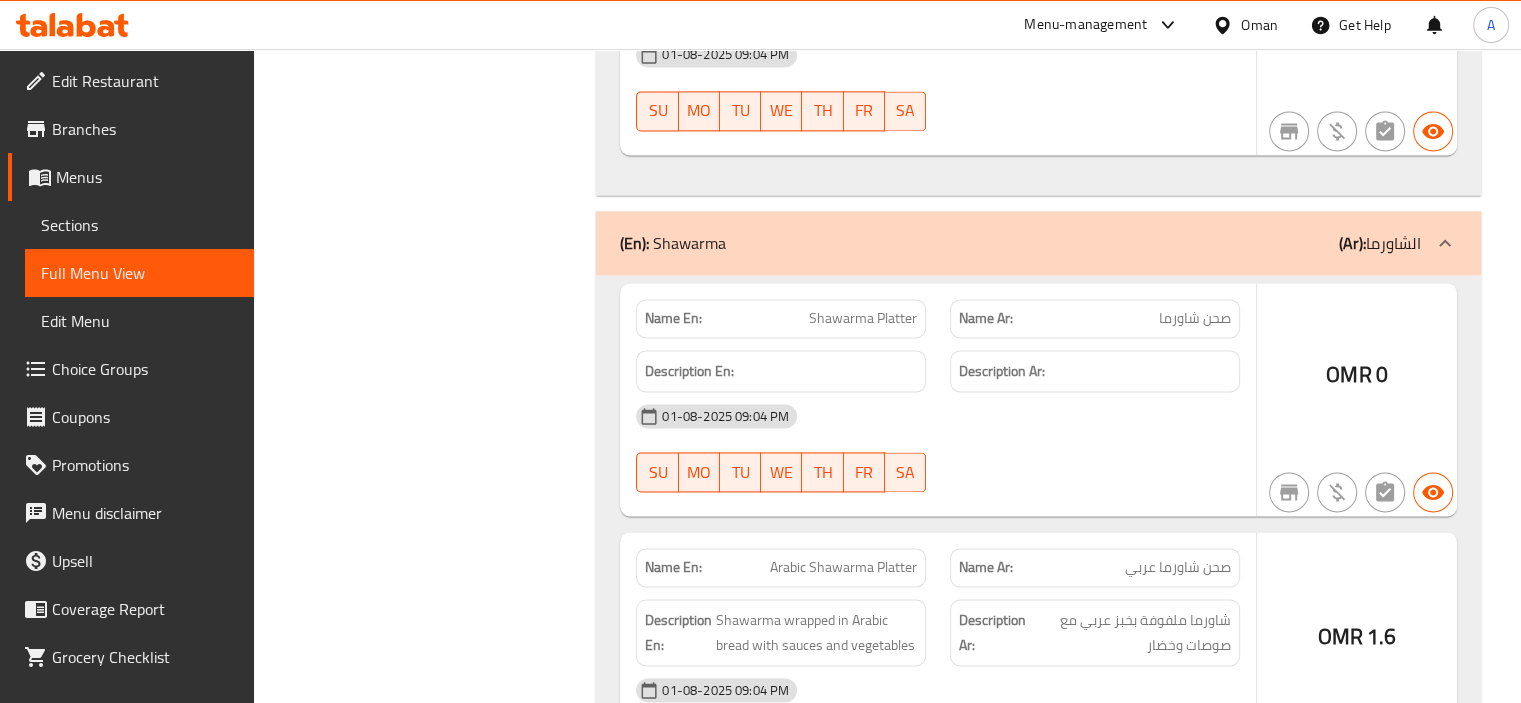 click on "Shawarma Platter" at bounding box center (893, -2424) 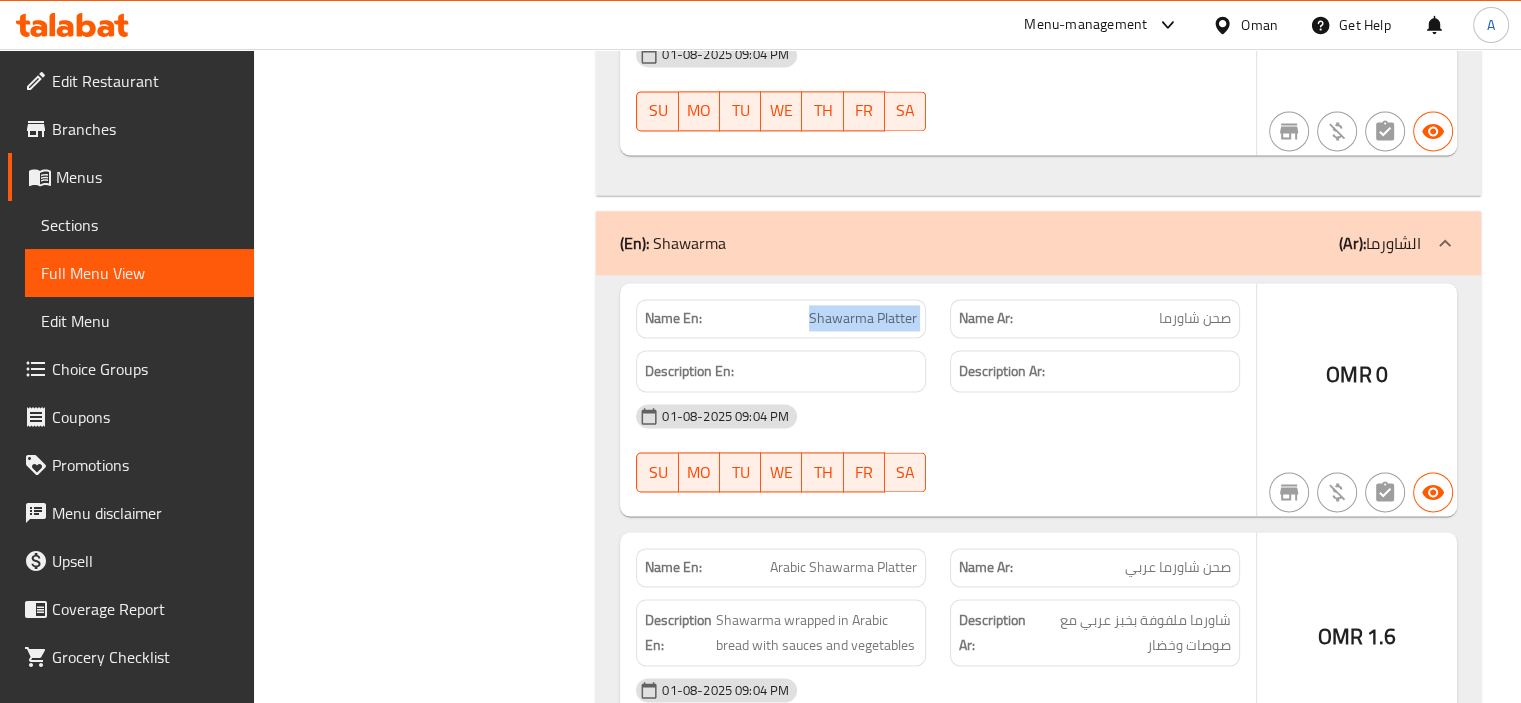 click on "Shawarma Platter" at bounding box center [893, -2424] 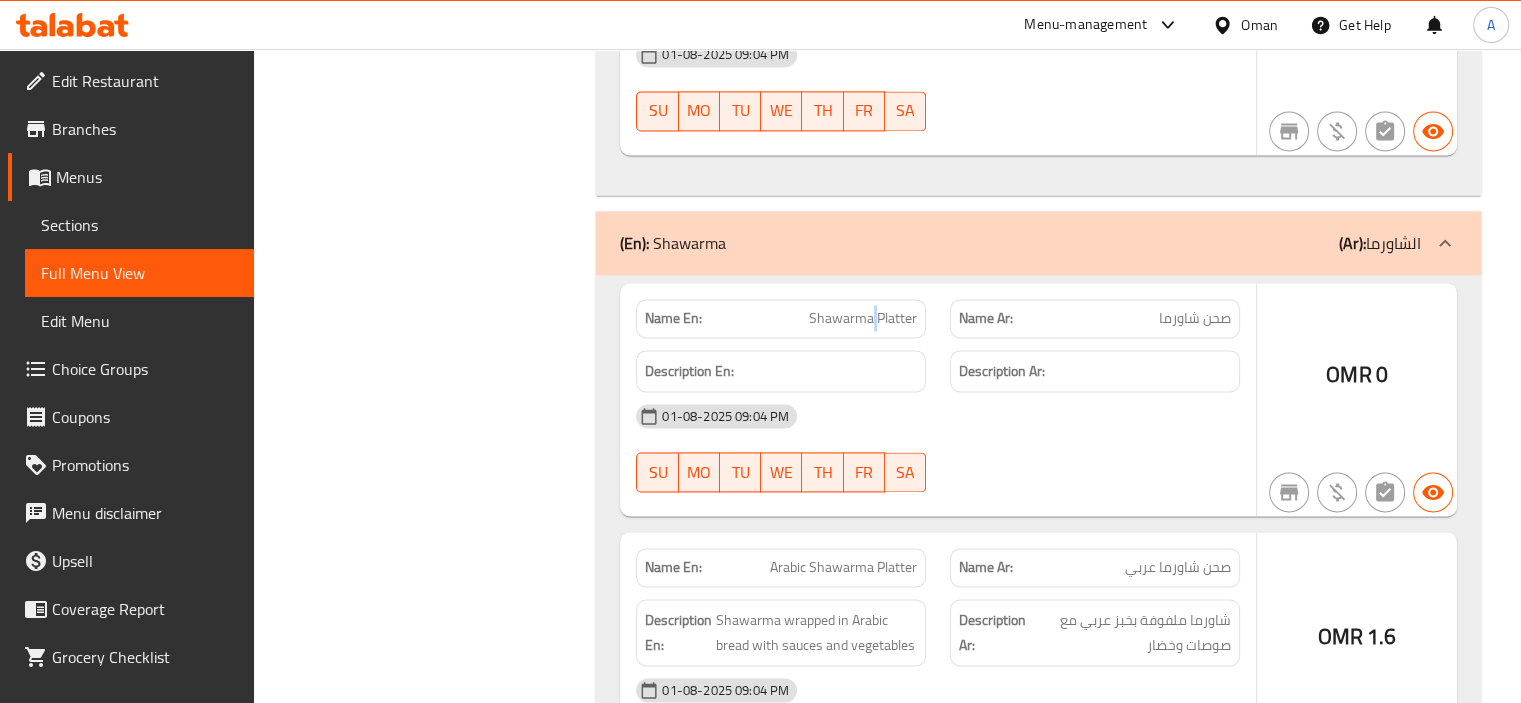 click on "Shawarma Platter" at bounding box center [893, -2424] 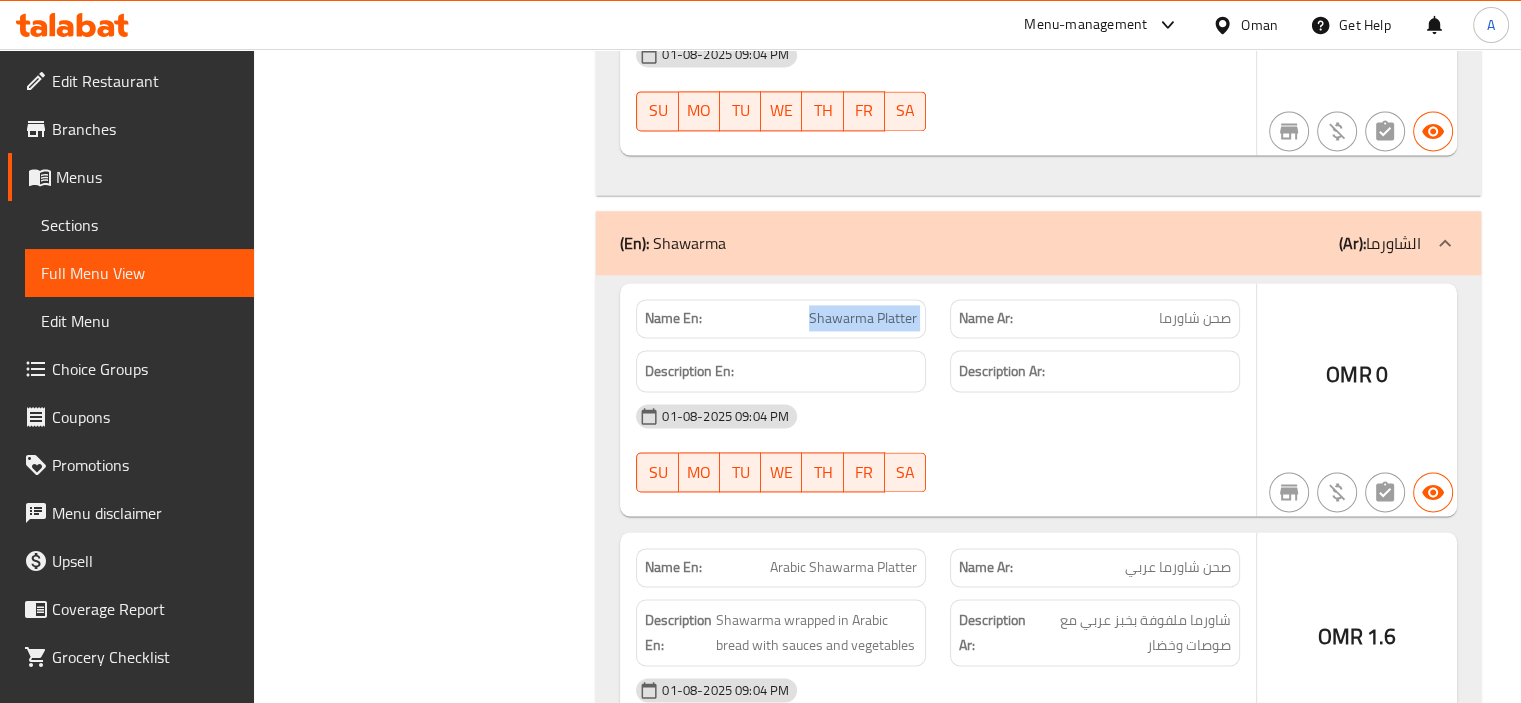click on "Shawarma Platter" at bounding box center [893, -2424] 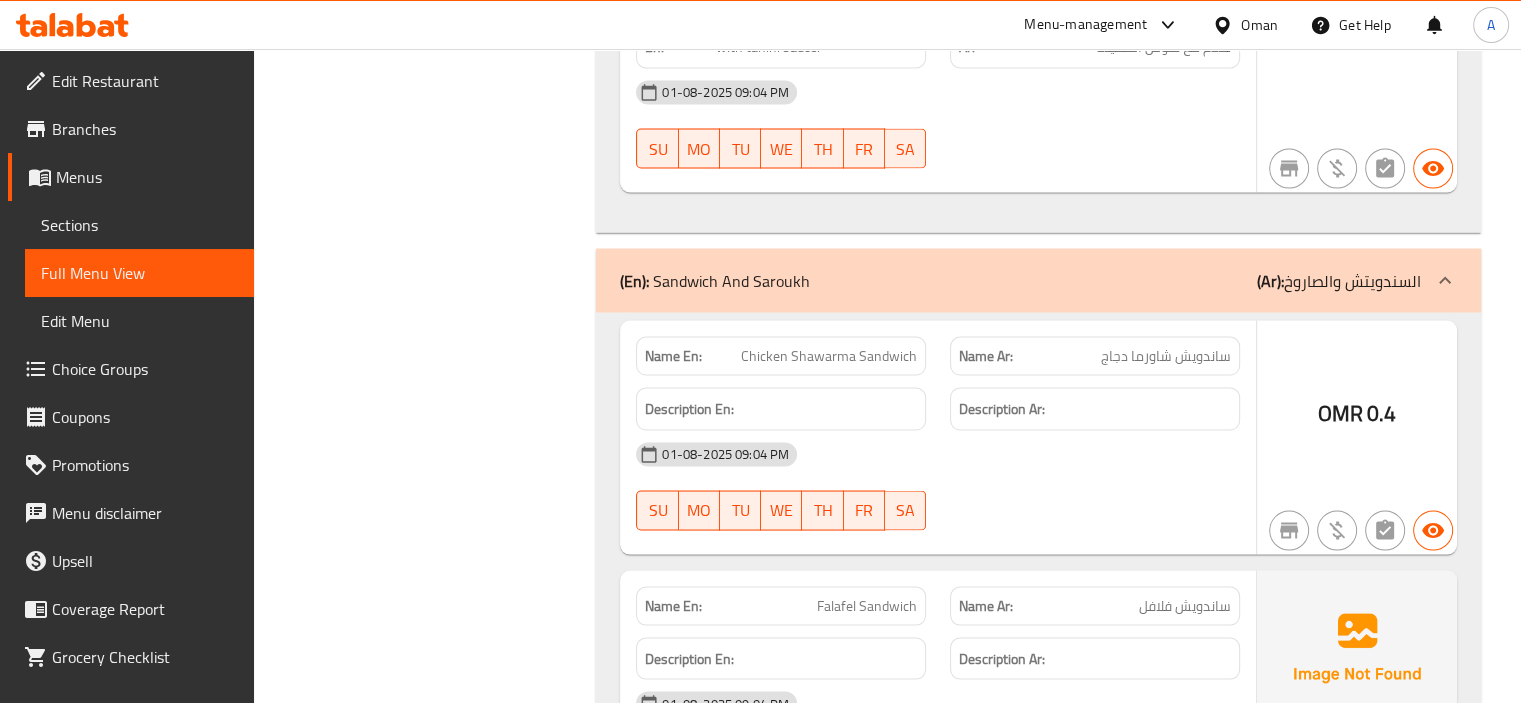 scroll, scrollTop: 3700, scrollLeft: 0, axis: vertical 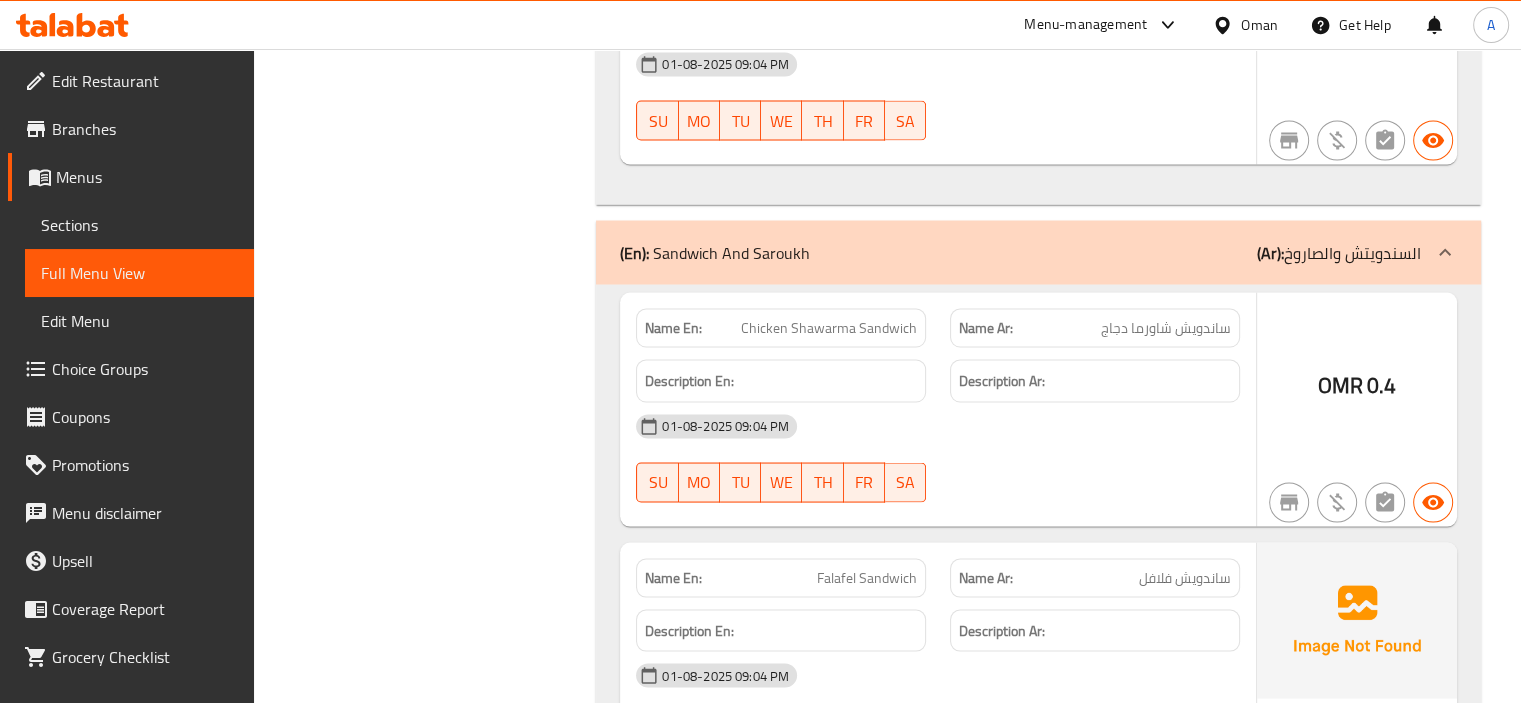 click on "Chicken Shawarma Sandwich" at bounding box center (893, -3324) 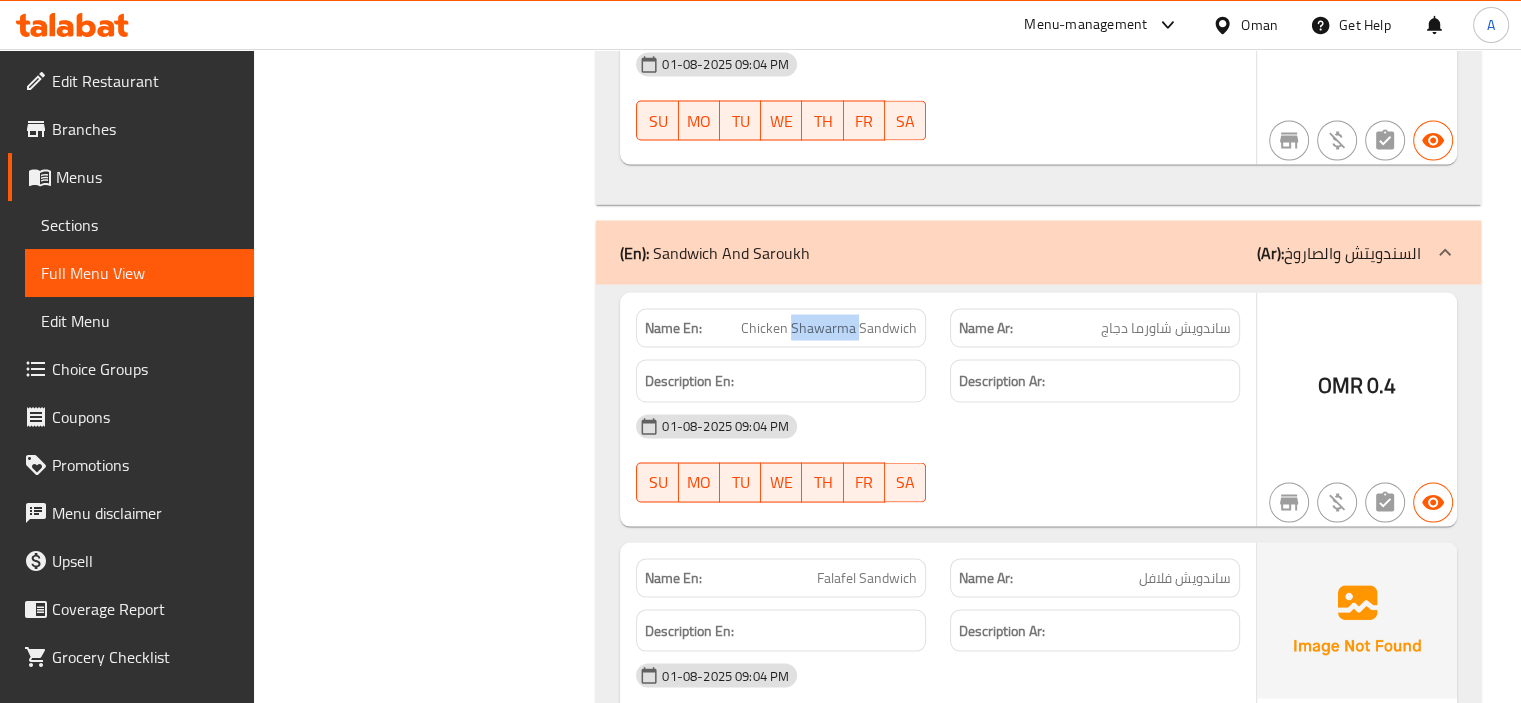 click on "Chicken Shawarma Sandwich" at bounding box center (893, -3324) 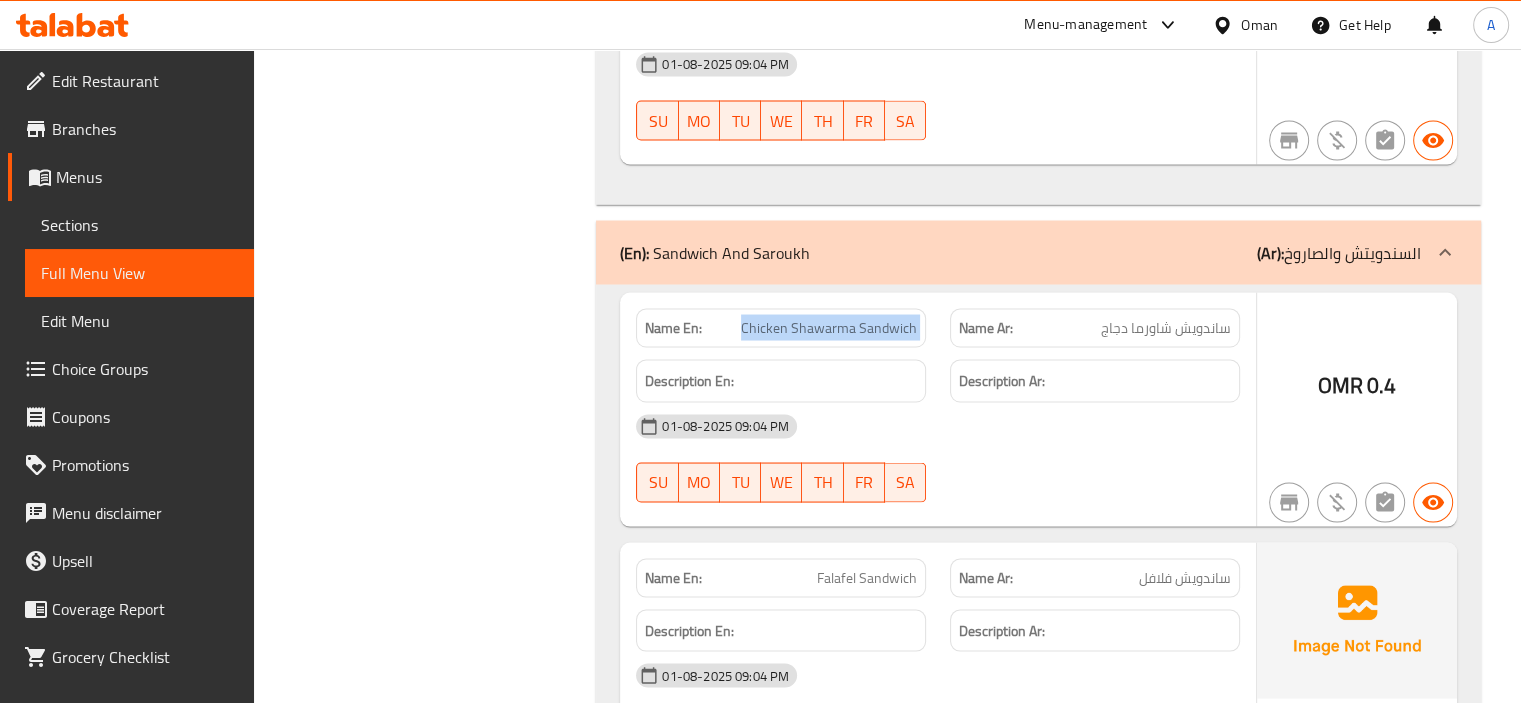 click on "Chicken Shawarma Sandwich" at bounding box center (893, -3324) 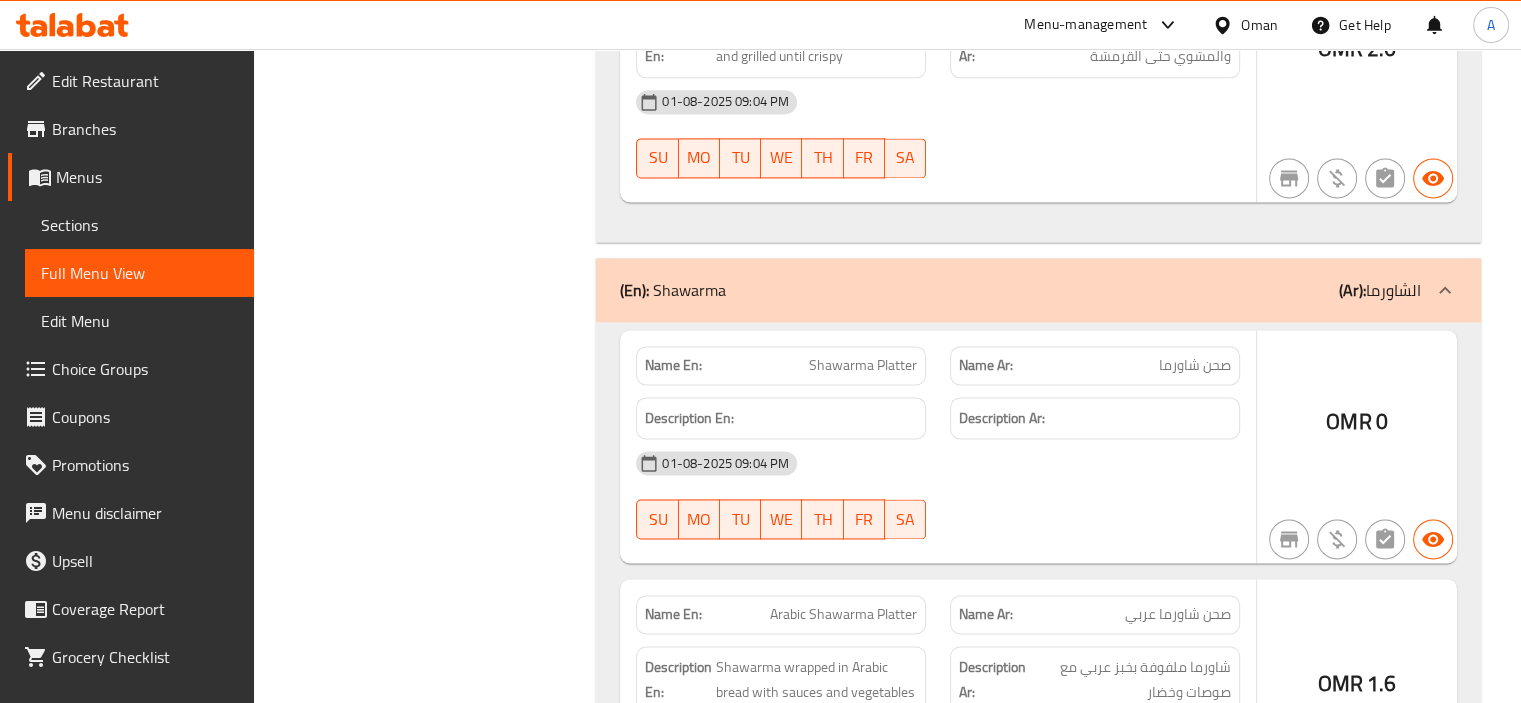scroll, scrollTop: 2800, scrollLeft: 0, axis: vertical 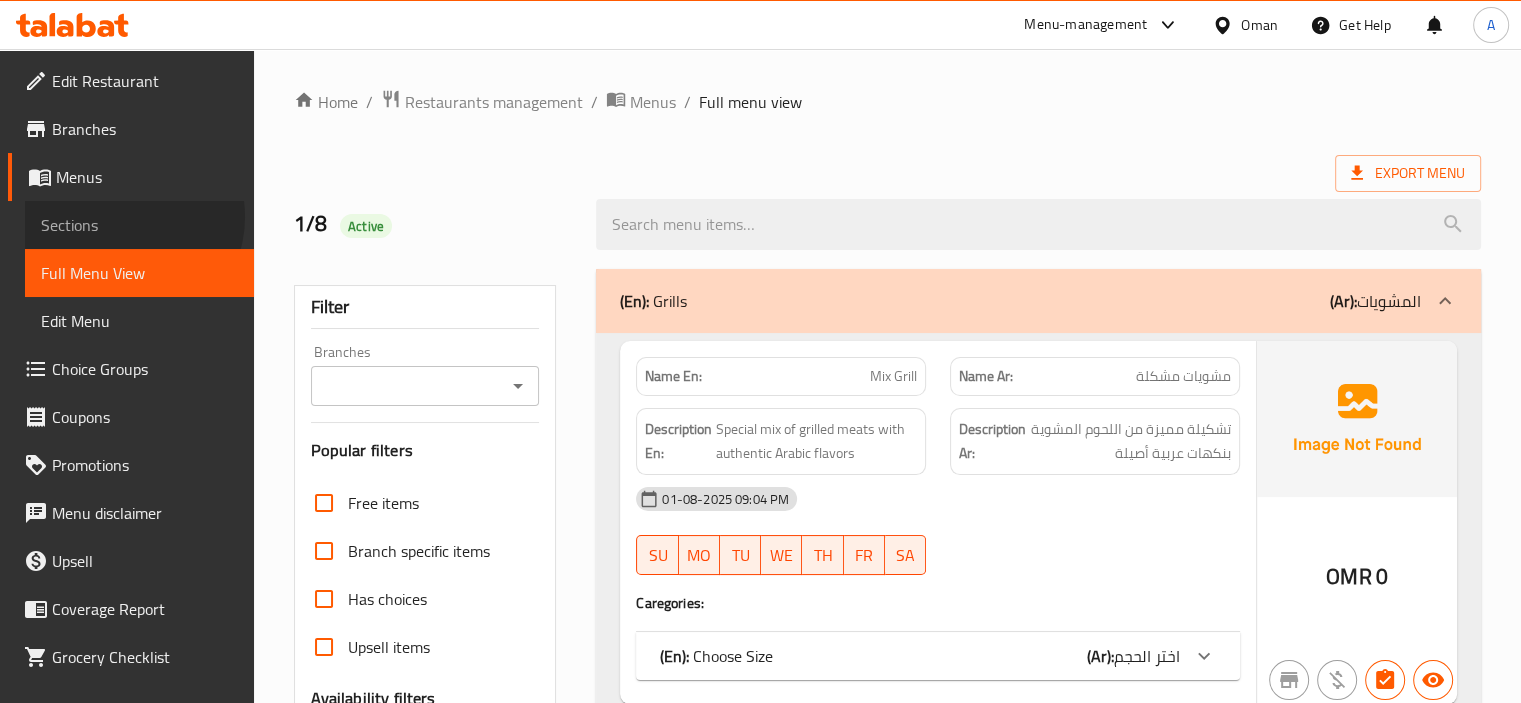 click on "Sections" at bounding box center [139, 225] 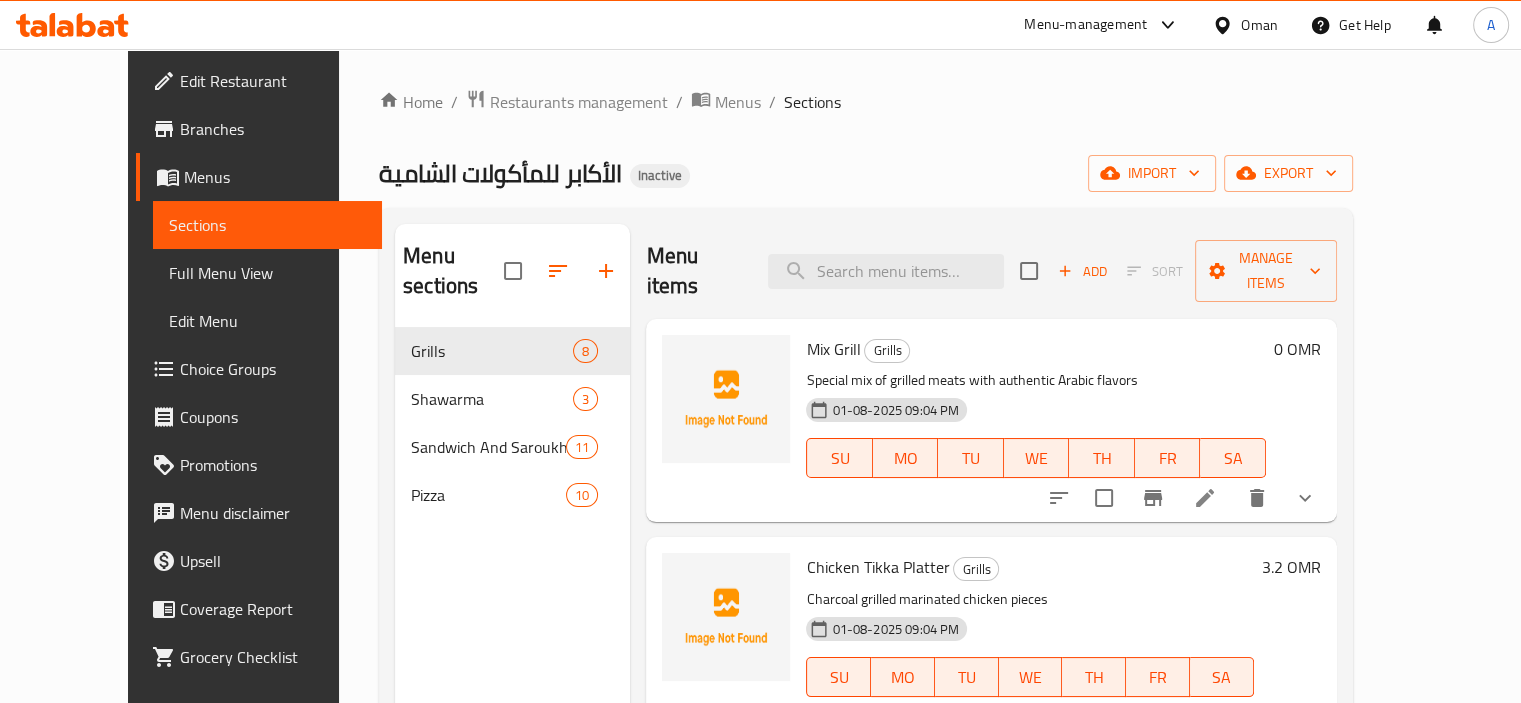 click on "Menu items Add Sort Manage items" at bounding box center [991, 271] 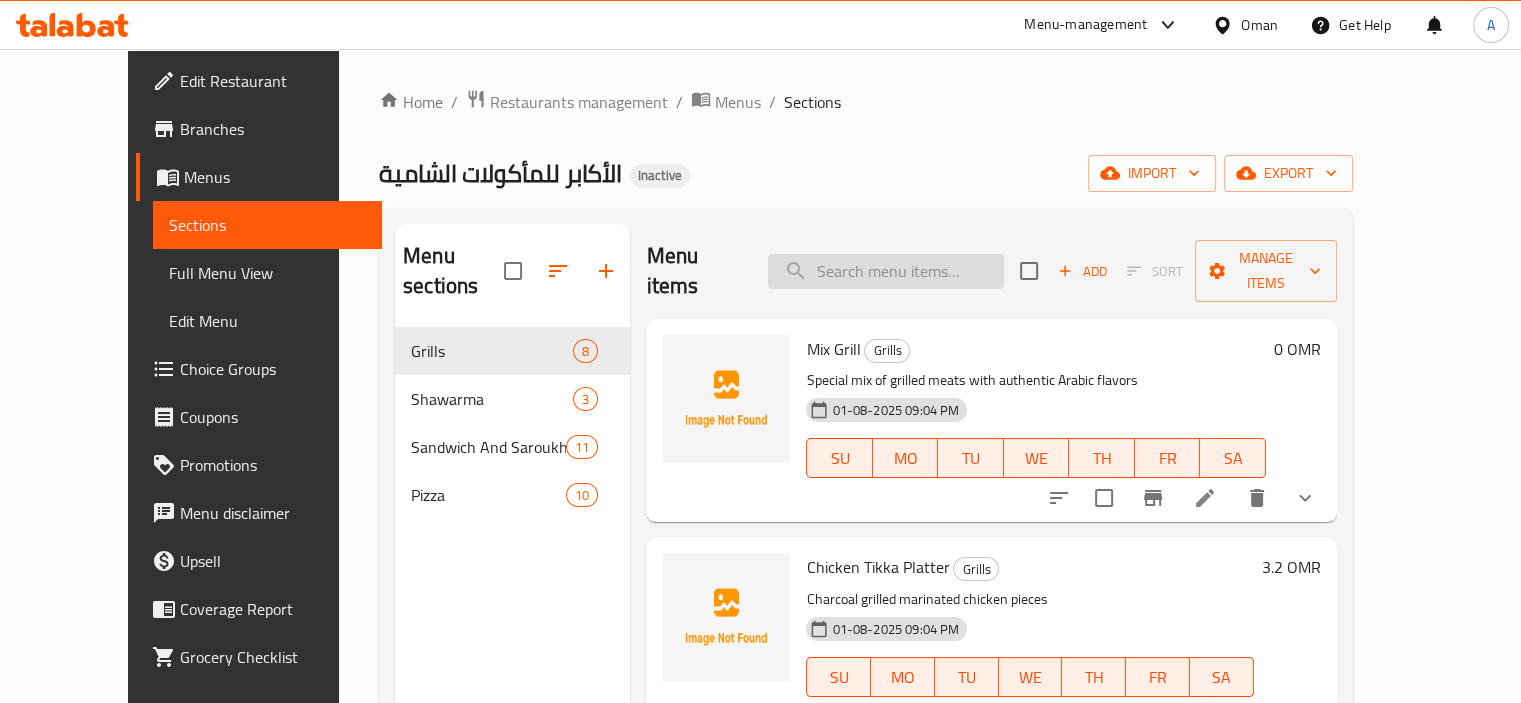 paste on "Shawarma Platter" 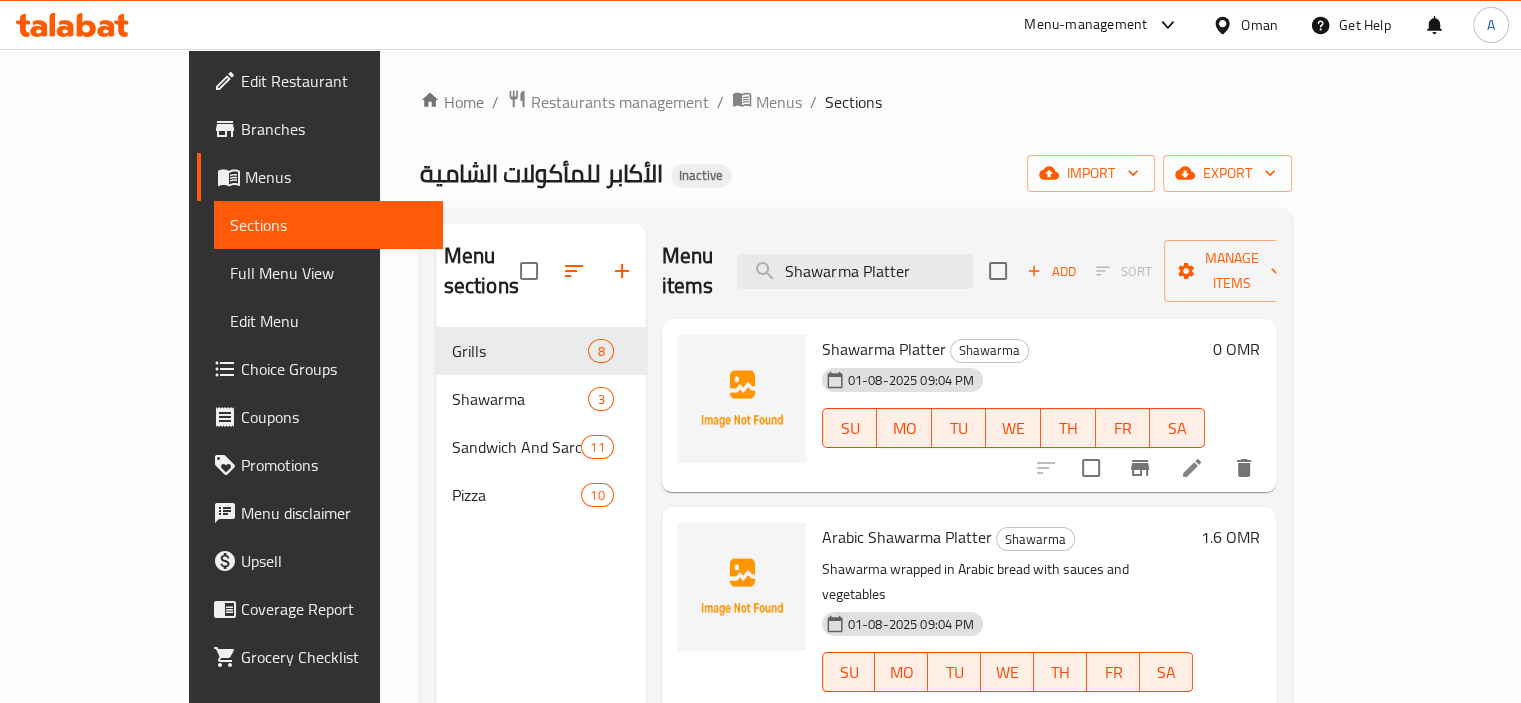 type on "Shawarma Platter" 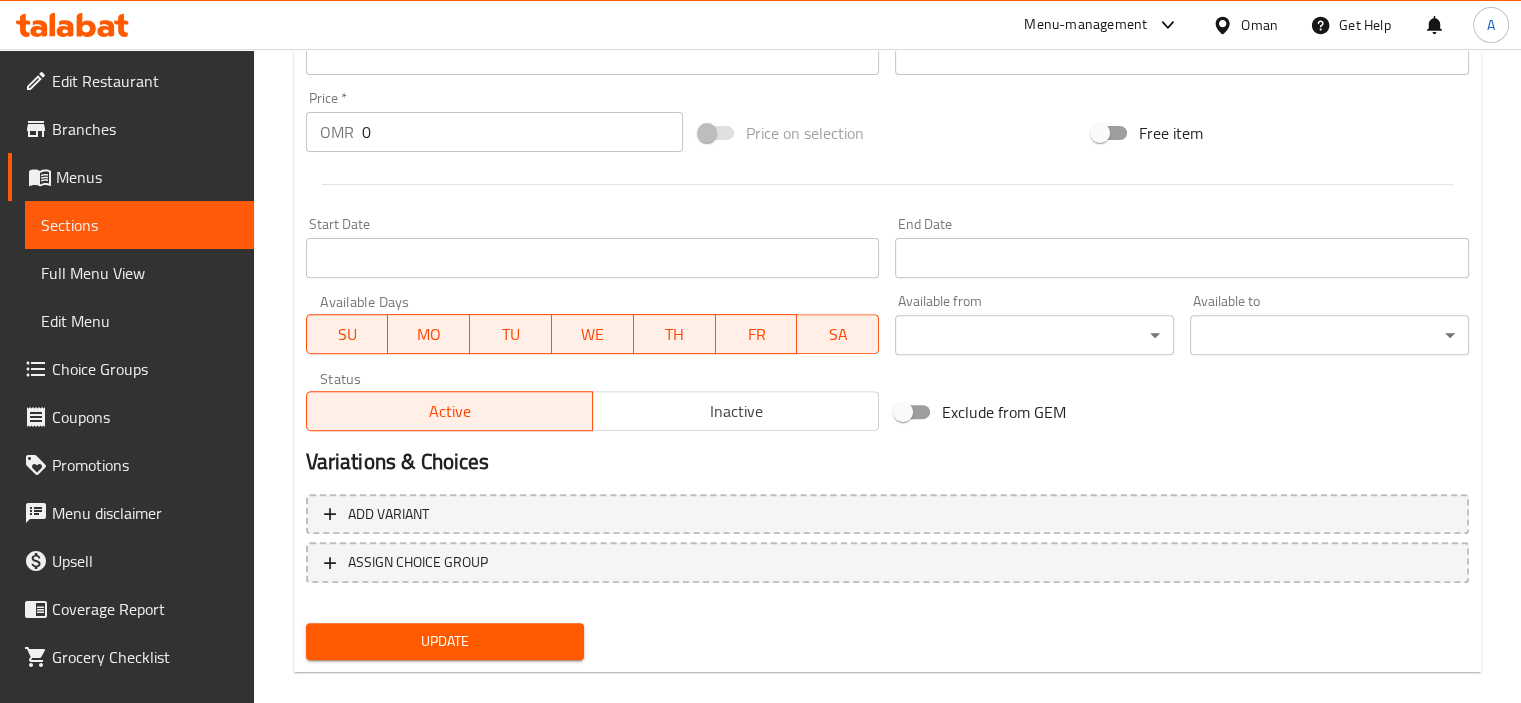 scroll, scrollTop: 709, scrollLeft: 0, axis: vertical 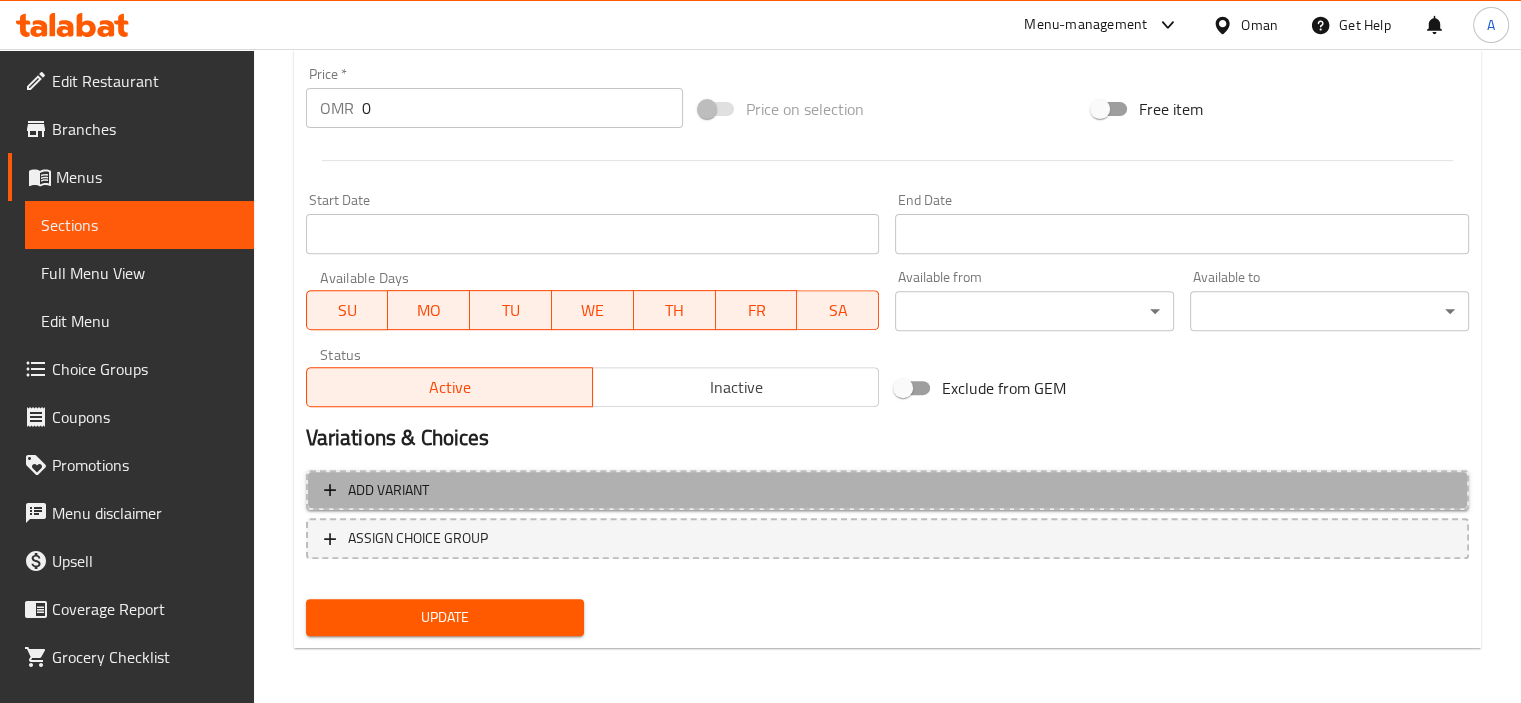 click on "Add variant" at bounding box center (887, 490) 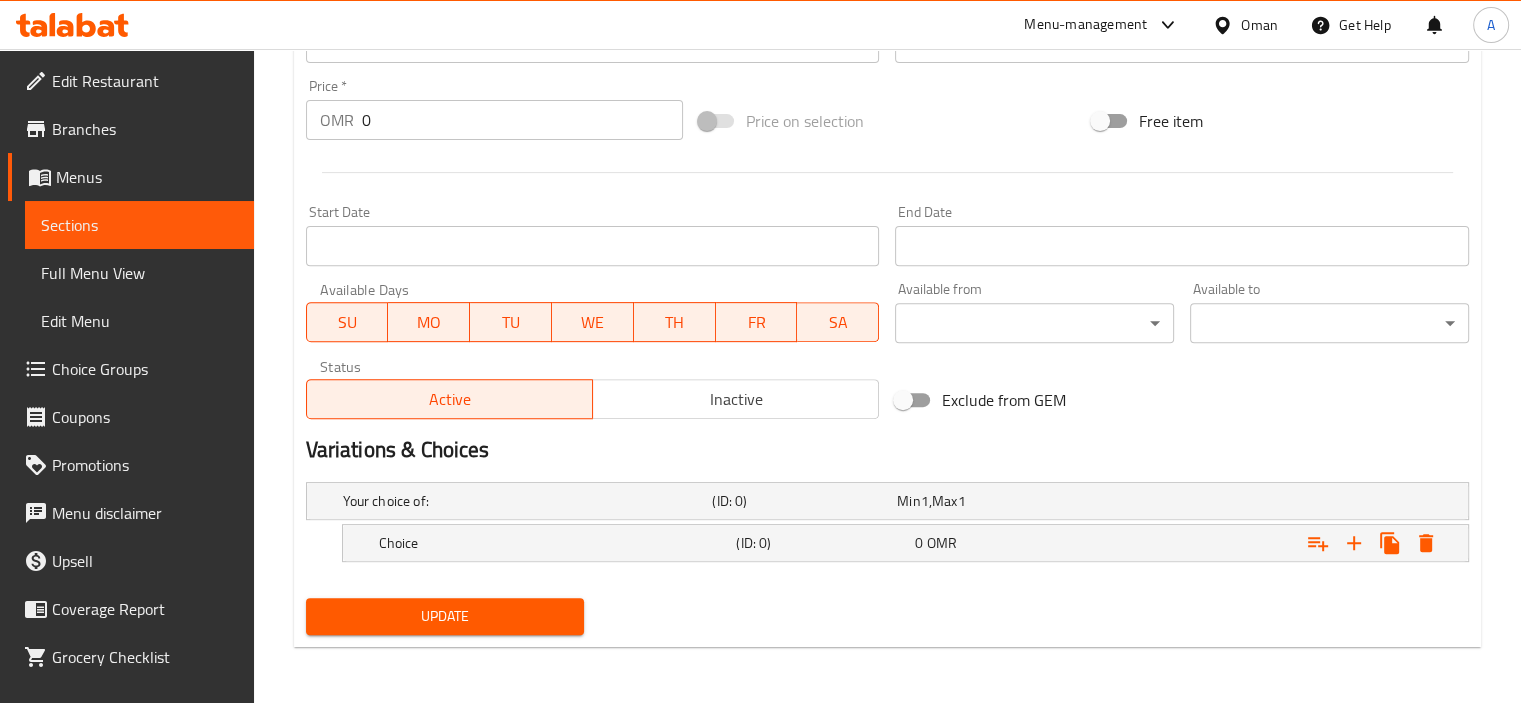 scroll, scrollTop: 696, scrollLeft: 0, axis: vertical 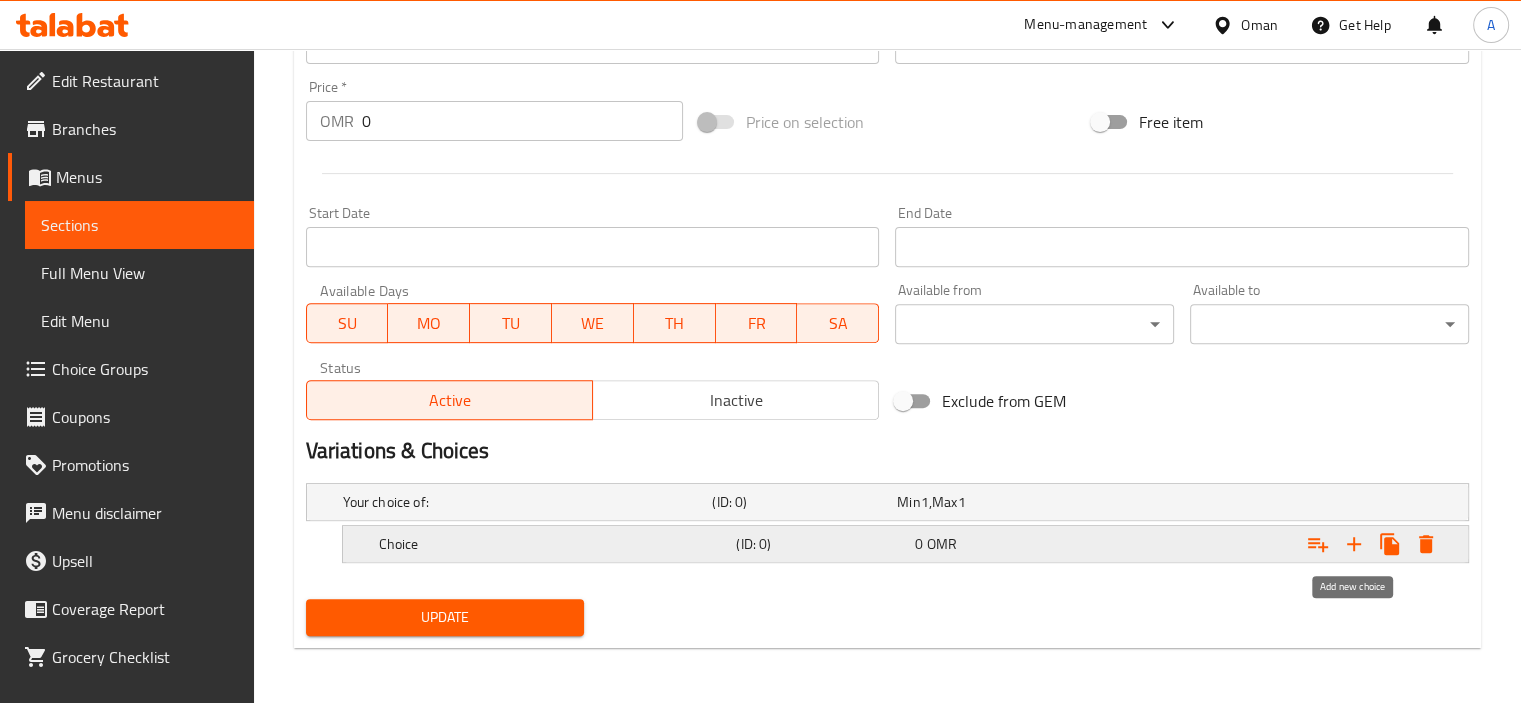 click 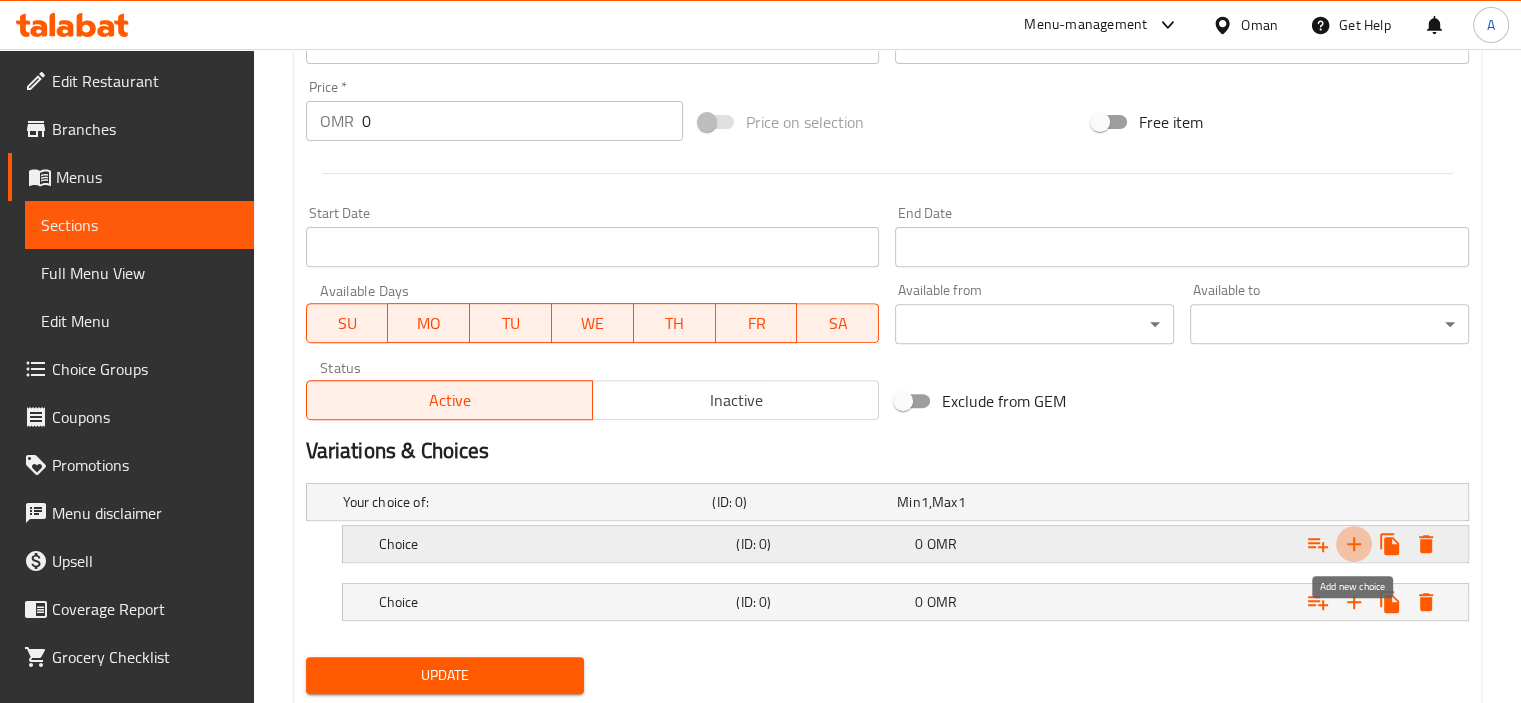 click 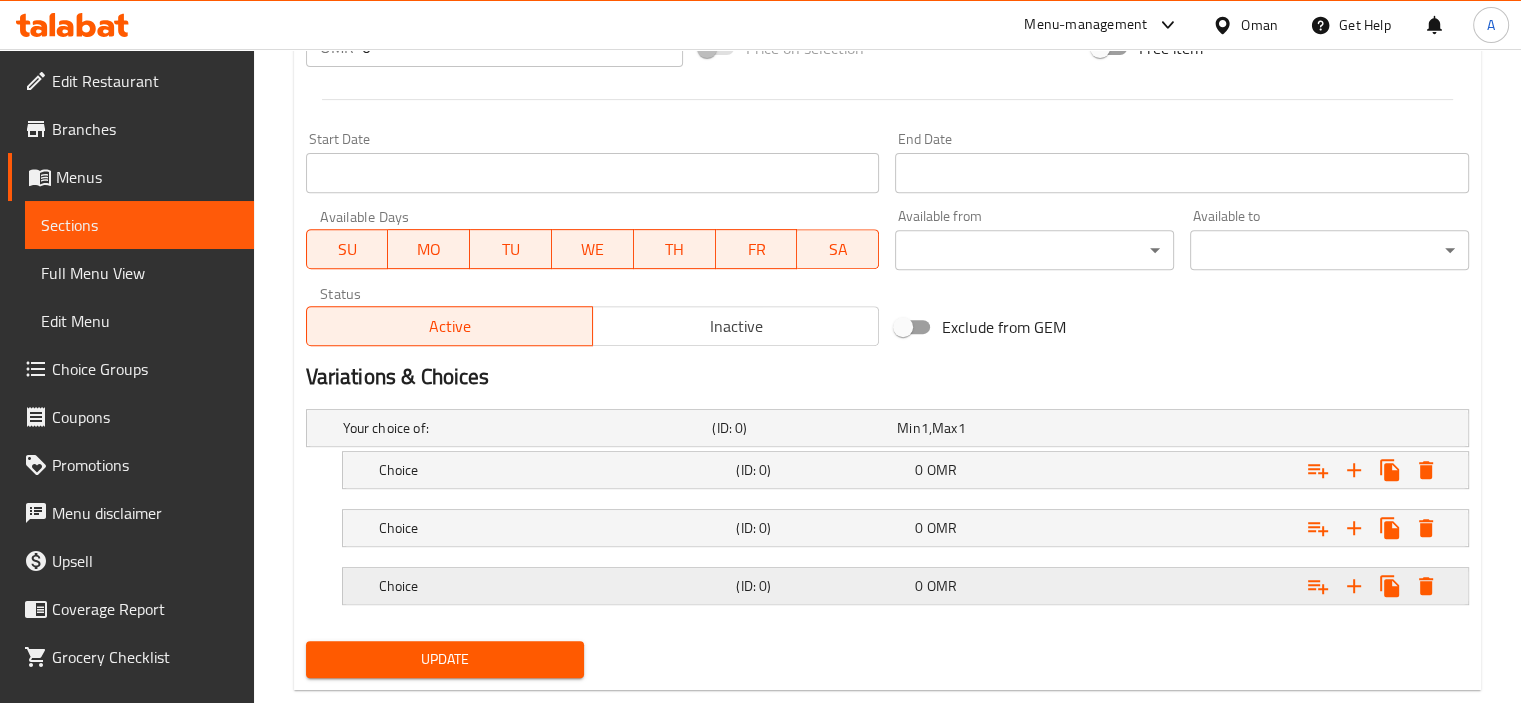 scroll, scrollTop: 811, scrollLeft: 0, axis: vertical 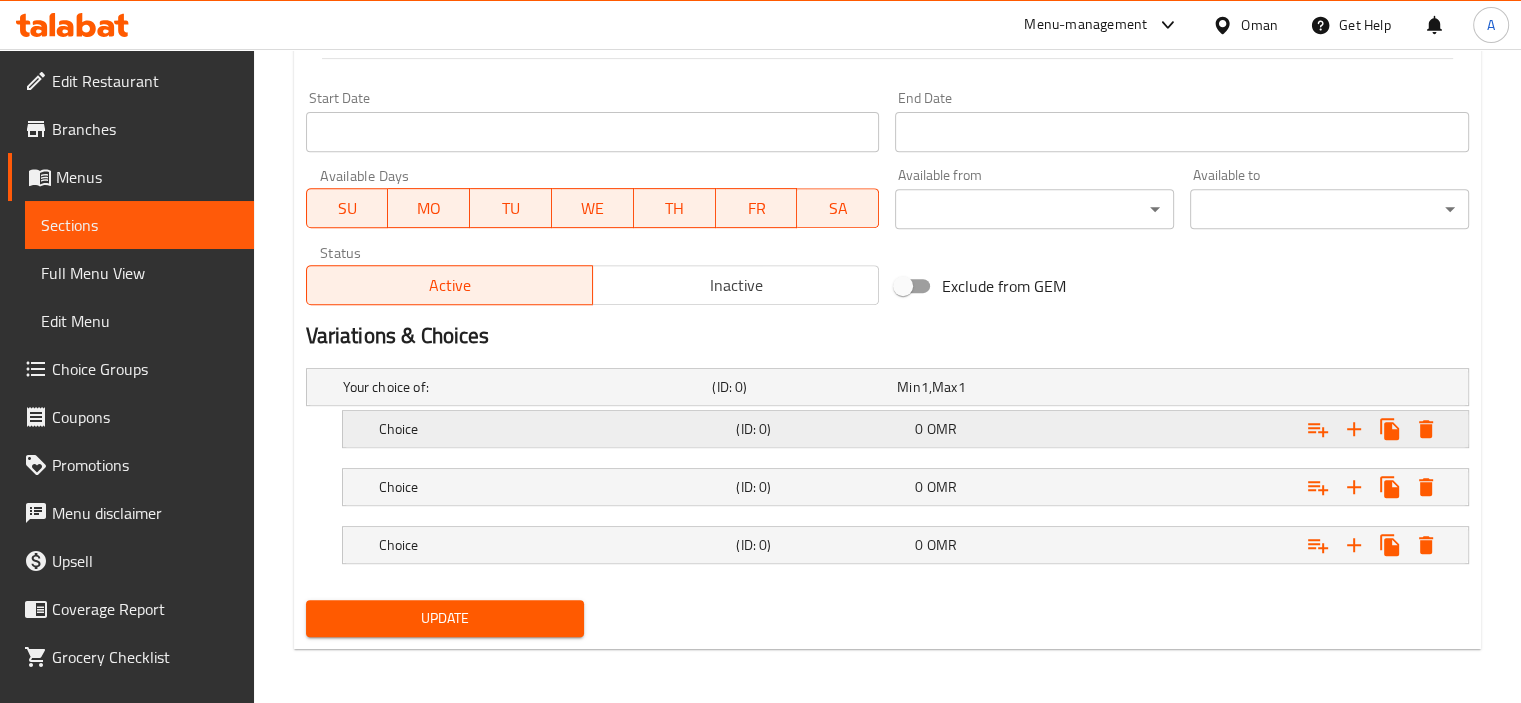 click on "Choice" at bounding box center (524, 387) 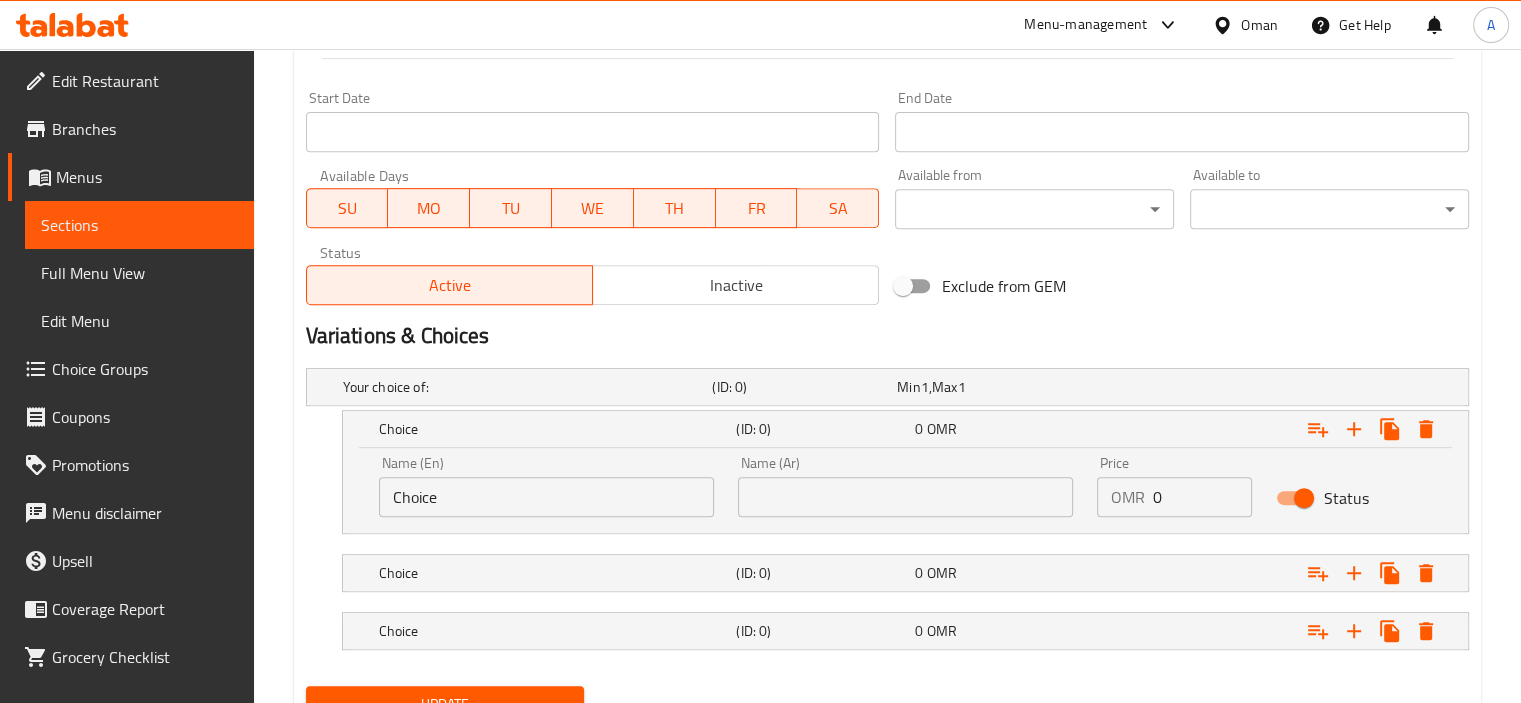 click on "Choice" at bounding box center [546, 497] 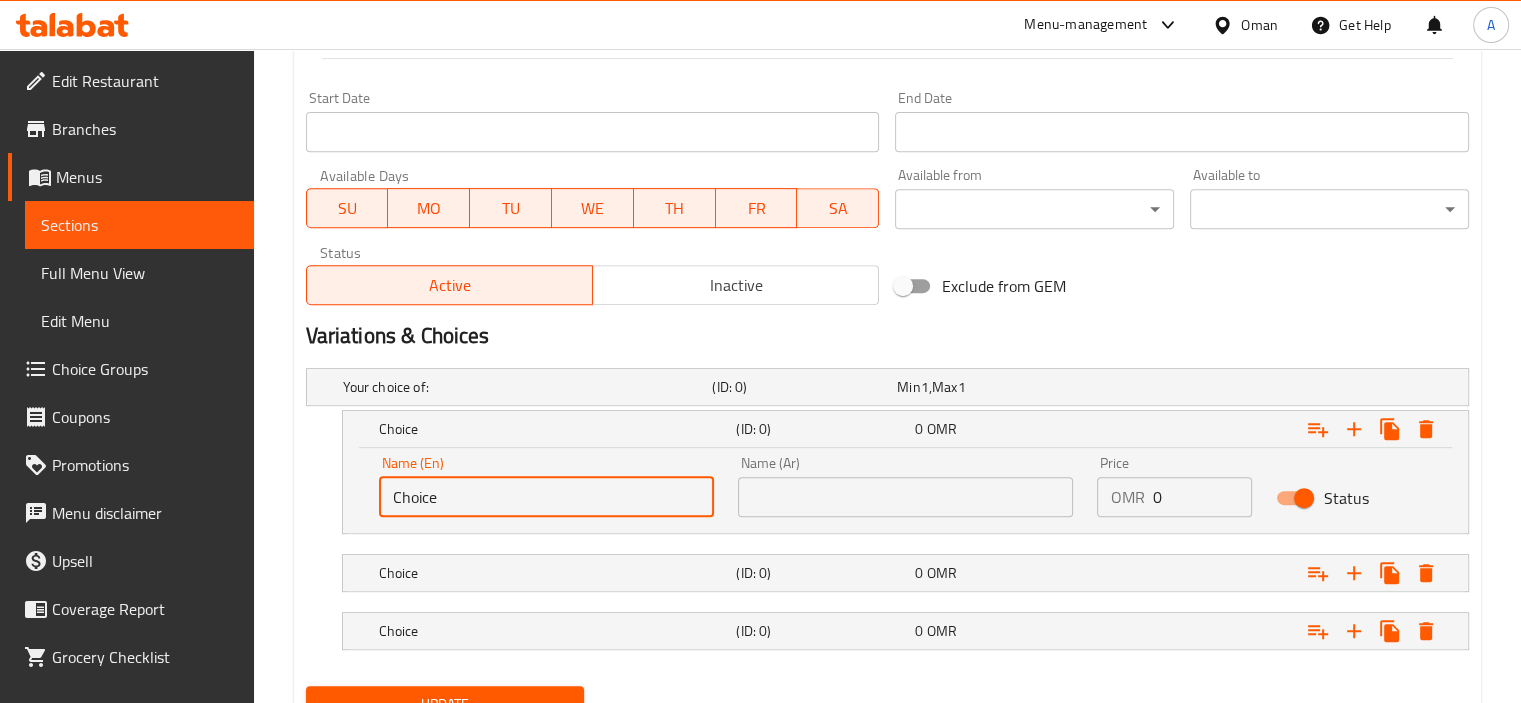 click on "Choice" at bounding box center (546, 497) 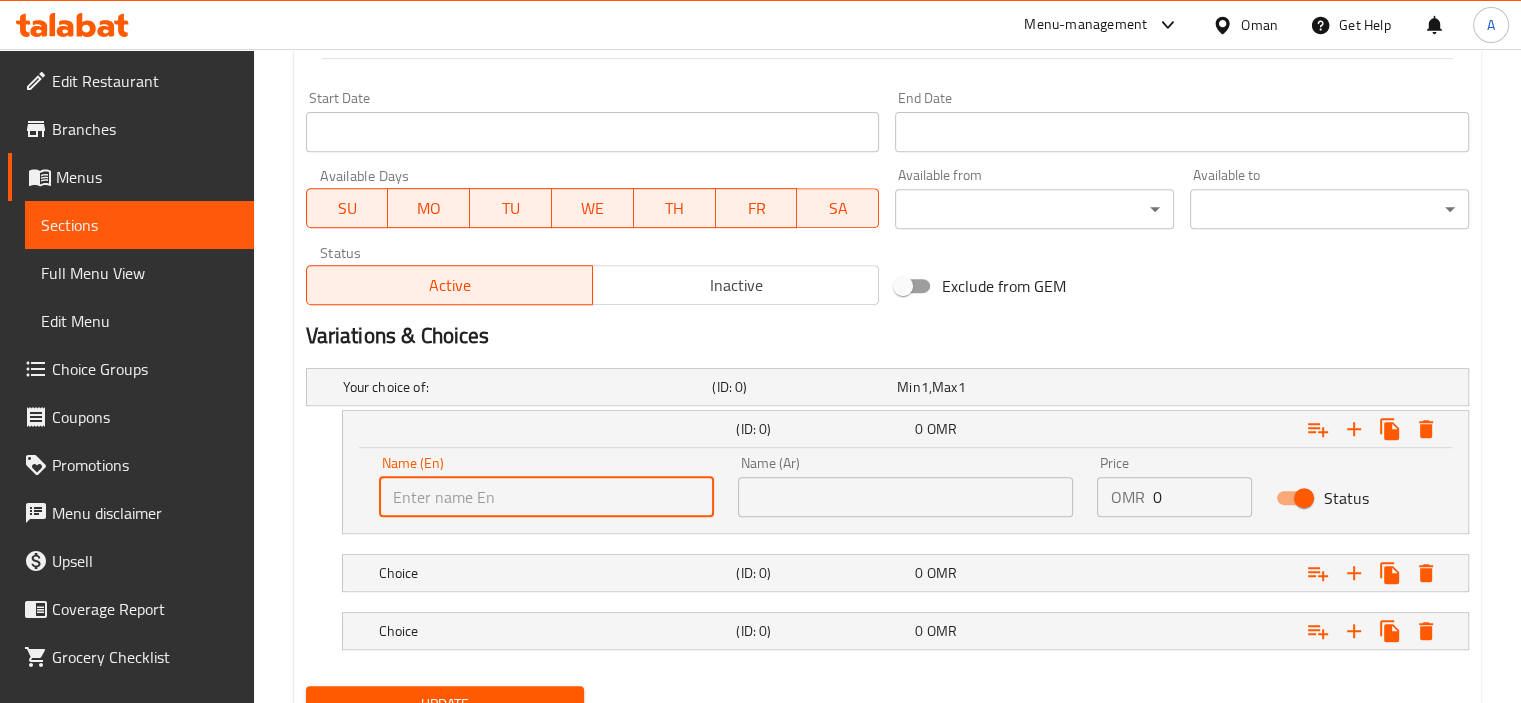 click at bounding box center (546, 497) 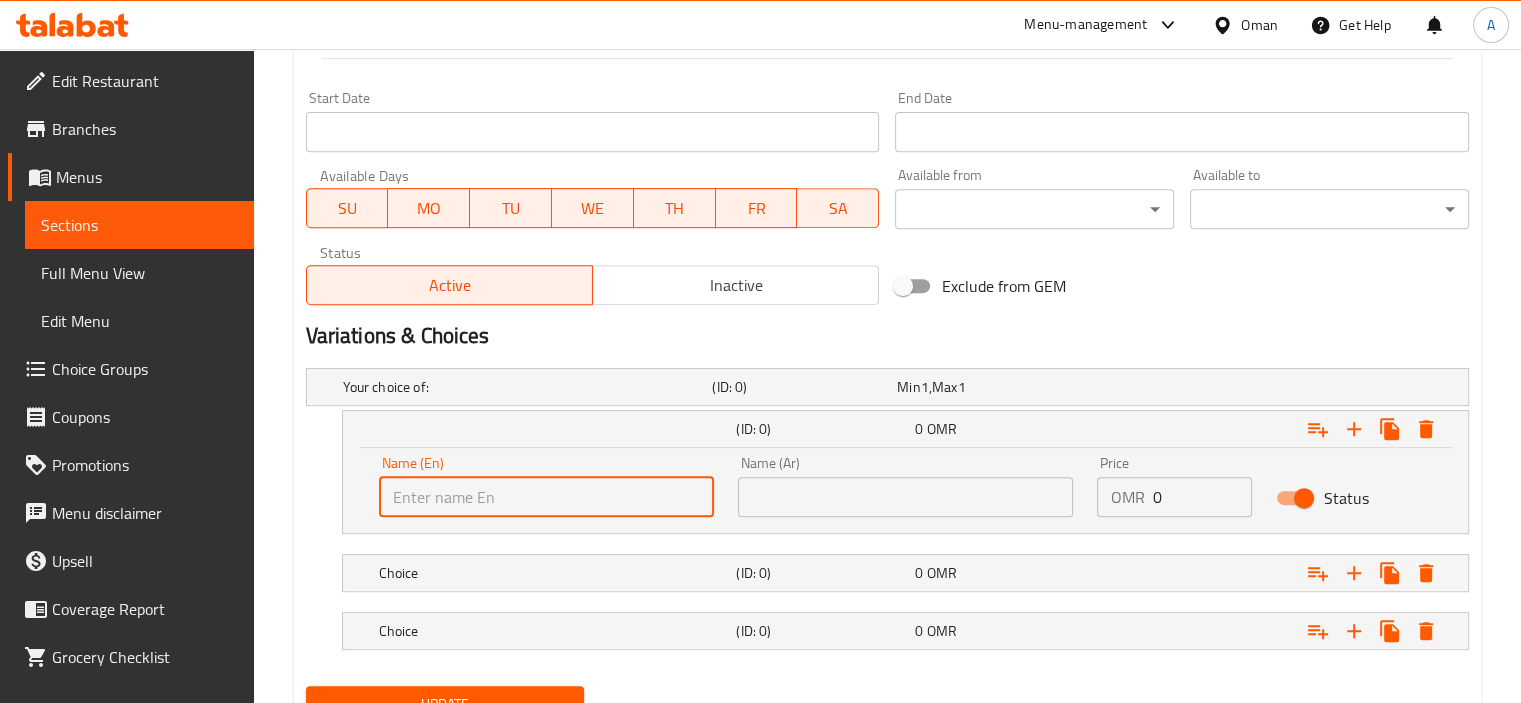 type on "Small" 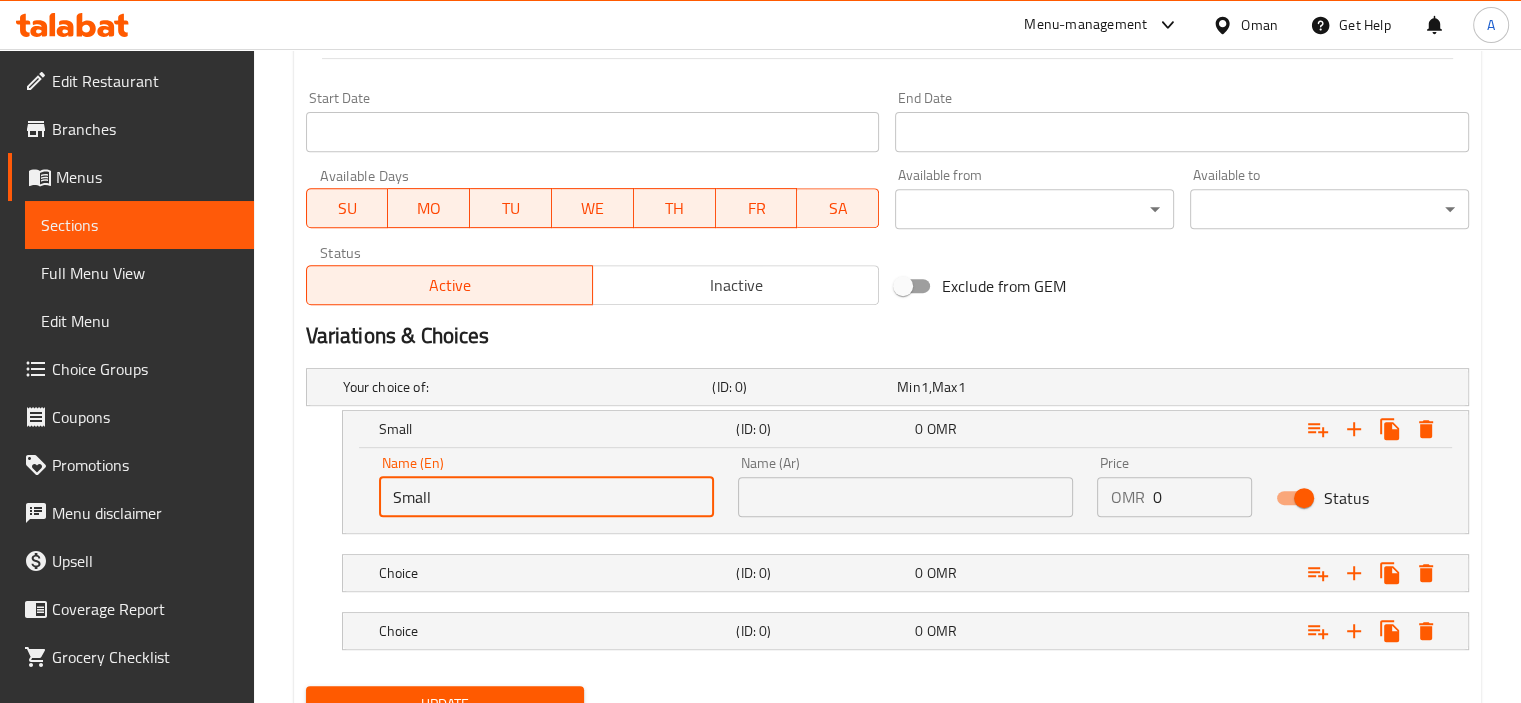 click at bounding box center [905, 497] 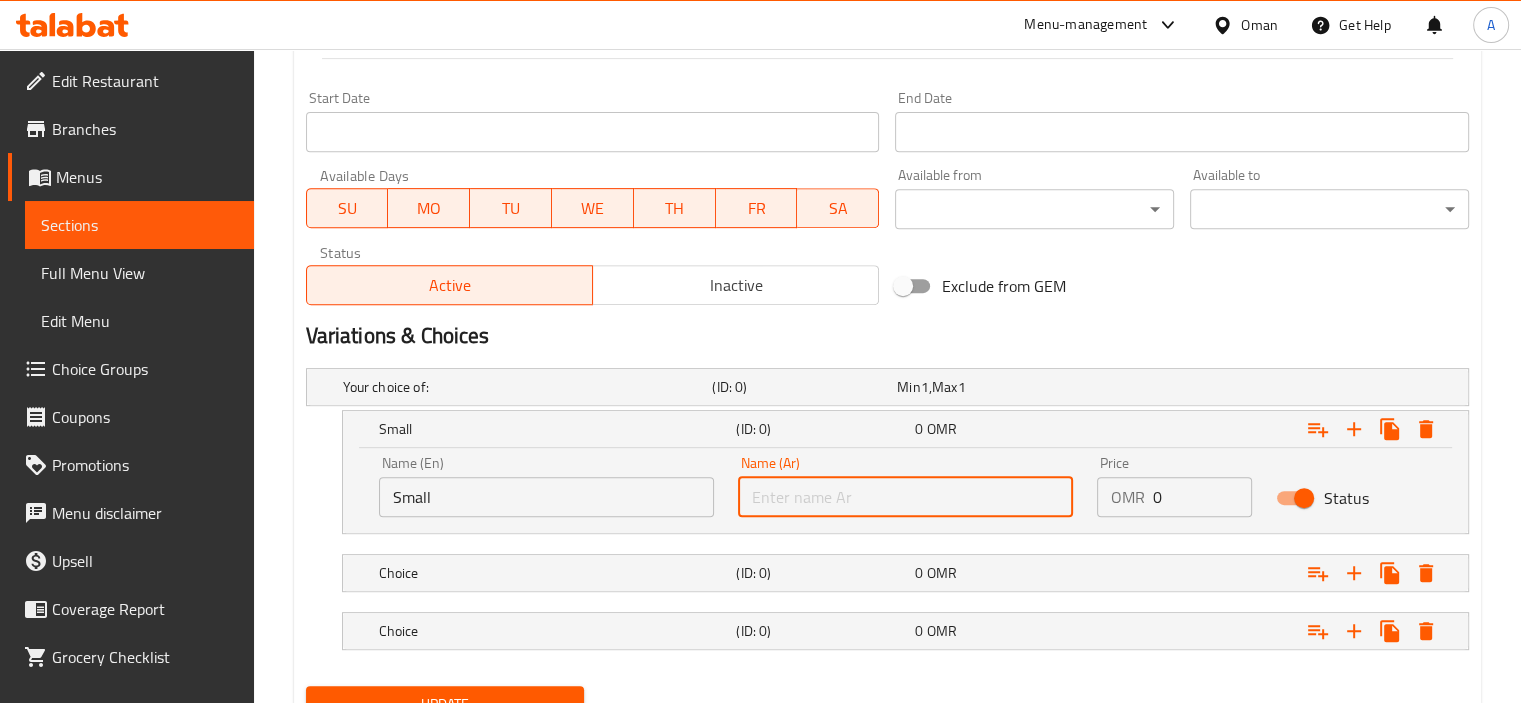 type on "صغير" 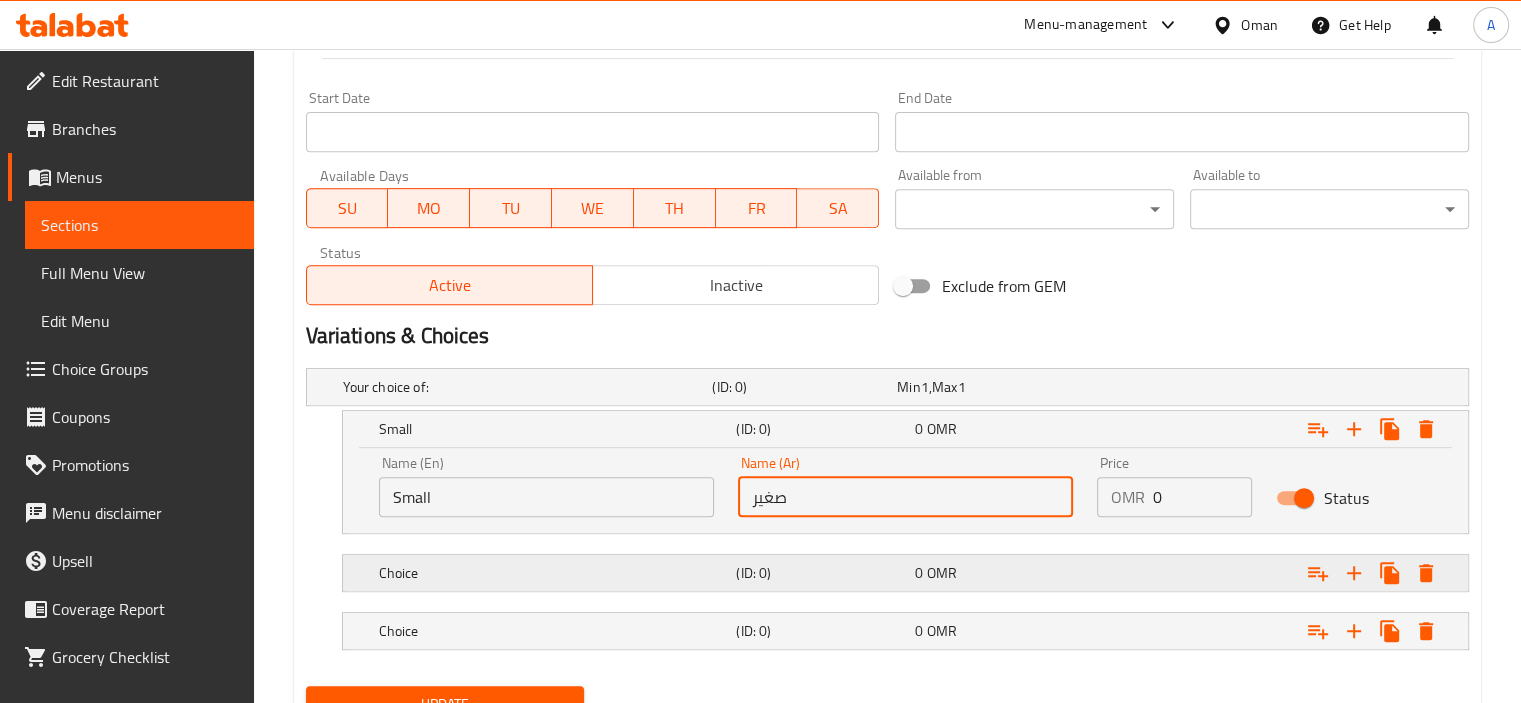 click on "Choice (ID: 0) 0   OMR" at bounding box center [893, 387] 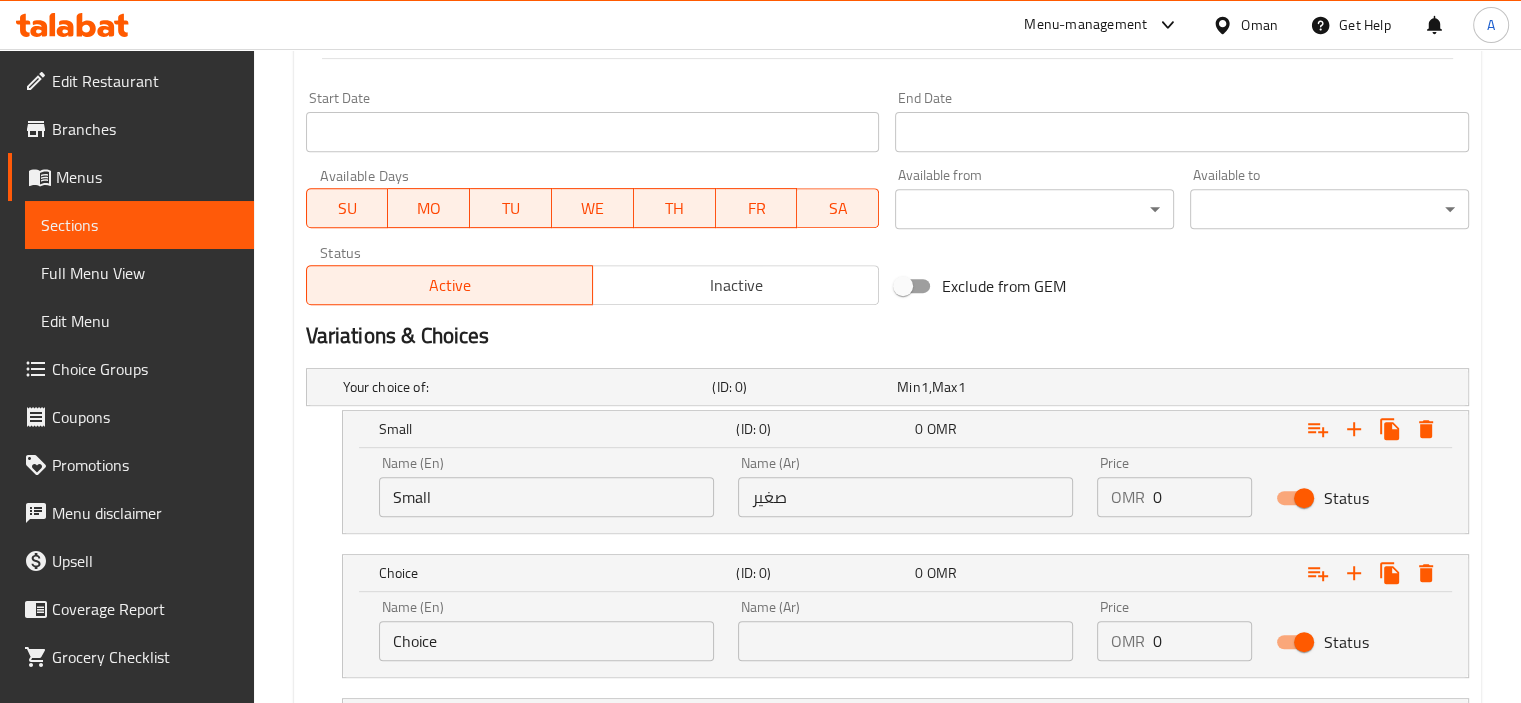 click at bounding box center [905, 641] 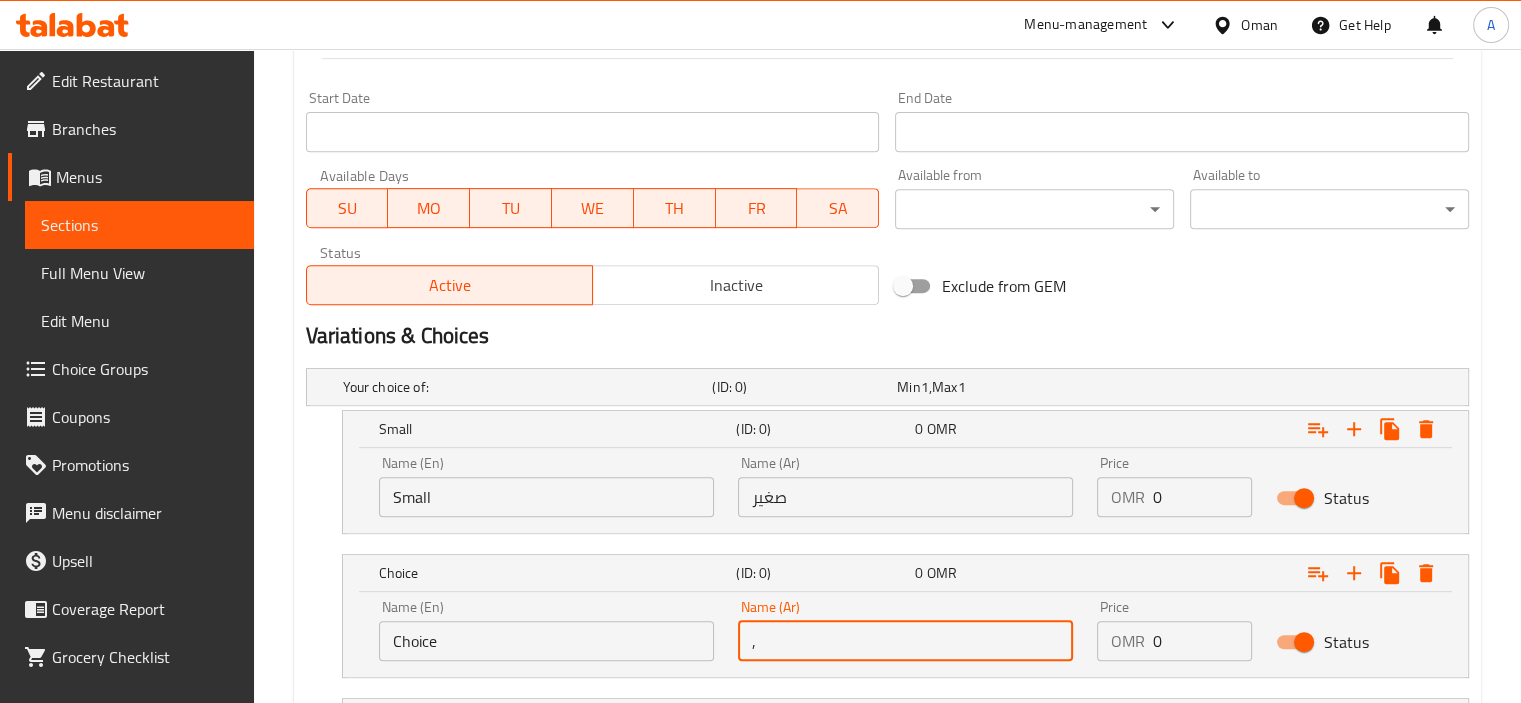 click on "," at bounding box center [905, 641] 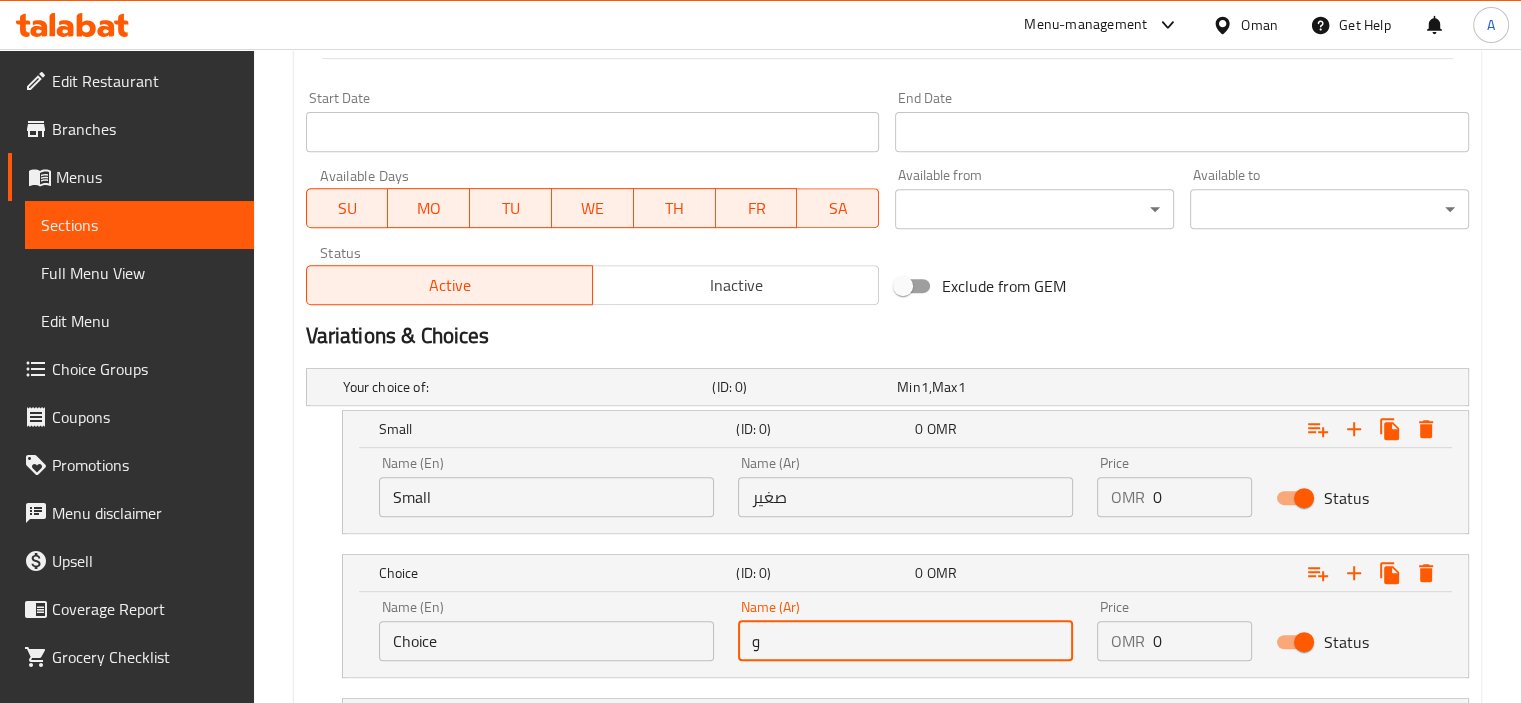 type on "وسط" 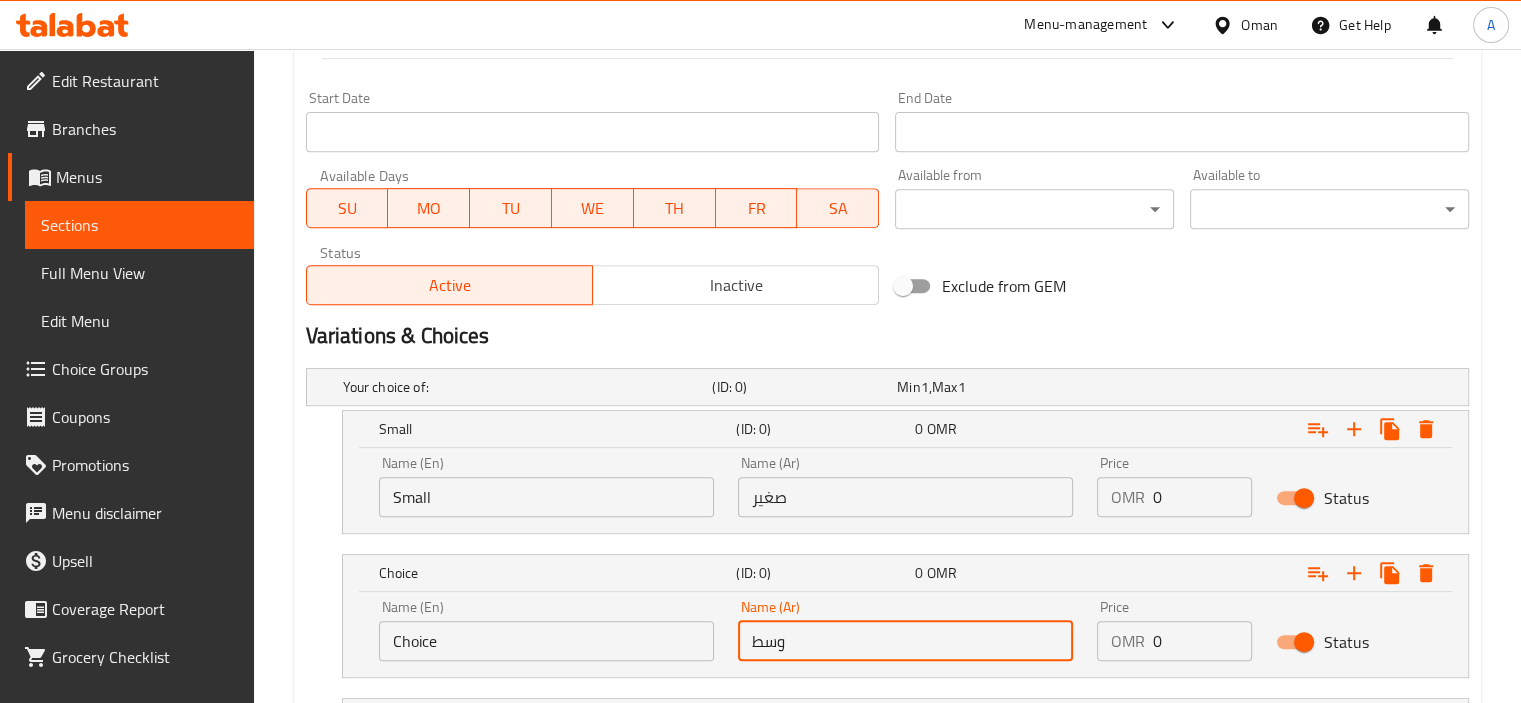 click on "Choice" at bounding box center (546, 641) 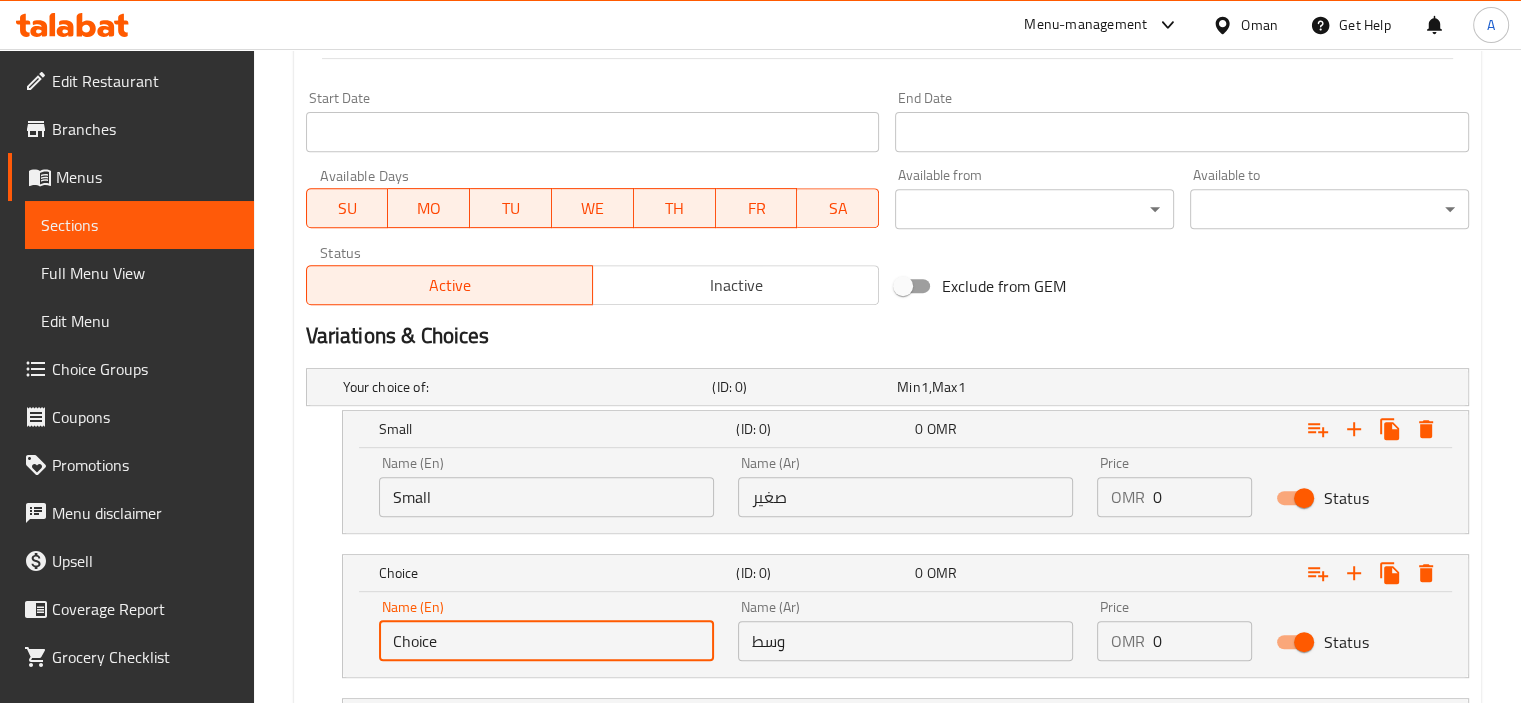 click on "Choice" at bounding box center (546, 641) 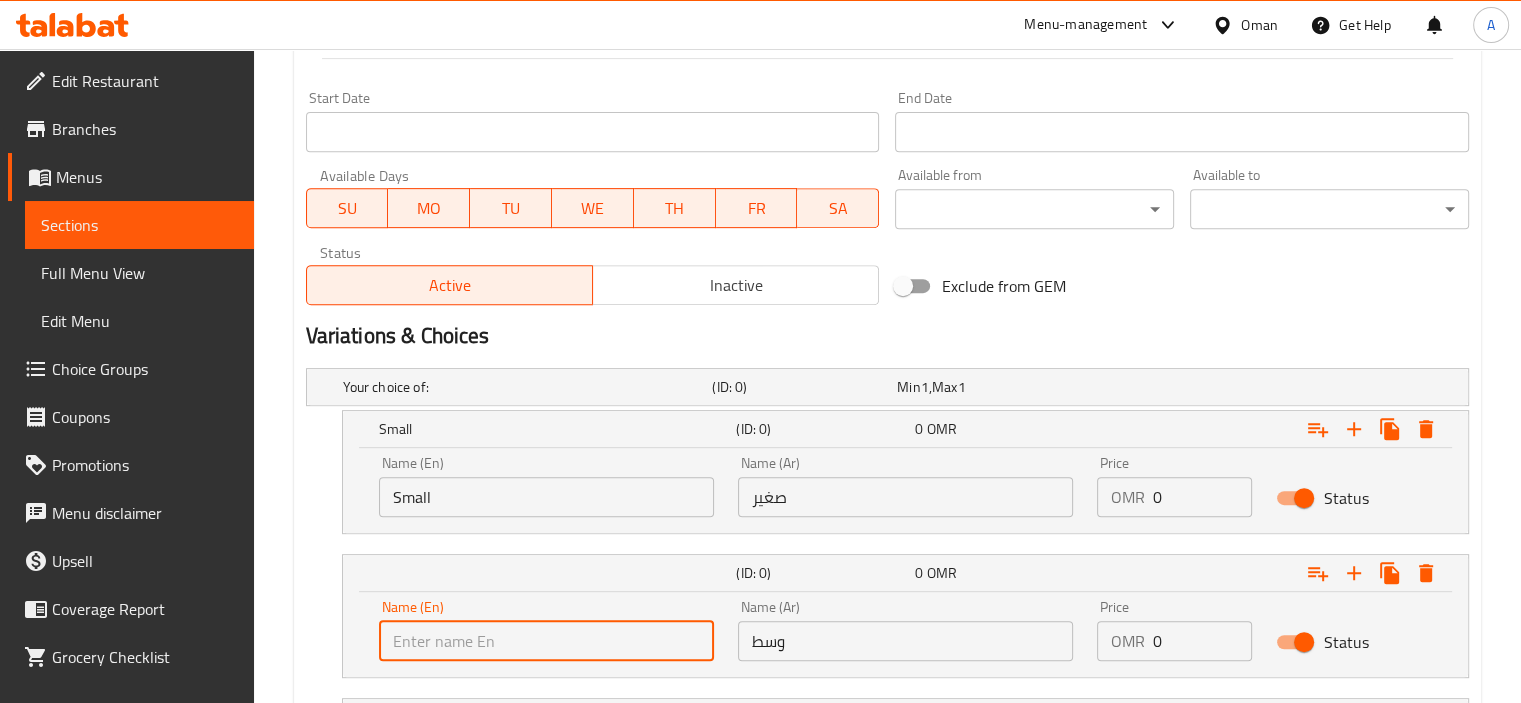 click at bounding box center [546, 641] 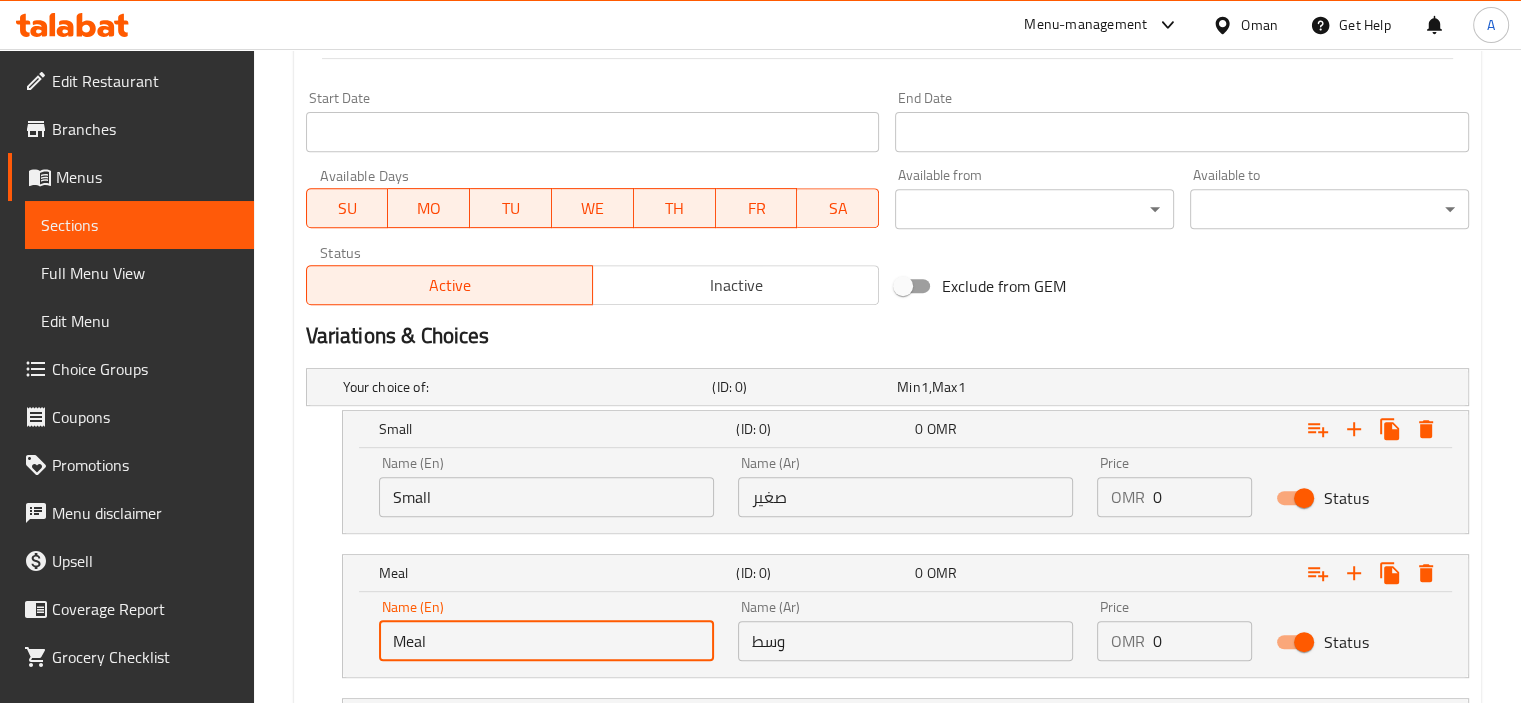 drag, startPoint x: 455, startPoint y: 645, endPoint x: 414, endPoint y: 638, distance: 41.59327 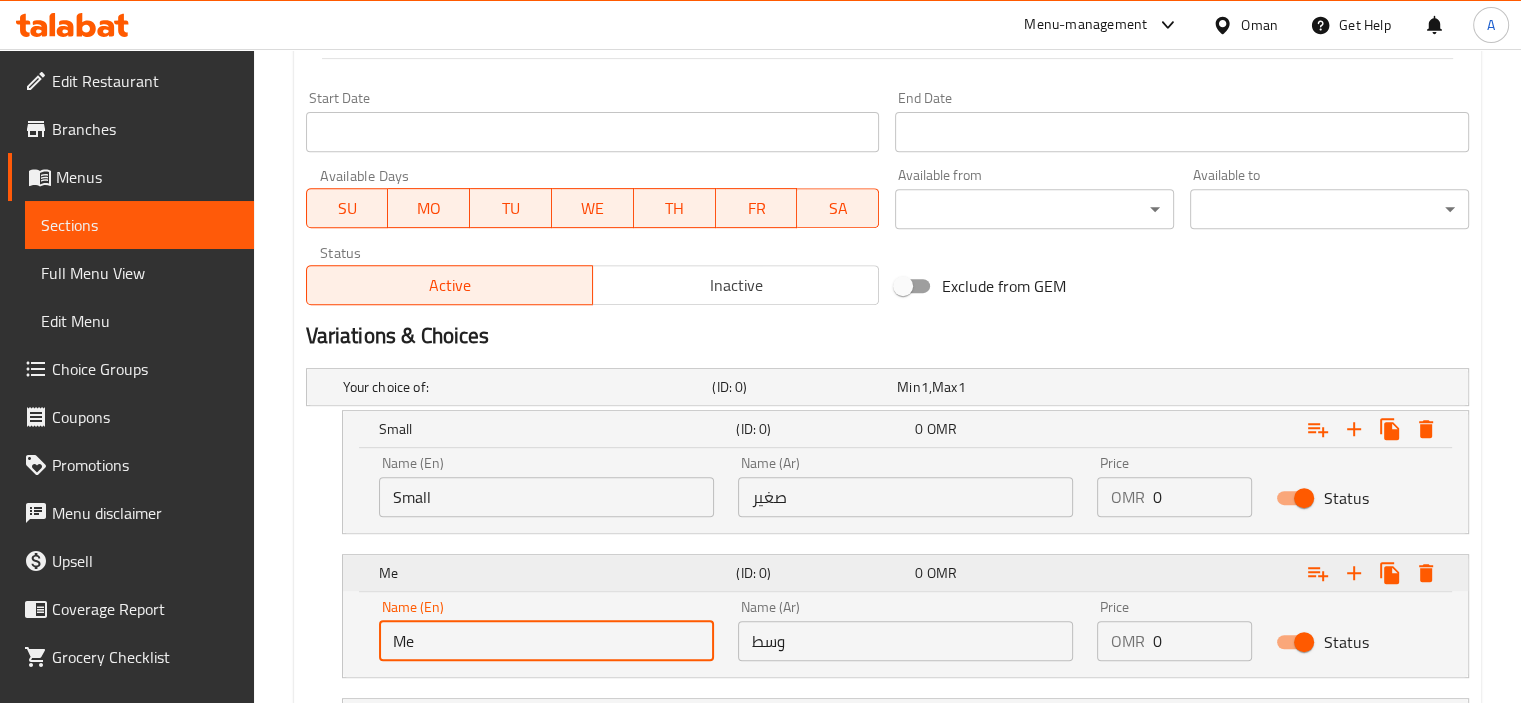 type on "Medium" 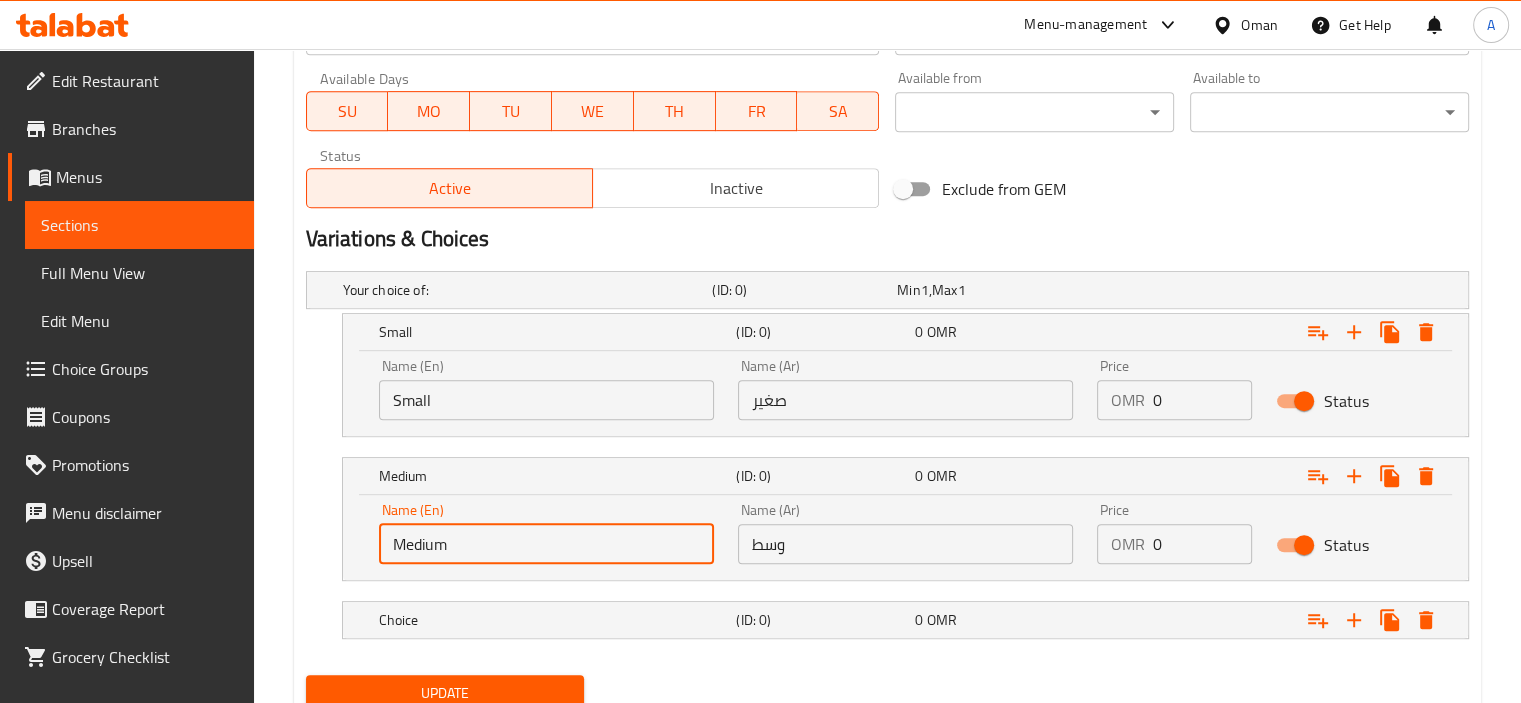 scroll, scrollTop: 983, scrollLeft: 0, axis: vertical 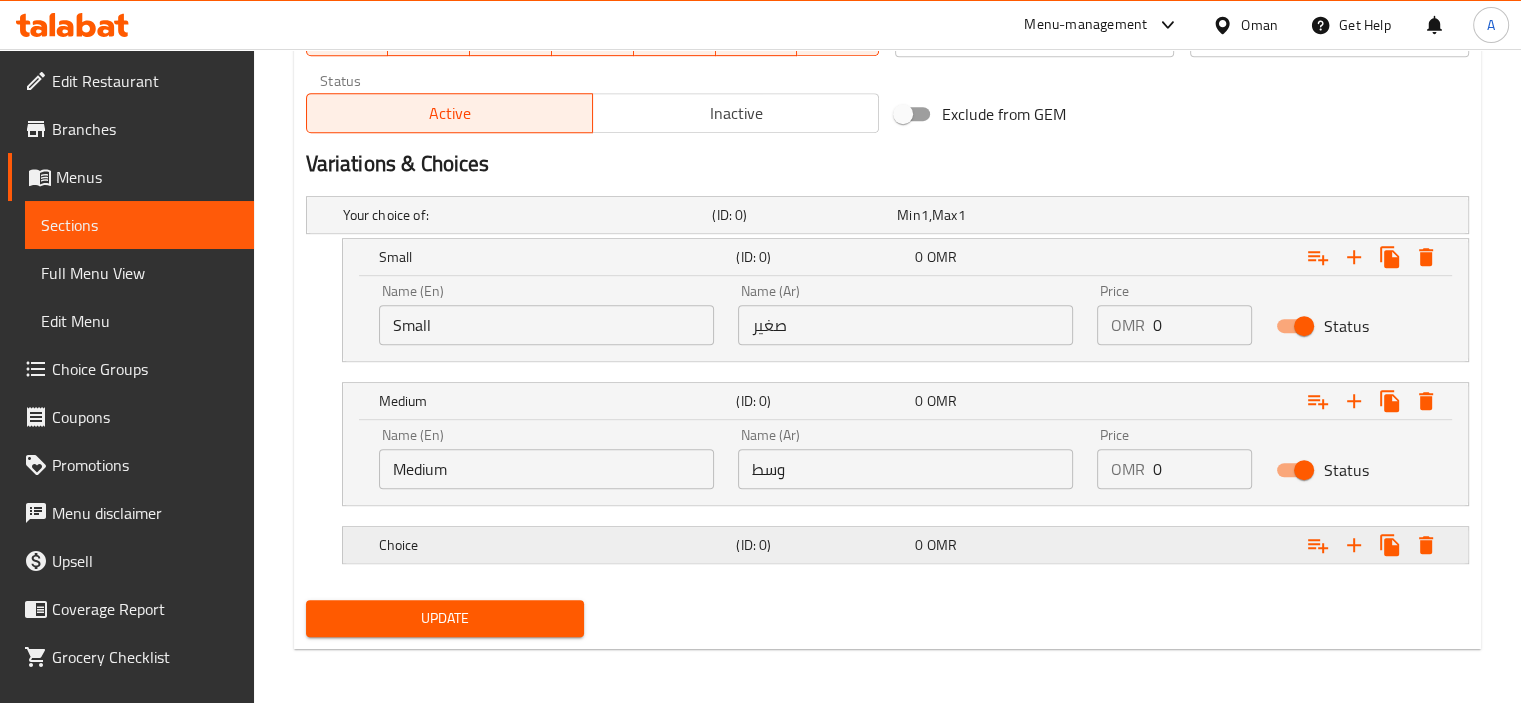 drag, startPoint x: 482, startPoint y: 541, endPoint x: 468, endPoint y: 563, distance: 26.076809 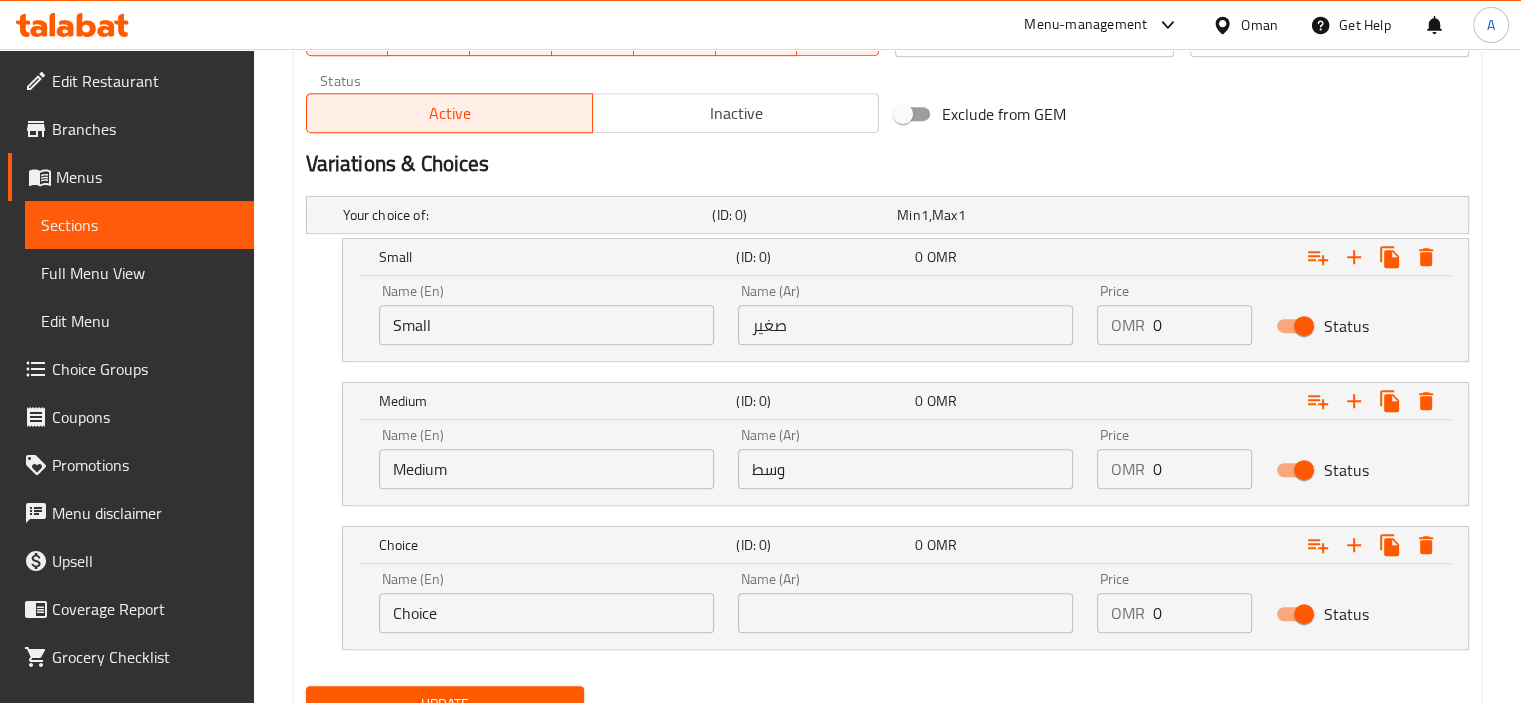 click on "Name (En) Choice Name (En)" at bounding box center (546, 602) 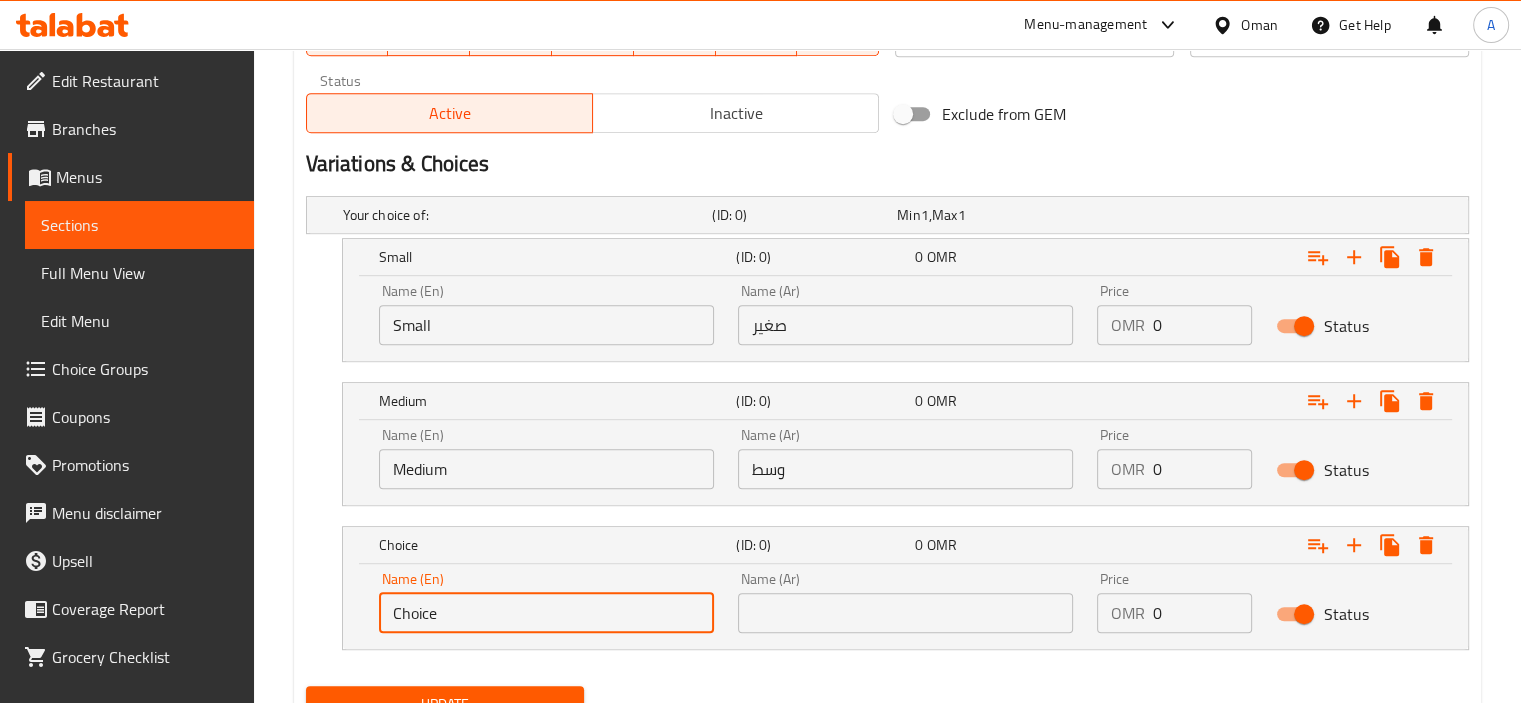 click on "Choice" at bounding box center (546, 613) 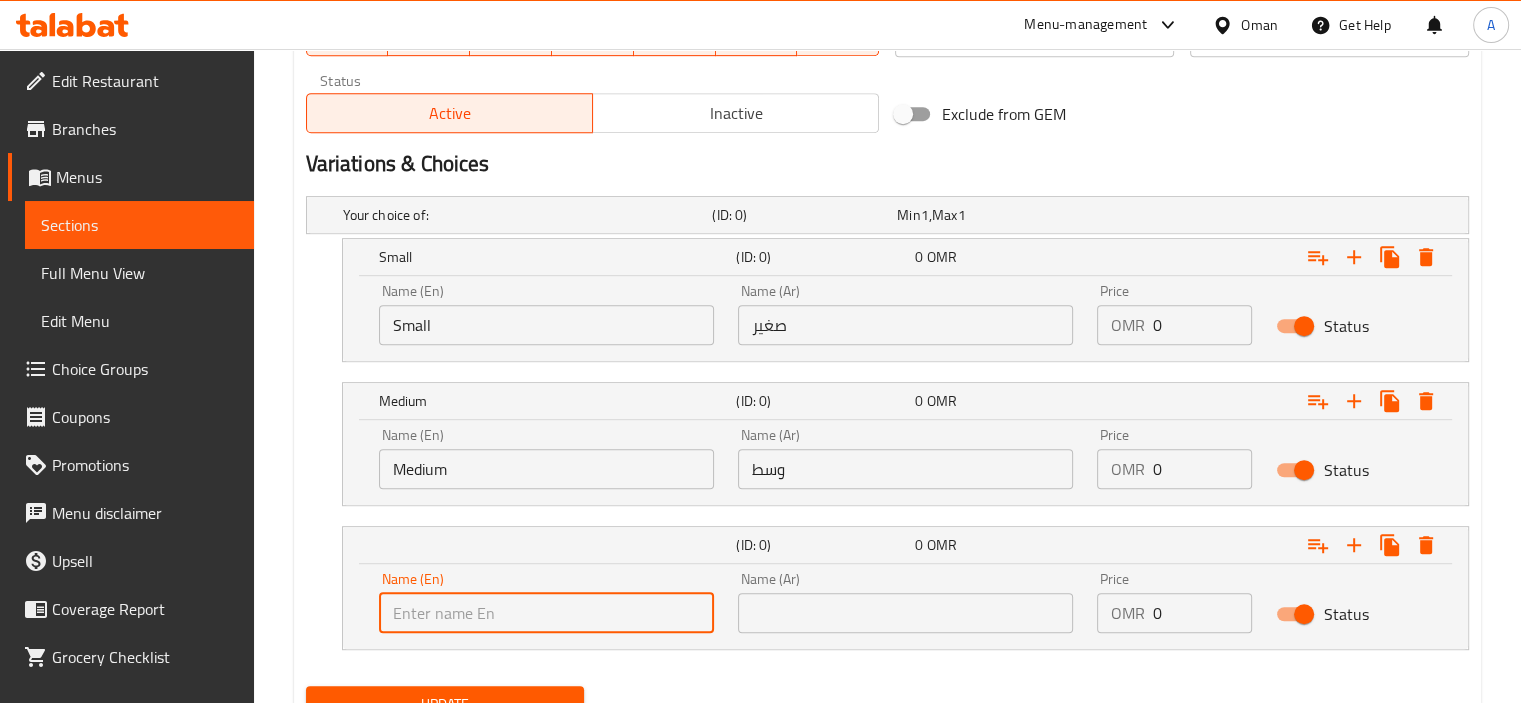 click at bounding box center (546, 613) 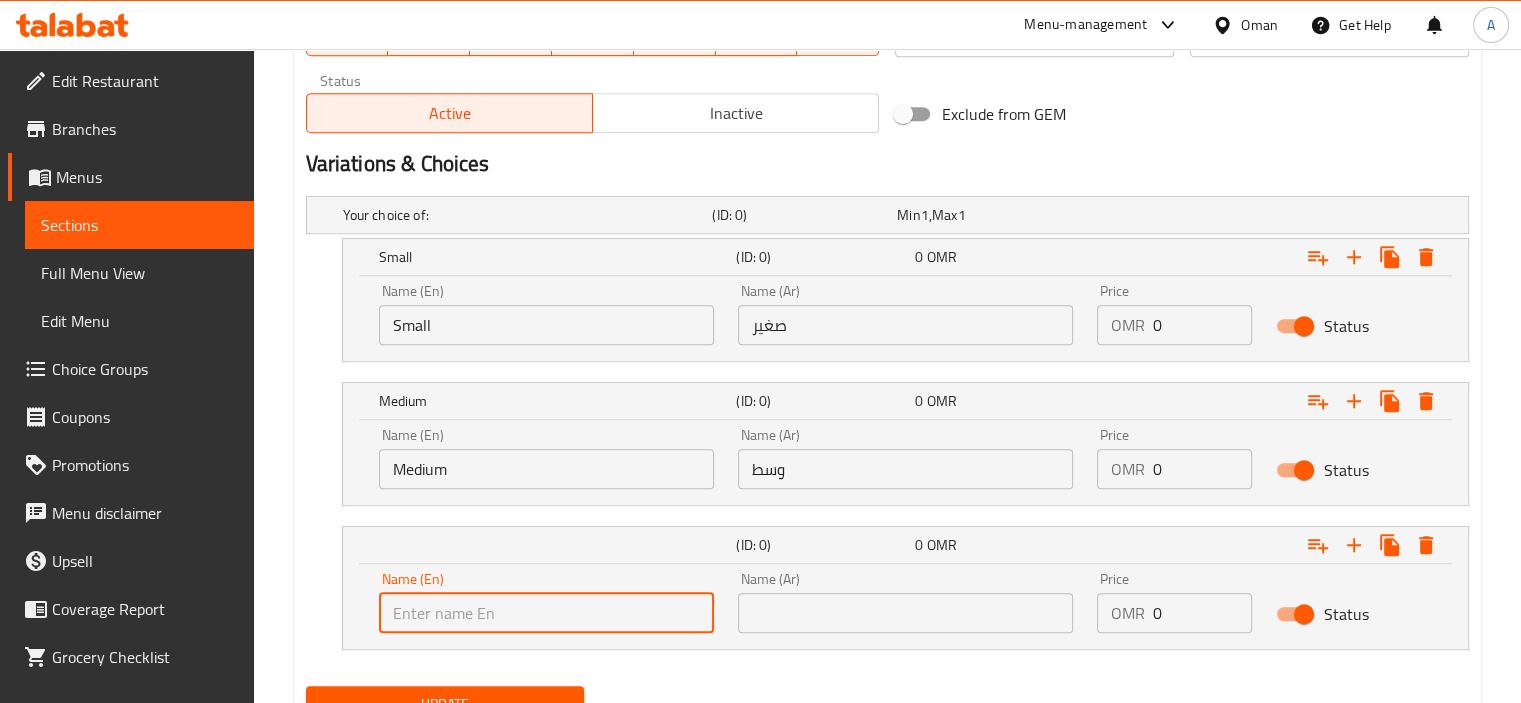 type on "Large" 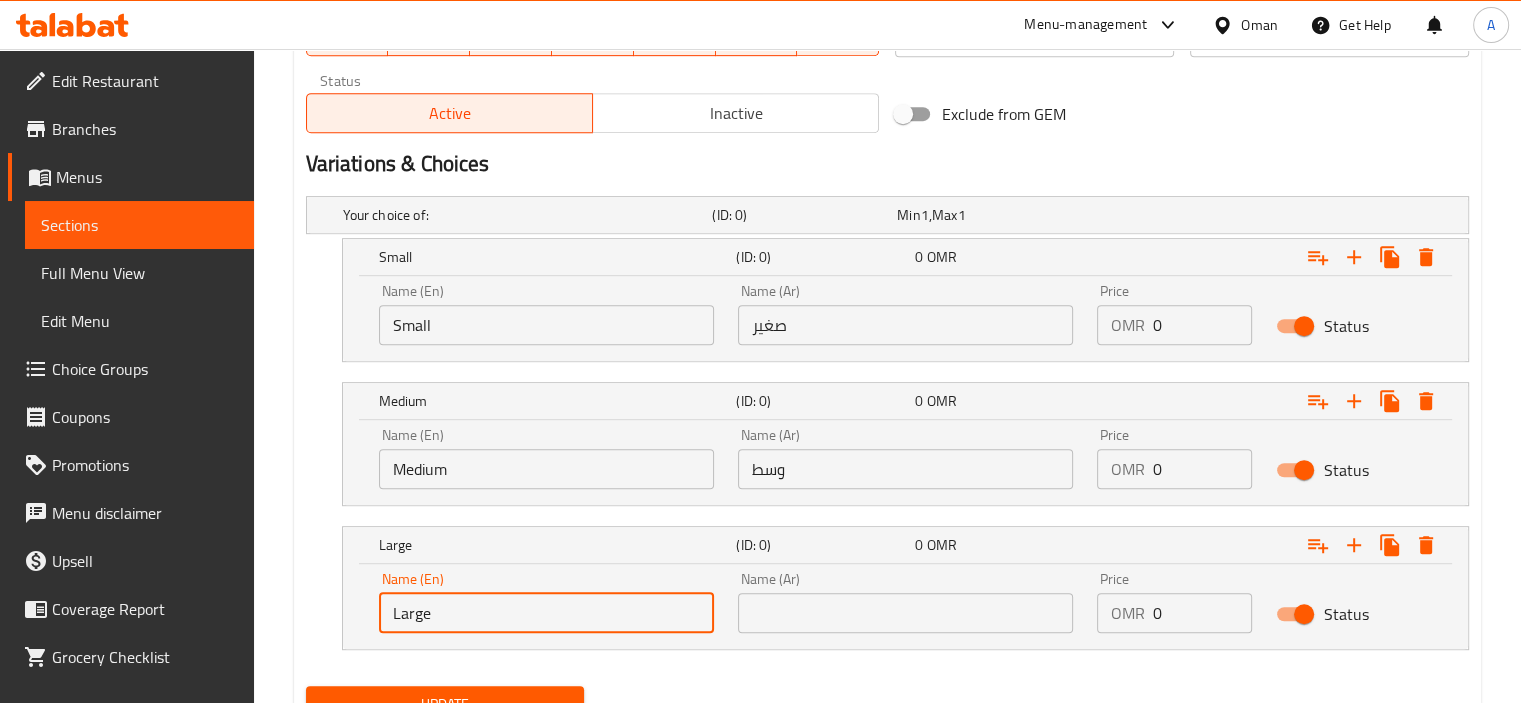 click at bounding box center (905, 613) 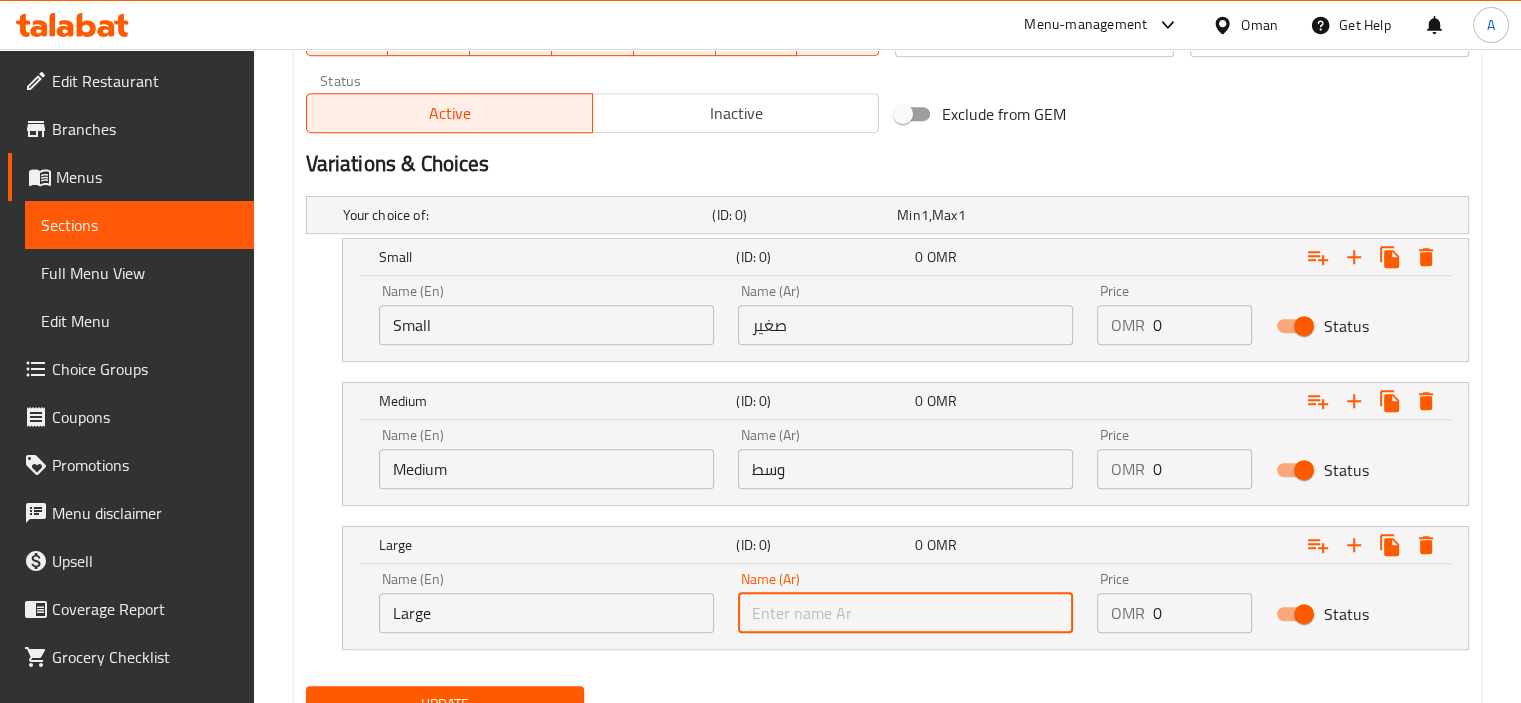 type on "كبير" 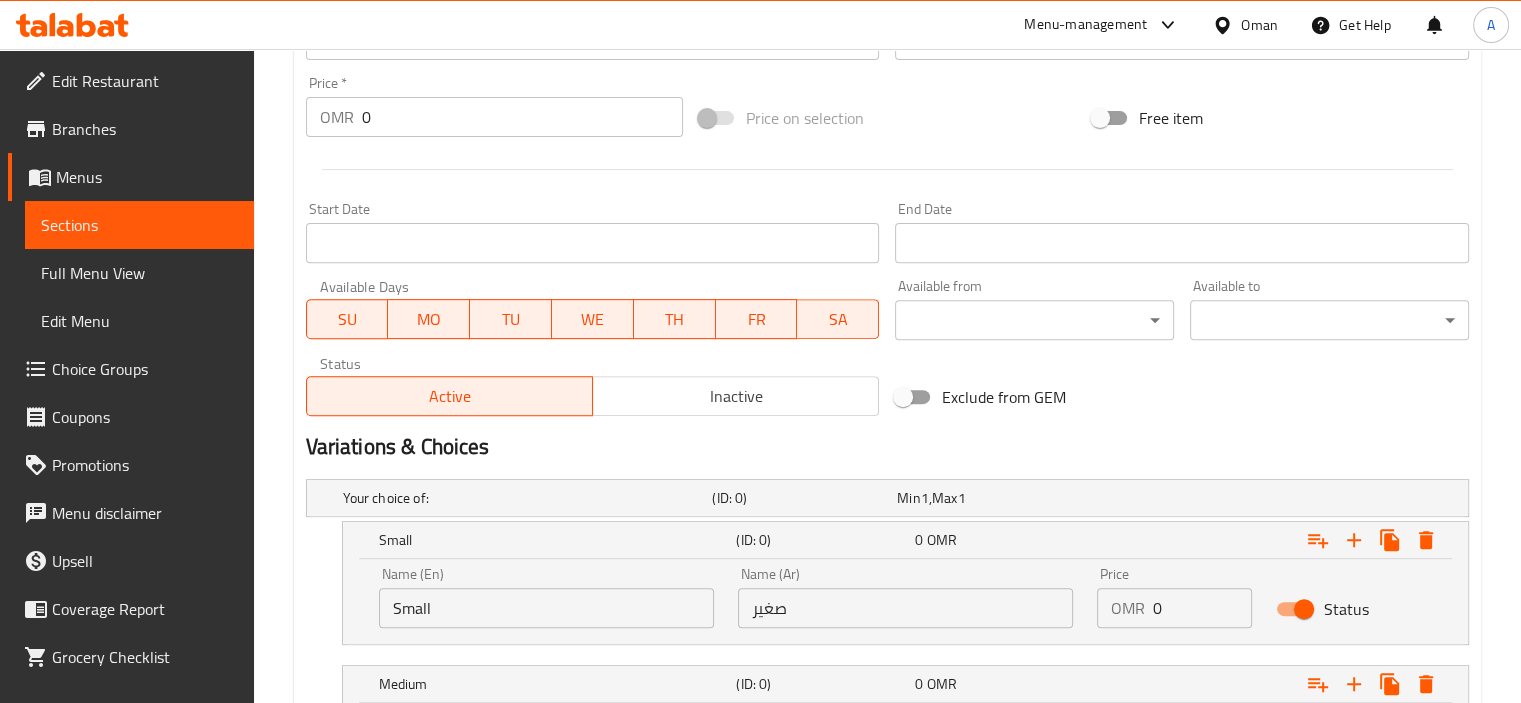 scroll, scrollTop: 1069, scrollLeft: 0, axis: vertical 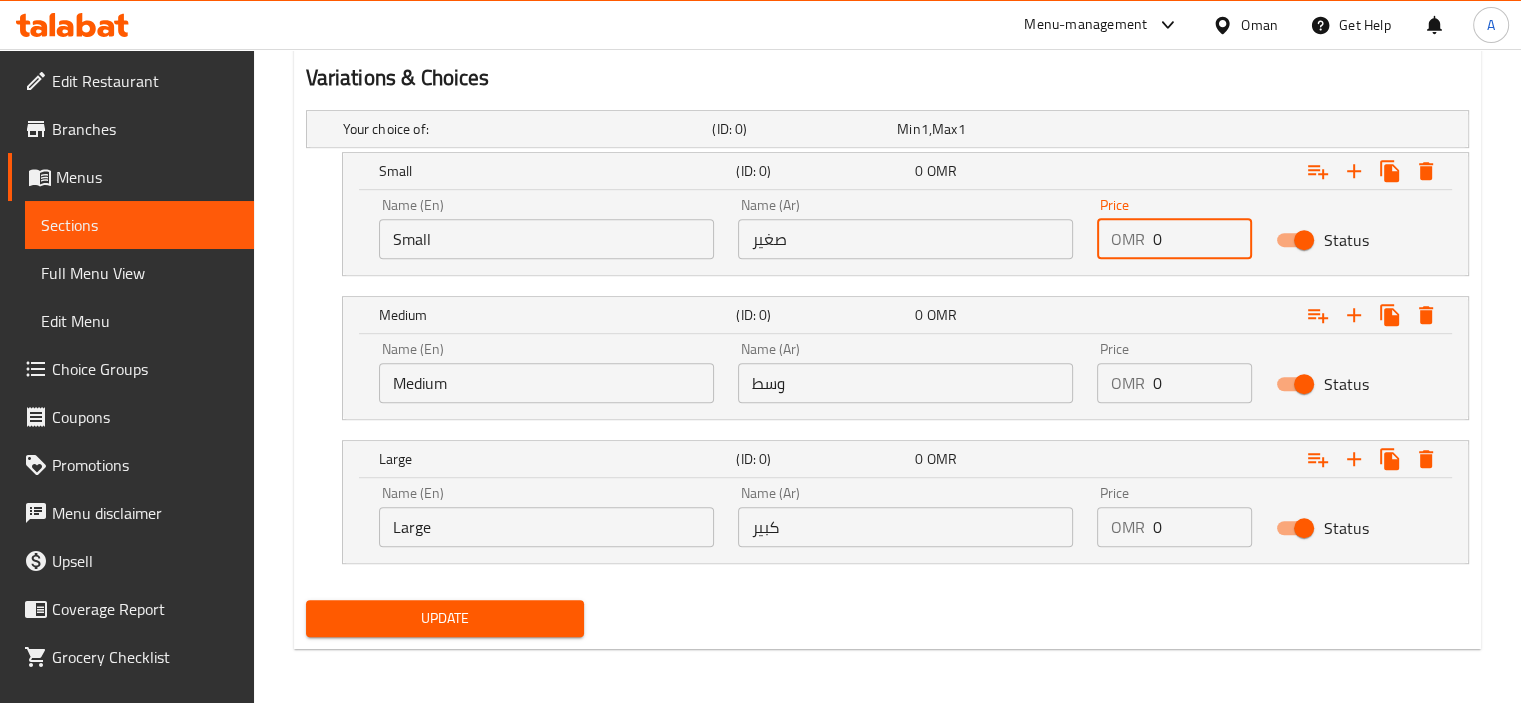 drag, startPoint x: 1170, startPoint y: 238, endPoint x: 1071, endPoint y: 250, distance: 99.724625 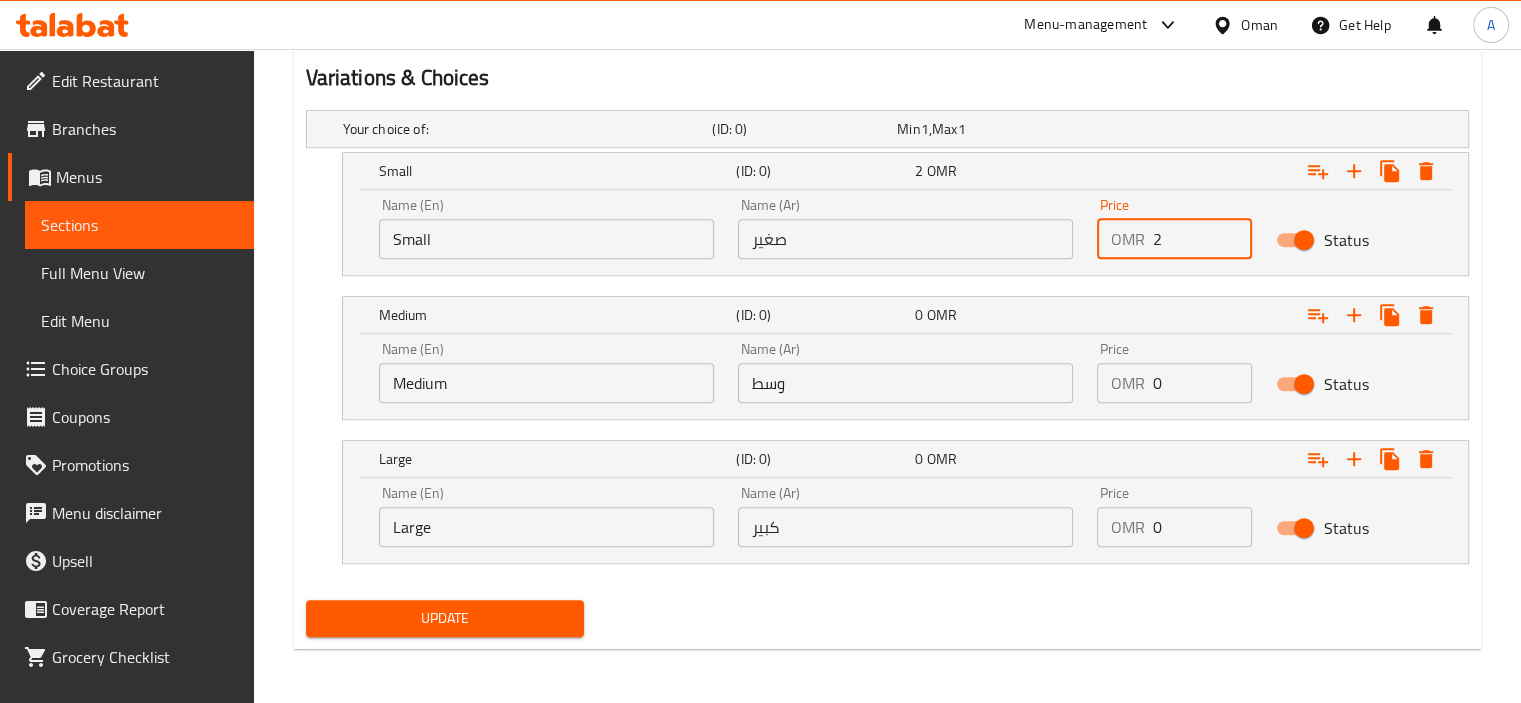 type on "2" 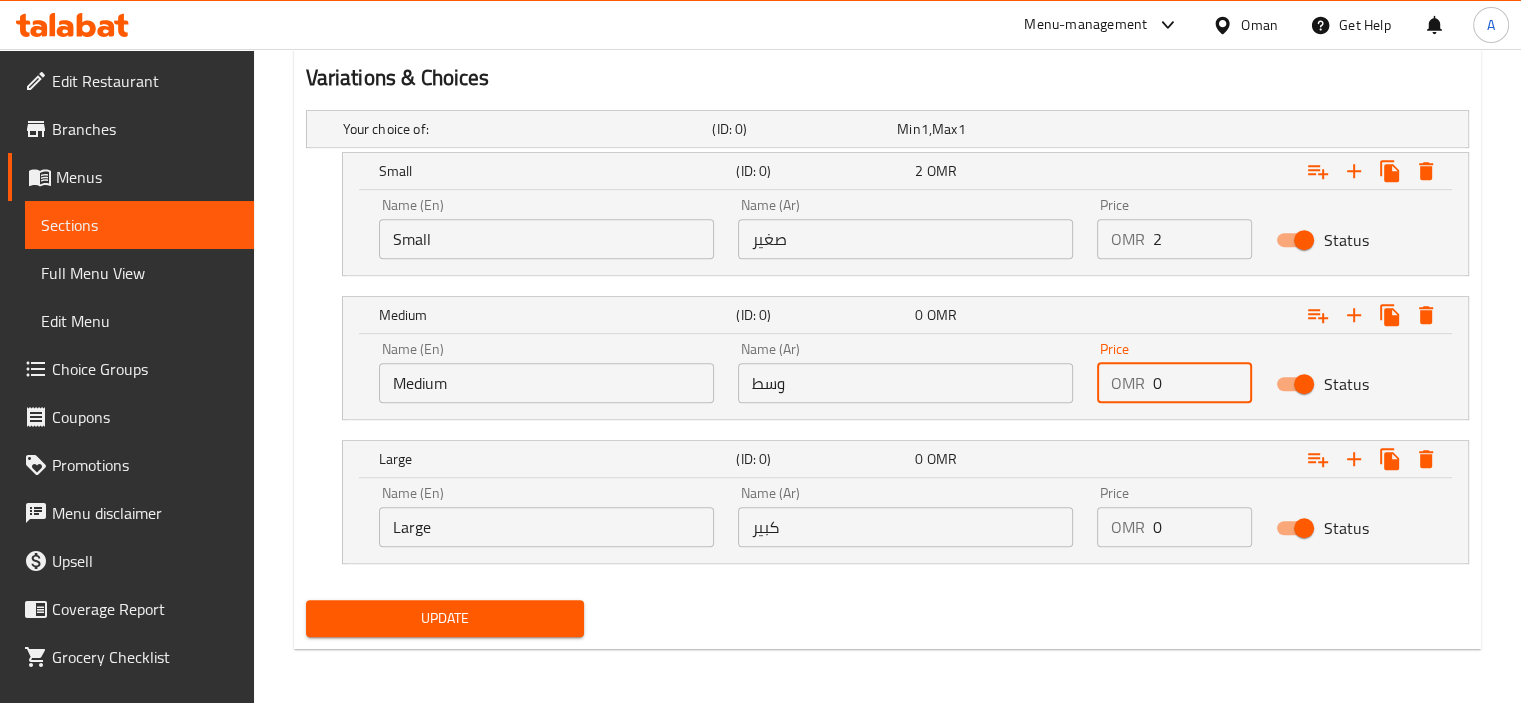 drag, startPoint x: 1181, startPoint y: 383, endPoint x: 719, endPoint y: 347, distance: 463.40048 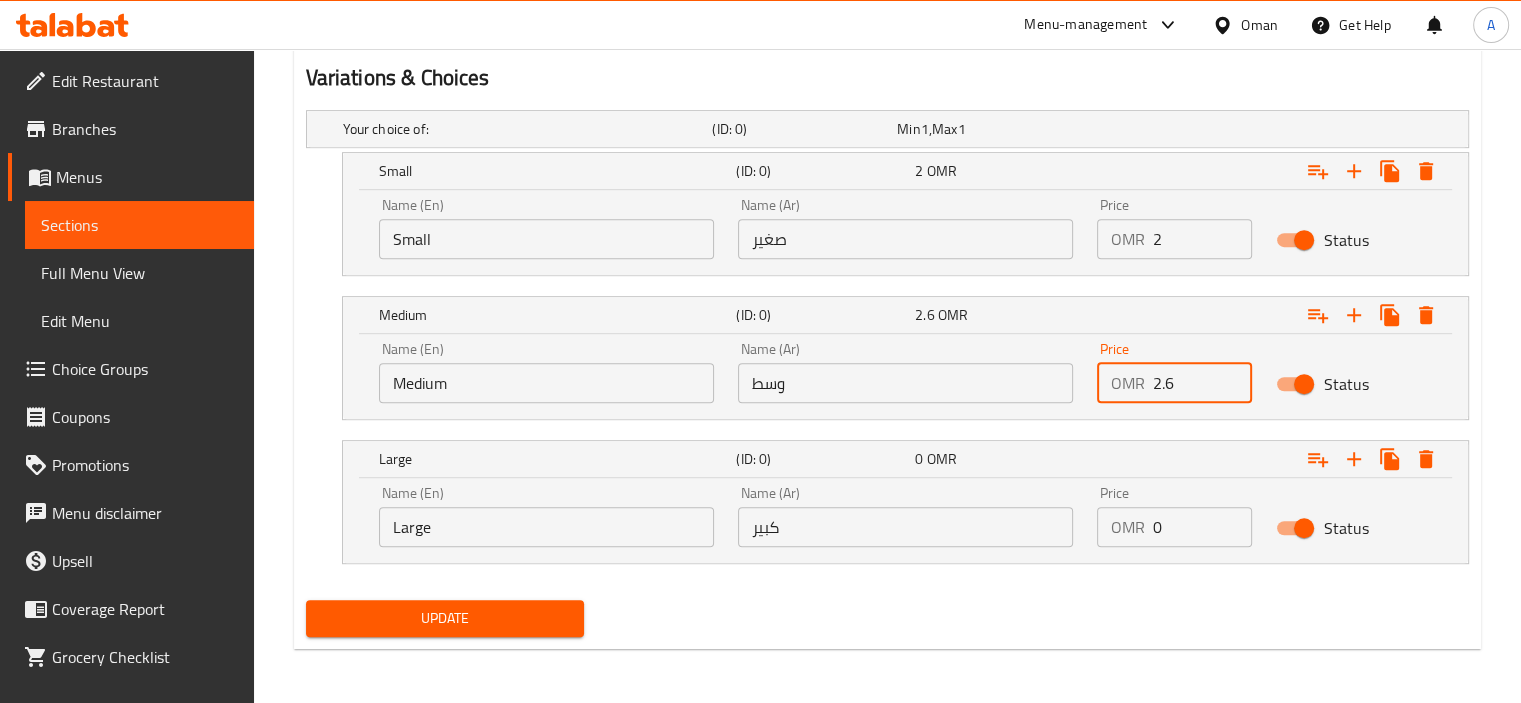 type on "2.6" 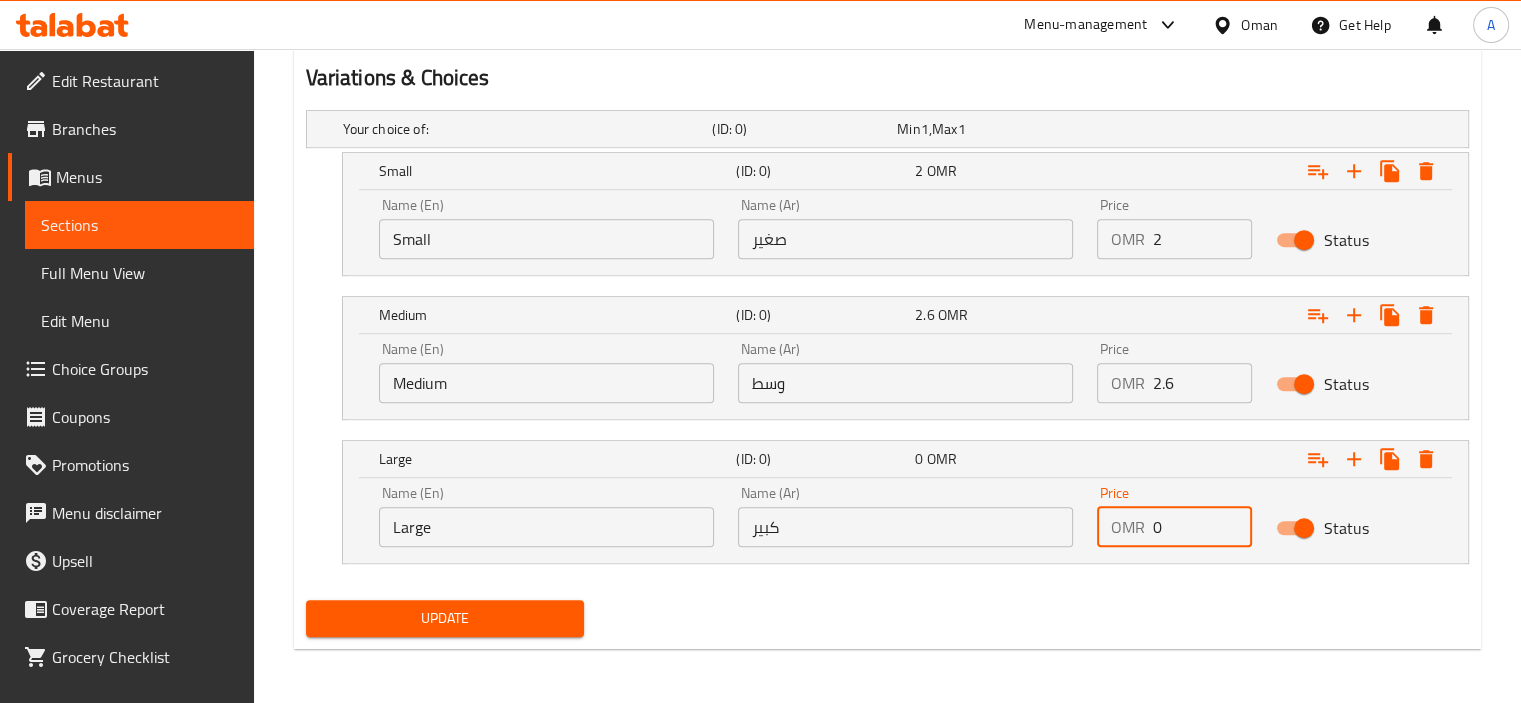 drag, startPoint x: 1174, startPoint y: 526, endPoint x: 972, endPoint y: 543, distance: 202.71408 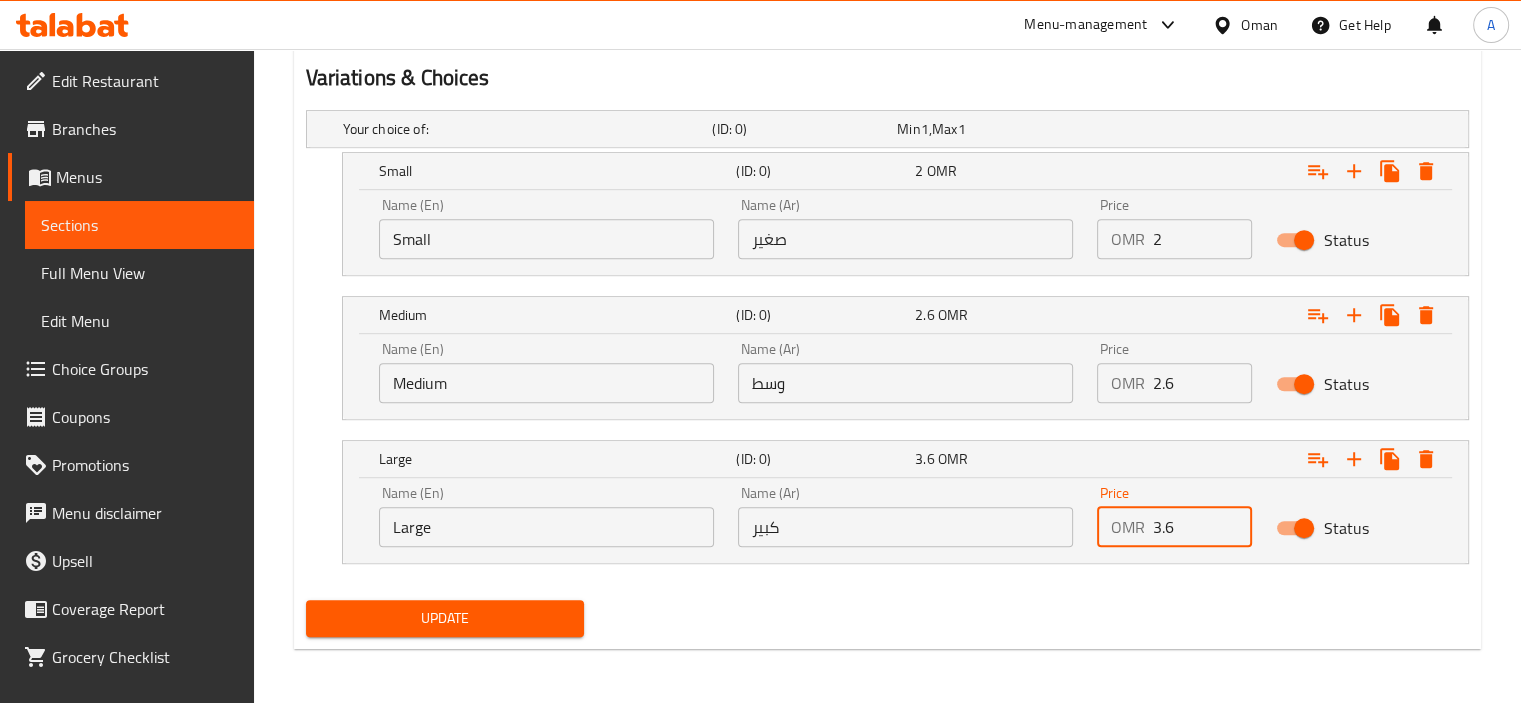 type on "3.6" 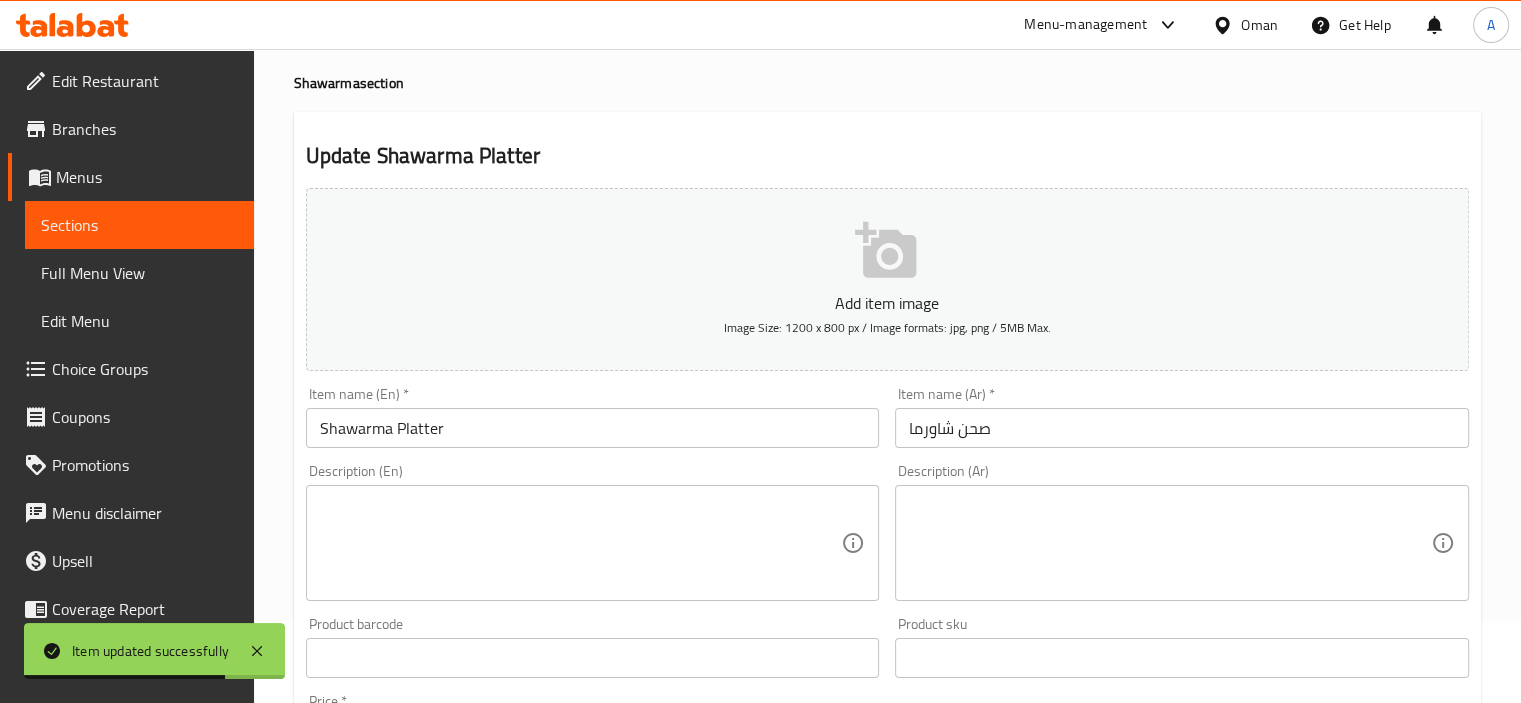 scroll, scrollTop: 0, scrollLeft: 0, axis: both 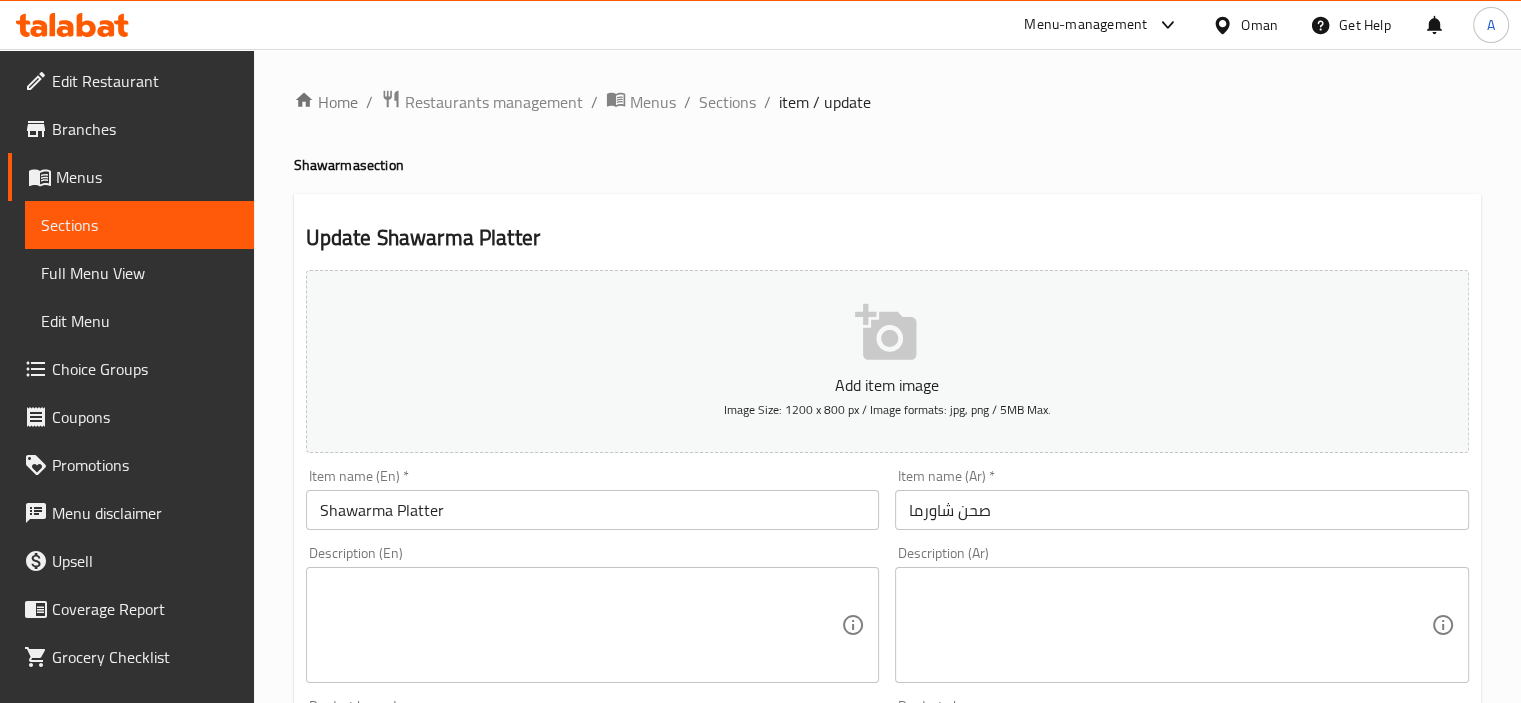 type 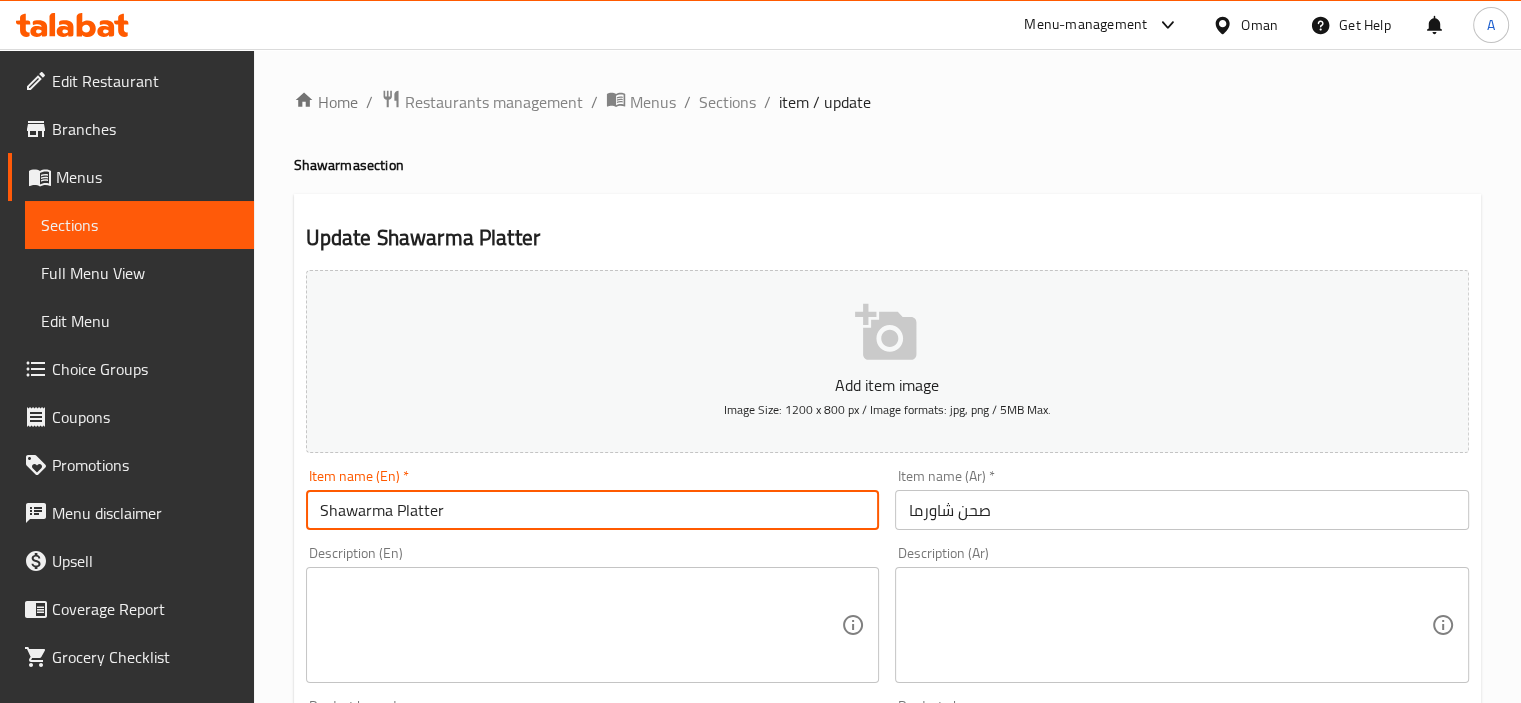 click on "Shawarma Platter" at bounding box center [593, 510] 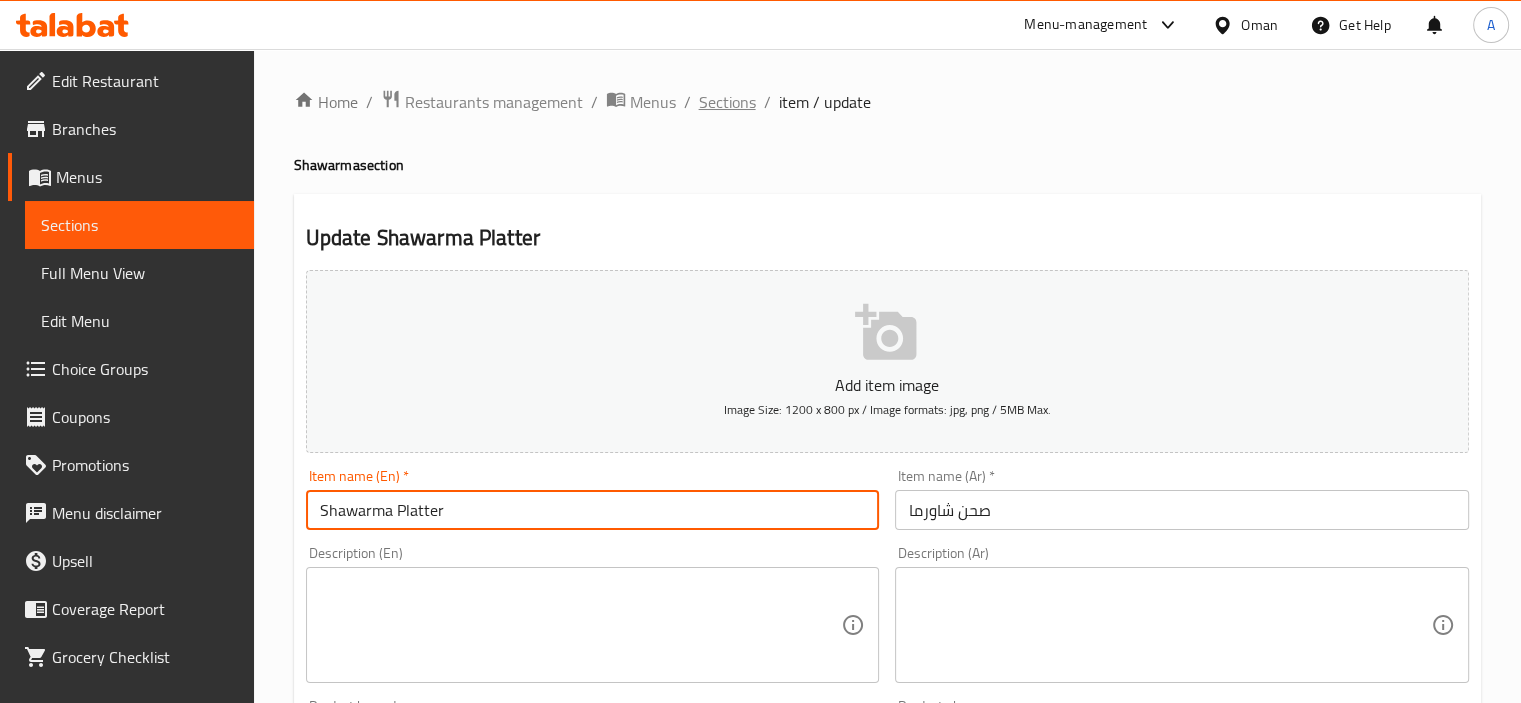 click on "Sections" at bounding box center (727, 102) 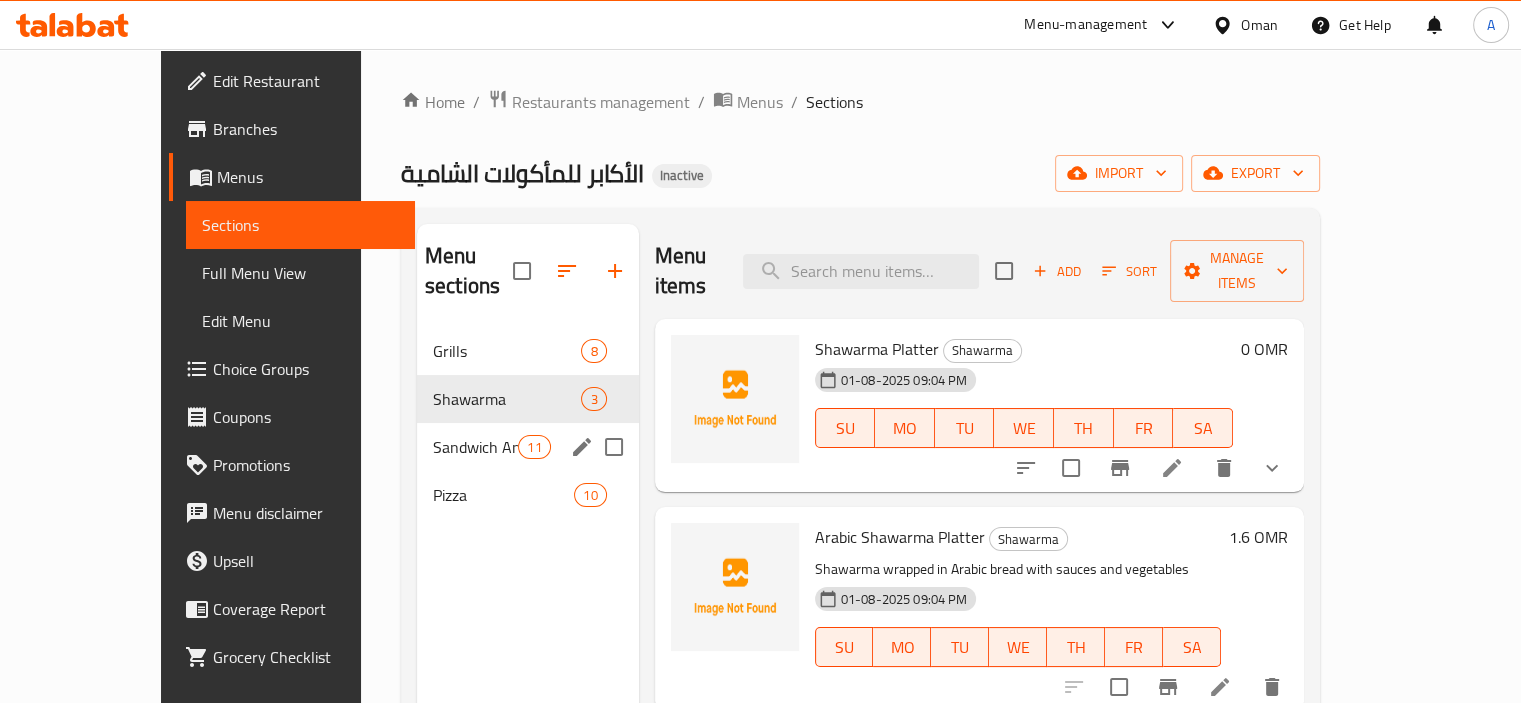 click on "Sandwich And Saroukh 11" at bounding box center [528, 447] 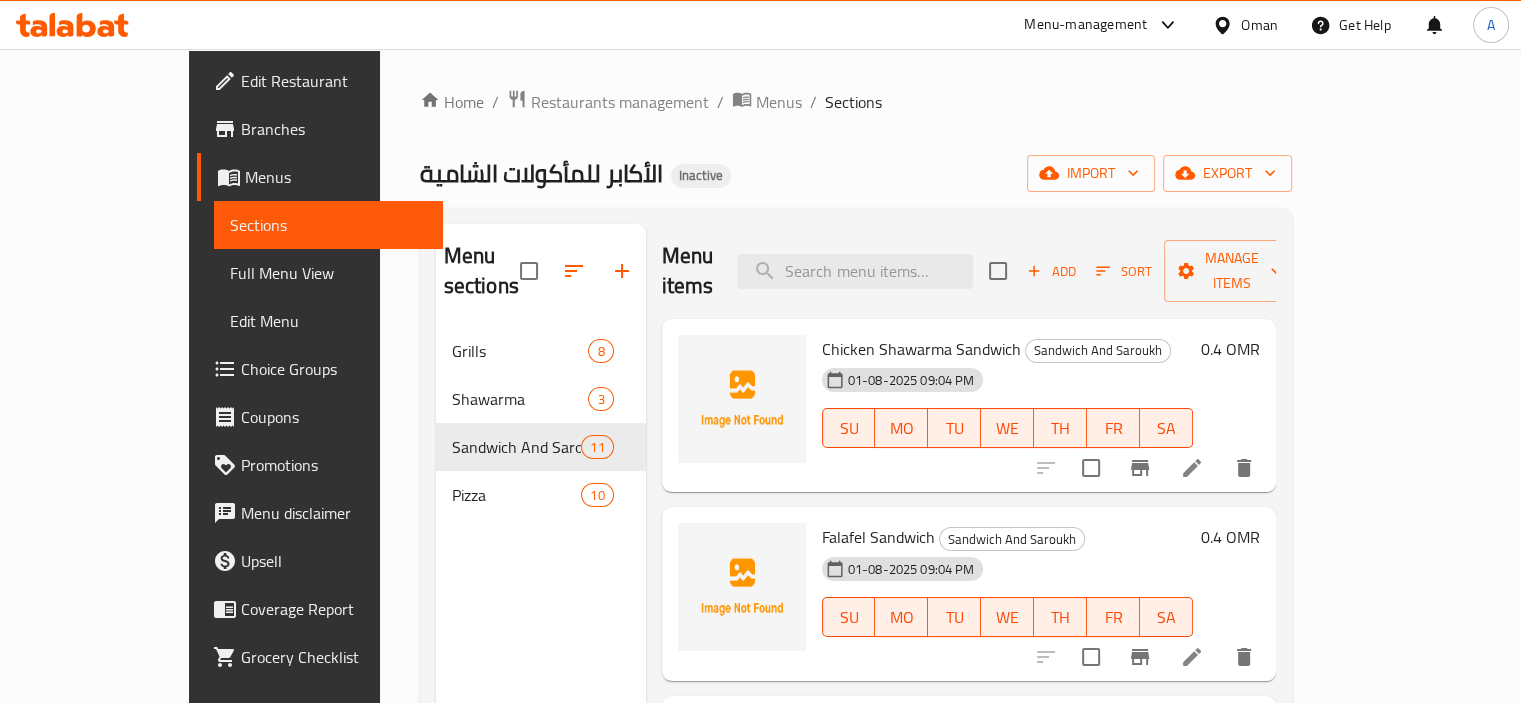 scroll, scrollTop: 100, scrollLeft: 0, axis: vertical 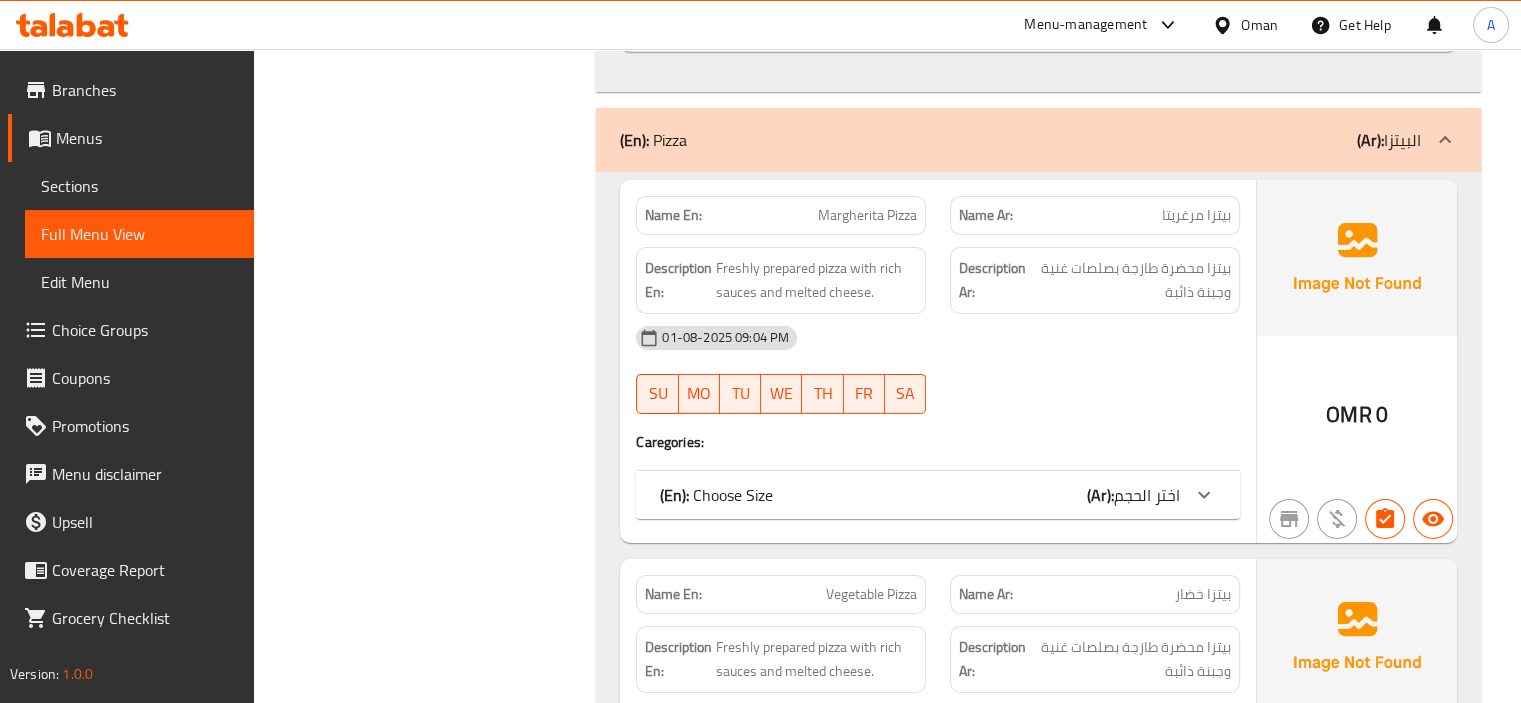 click on "(En):   Choose Size (Ar): اختر الحجم" at bounding box center [938, -5844] 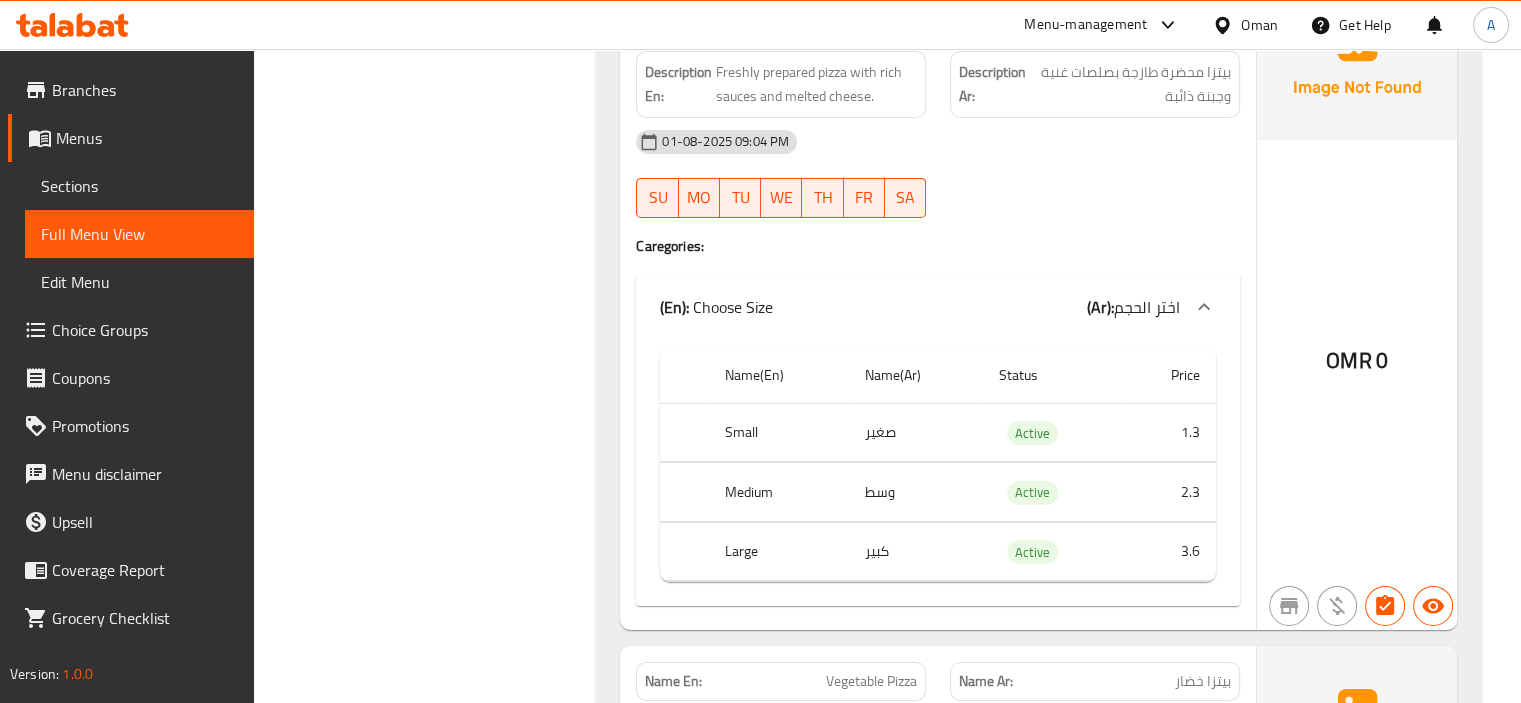 scroll, scrollTop: 6700, scrollLeft: 0, axis: vertical 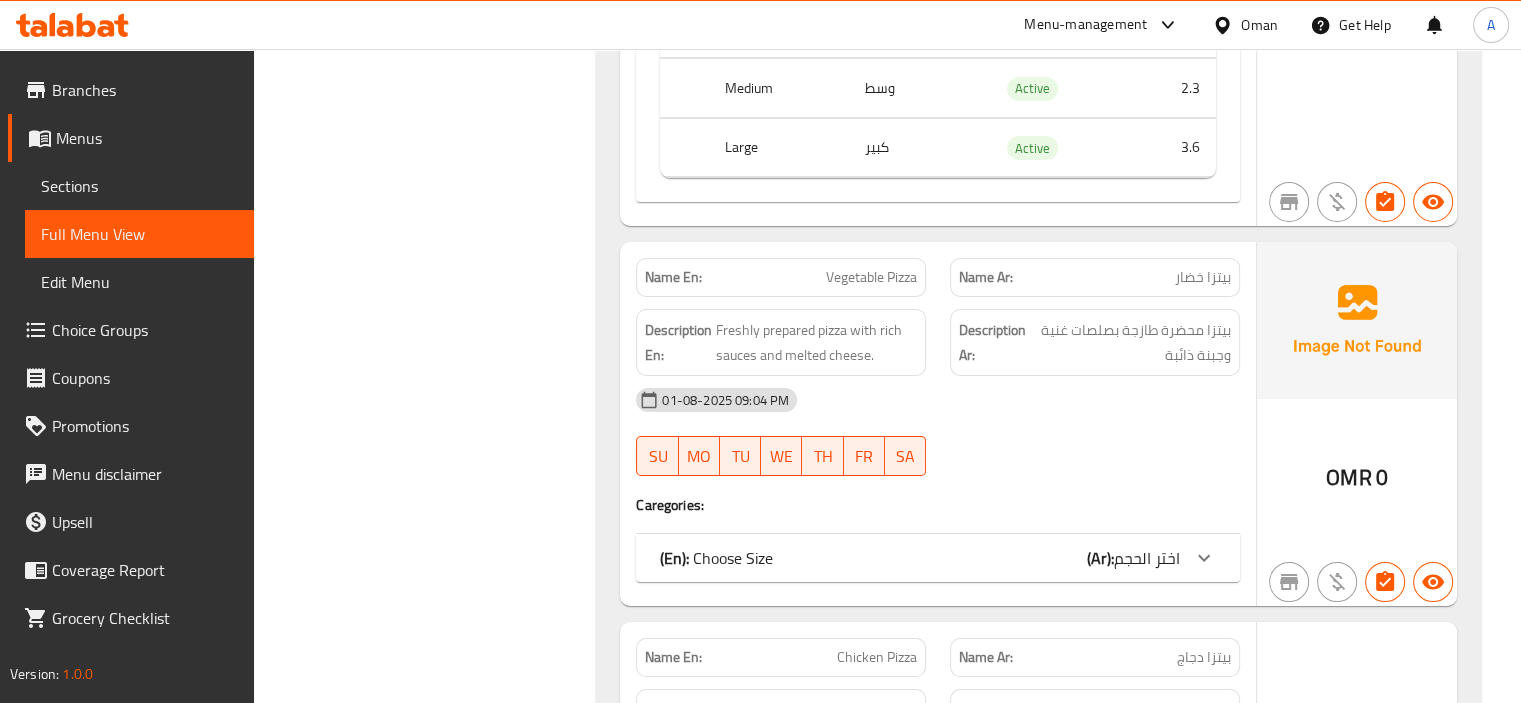 click on "(En):   Choose Size (Ar): اختر الحجم" at bounding box center [938, -6444] 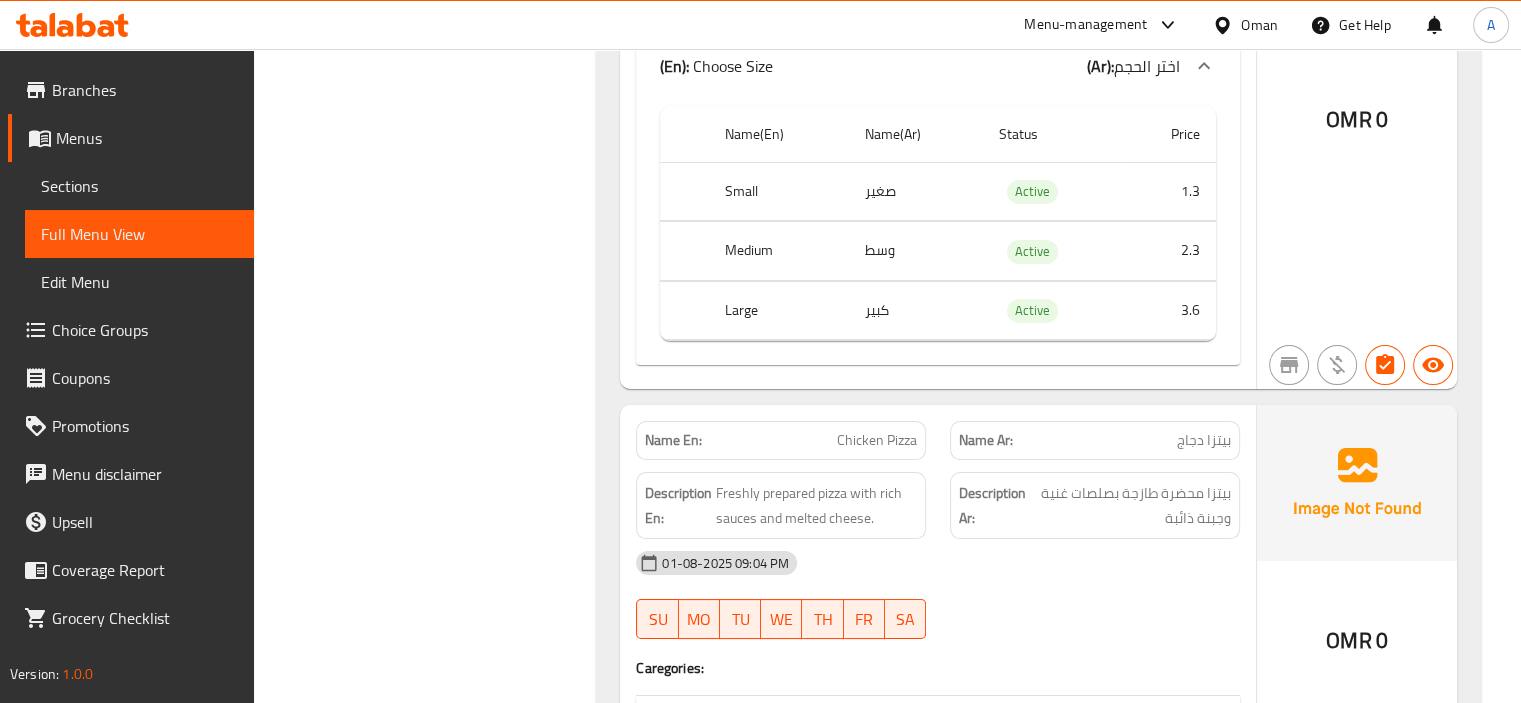 scroll, scrollTop: 7800, scrollLeft: 0, axis: vertical 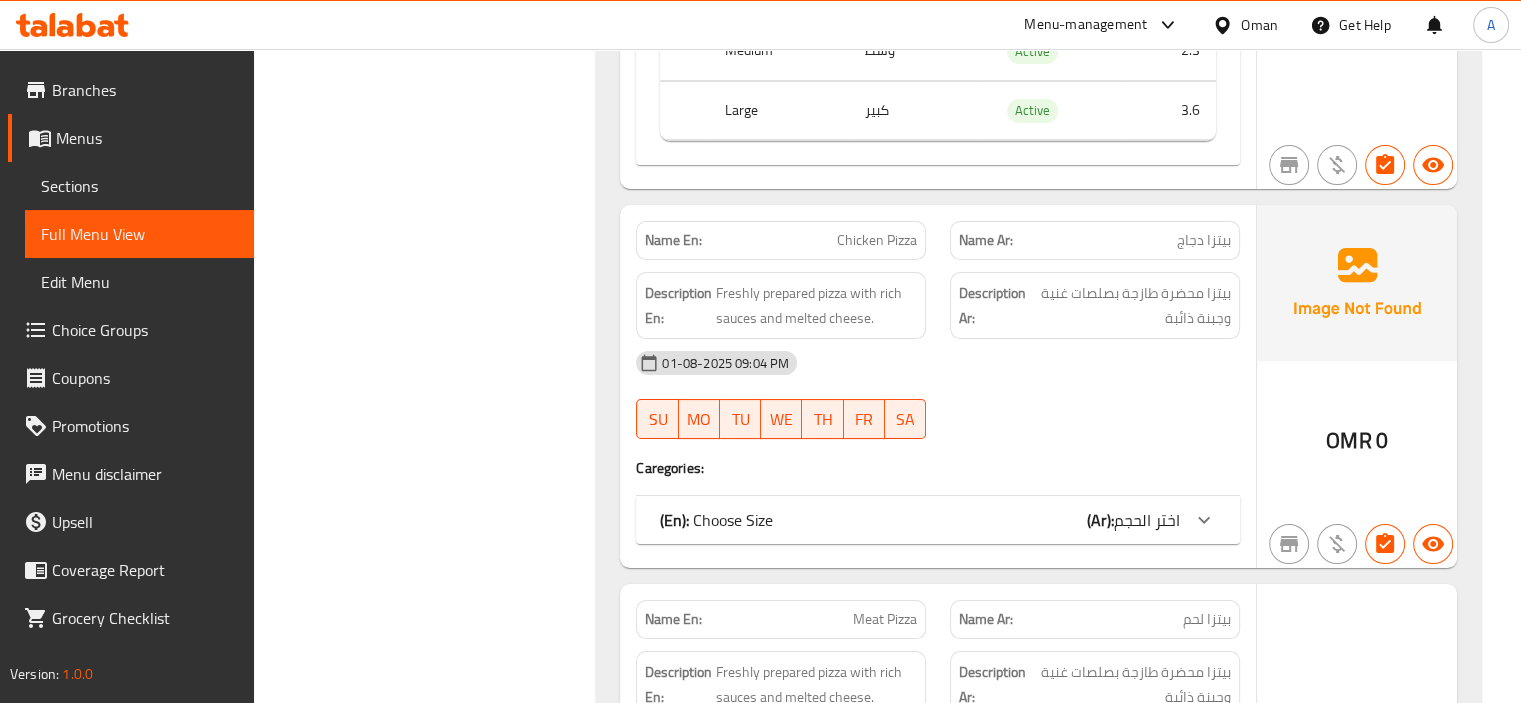 click on "Name En: Chicken Pizza Name Ar: بيتزا دجاج Description En: Freshly prepared pizza with rich sauces and melted cheese.
Description Ar: بيتزا محضرة طازجة بصلصات غنية وجبنة ذائبة 01-08-2025 09:04 PM SU MO TU WE TH FR SA Caregories: (En):   Choose Size (Ar): اختر الحجم Name(En) Name(Ar) Status Price Small صغير Active 1.6 Medium وسط Active 2.6 Large كبير Active 3.9" at bounding box center [938, -6677] 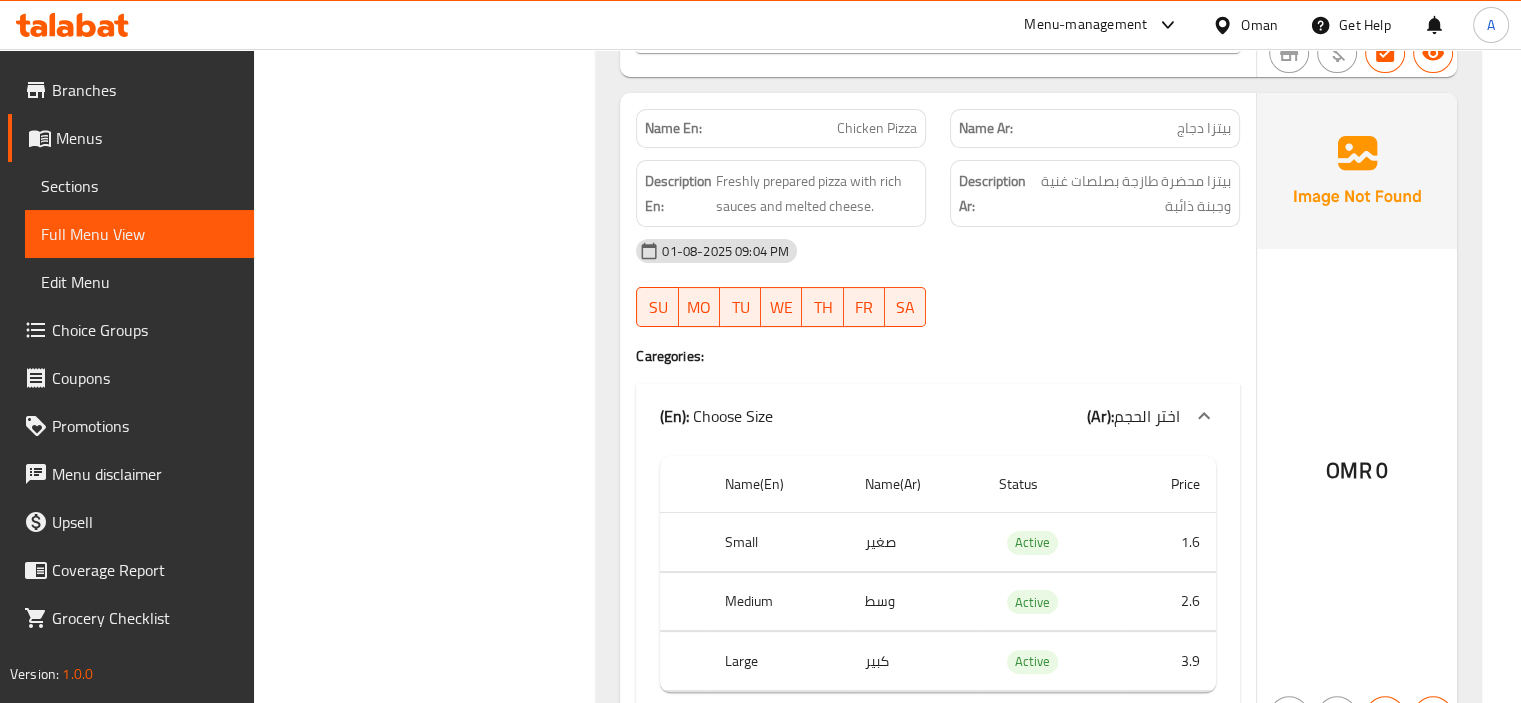 scroll, scrollTop: 8000, scrollLeft: 0, axis: vertical 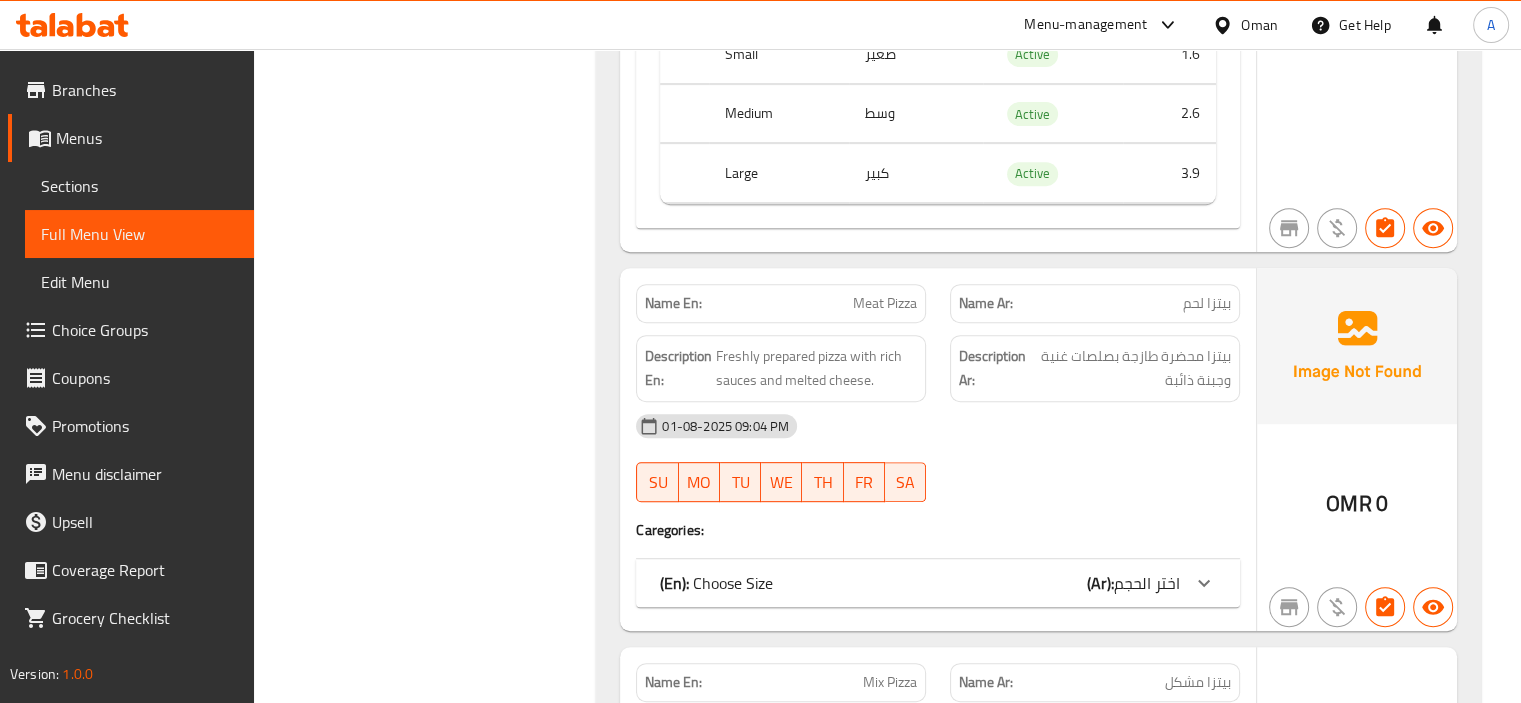 click on "(En):   Choose Size (Ar): اختر الحجم" at bounding box center (920, -7744) 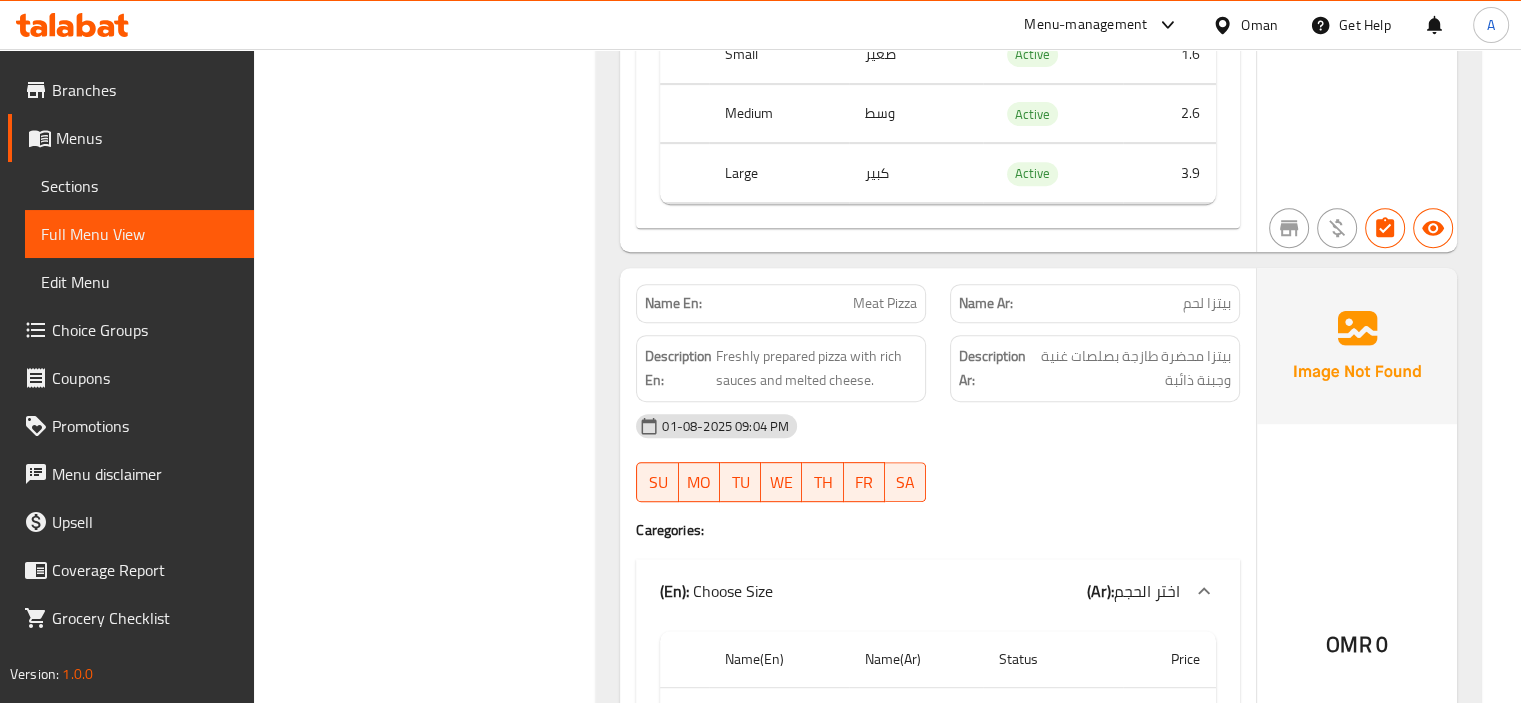 scroll, scrollTop: 8700, scrollLeft: 0, axis: vertical 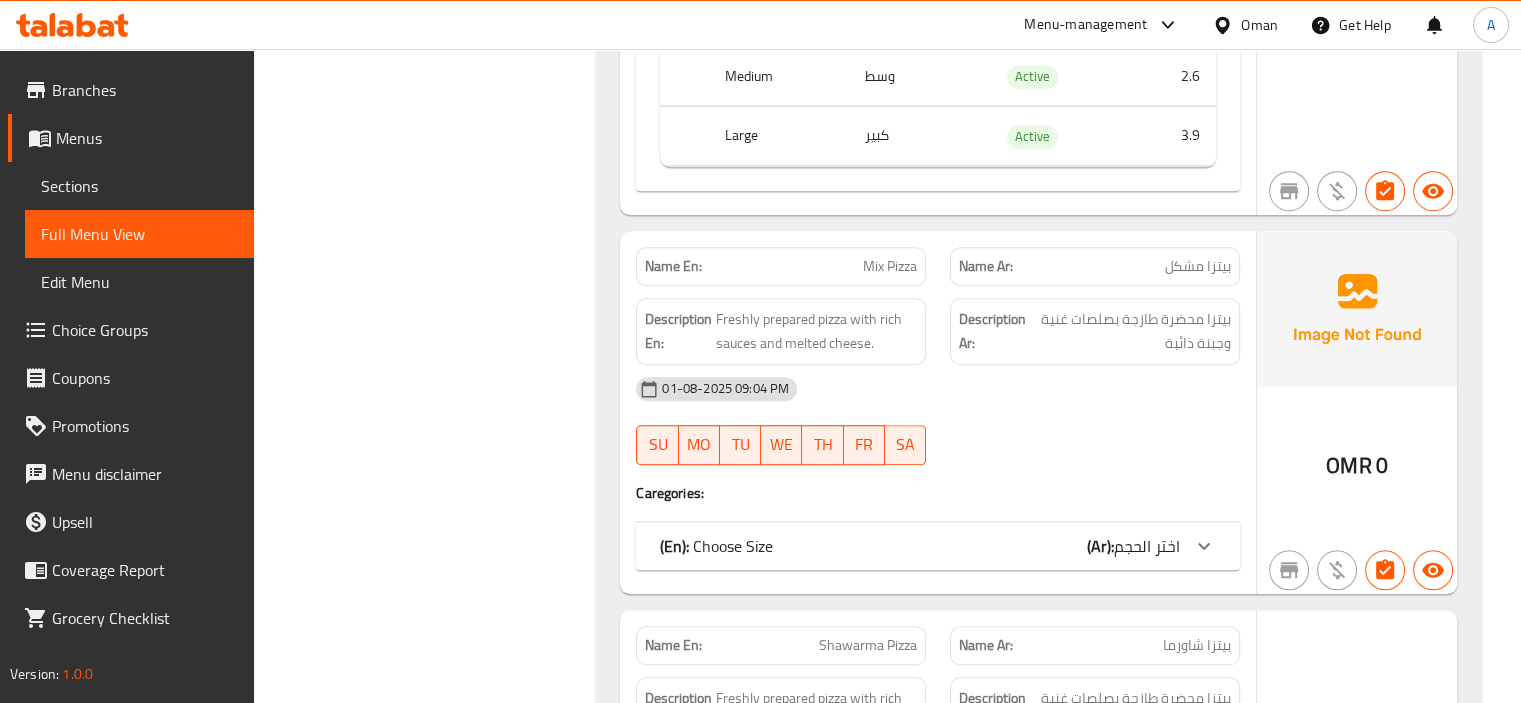 click on "(En):   Choose Size (Ar): اختر الحجم" at bounding box center (938, -8444) 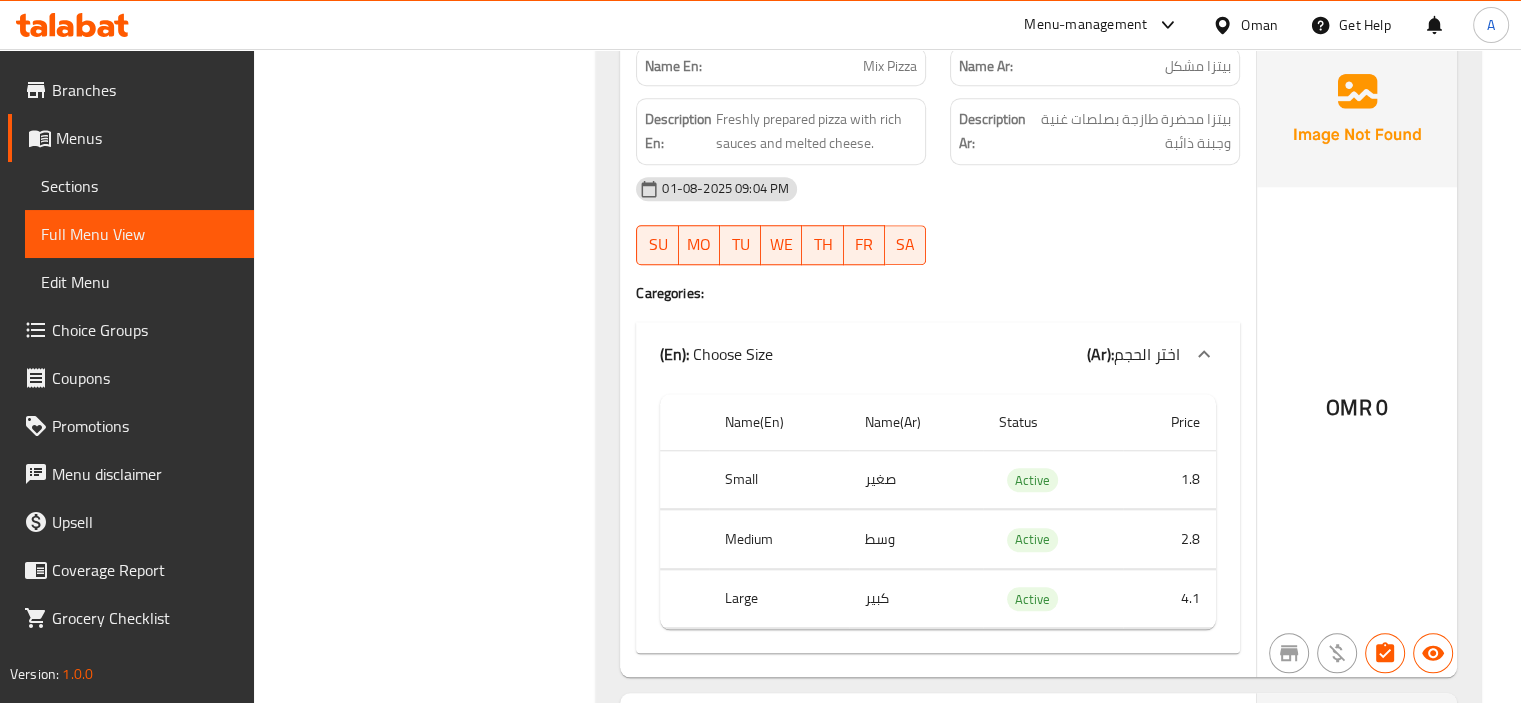scroll, scrollTop: 9500, scrollLeft: 0, axis: vertical 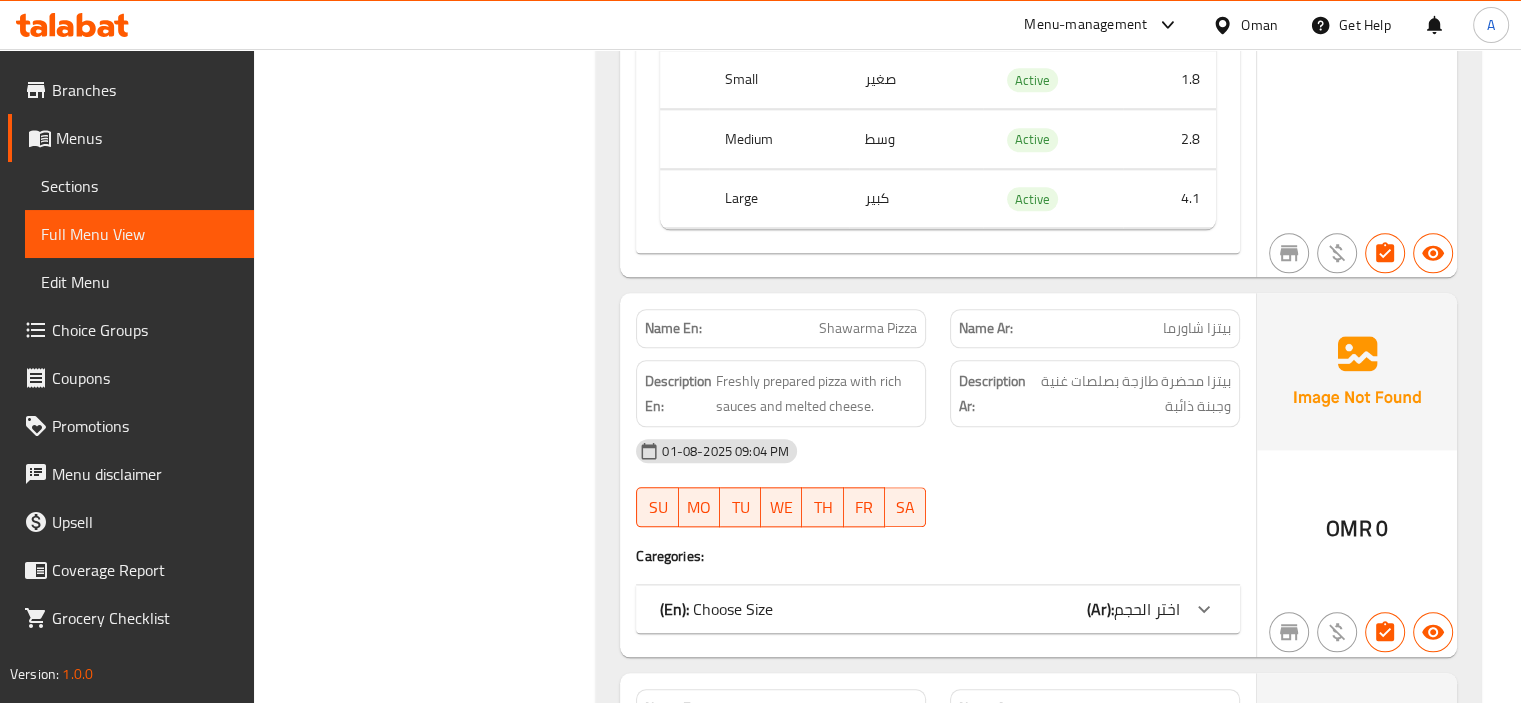 click on "(En):   Choose Size (Ar): اختر الحجم" at bounding box center [938, -9044] 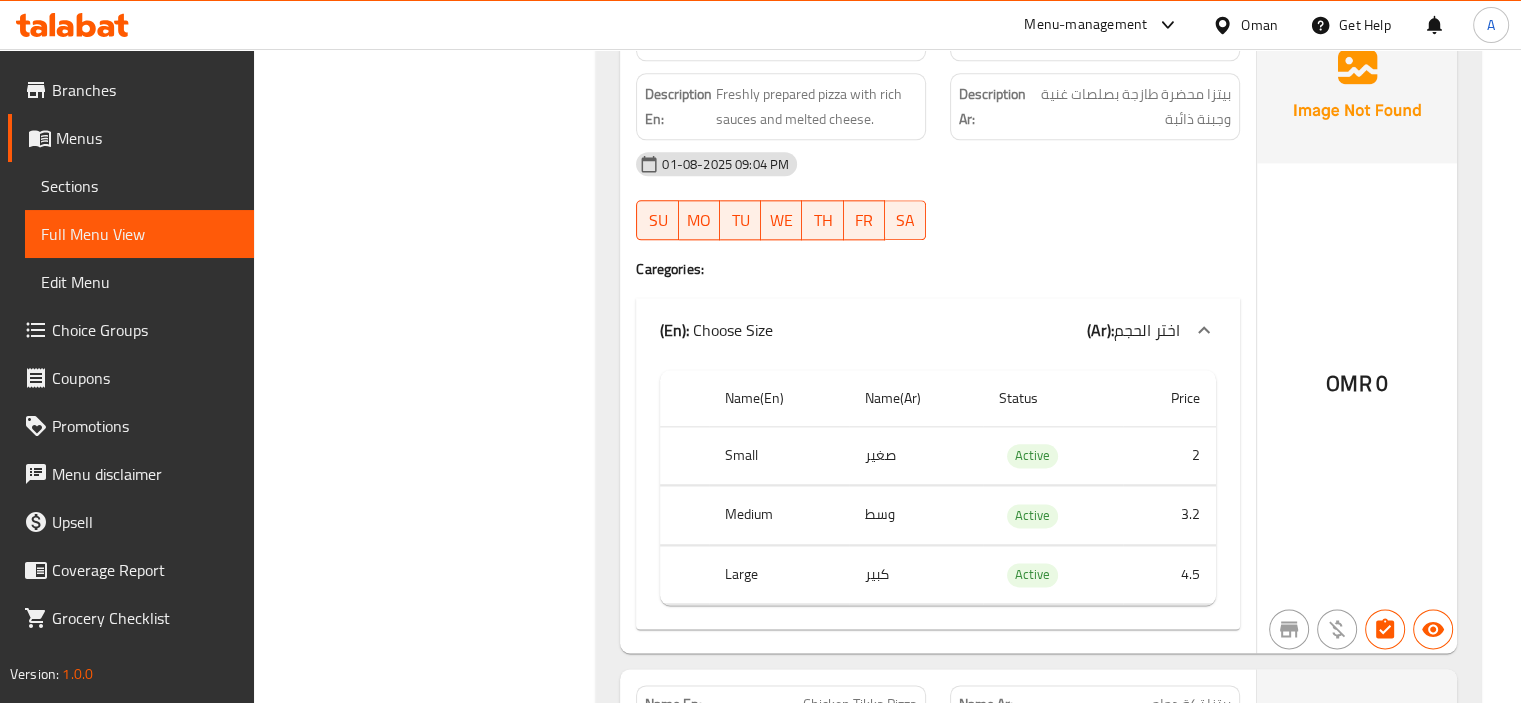 scroll, scrollTop: 10100, scrollLeft: 0, axis: vertical 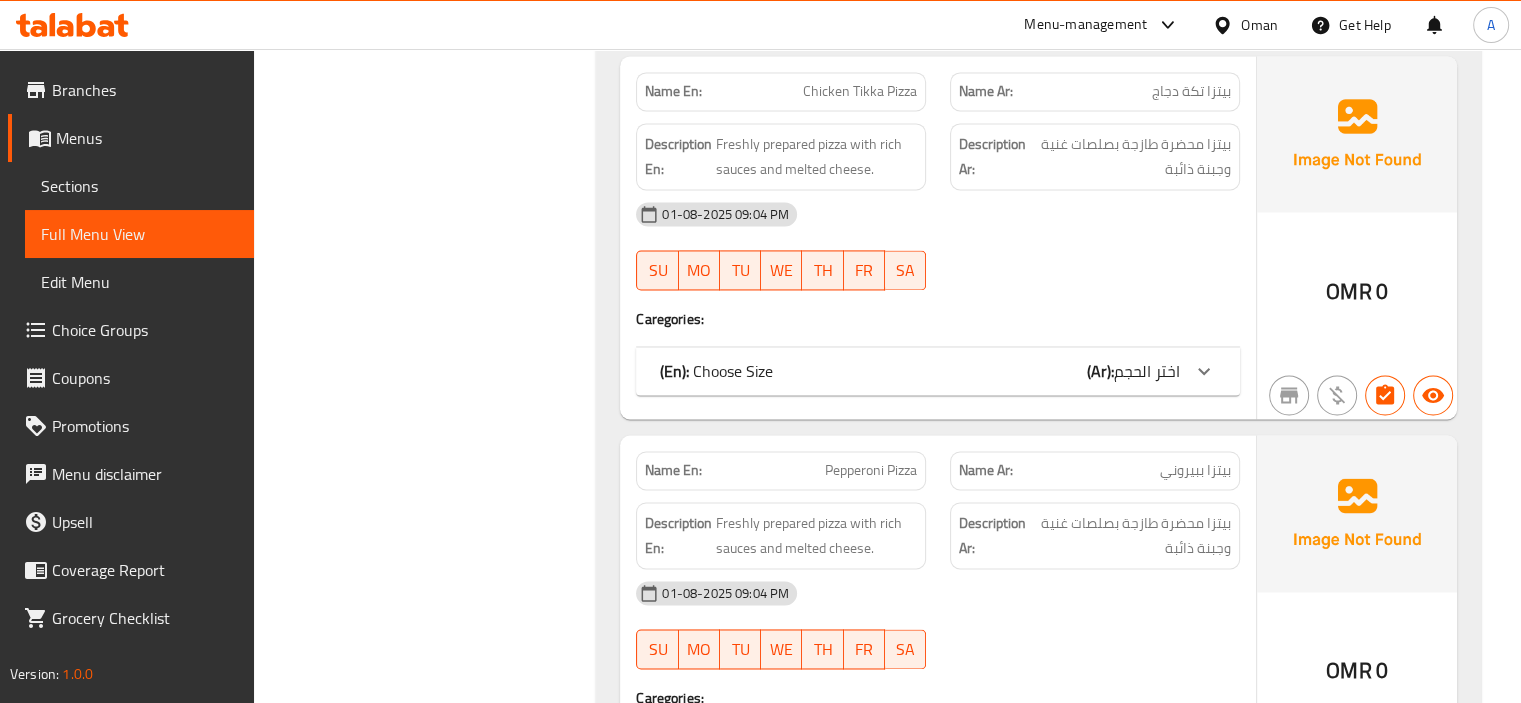 click on "(En):   Choose Size (Ar): اختر الحجم" at bounding box center [920, -9944] 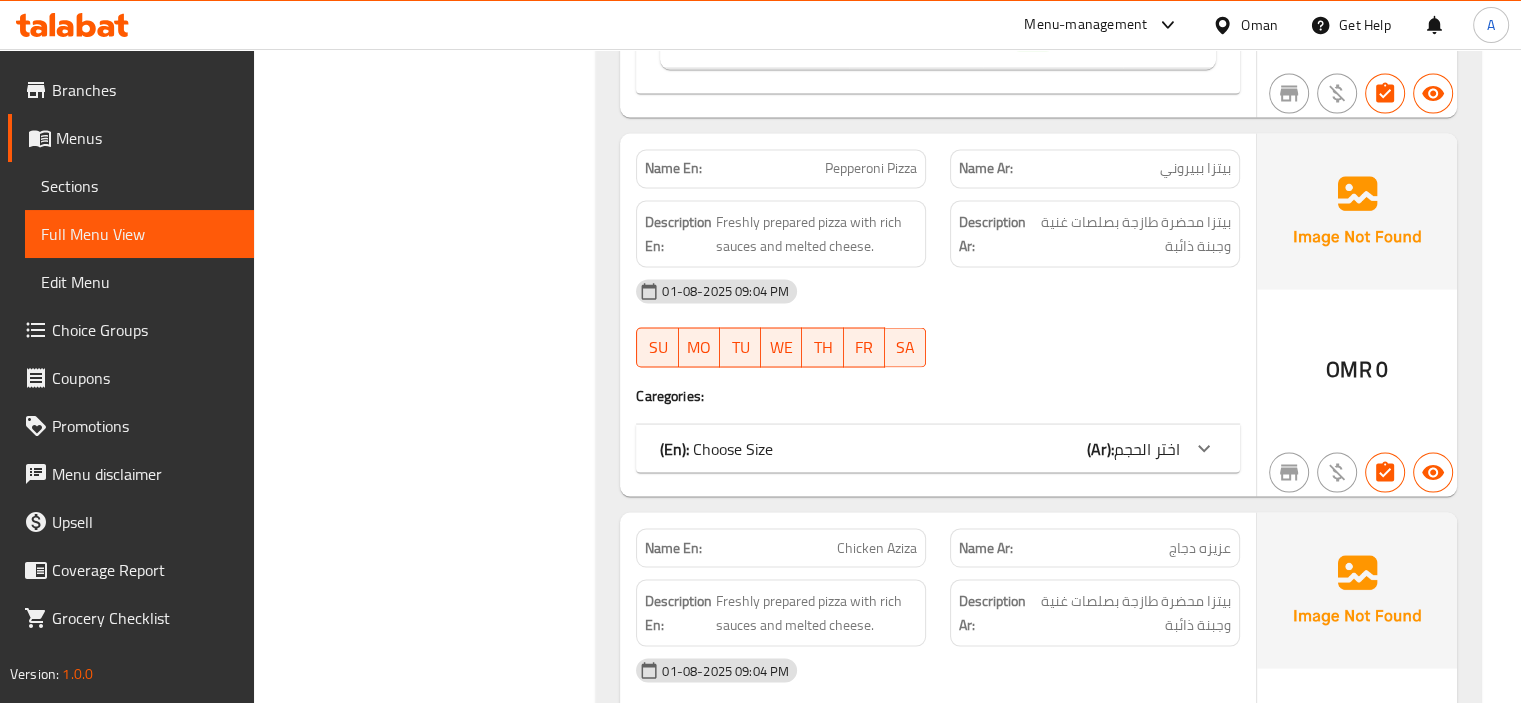 scroll, scrollTop: 11200, scrollLeft: 0, axis: vertical 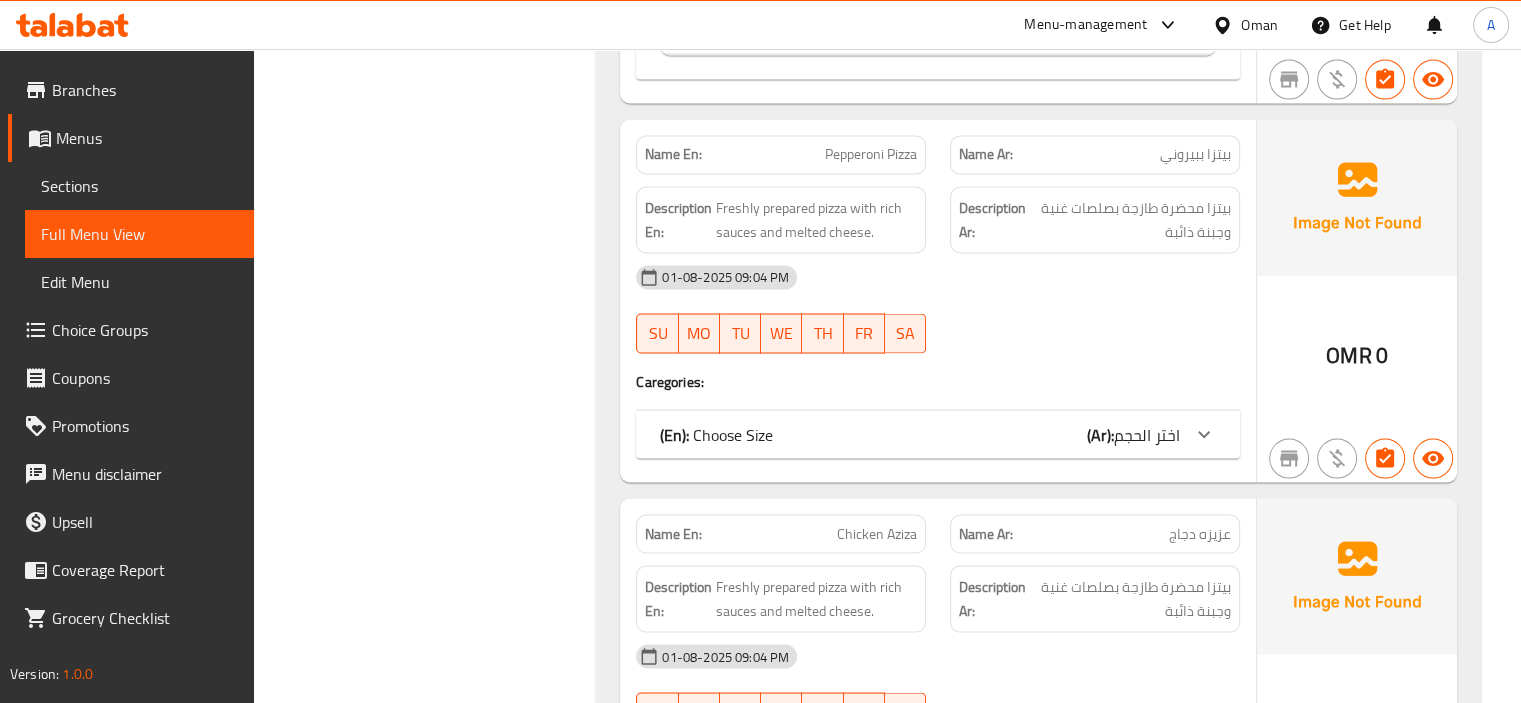click on "(En):   Choose Size (Ar): اختر الحجم" at bounding box center (920, -10544) 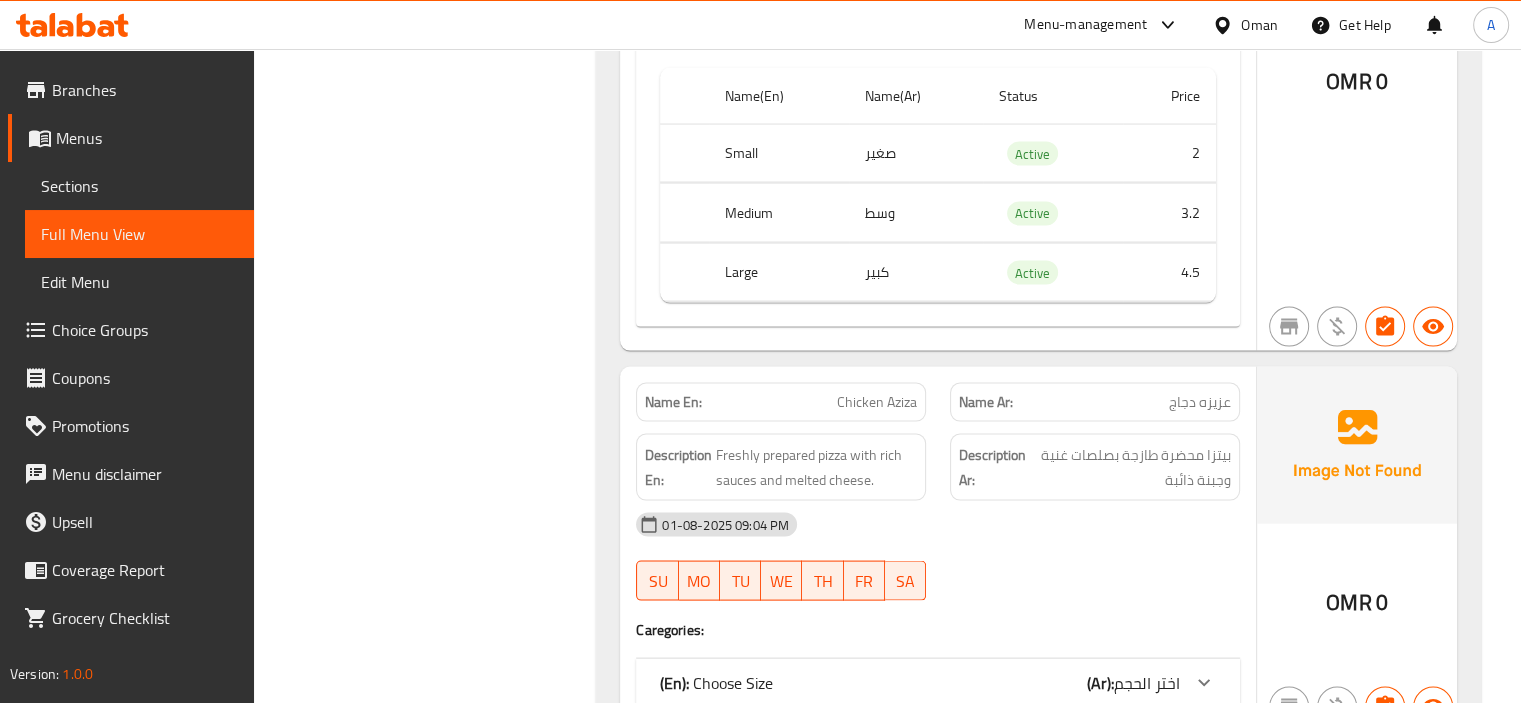 scroll, scrollTop: 11700, scrollLeft: 0, axis: vertical 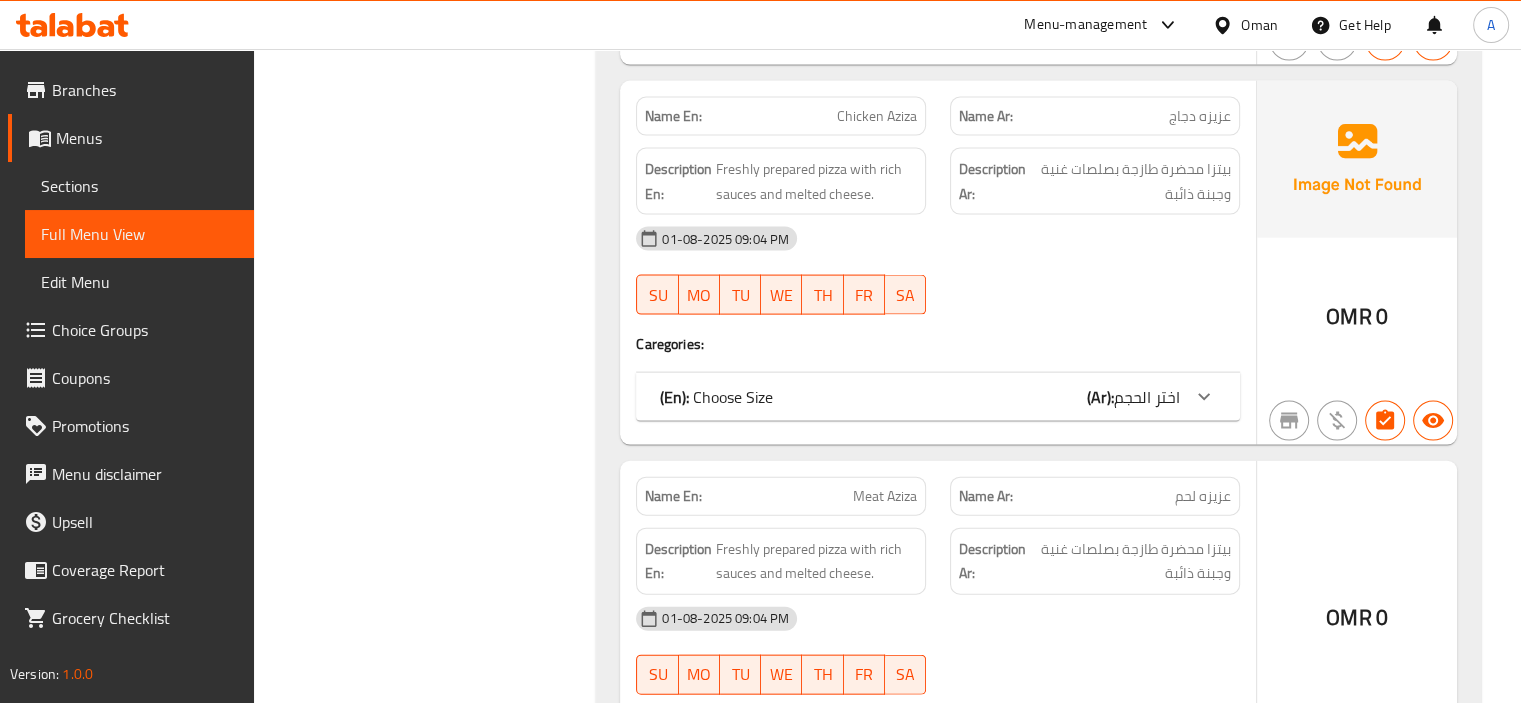 click on "(En):   Choose Size (Ar): اختر الحجم" at bounding box center (938, -11244) 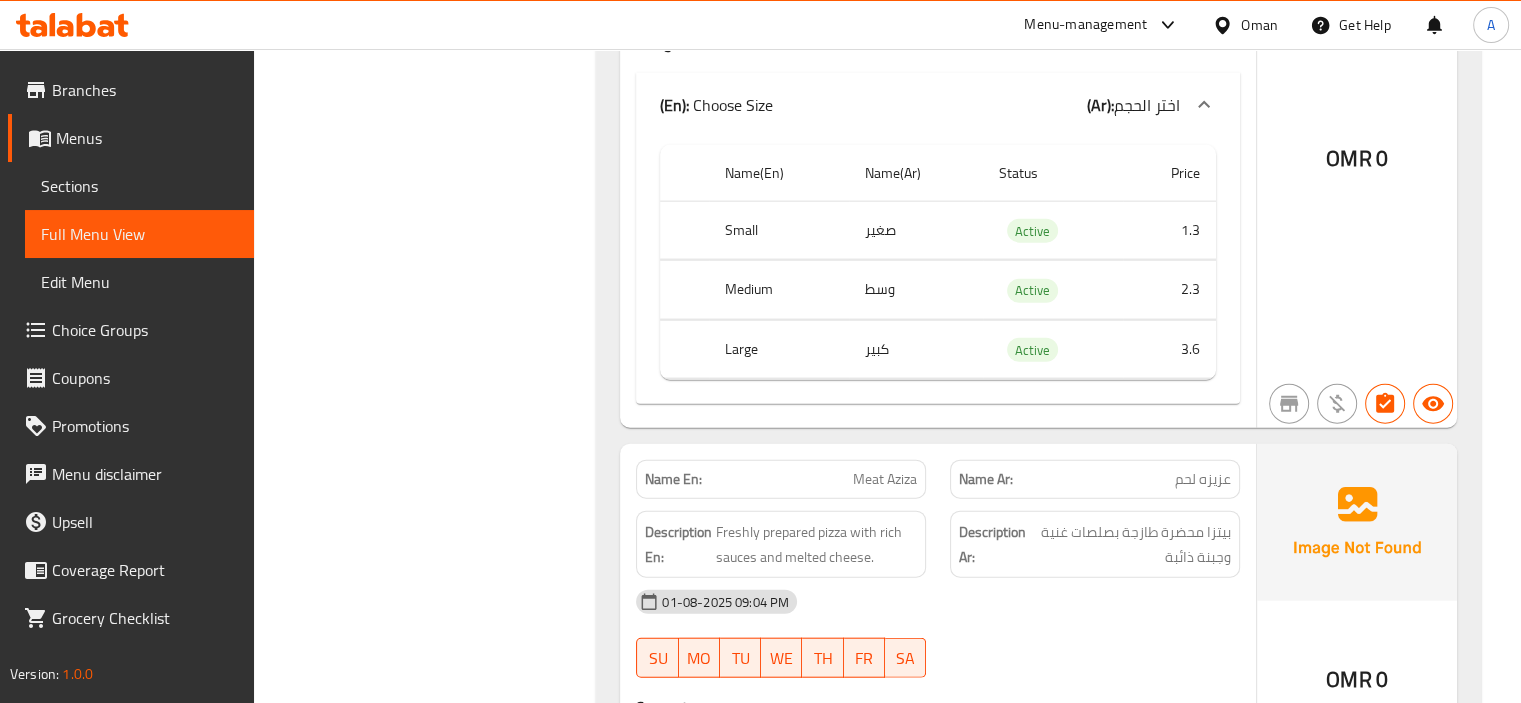 scroll, scrollTop: 12371, scrollLeft: 0, axis: vertical 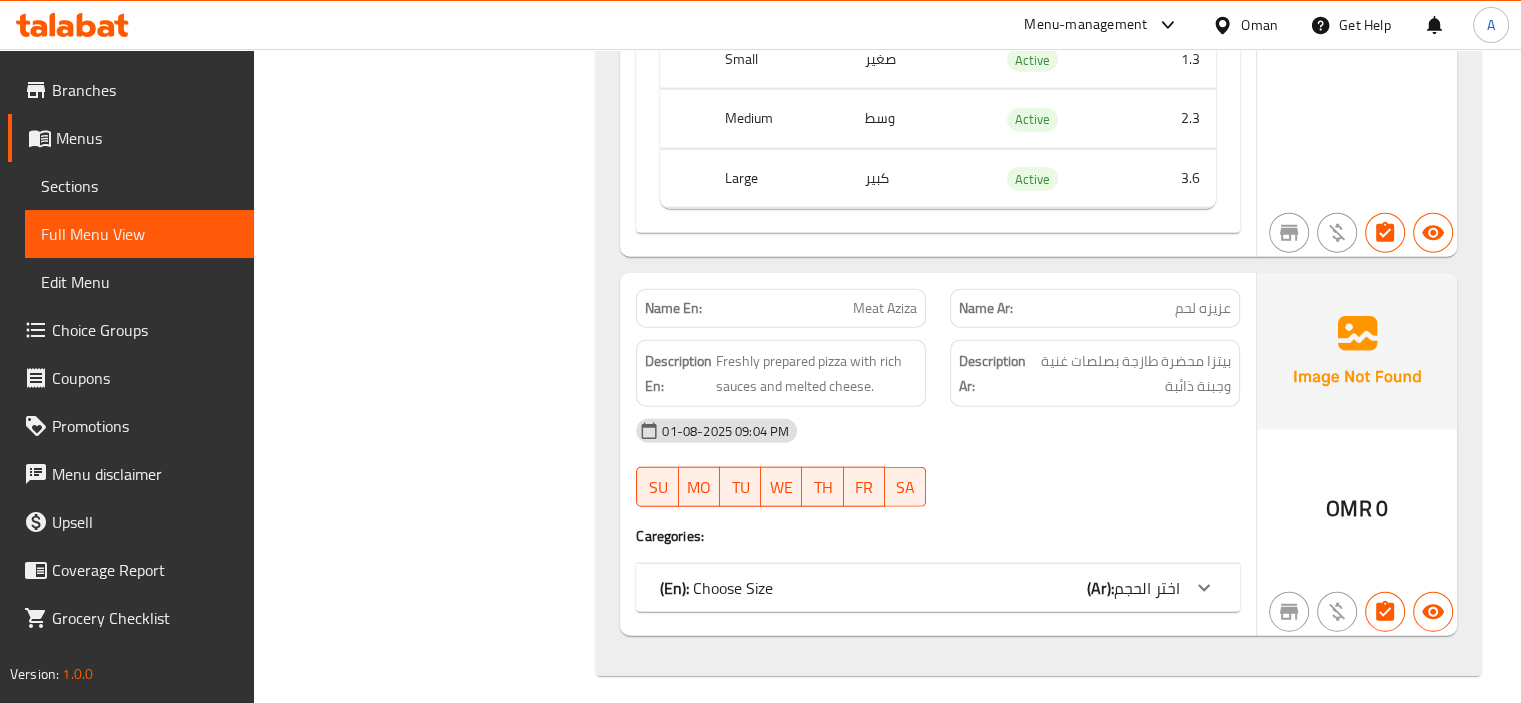 click on "(En):   Choose Size (Ar): اختر الحجم" at bounding box center [938, -11715] 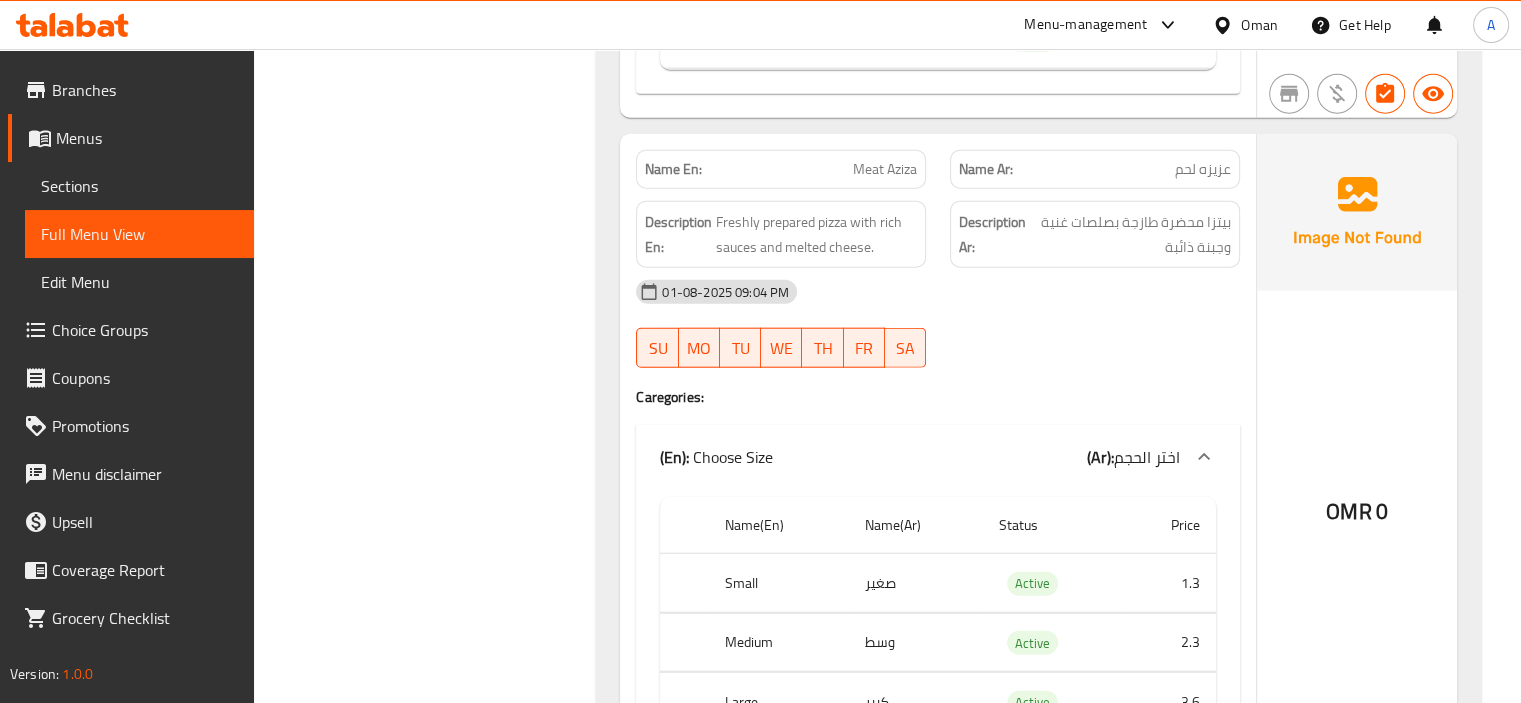 scroll, scrollTop: 12655, scrollLeft: 0, axis: vertical 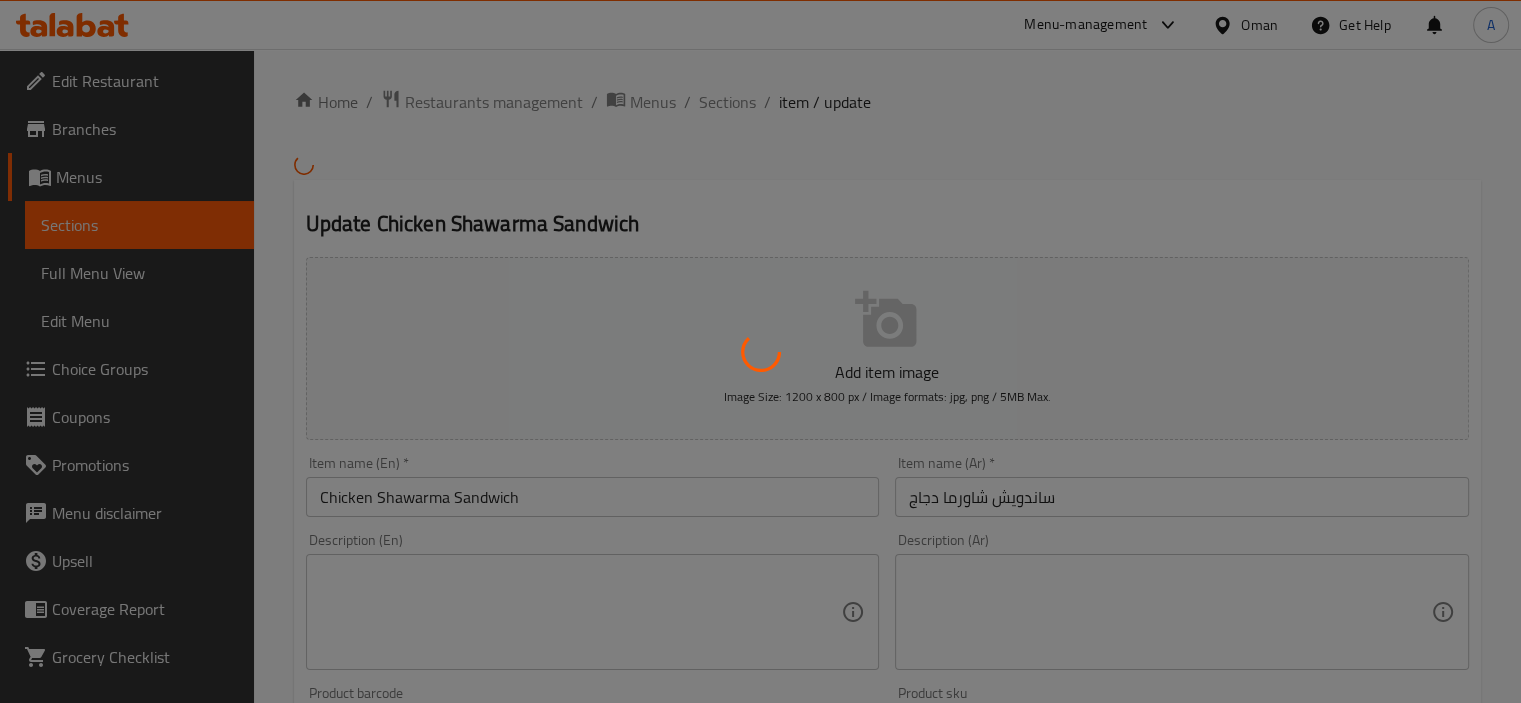 click at bounding box center (760, 351) 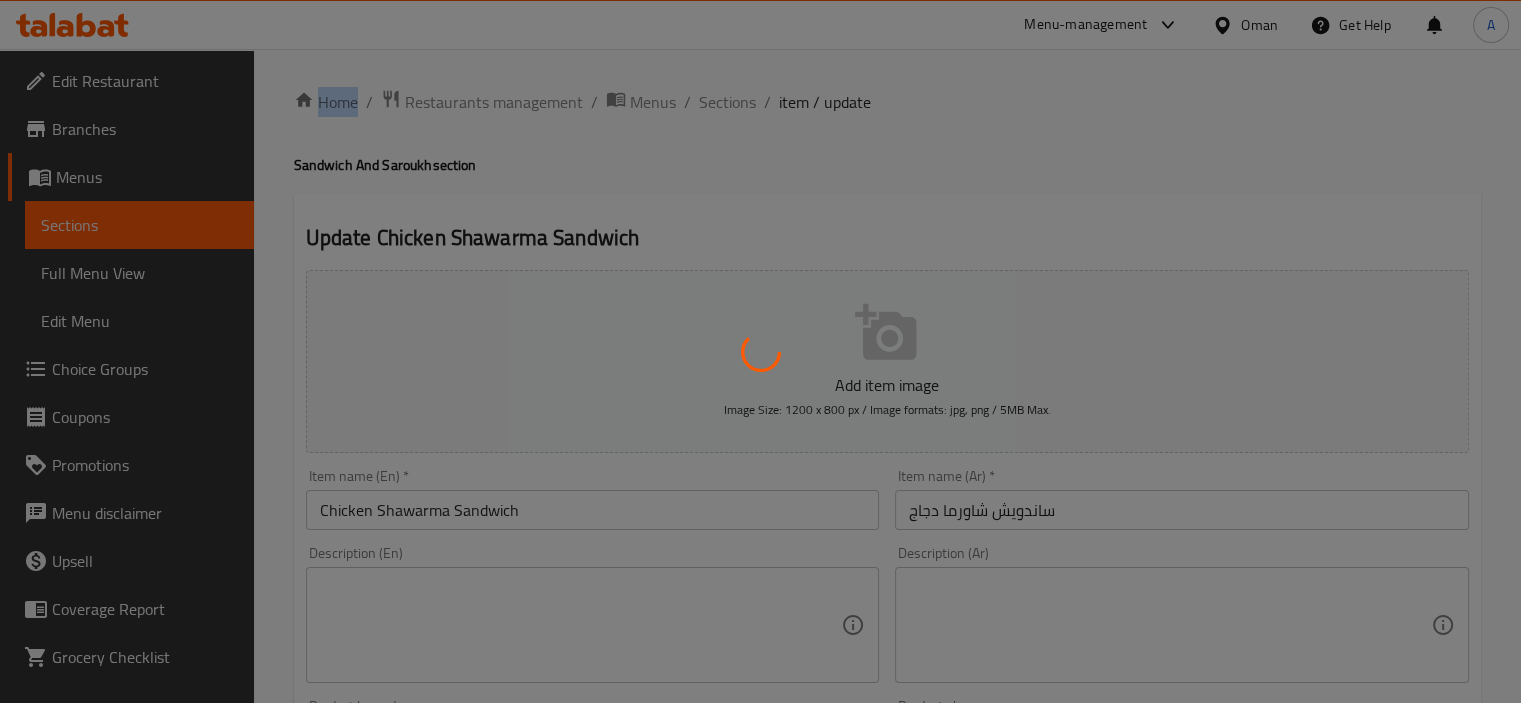 click at bounding box center (760, 351) 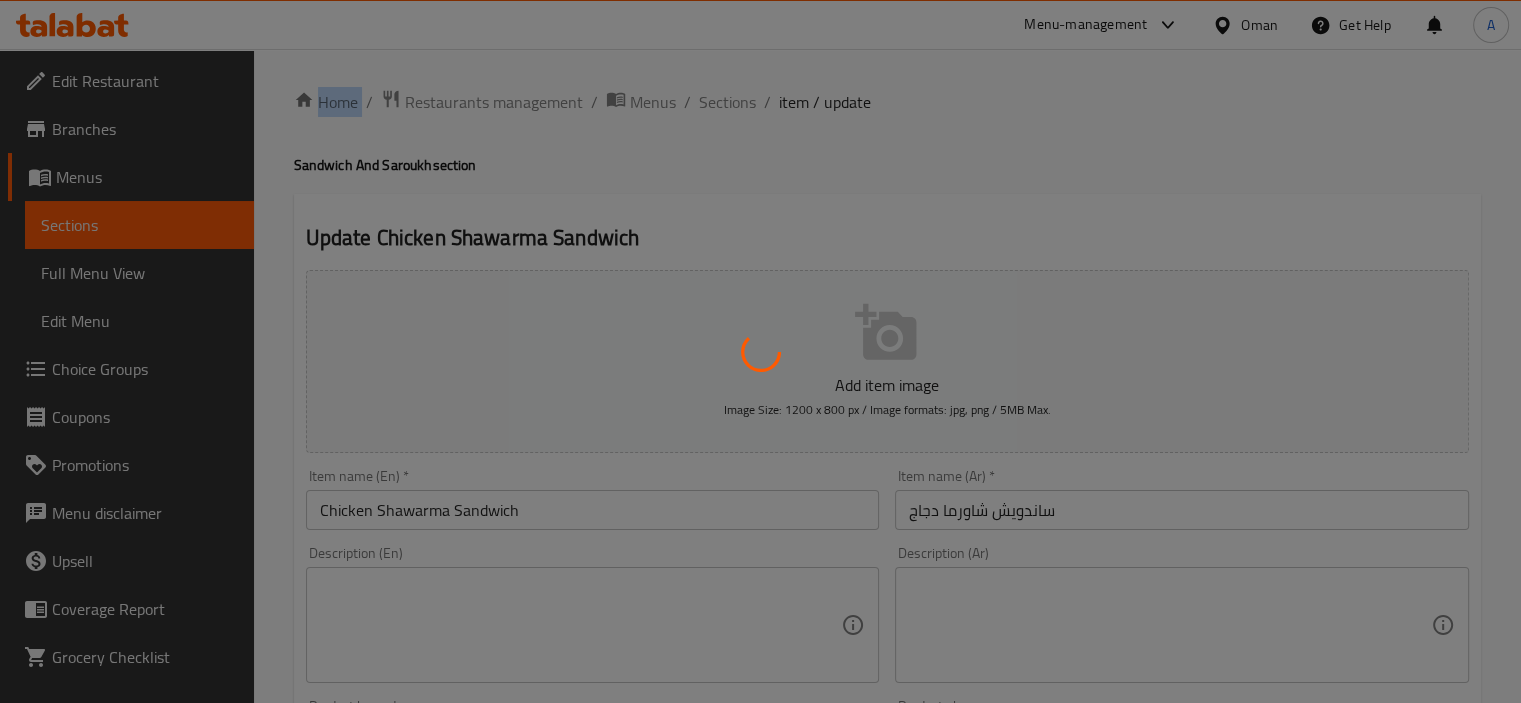 click at bounding box center (760, 351) 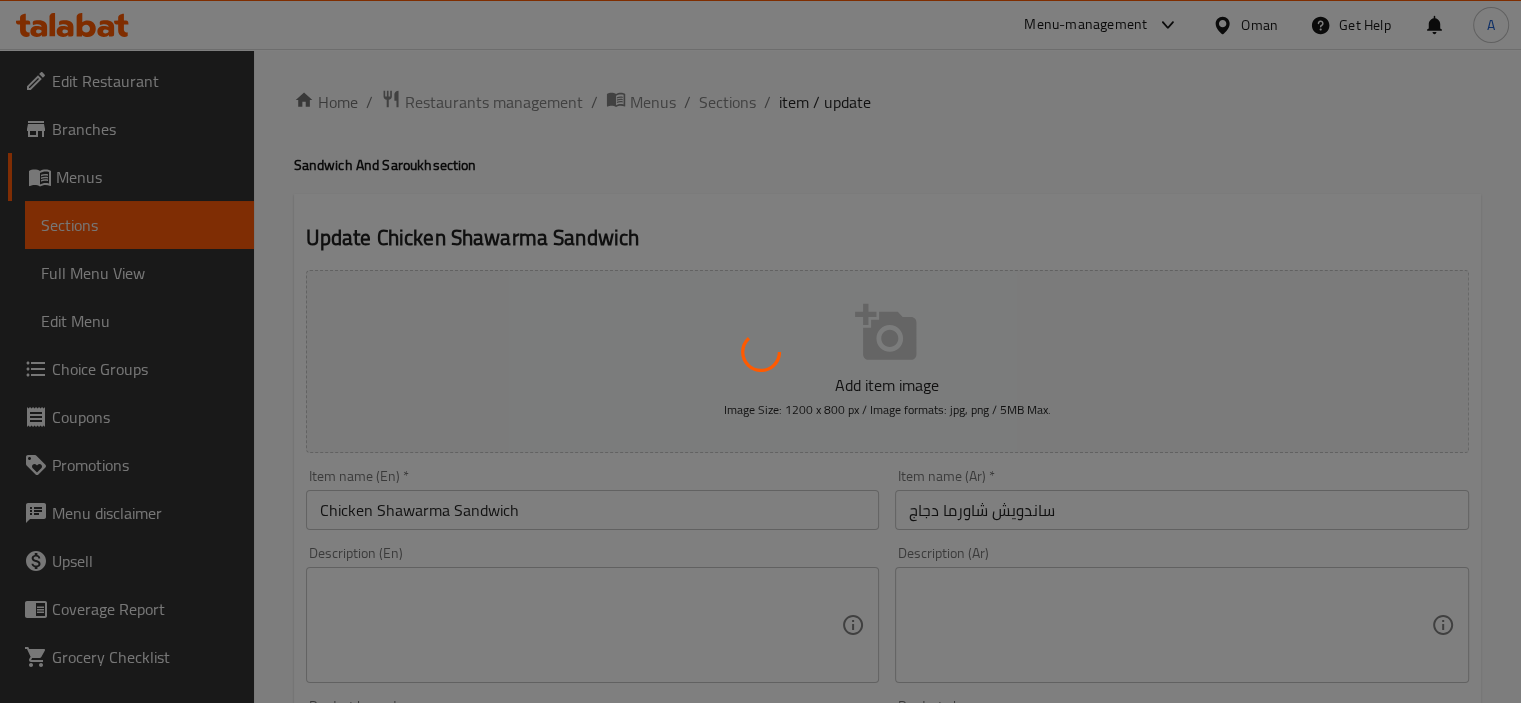 click at bounding box center [760, 351] 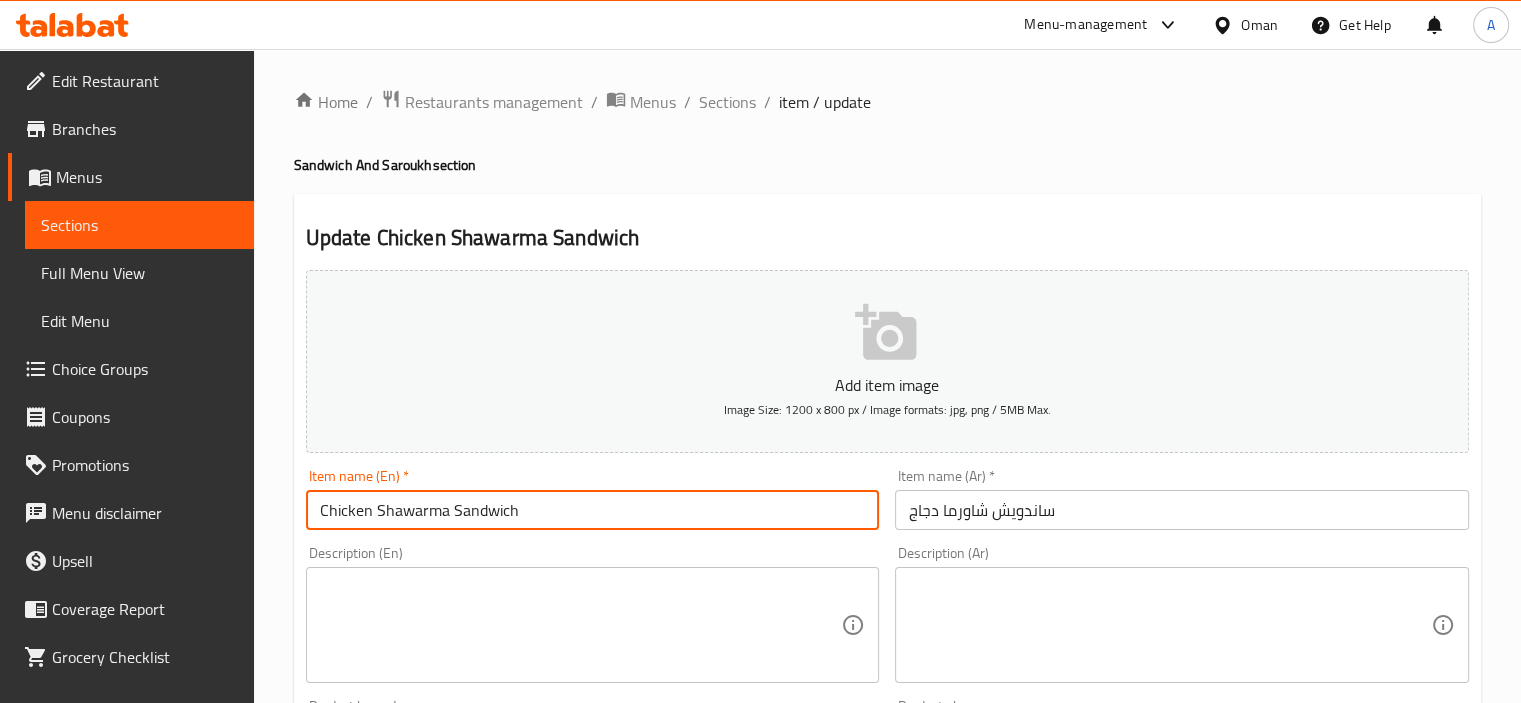 click on "Chicken Shawarma Sandwich" at bounding box center (593, 510) 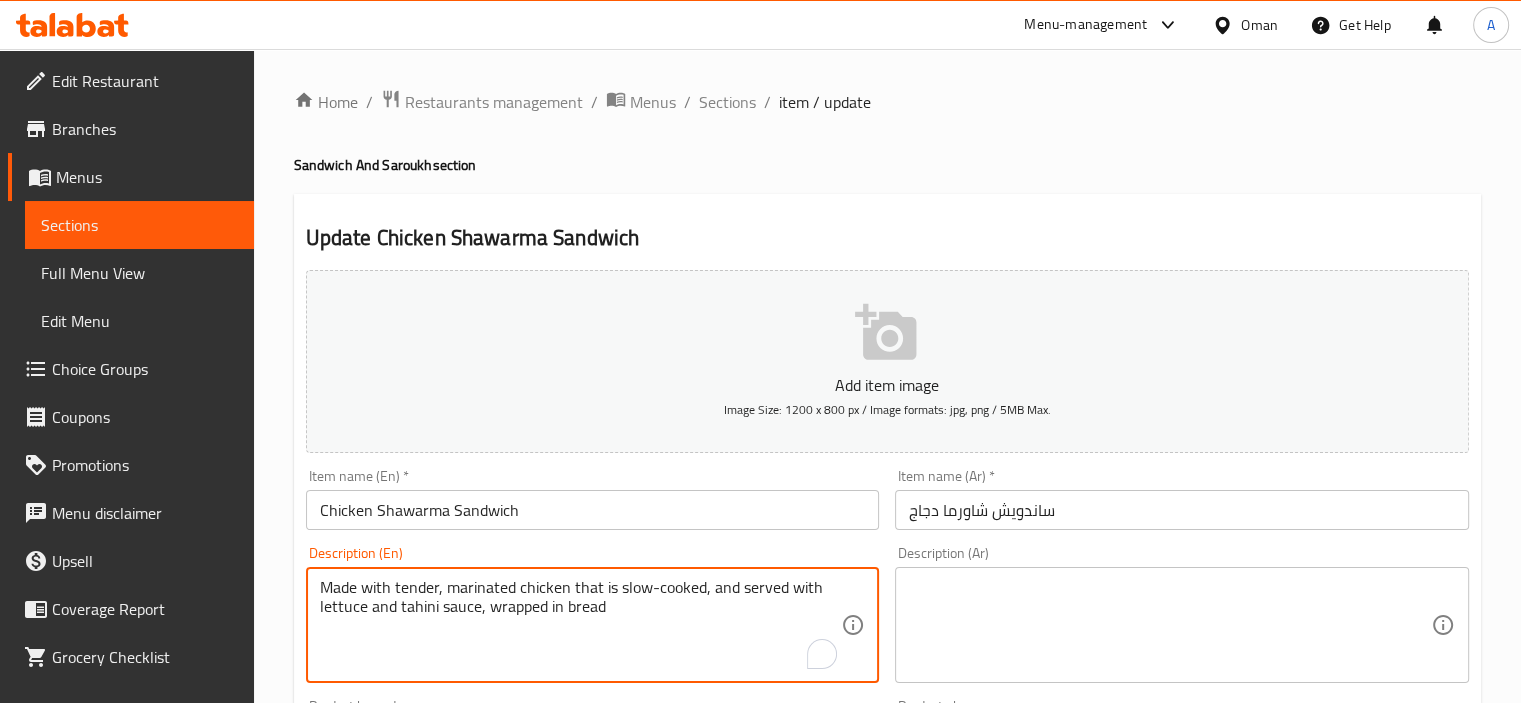 type on "Made with tender, marinated chicken that is slow-cooked, and served with lettuce and tahini sauce, wrapped in bread" 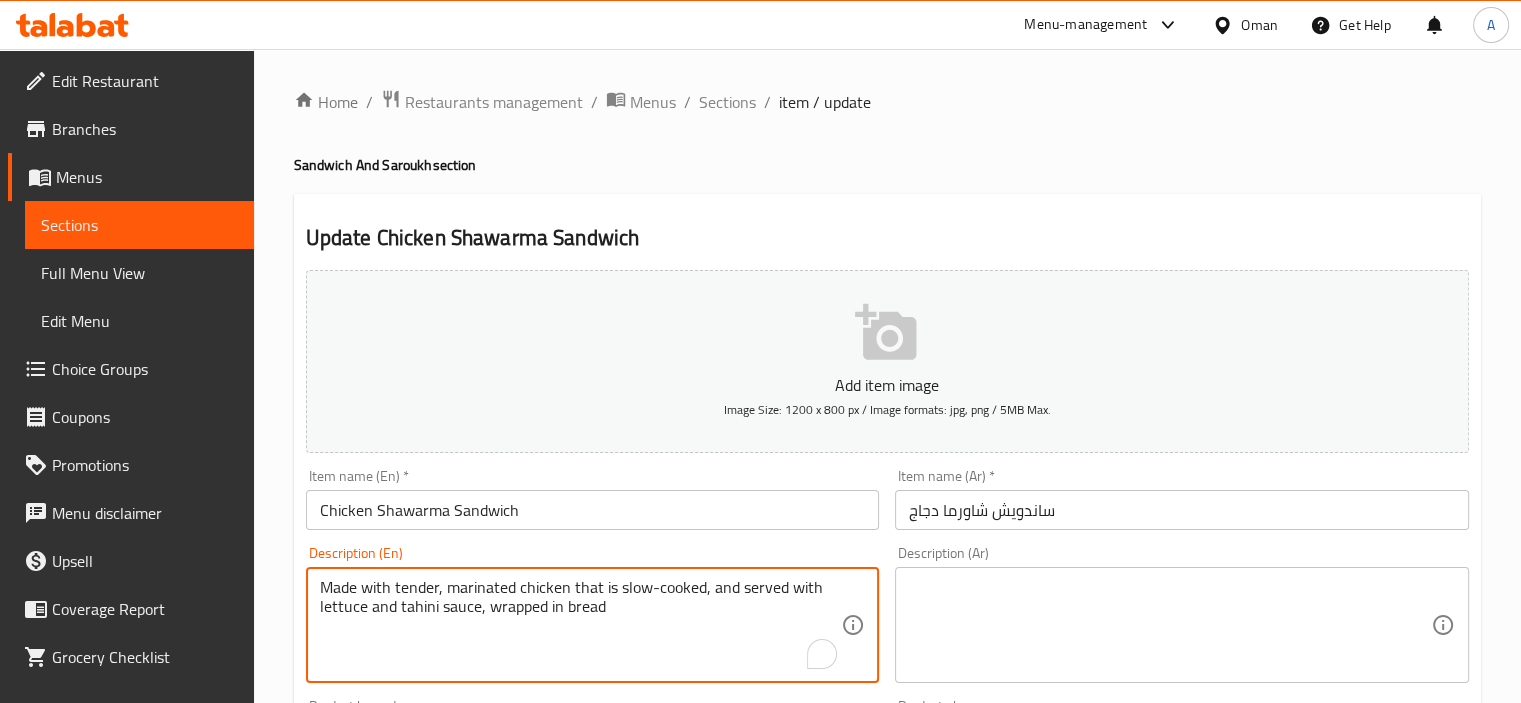 click at bounding box center [1170, 625] 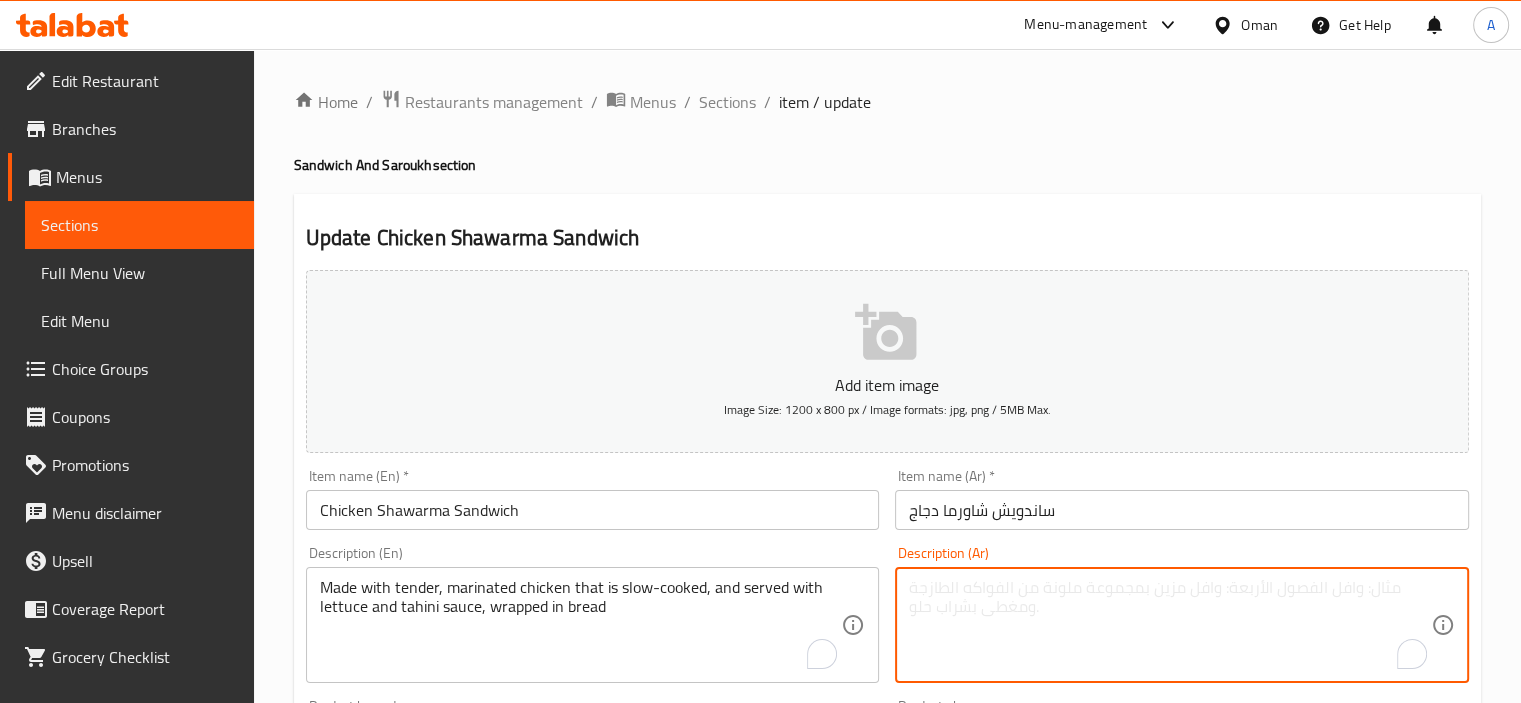 paste on "مصنوعة من دجاج طري ومتبل بشكل مثالي يتم طهيه ببطء ويقدم مع الخس وصلصة الطحينة، ملفوفة في الخبز" 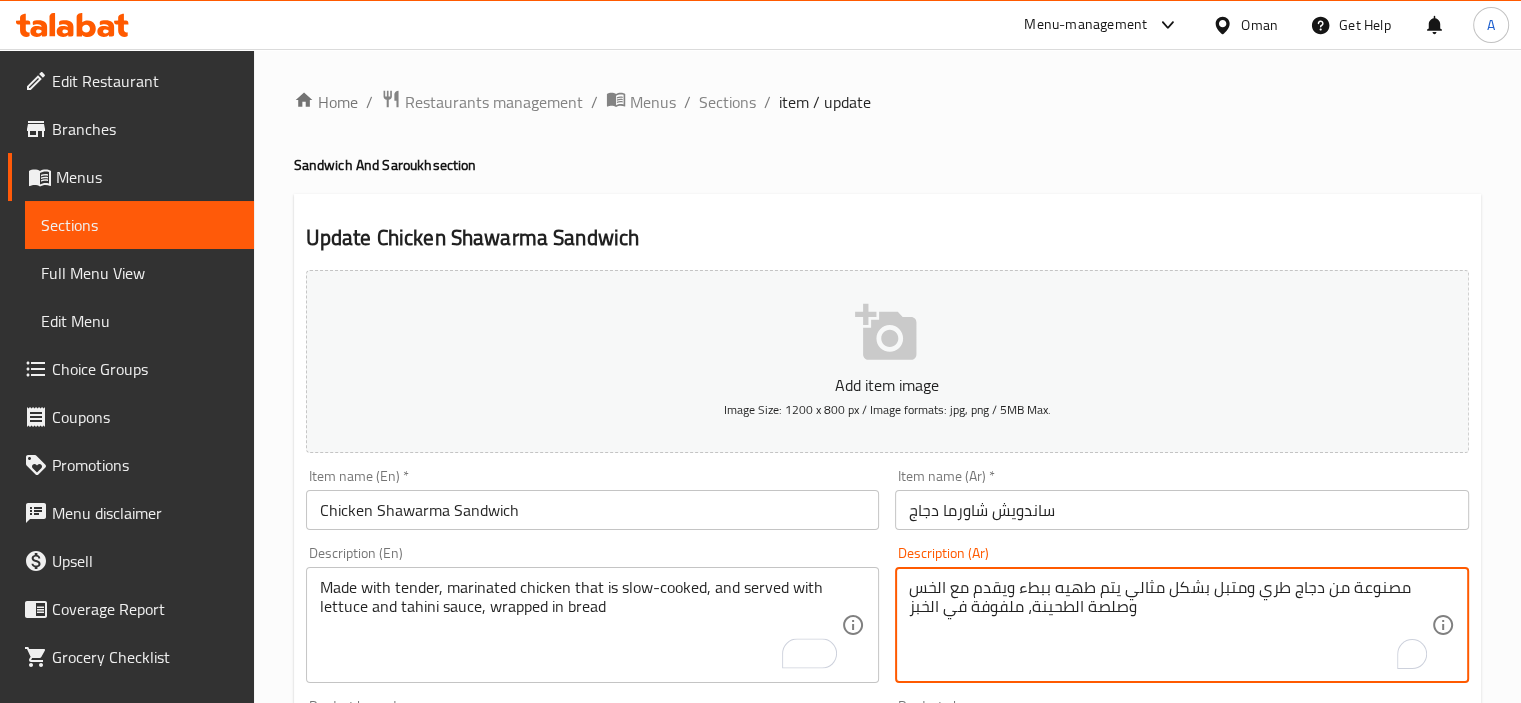 type on "مصنوعة من دجاج طري ومتبل بشكل مثالي يتم طهيه ببطء ويقدم مع الخس وصلصة الطحينة، ملفوفة في الخبز" 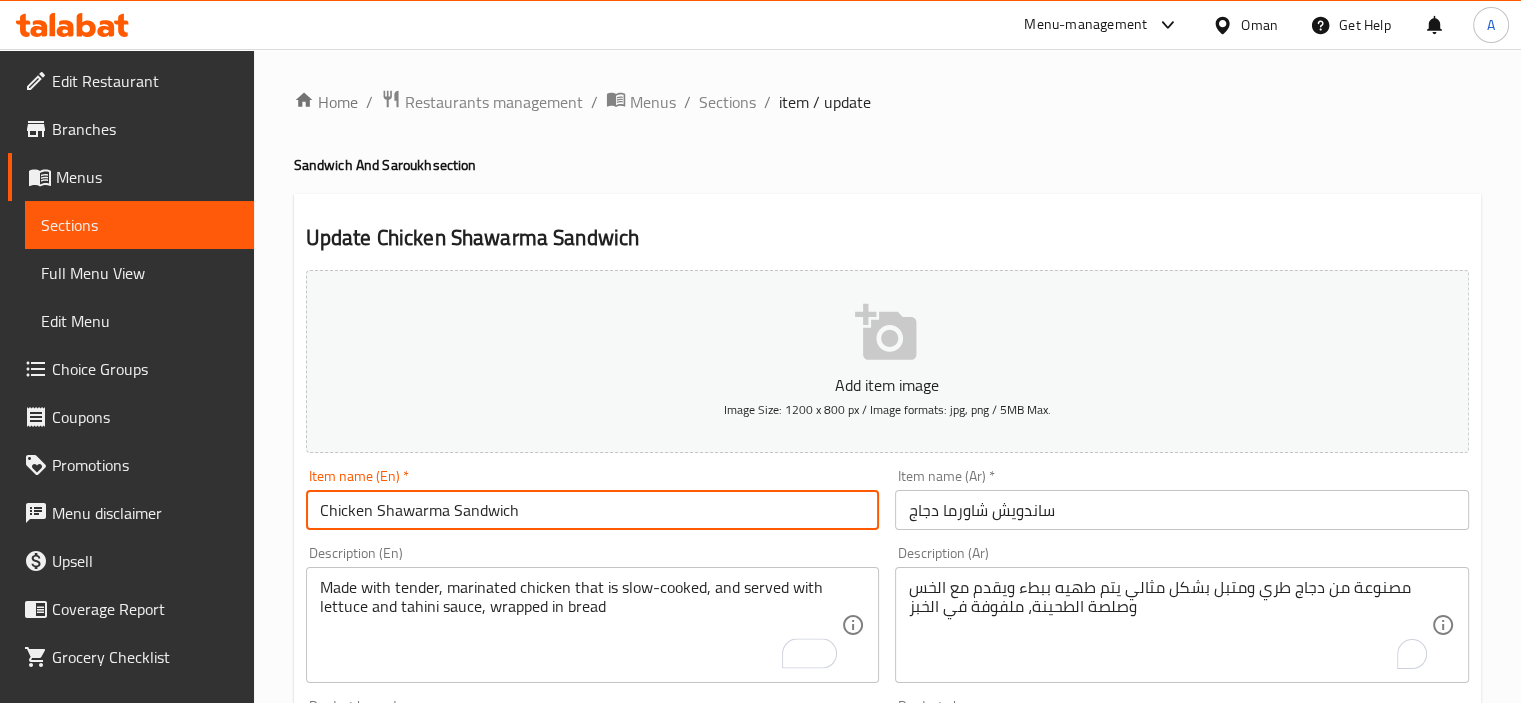 click on "Chicken Shawarma Sandwich" at bounding box center (593, 510) 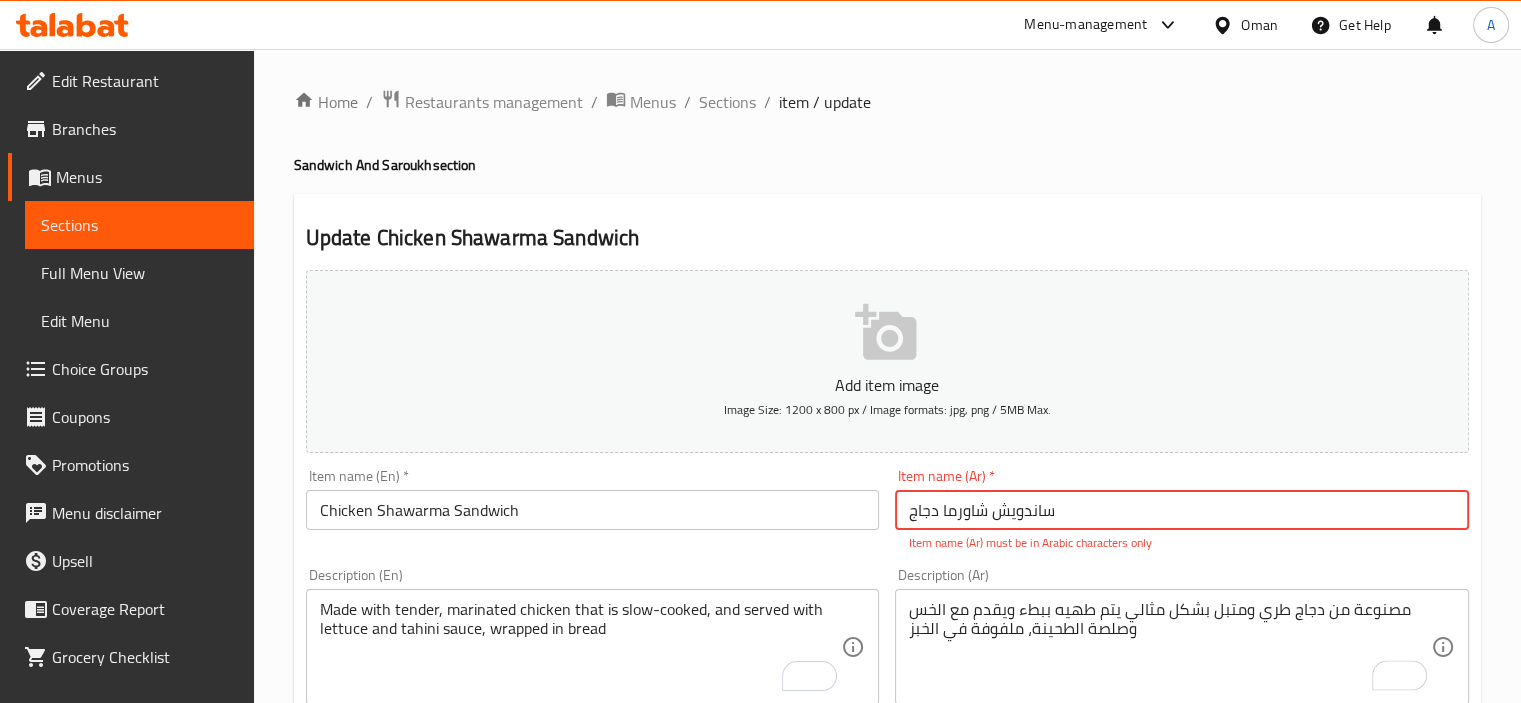 click on "ساندویش شاورما دجاج" at bounding box center [1182, 510] 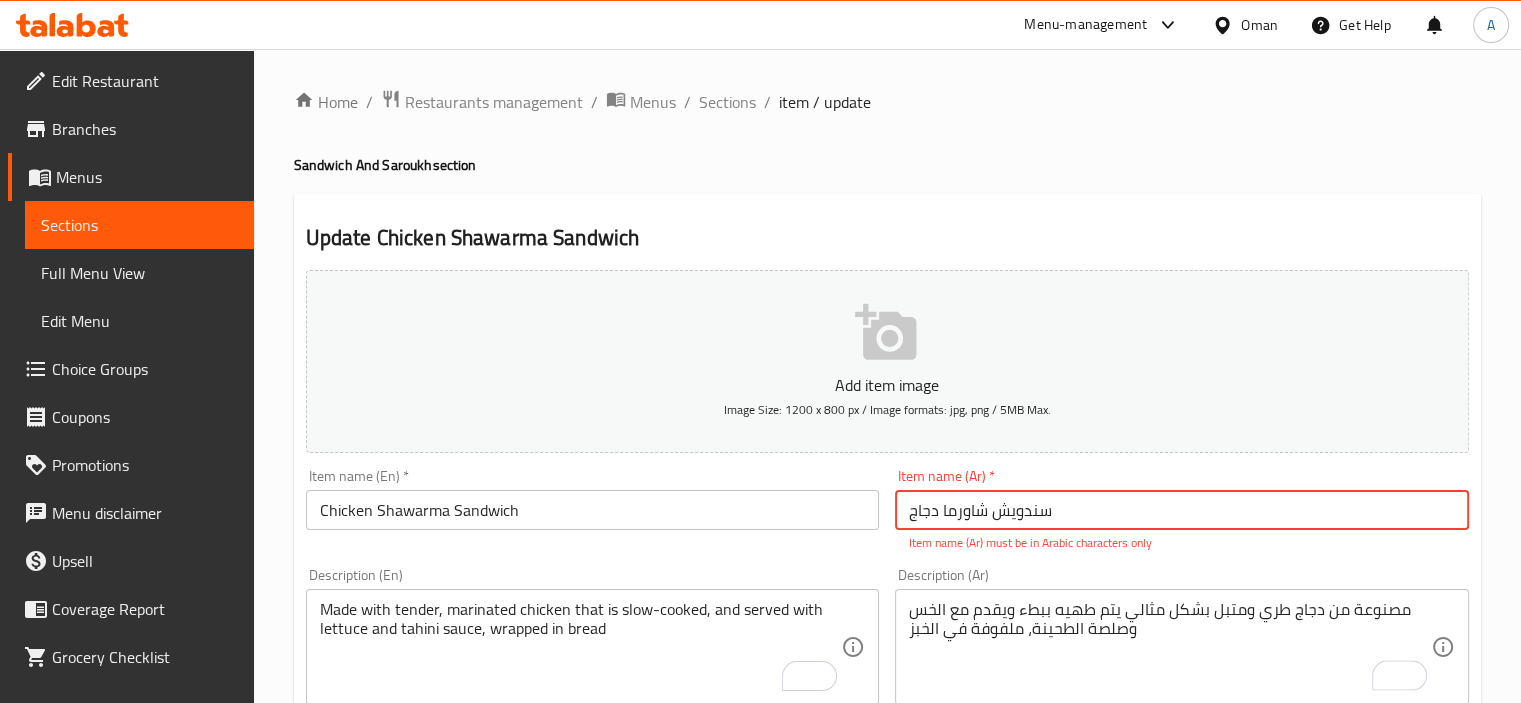 click on "سندویش شاورما دجاج" at bounding box center [1182, 510] 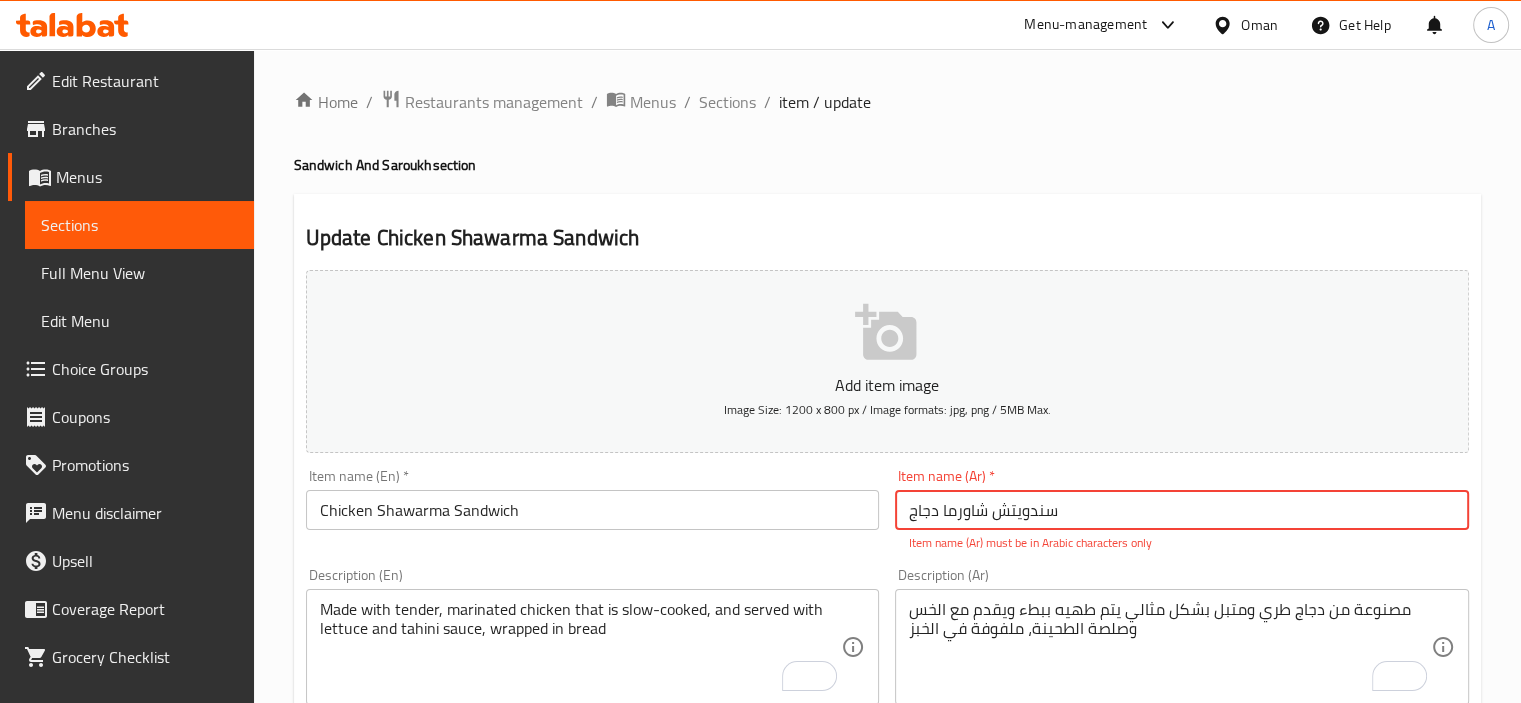 click on "Update" at bounding box center [445, 1348] 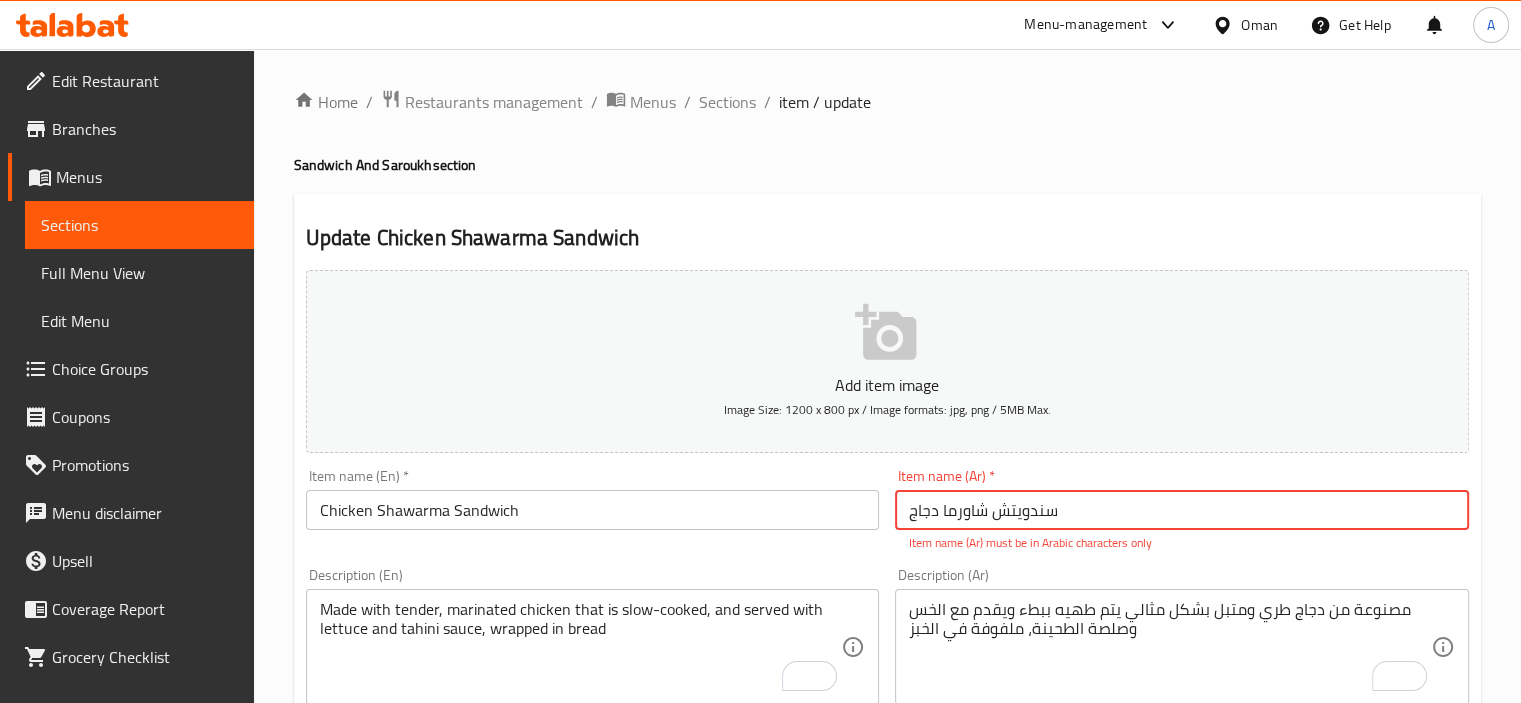 drag, startPoint x: 990, startPoint y: 513, endPoint x: 853, endPoint y: 488, distance: 139.26234 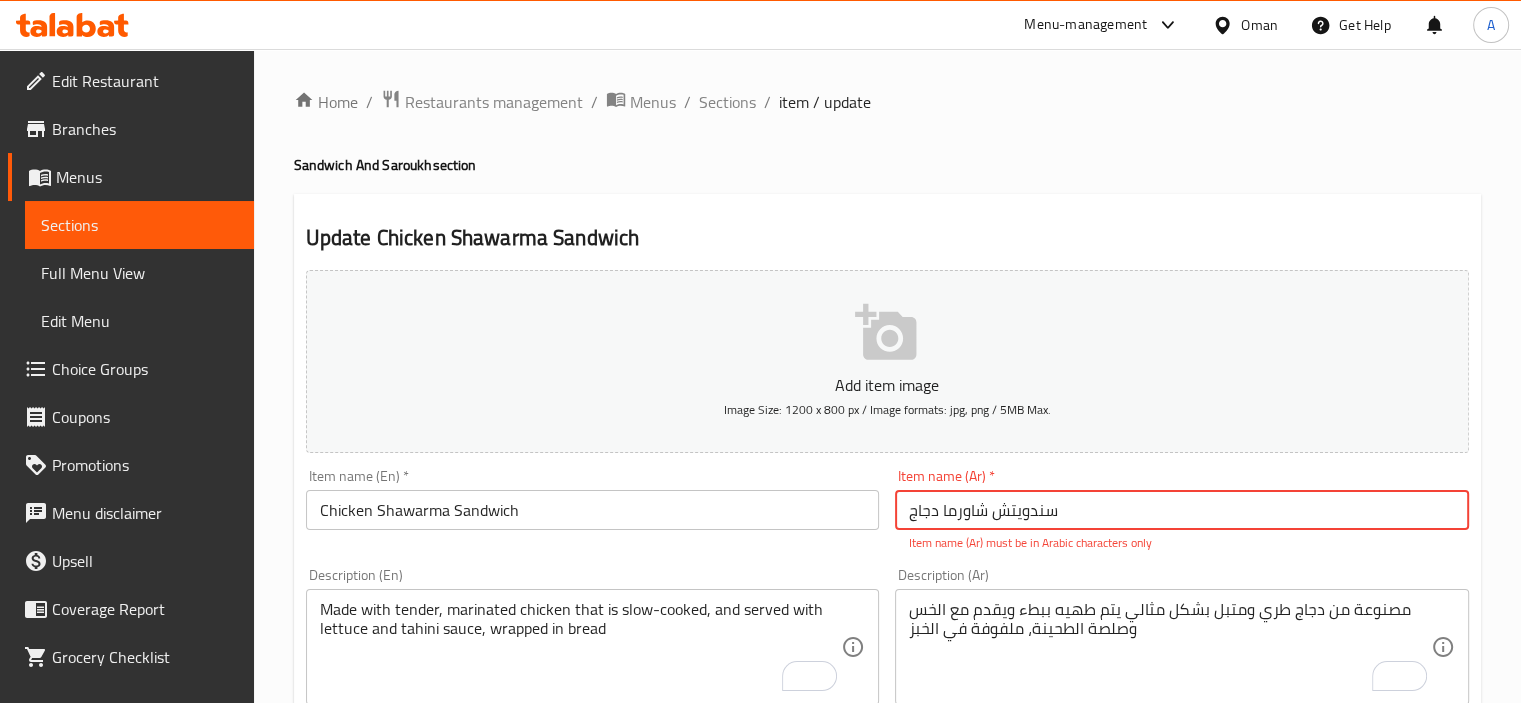 click on "Update" at bounding box center (445, 1348) 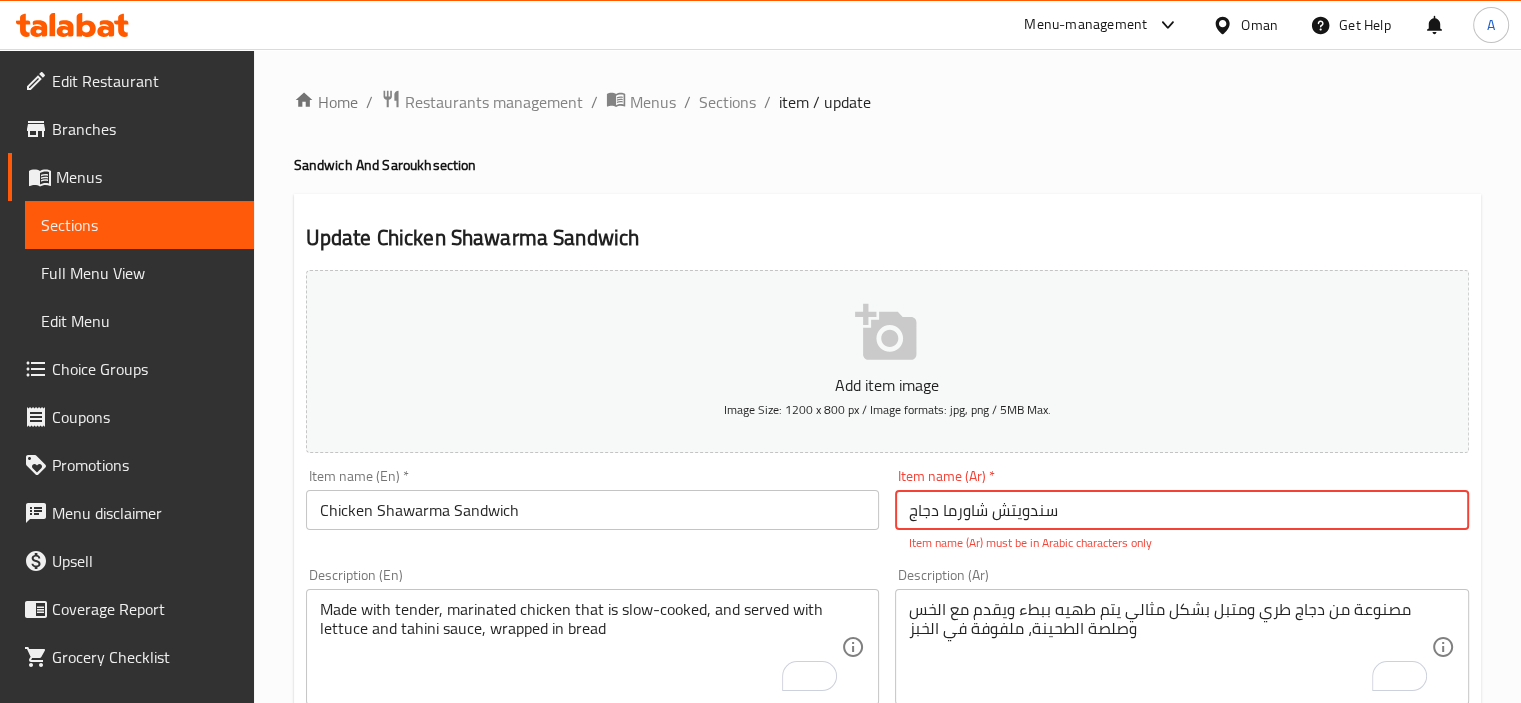 click on "سندویتش شاورما دجاج" at bounding box center [1182, 510] 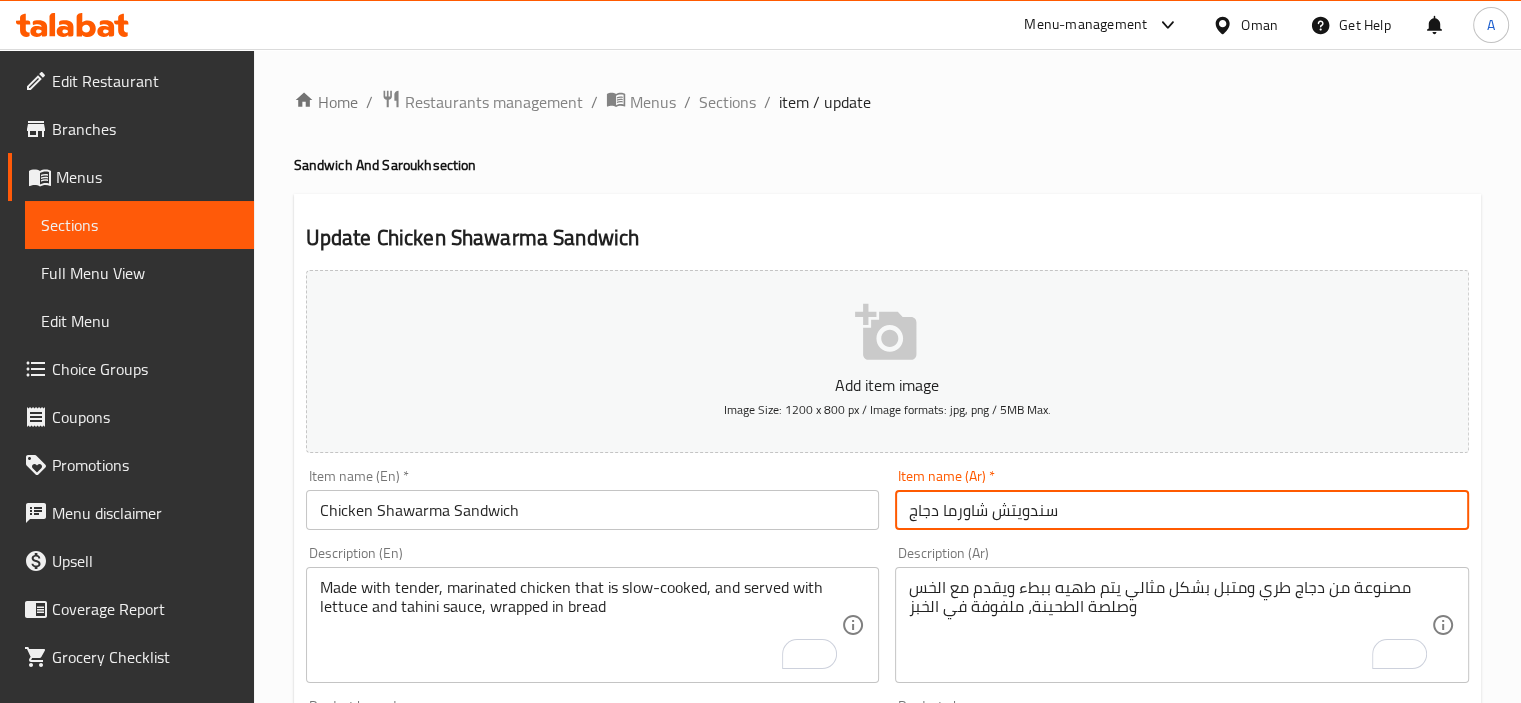type on "سندويتش شاورما دجاج" 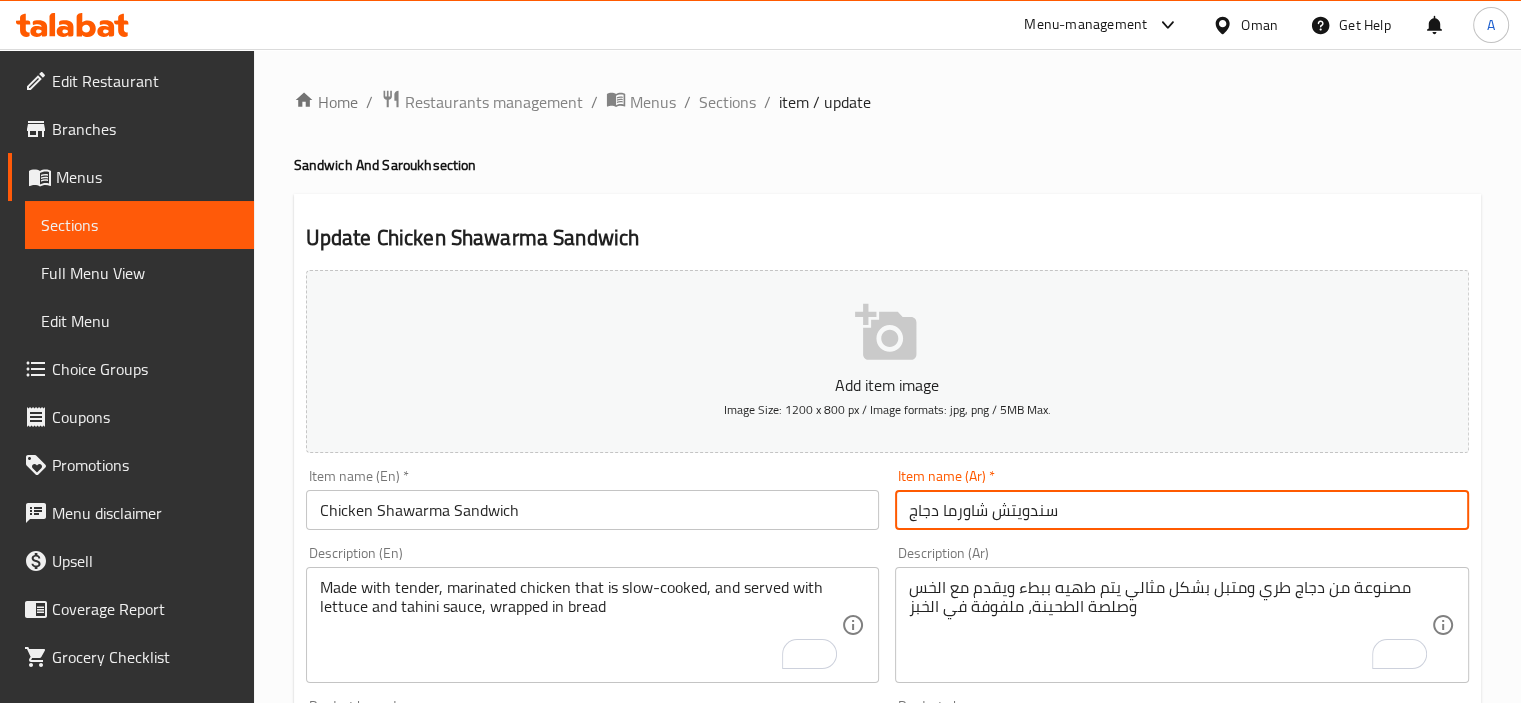 click on "Update" at bounding box center (445, 1326) 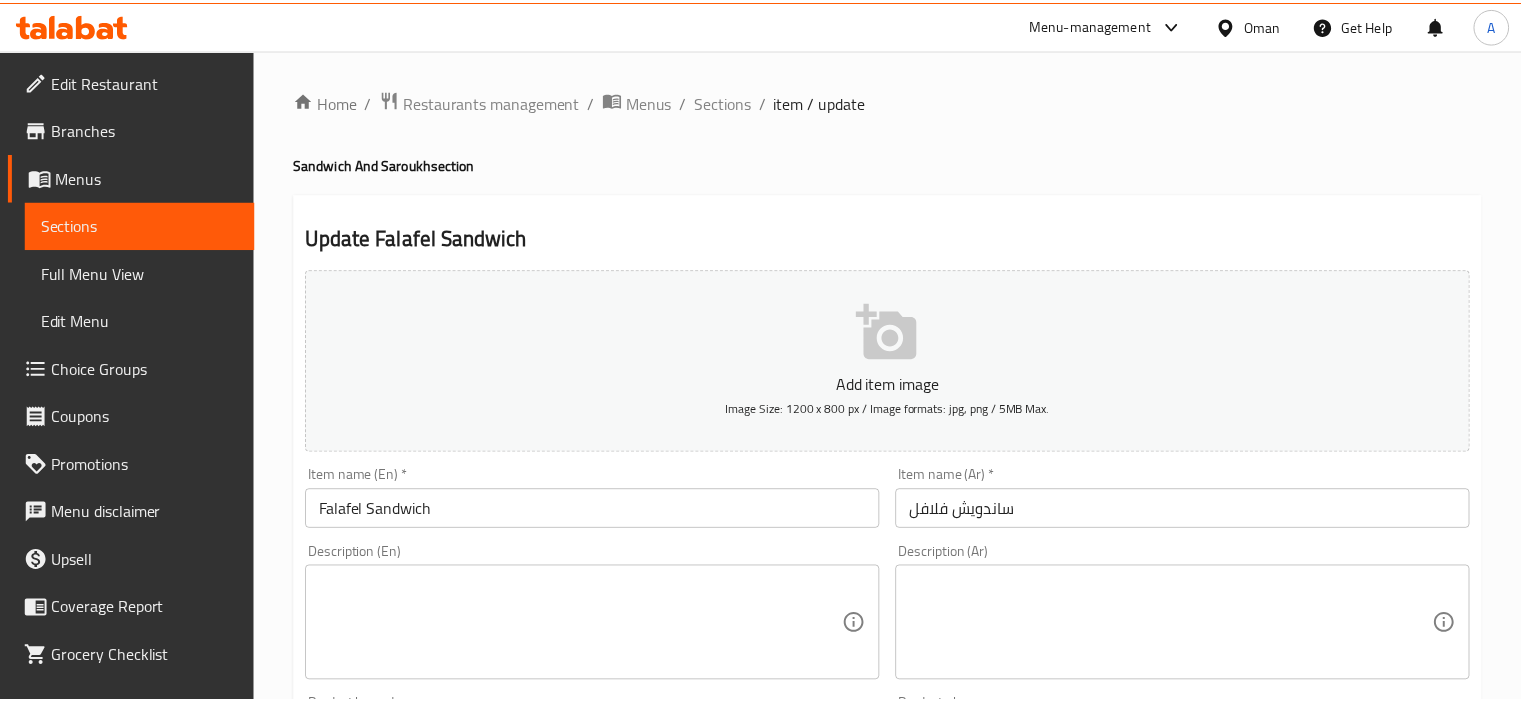 scroll, scrollTop: 0, scrollLeft: 0, axis: both 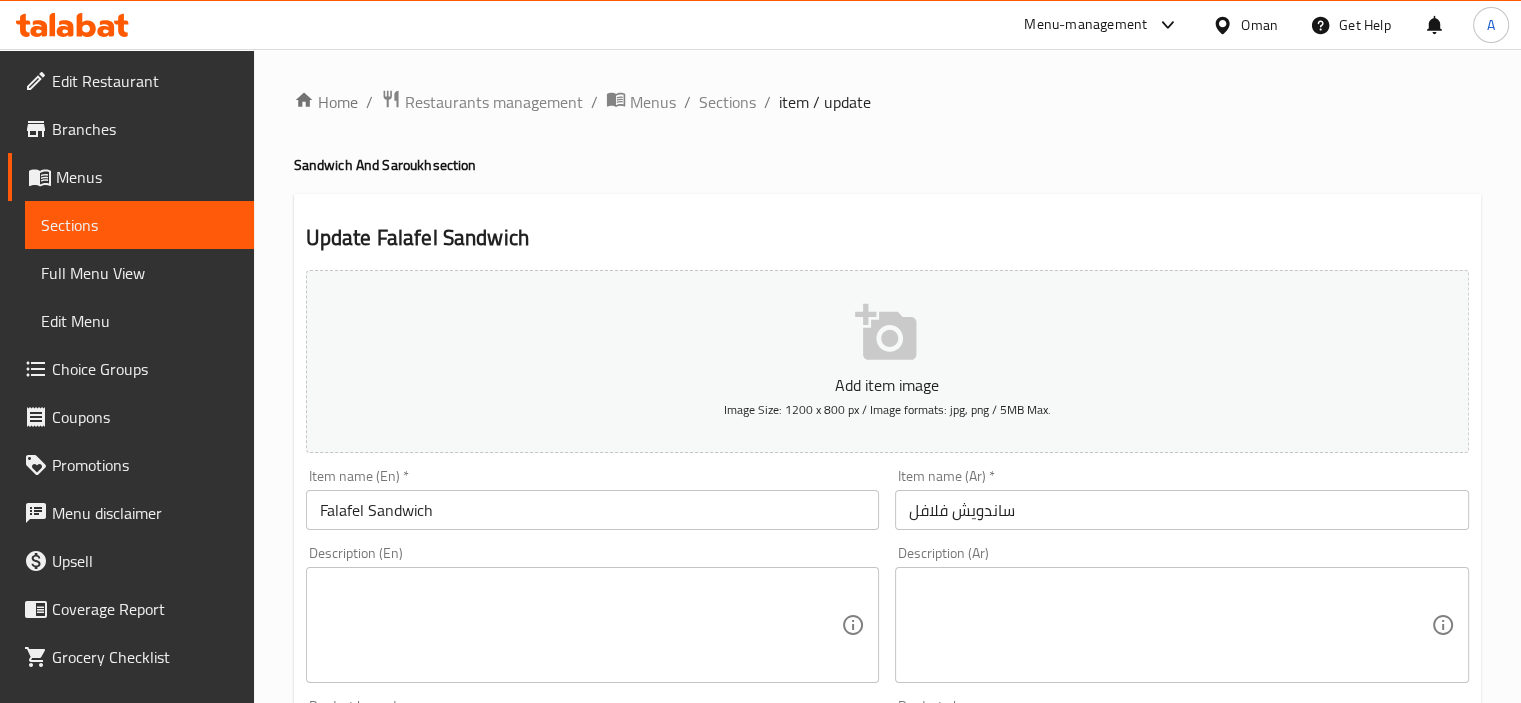 click on "Falafel Sandwich" at bounding box center [593, 510] 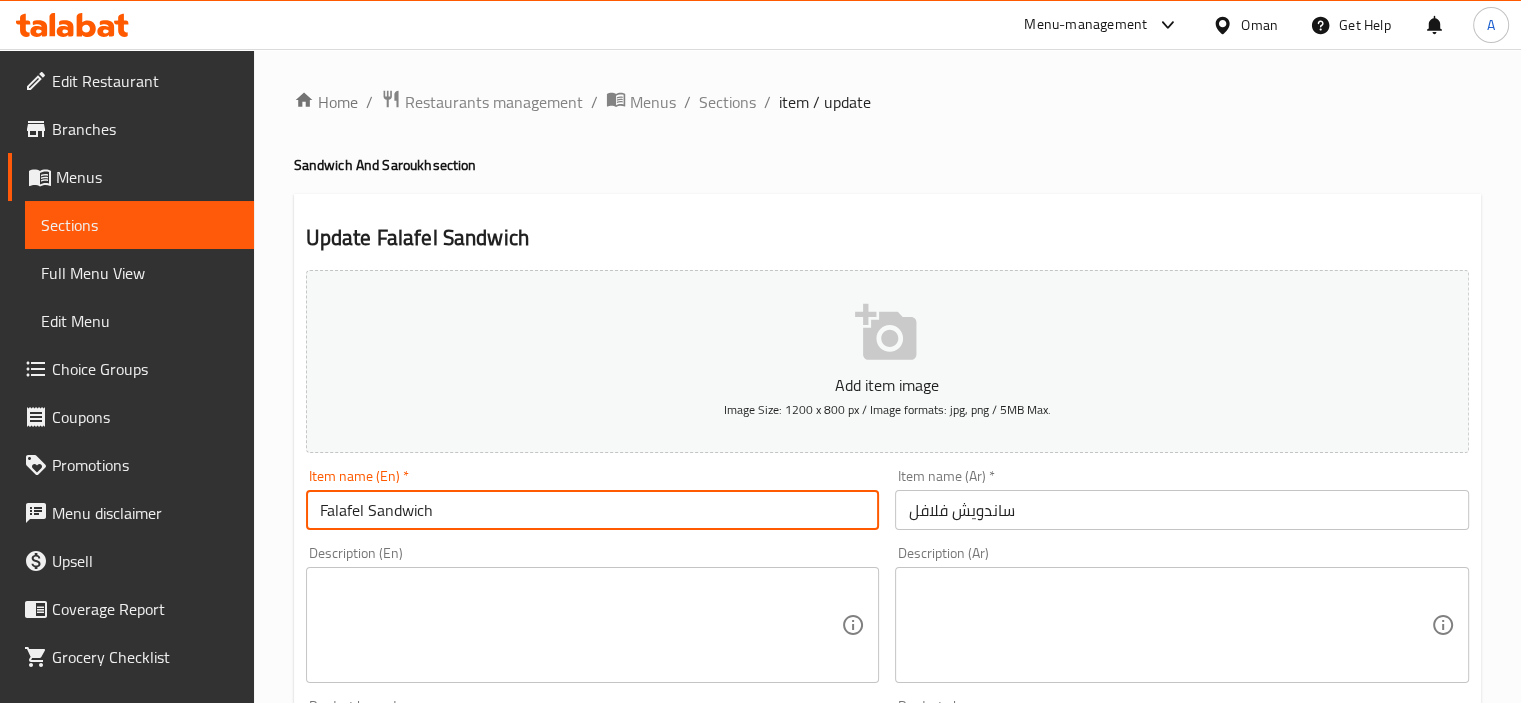 click on "Falafel Sandwich" at bounding box center [593, 510] 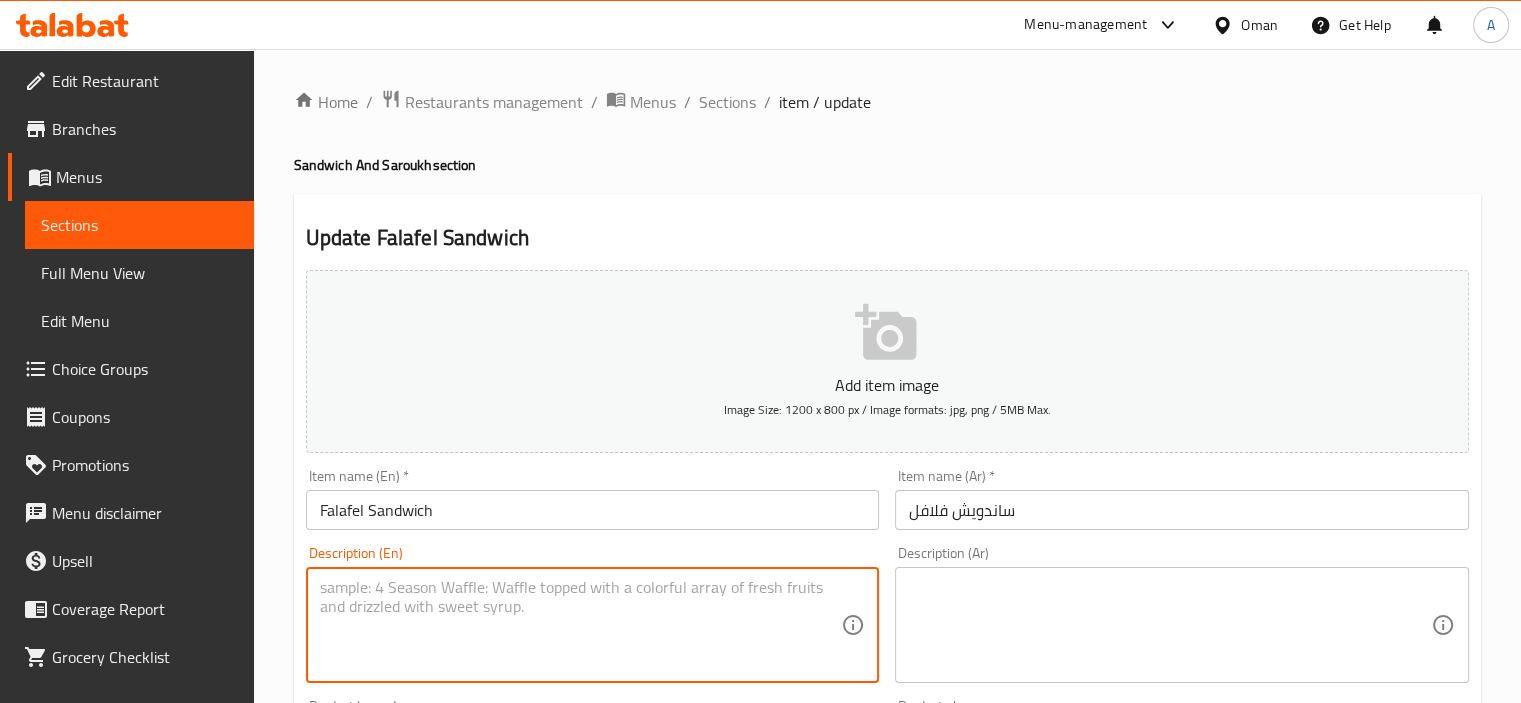click at bounding box center (581, 625) 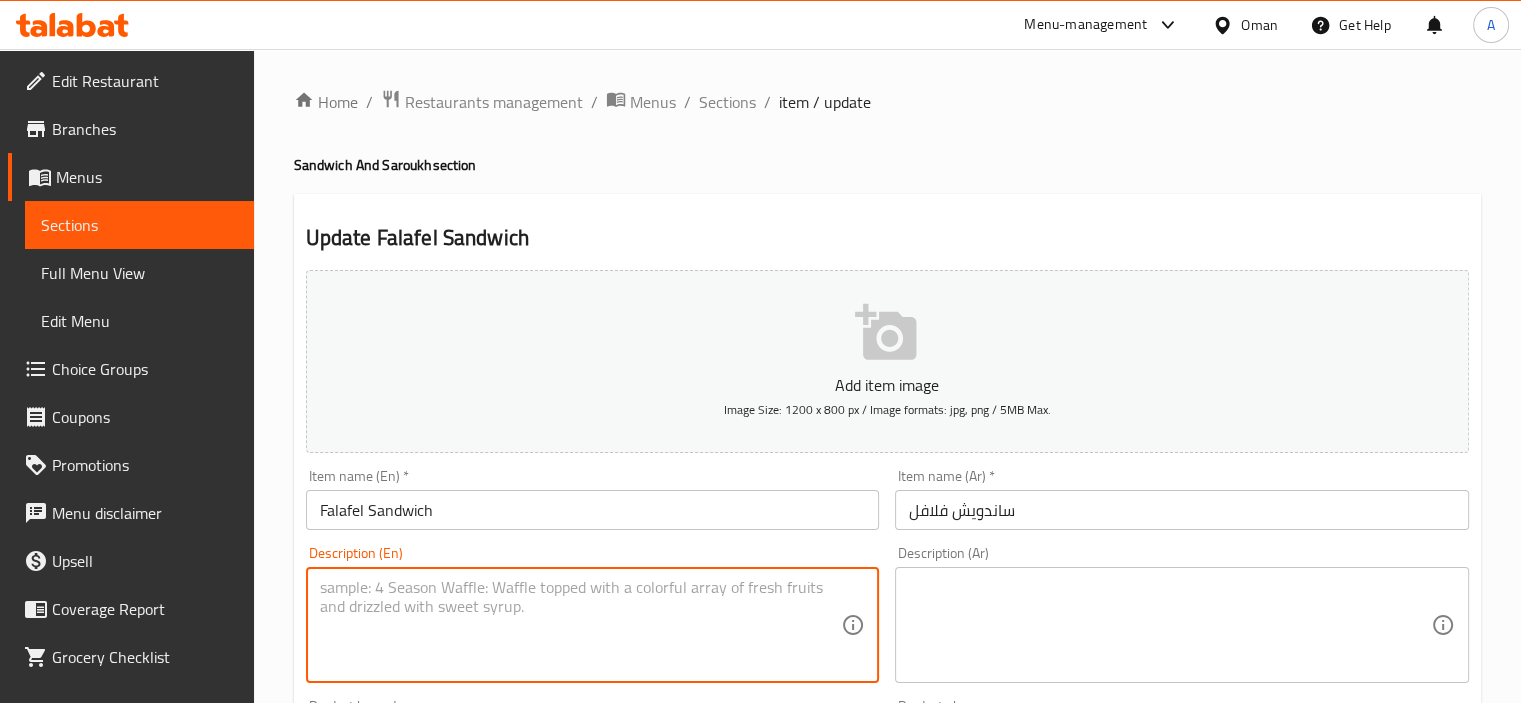 paste on "Made with deep-fried balls of ground chickpeas and spices served in a bread with various toppings such as tahini, tomatoes, and parsley" 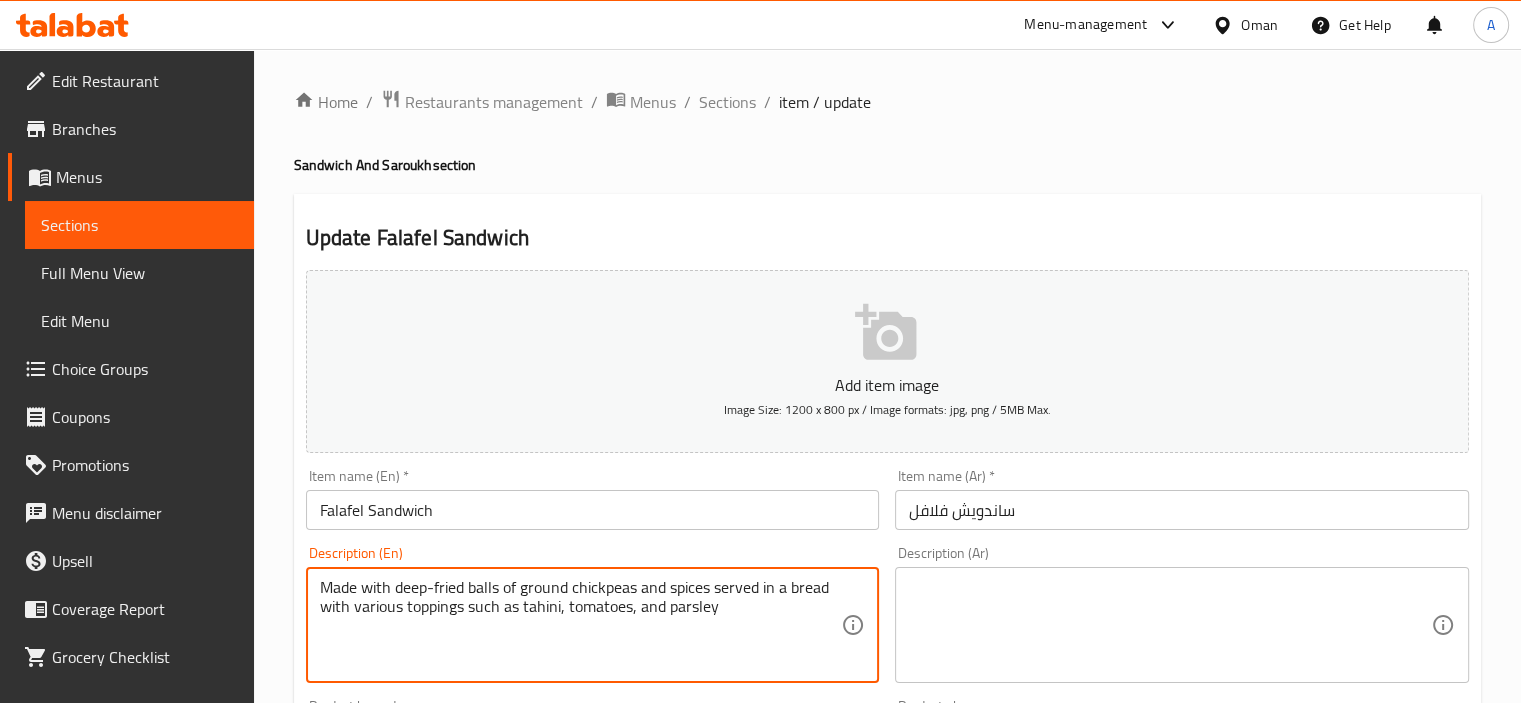 type on "Made with deep-fried balls of ground chickpeas and spices served in a bread with various toppings such as tahini, tomatoes, and parsley" 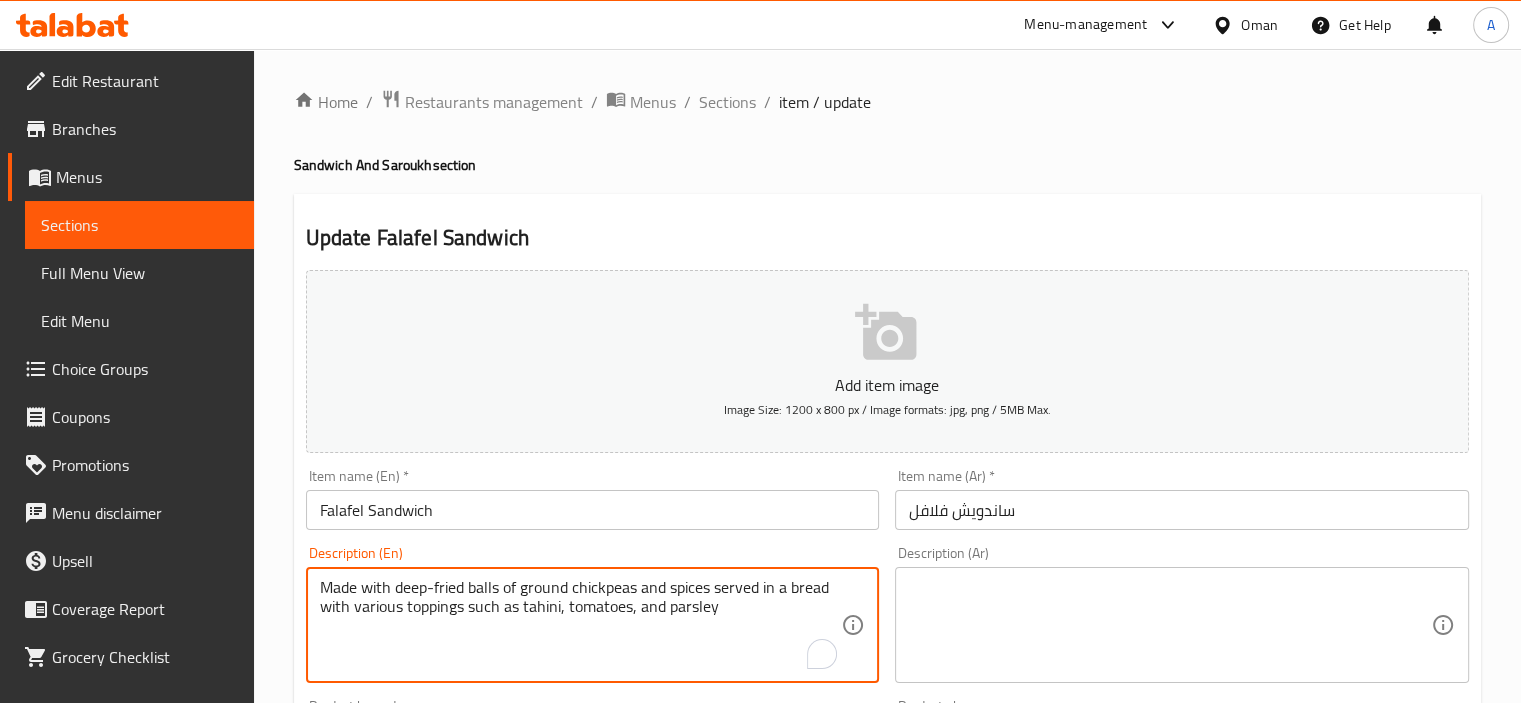 click at bounding box center (1170, 625) 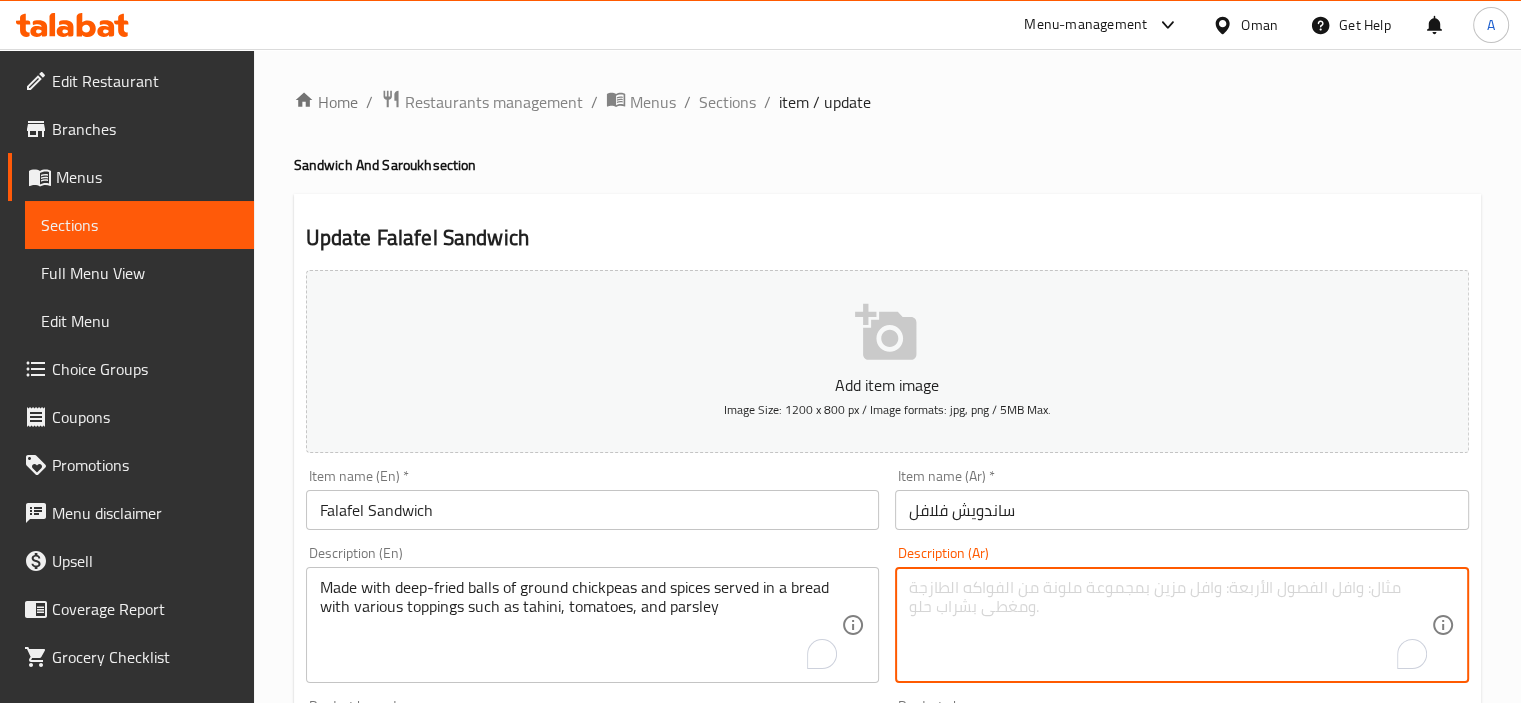 paste on "مصنوعة من كرات مقلية من الحمص المطحون والتوابل تقدم في خبز مع إضافات مختلفة مثل الطحينة والطماطم والبقدونس" 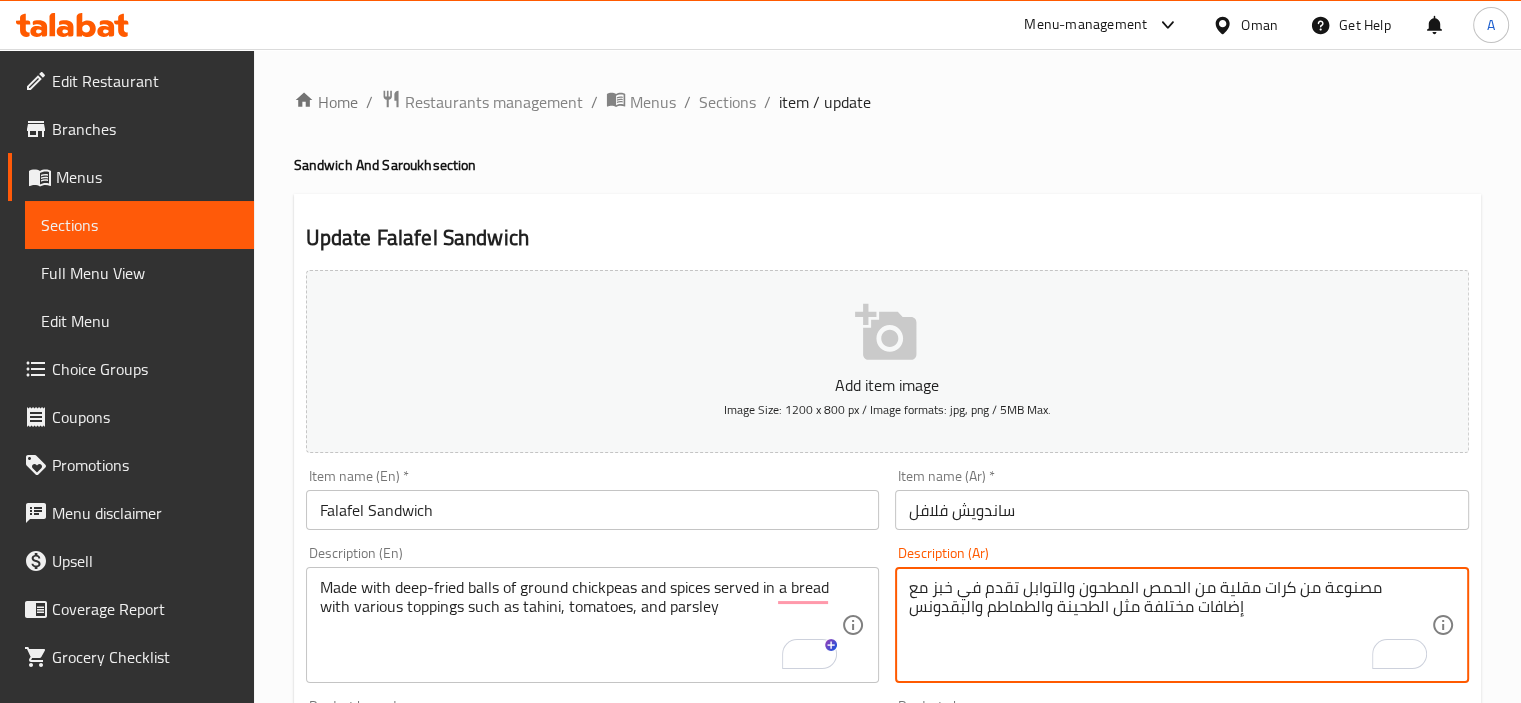 type on "مصنوعة من كرات مقلية من الحمص المطحون والتوابل تقدم في خبز مع إضافات مختلفة مثل الطحينة والطماطم والبقدونس" 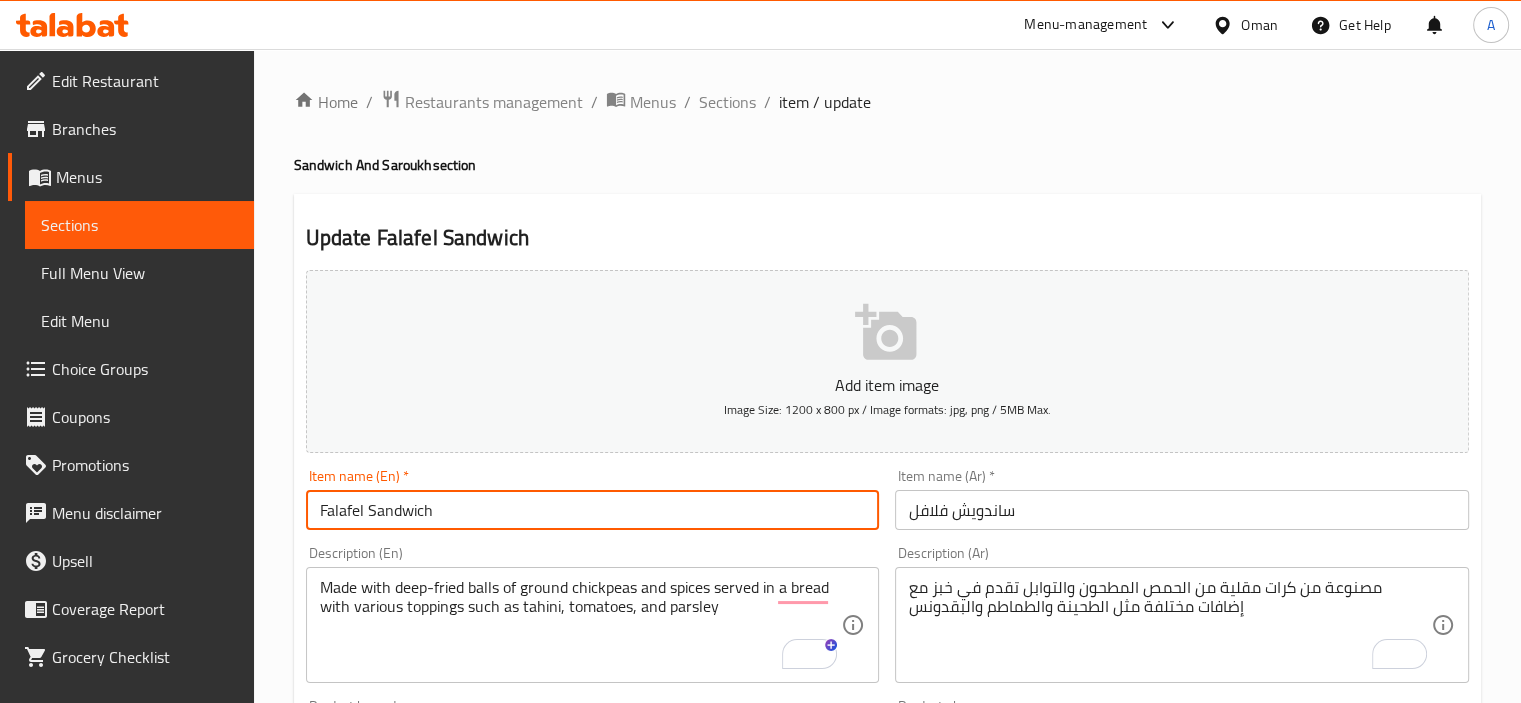 click on "Update" at bounding box center (445, 1326) 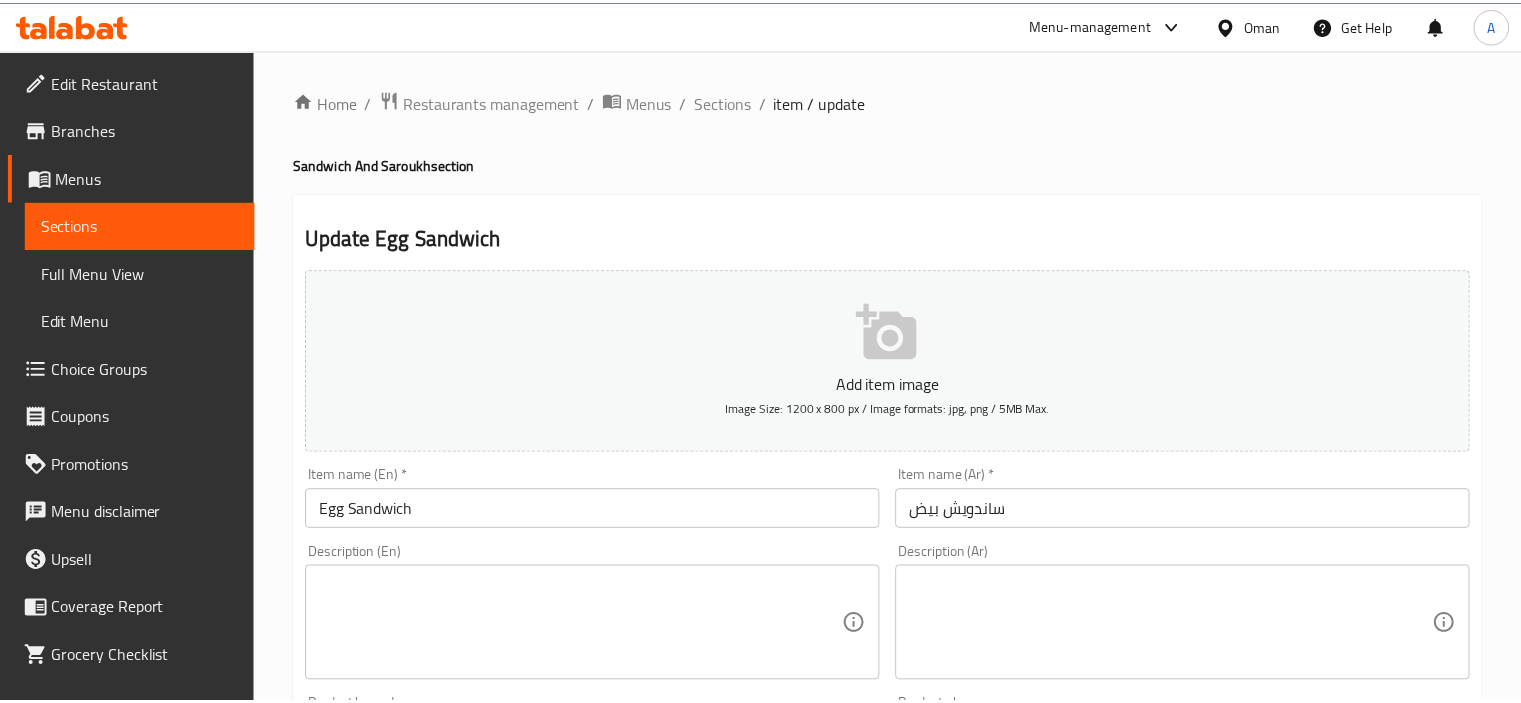 scroll, scrollTop: 0, scrollLeft: 0, axis: both 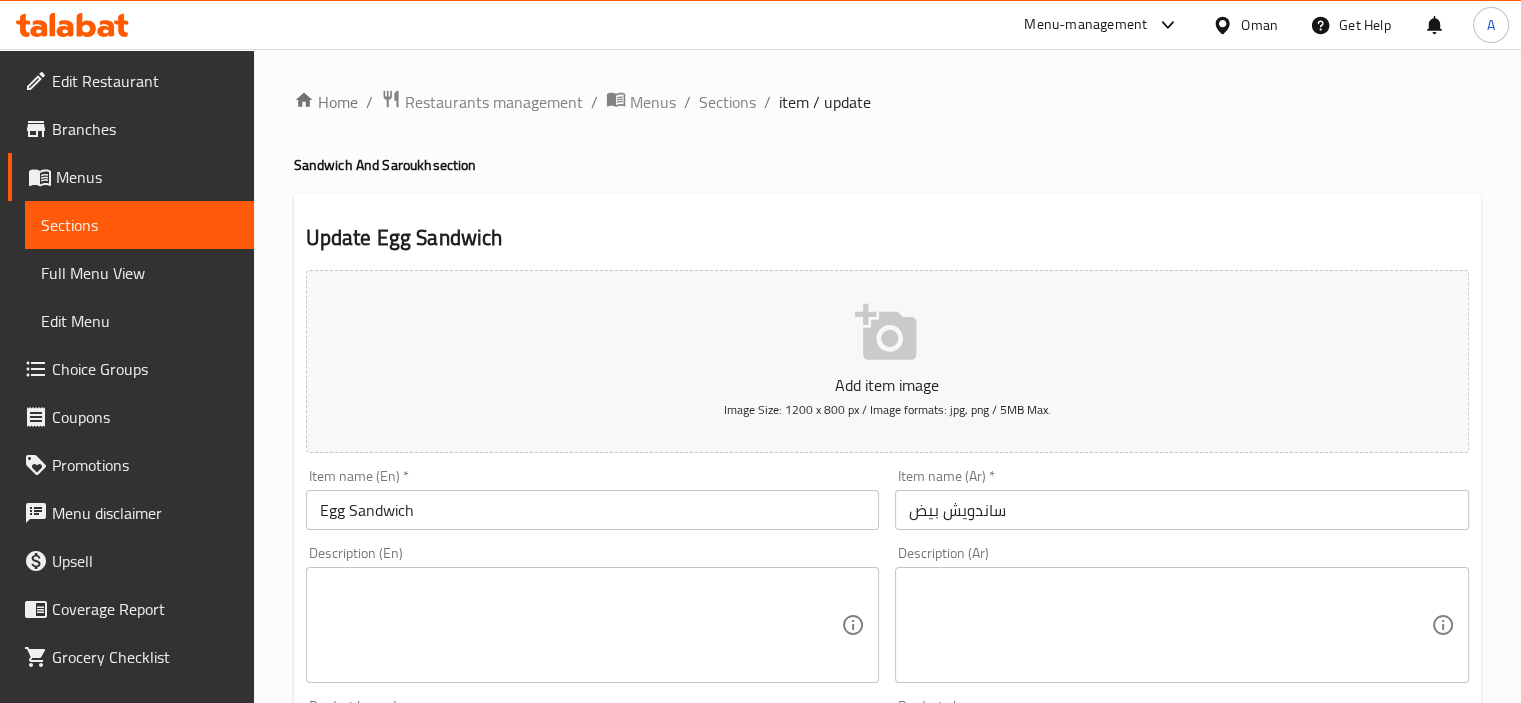click on "Egg Sandwich" at bounding box center (593, 510) 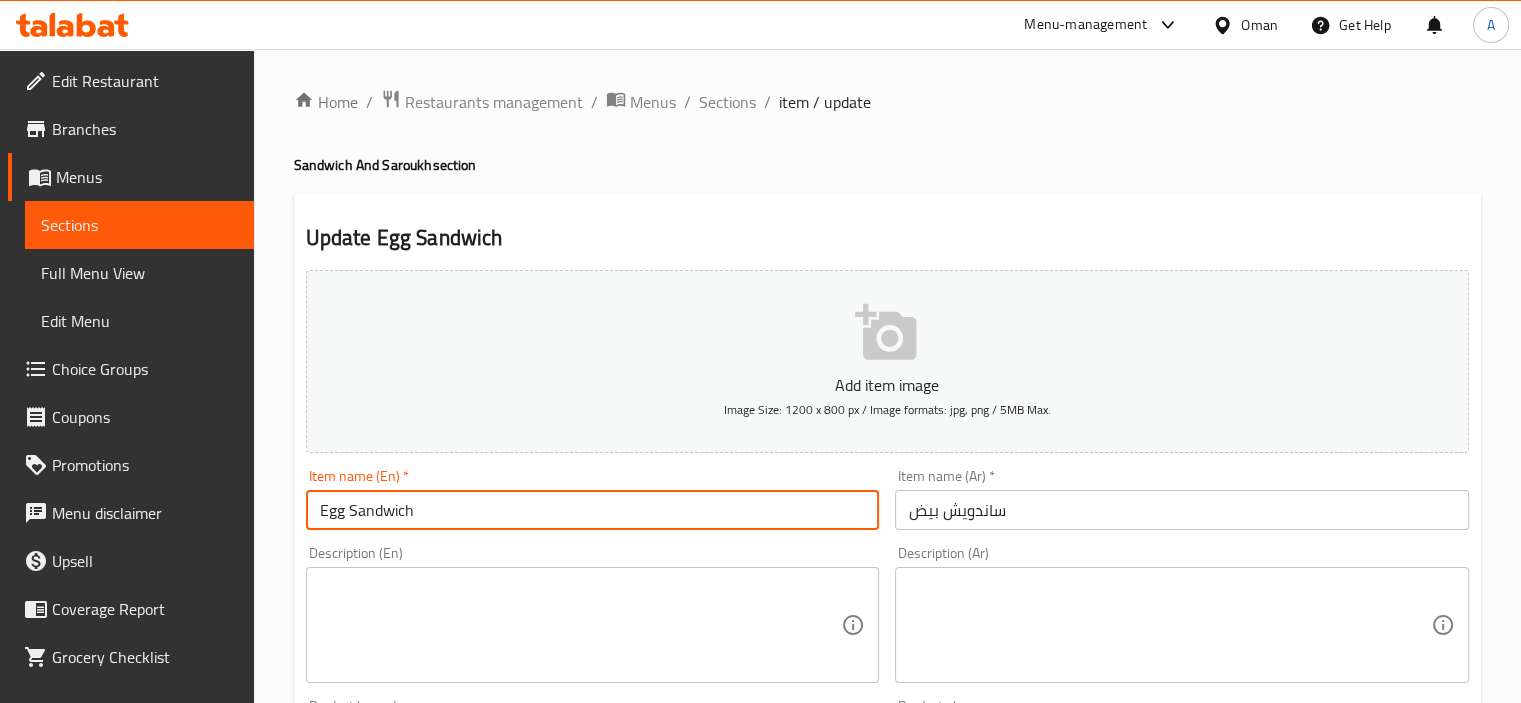 click on "Egg Sandwich" at bounding box center [593, 510] 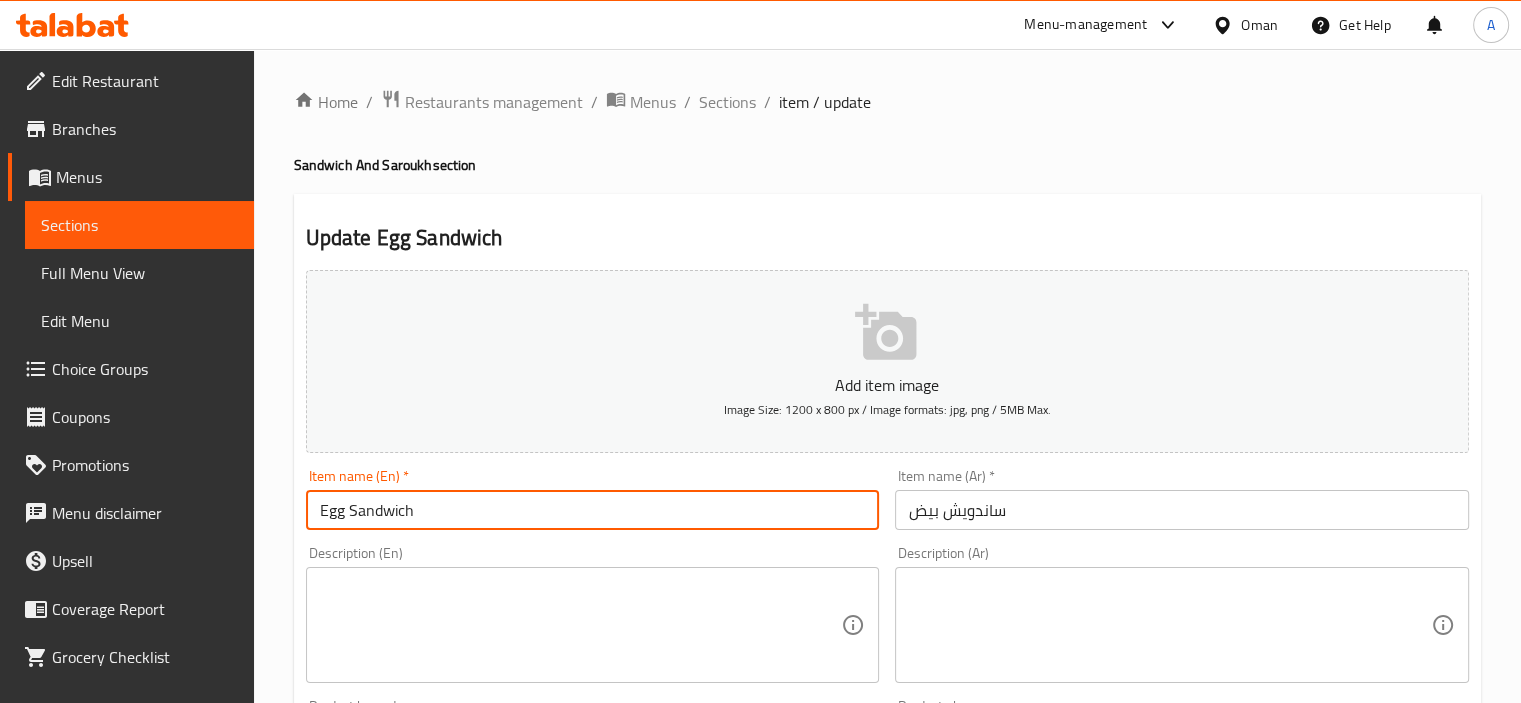 click at bounding box center (581, 625) 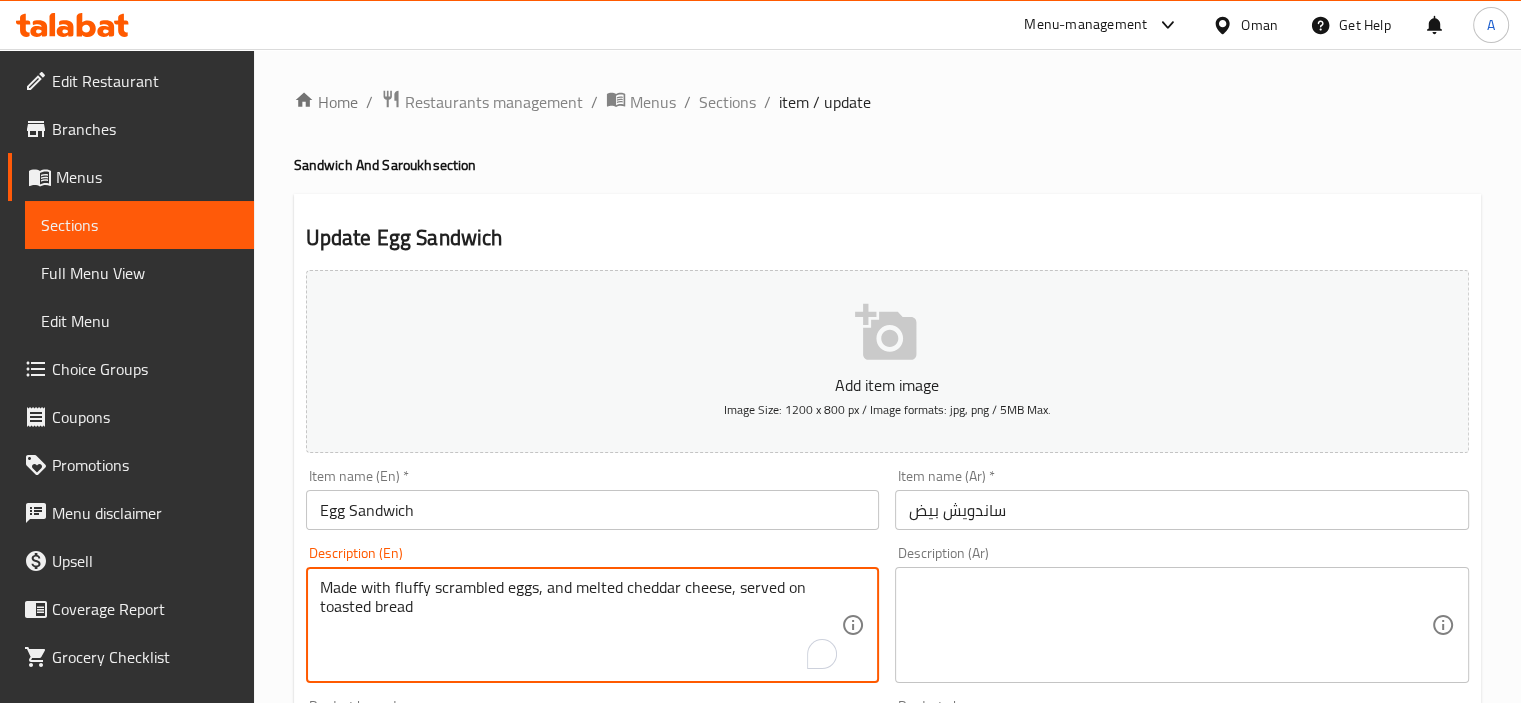 type on "Made with fluffy scrambled eggs, and melted cheddar cheese, served on toasted bread" 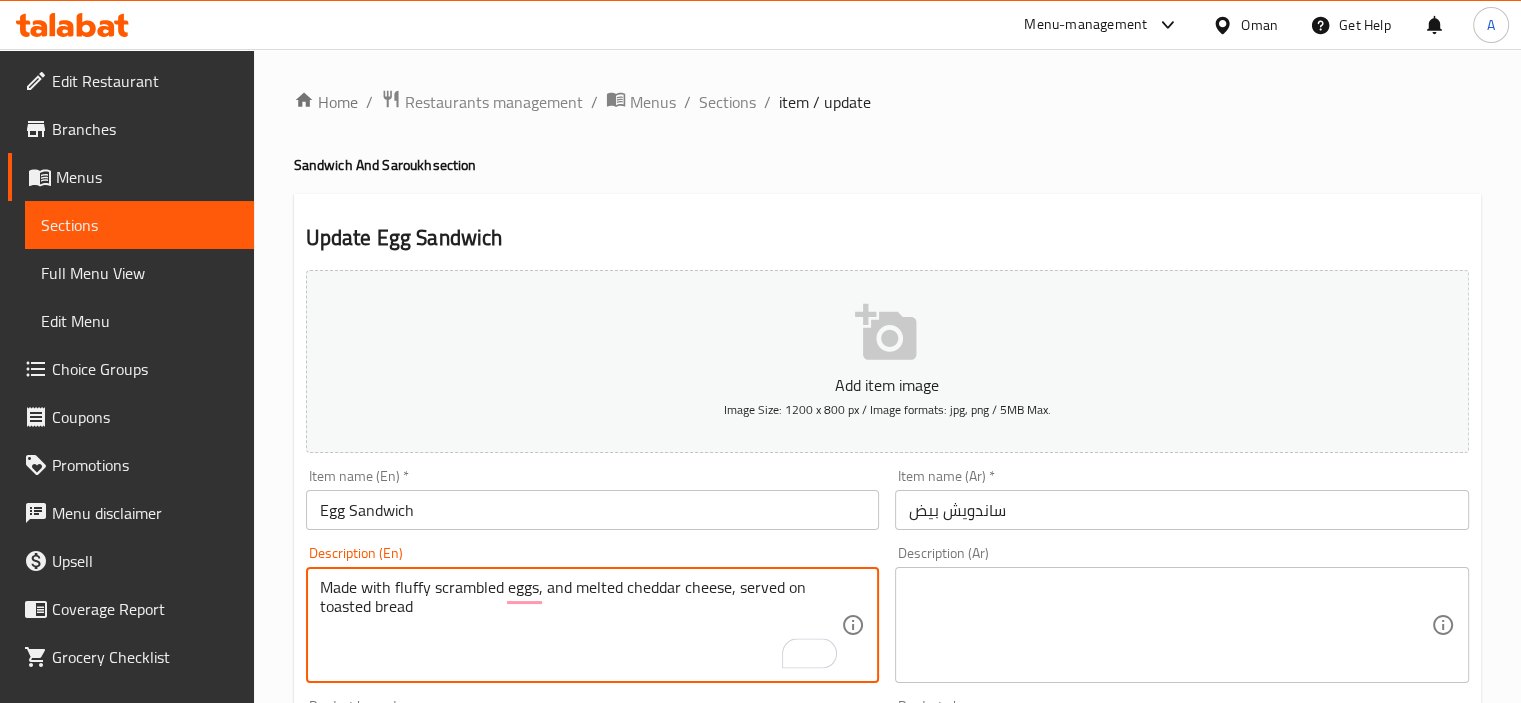 click at bounding box center [1170, 625] 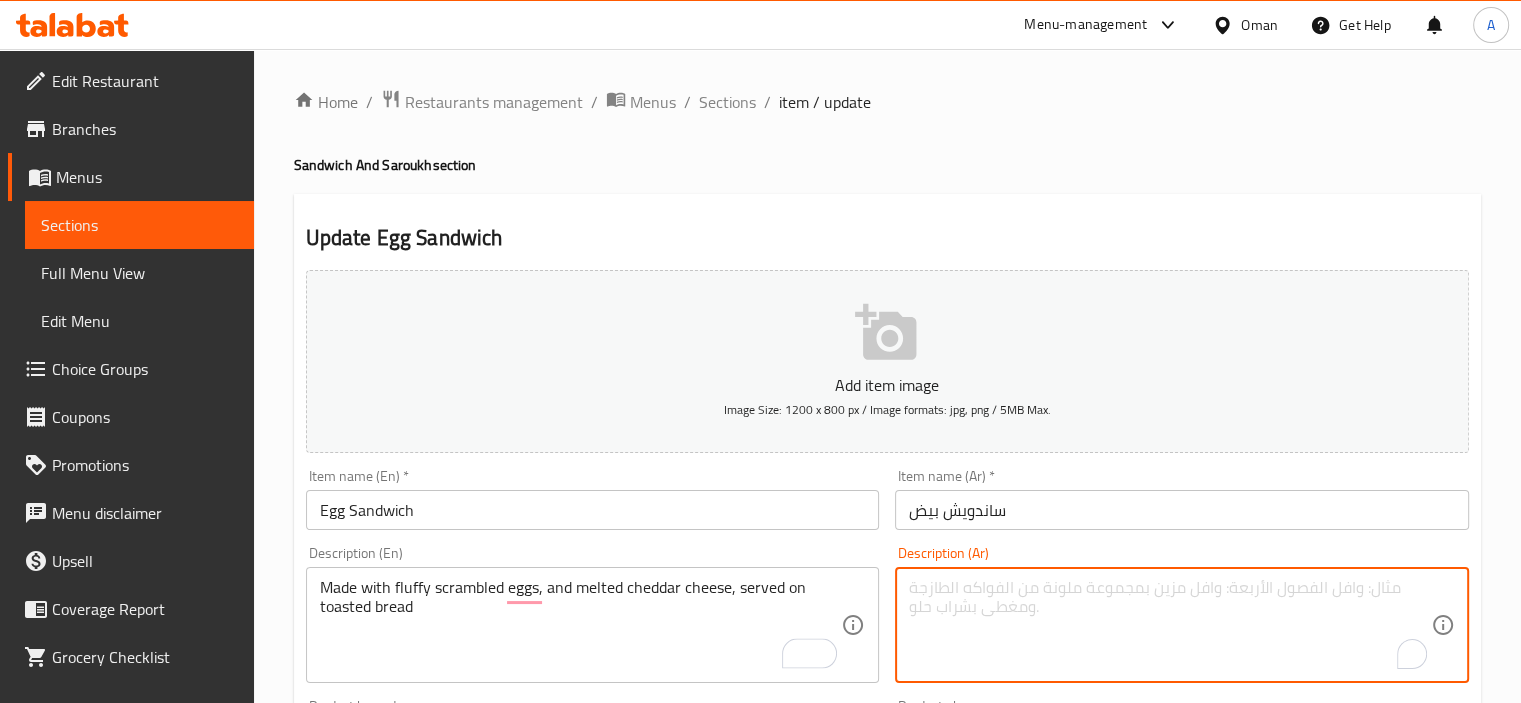paste on "مصنوع من بيض مخفوق رقيق ، وجبنة شيدر ذائبة ، ويقدم على خبز محمص" 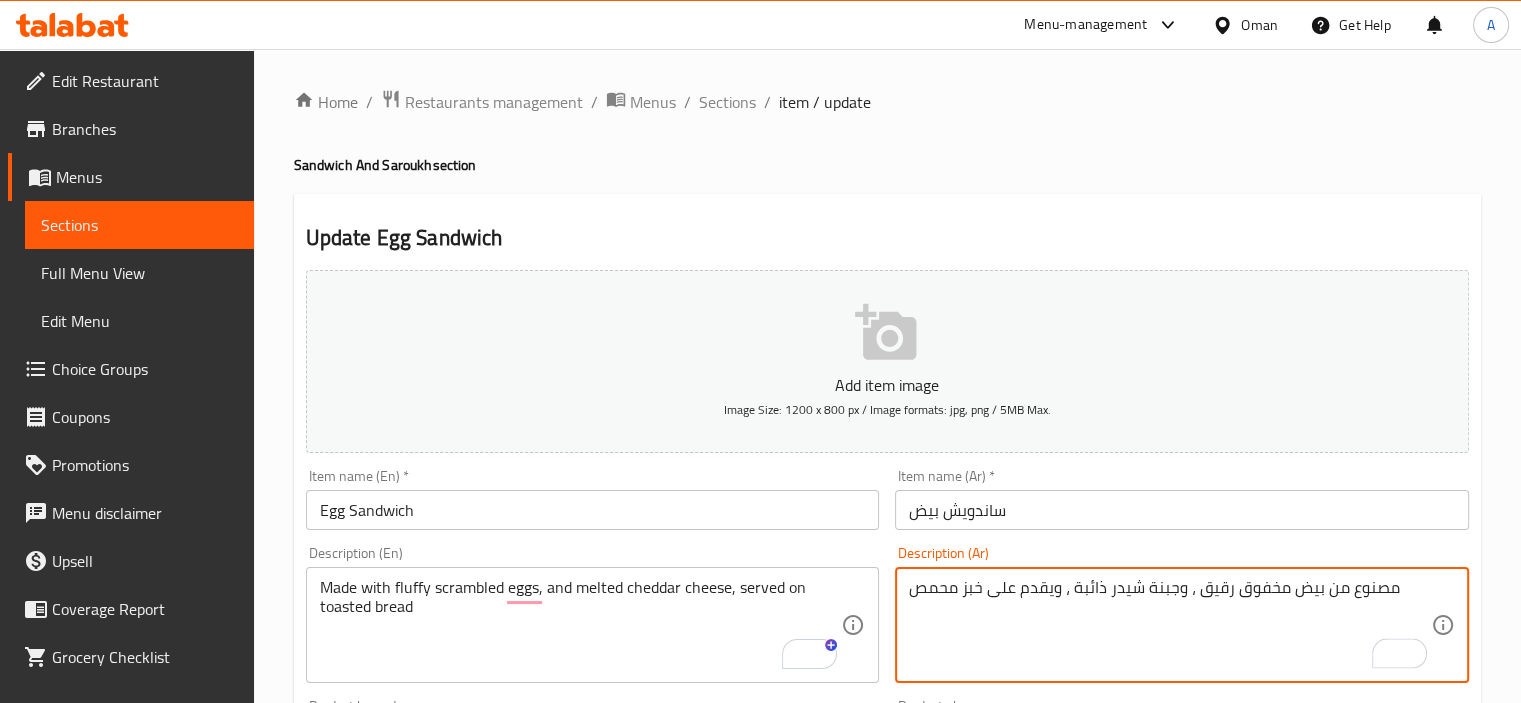 type on "مصنوع من بيض مخفوق رقيق ، وجبنة شيدر ذائبة ، ويقدم على خبز محمص" 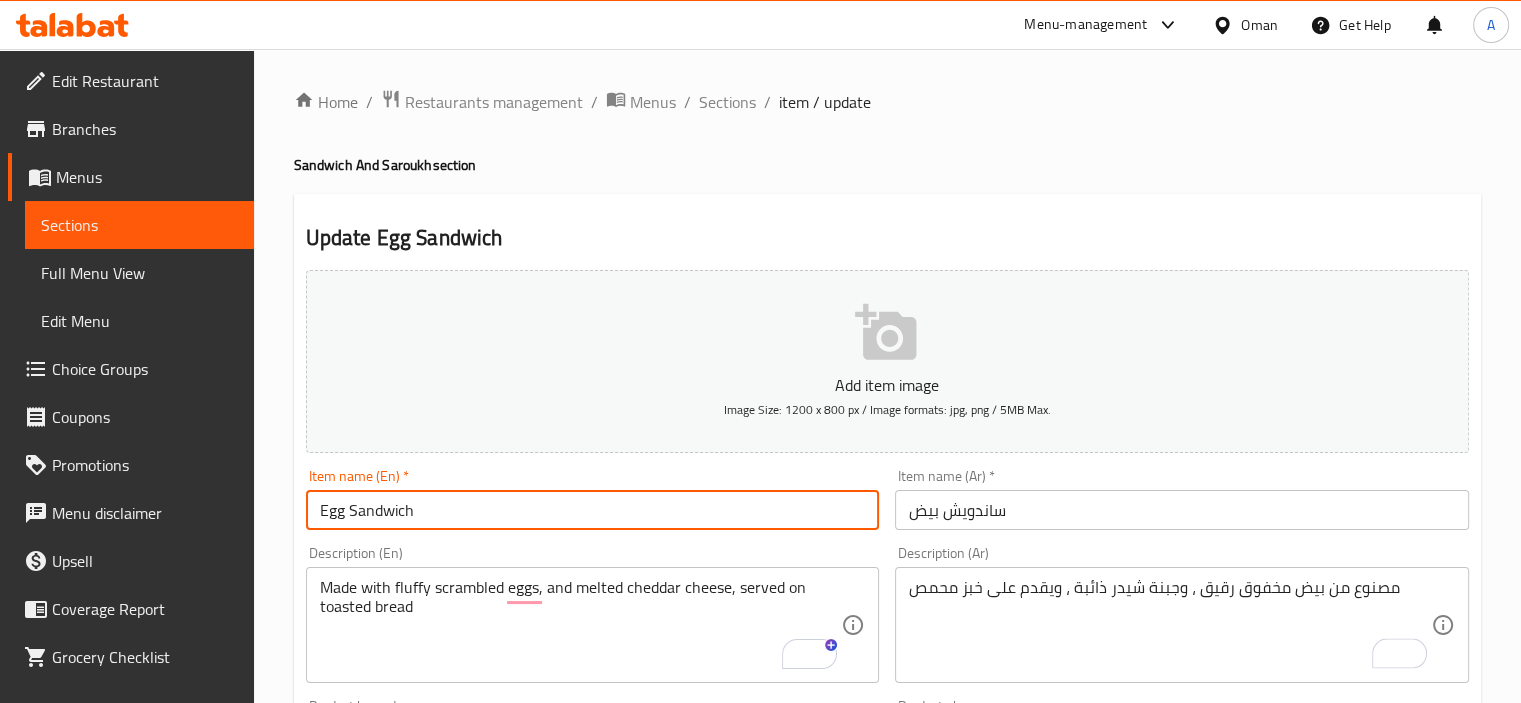 click on "Egg Sandwich" at bounding box center [593, 510] 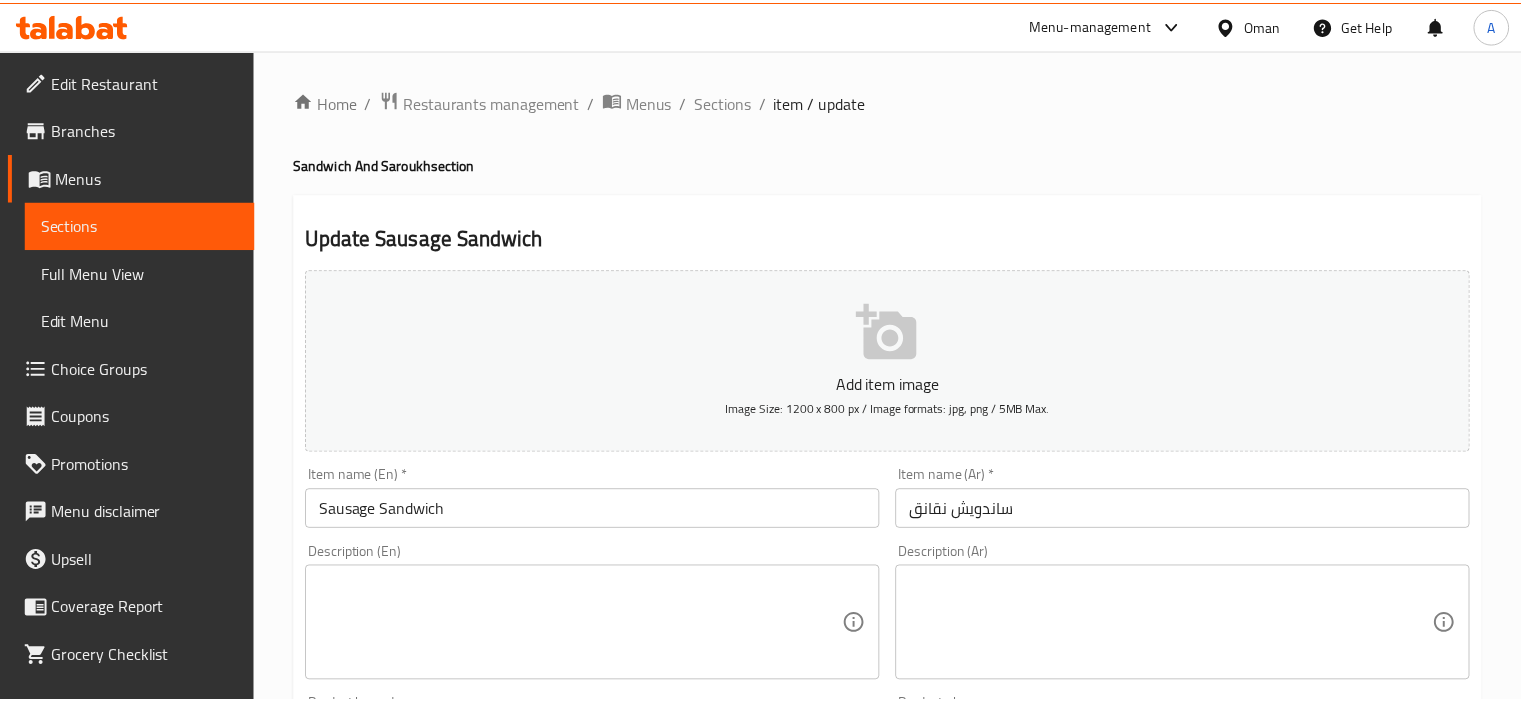 scroll, scrollTop: 0, scrollLeft: 0, axis: both 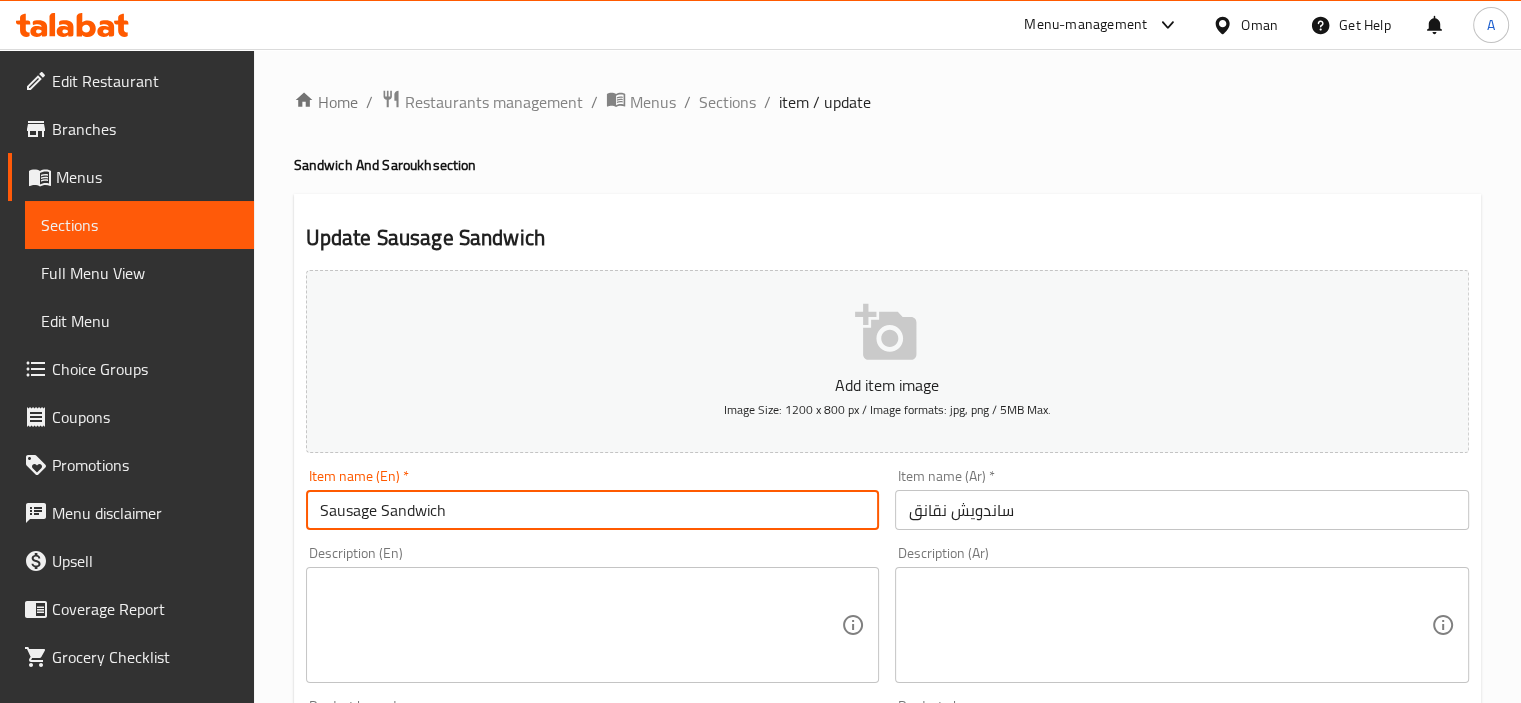 click on "Sausage Sandwich" at bounding box center (593, 510) 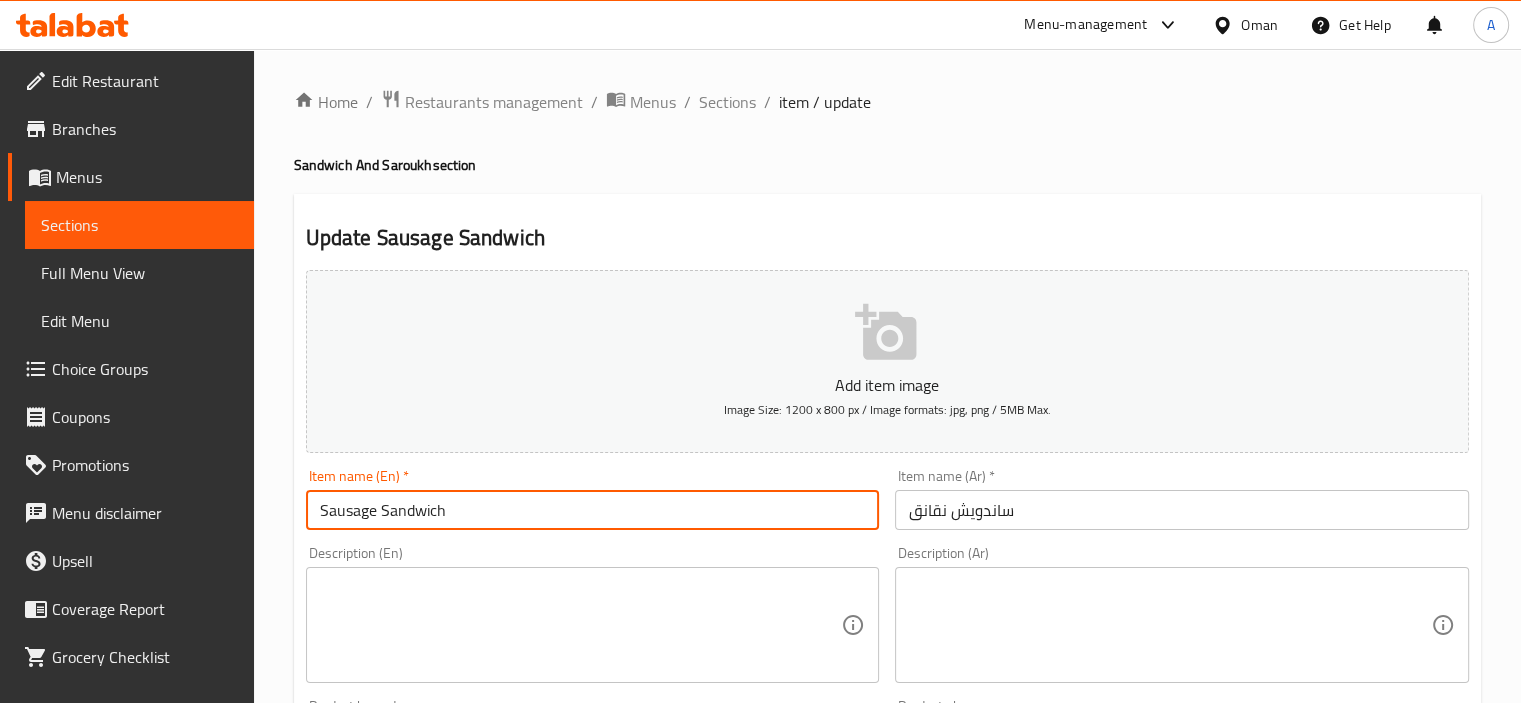 click on "Product barcode Product barcode" at bounding box center (593, 729) 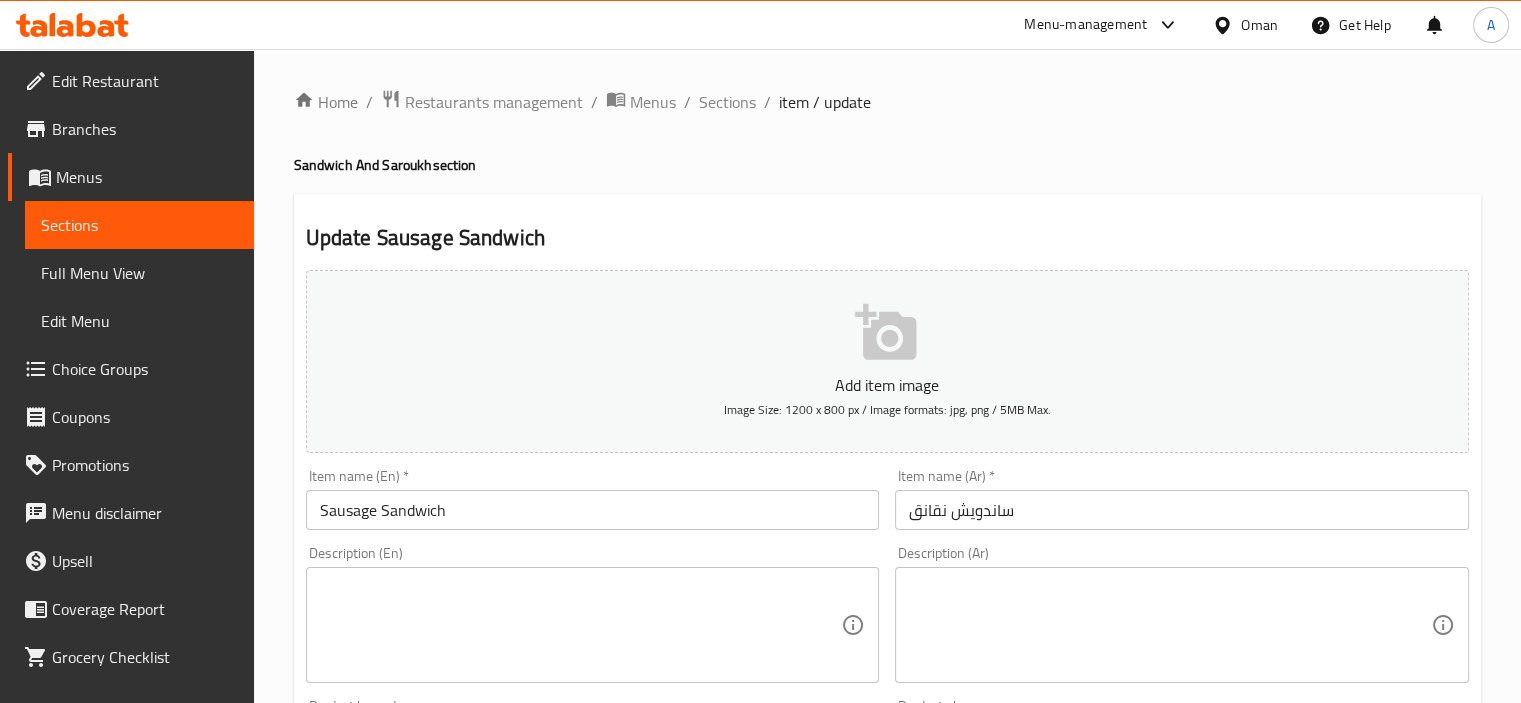 click at bounding box center [581, 625] 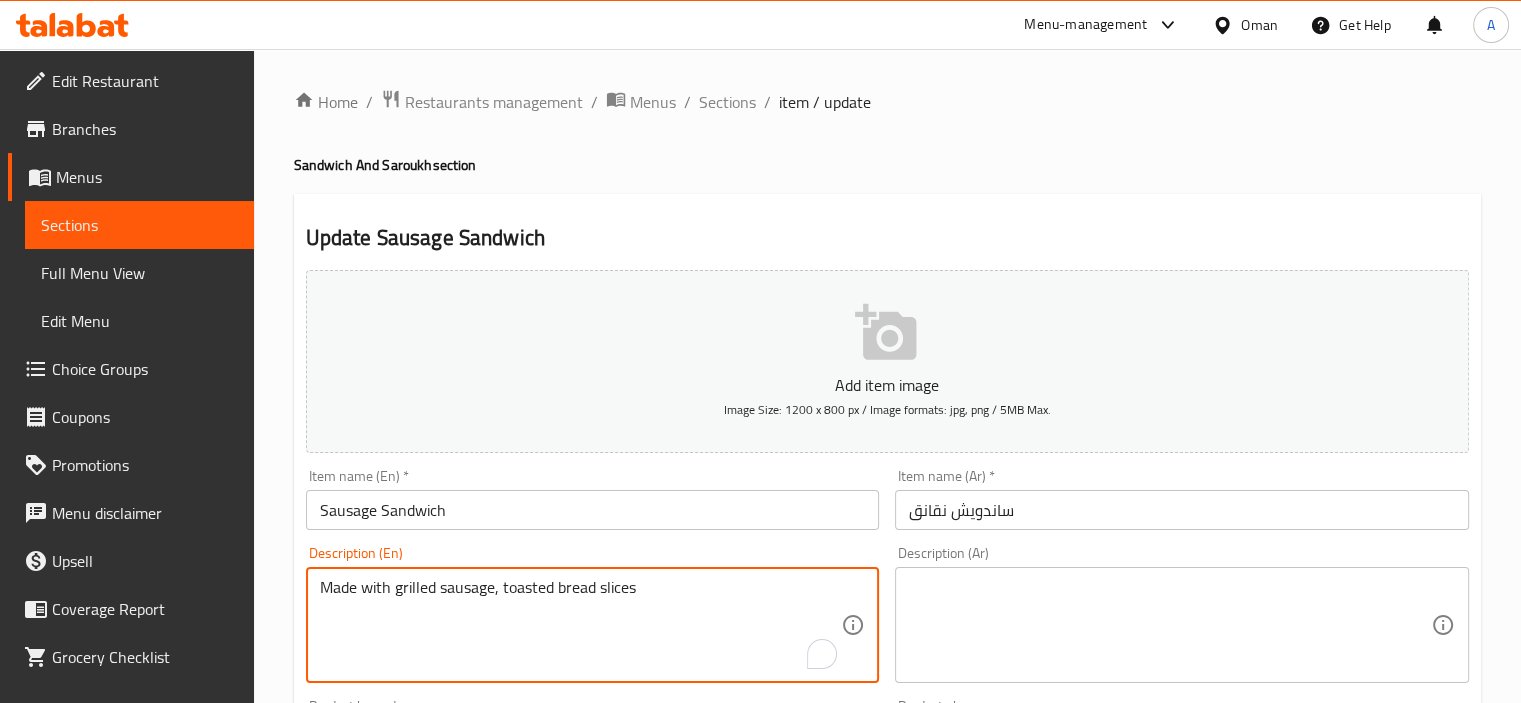 type on "Made with grilled sausage, toasted bread slices" 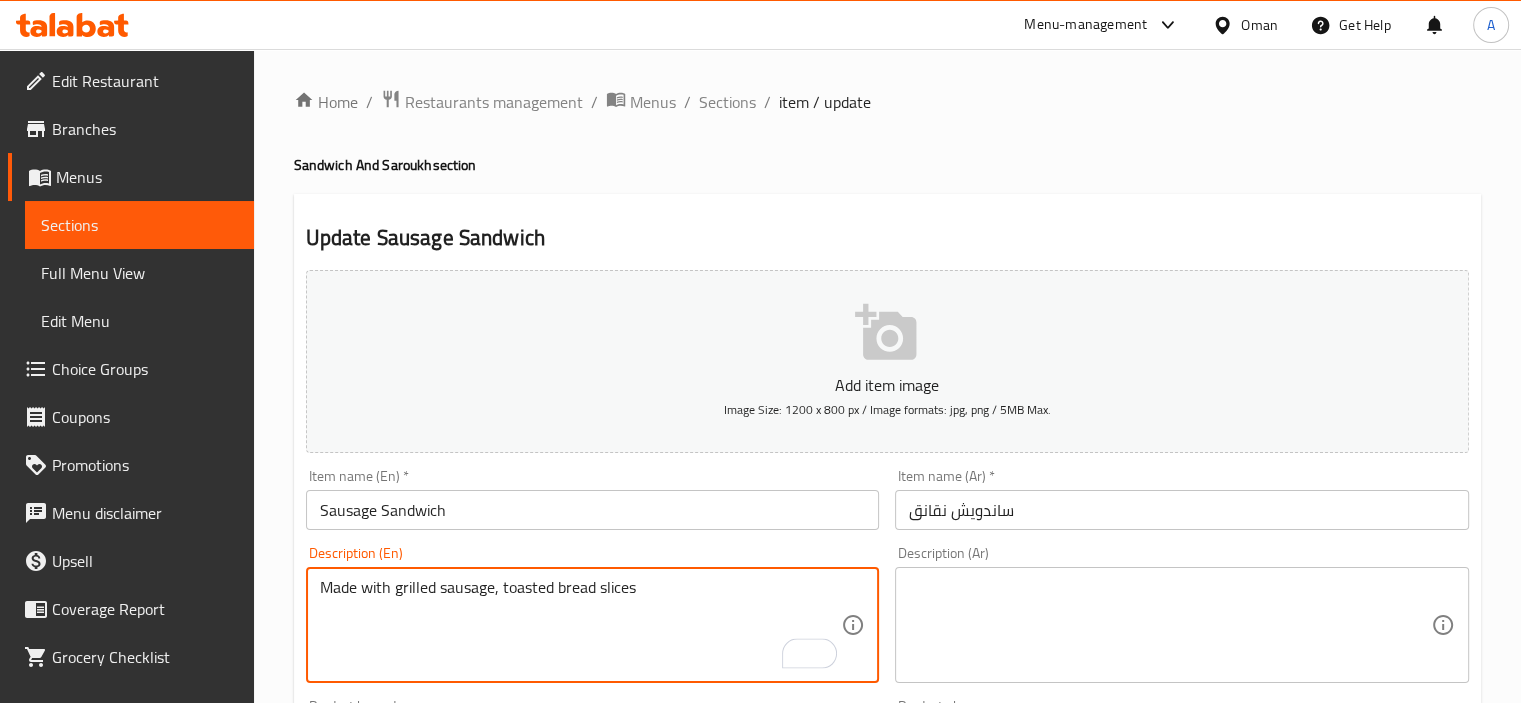 click at bounding box center [1170, 625] 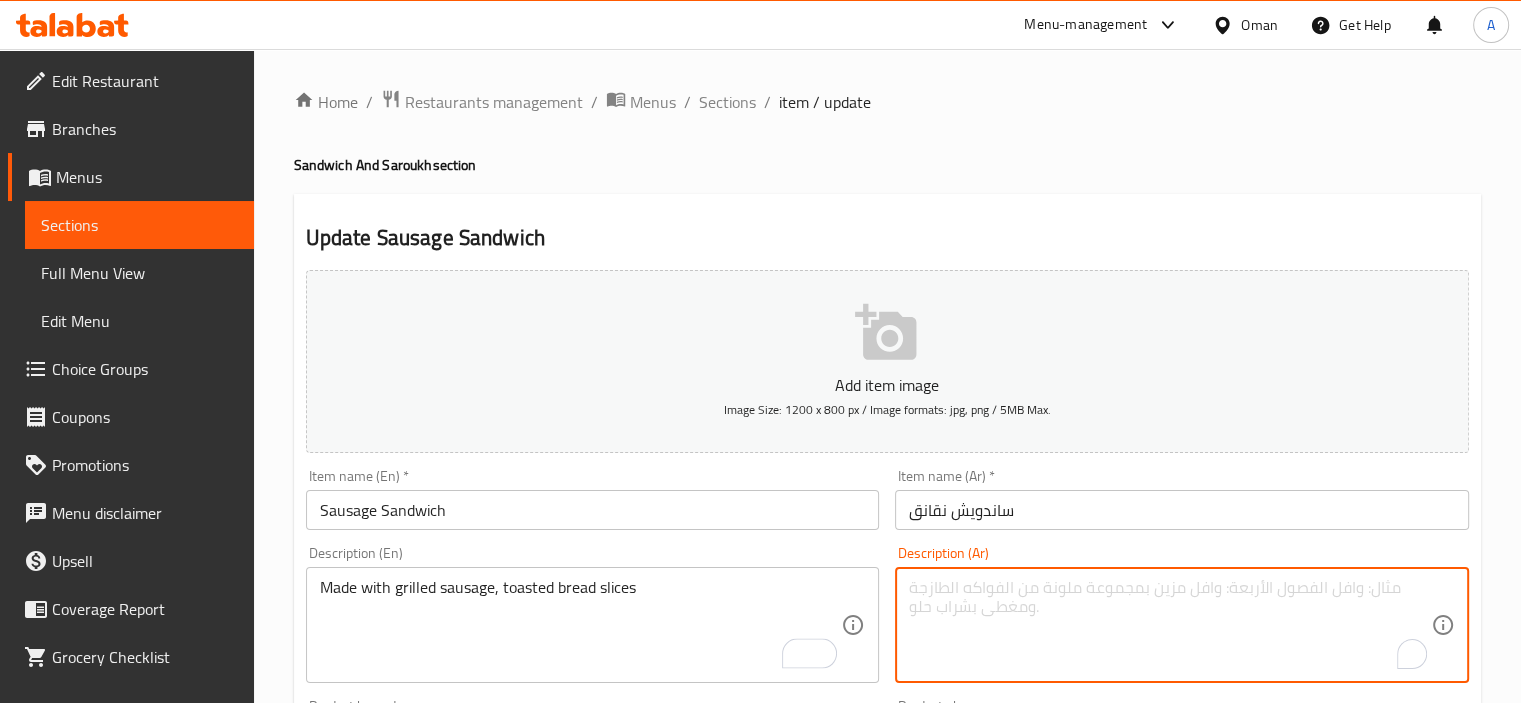 paste on "محضر من سجق مشوي وشرائح الخبز المحمص" 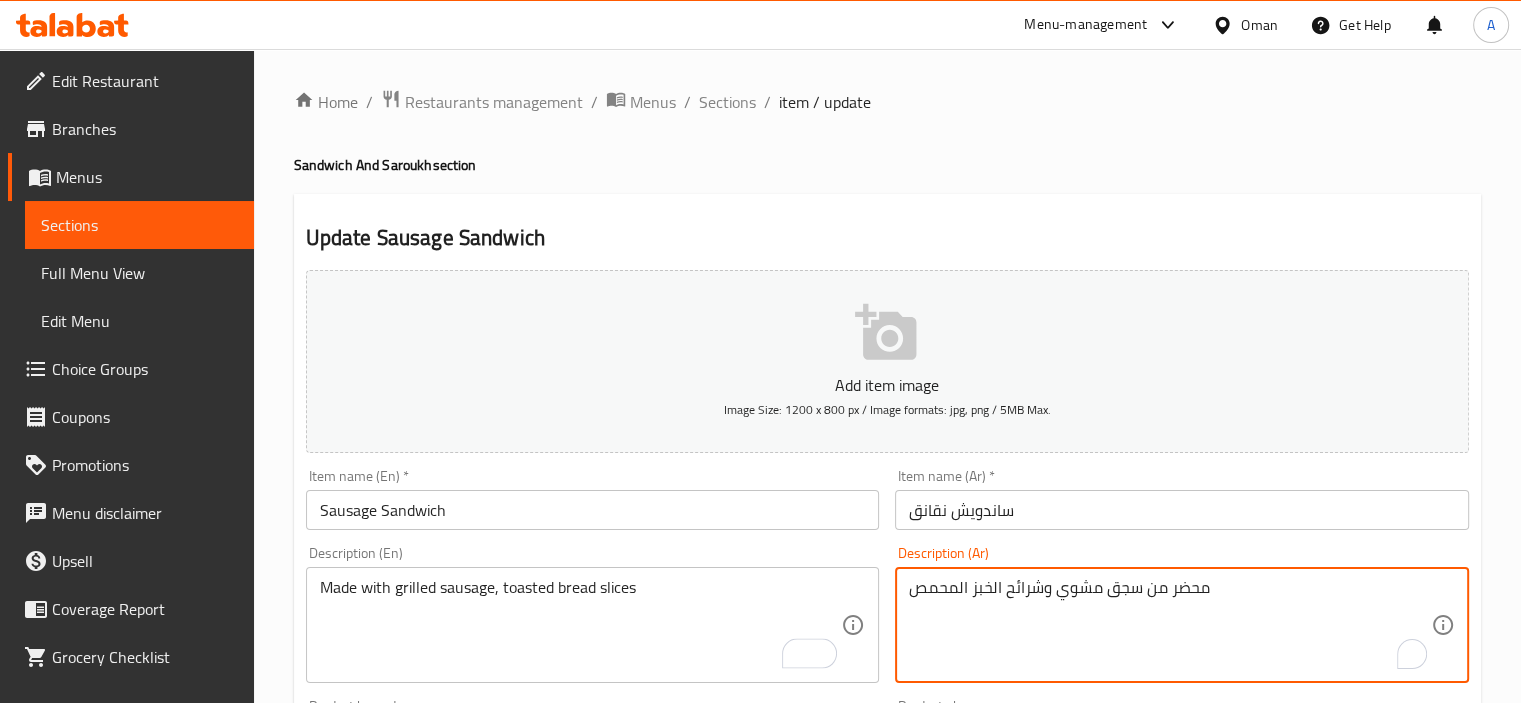 click on "ساندویش نقانق" at bounding box center (1182, 510) 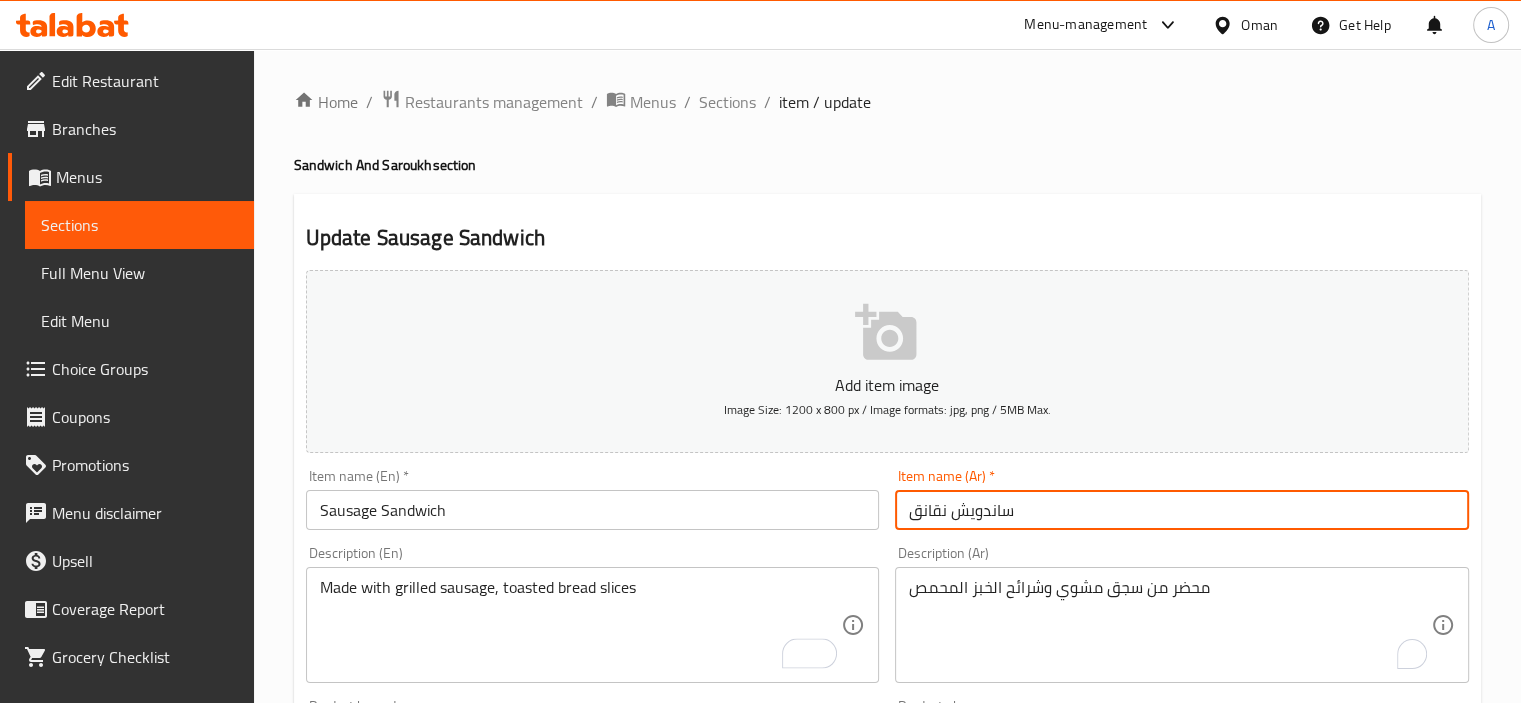 drag, startPoint x: 935, startPoint y: 512, endPoint x: 950, endPoint y: 523, distance: 18.601076 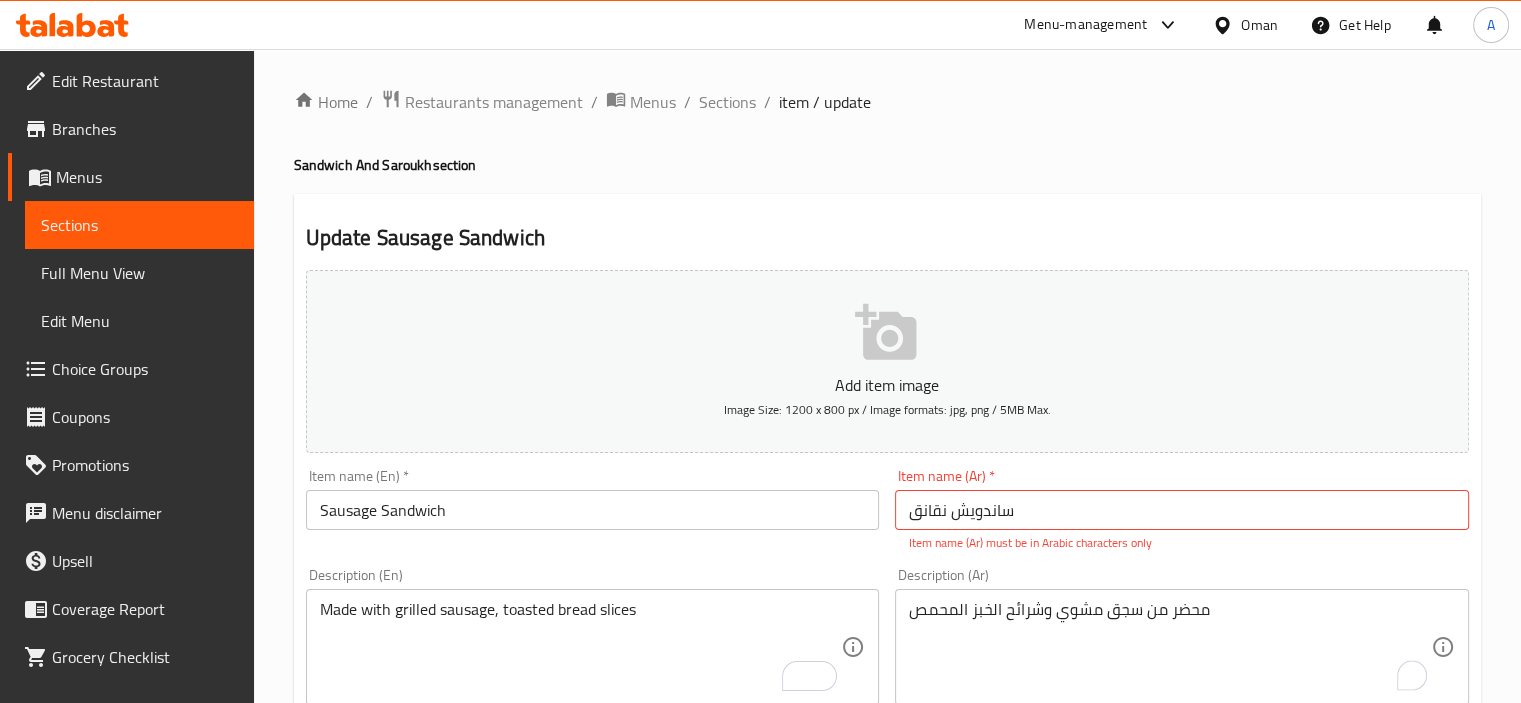 click on "محضر من سجق مشوي وشرائح الخبز المحمص Description (Ar)" at bounding box center [1182, 647] 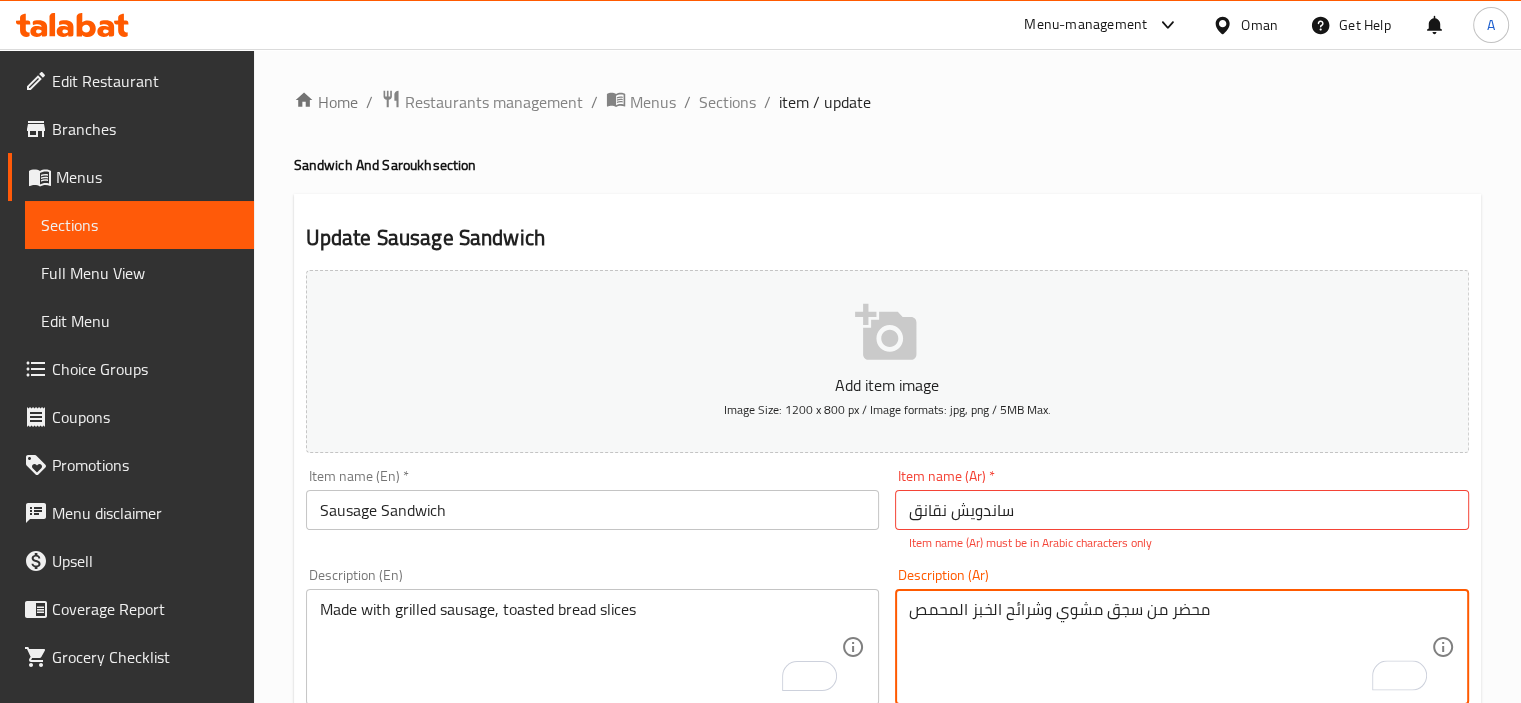 click on "محضر من سجق مشوي وشرائح الخبز المحمص" at bounding box center (1170, 647) 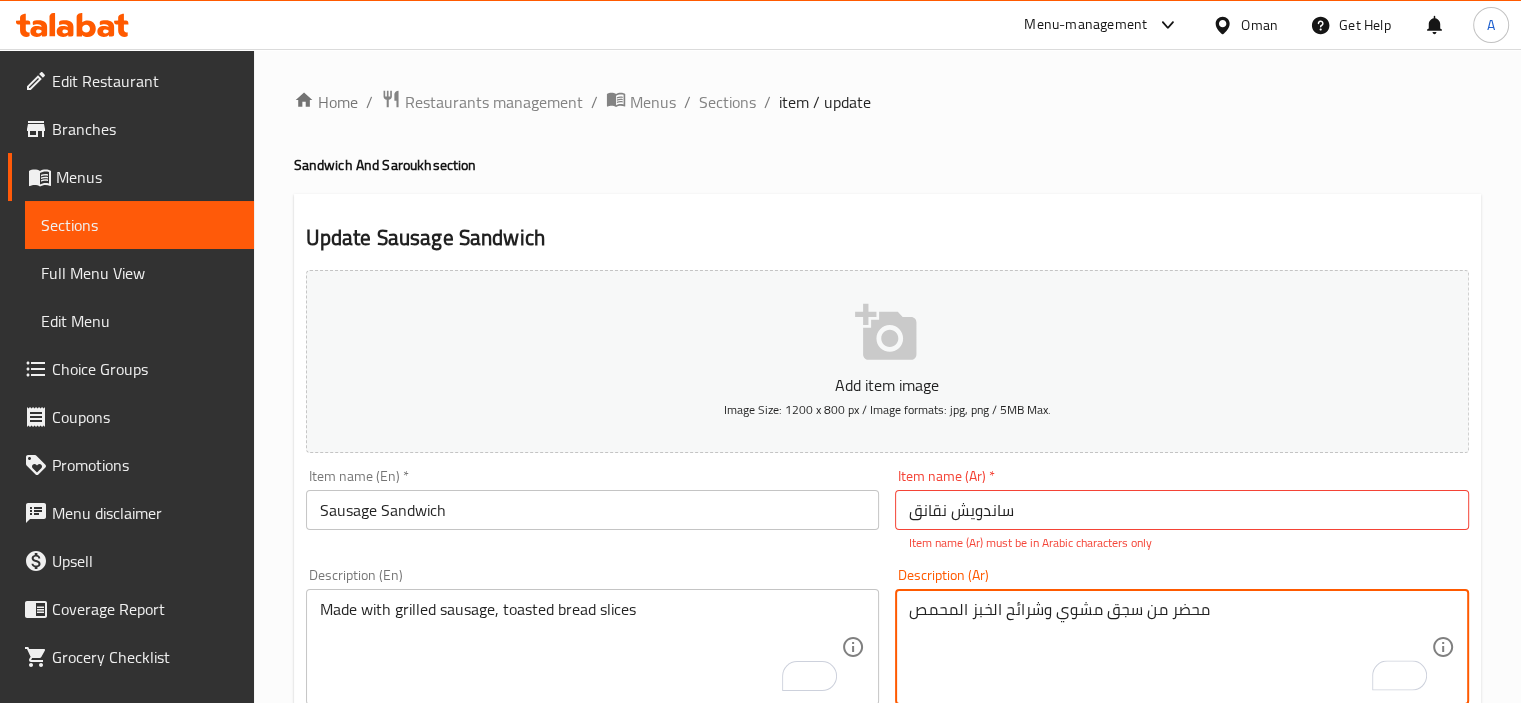 click on "ساندویش نقانق" at bounding box center (1182, 510) 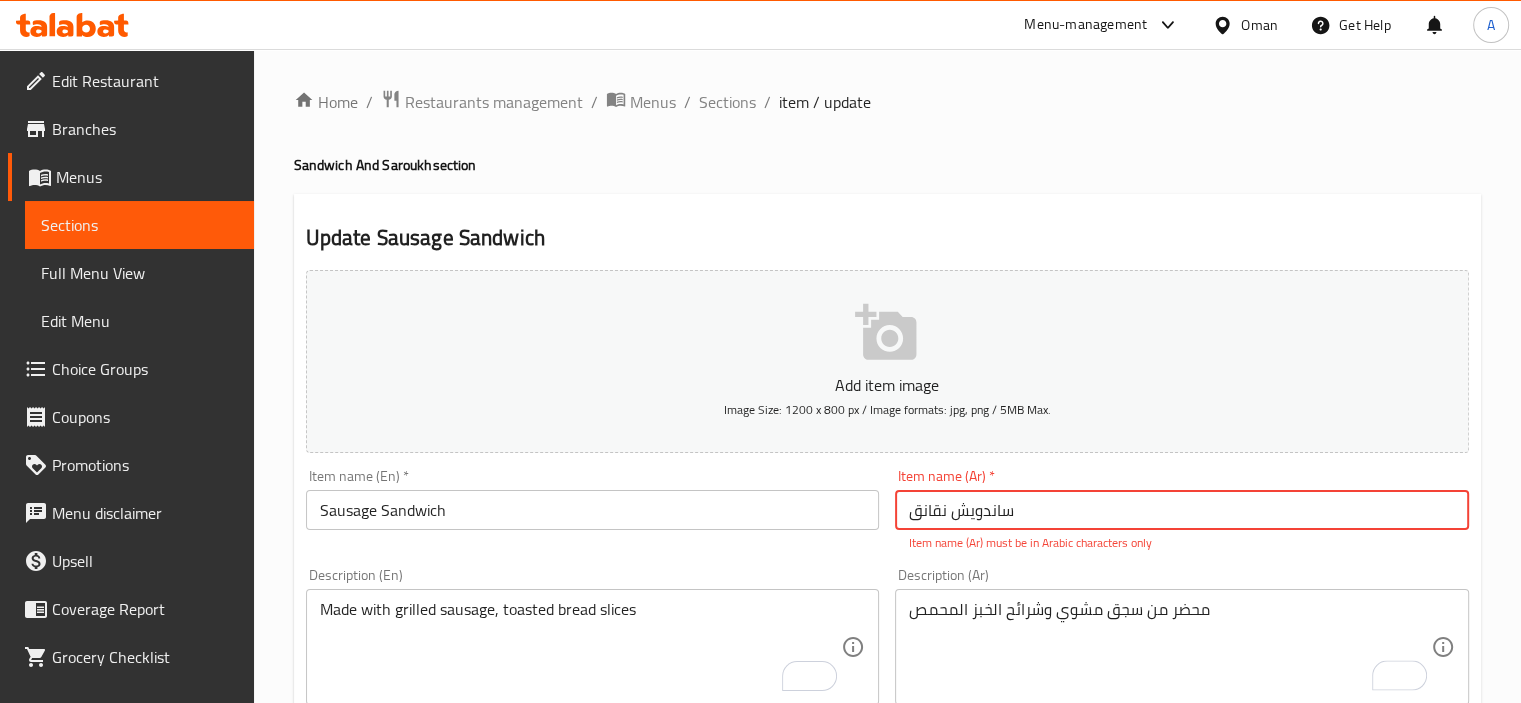 click on "ساندویش نقانق" at bounding box center (1182, 510) 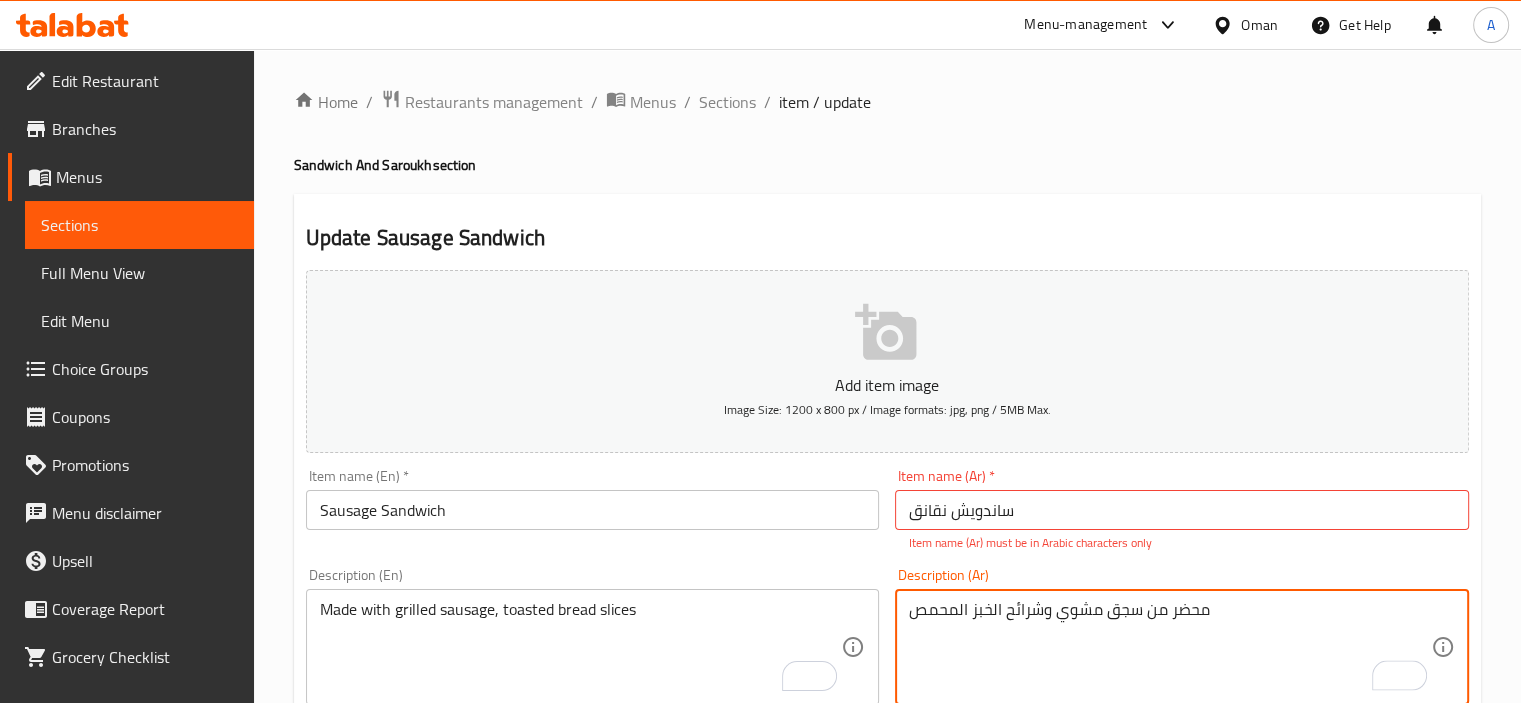 click on "محضر من سجق مشوي وشرائح الخبز المحمص" at bounding box center (1170, 647) 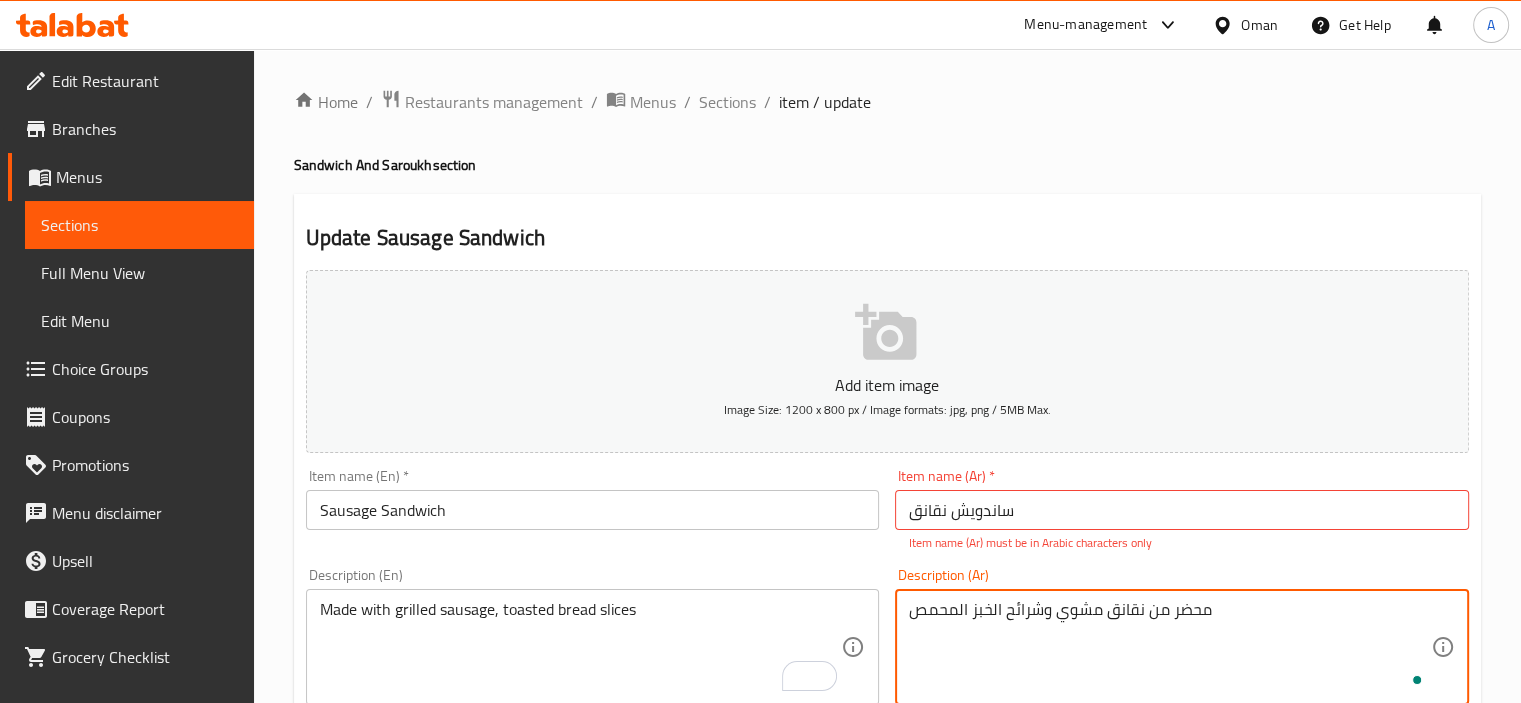 click on "محضر من نقانق مشوي وشرائح الخبز المحمص" at bounding box center (1170, 647) 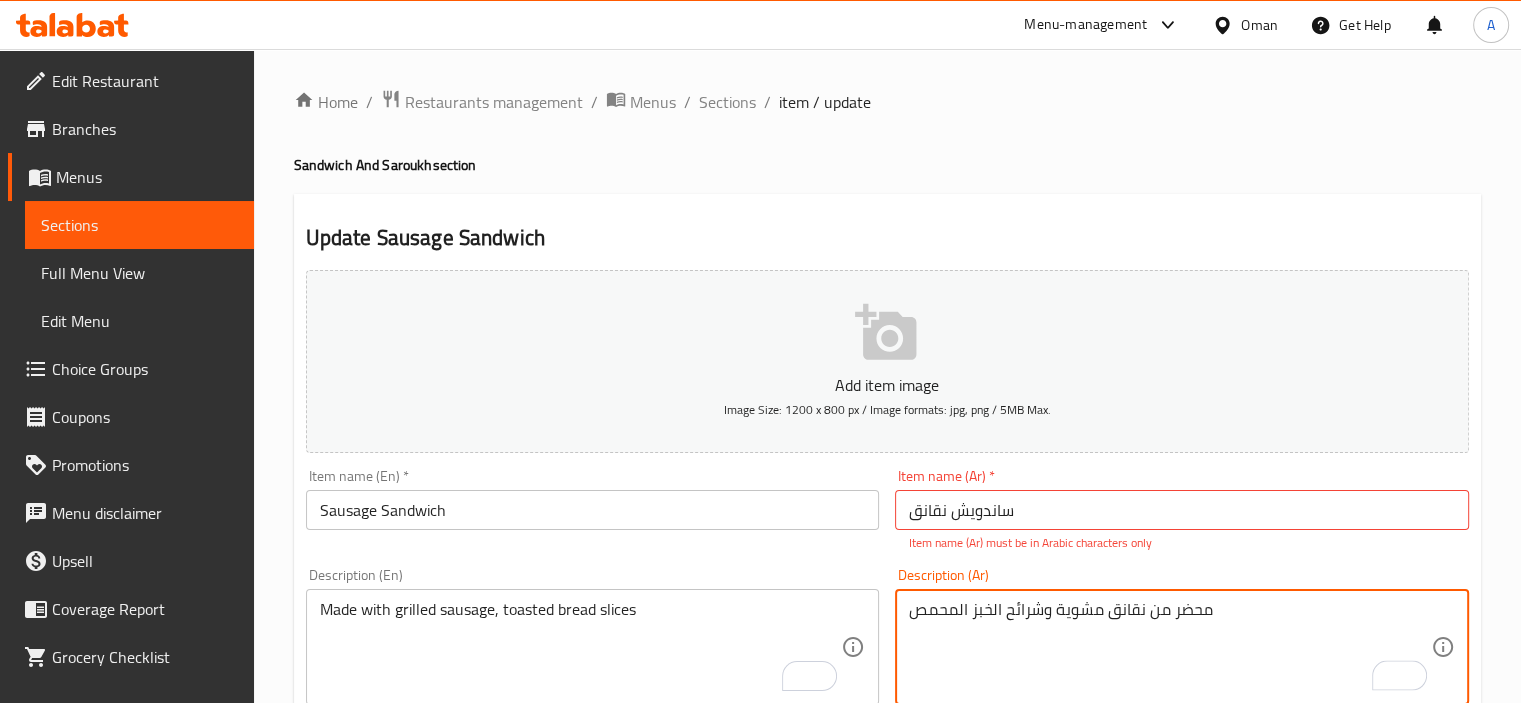 click on "محضر من نقانق مشوية وشرائح الخبز المحمص" at bounding box center (1170, 647) 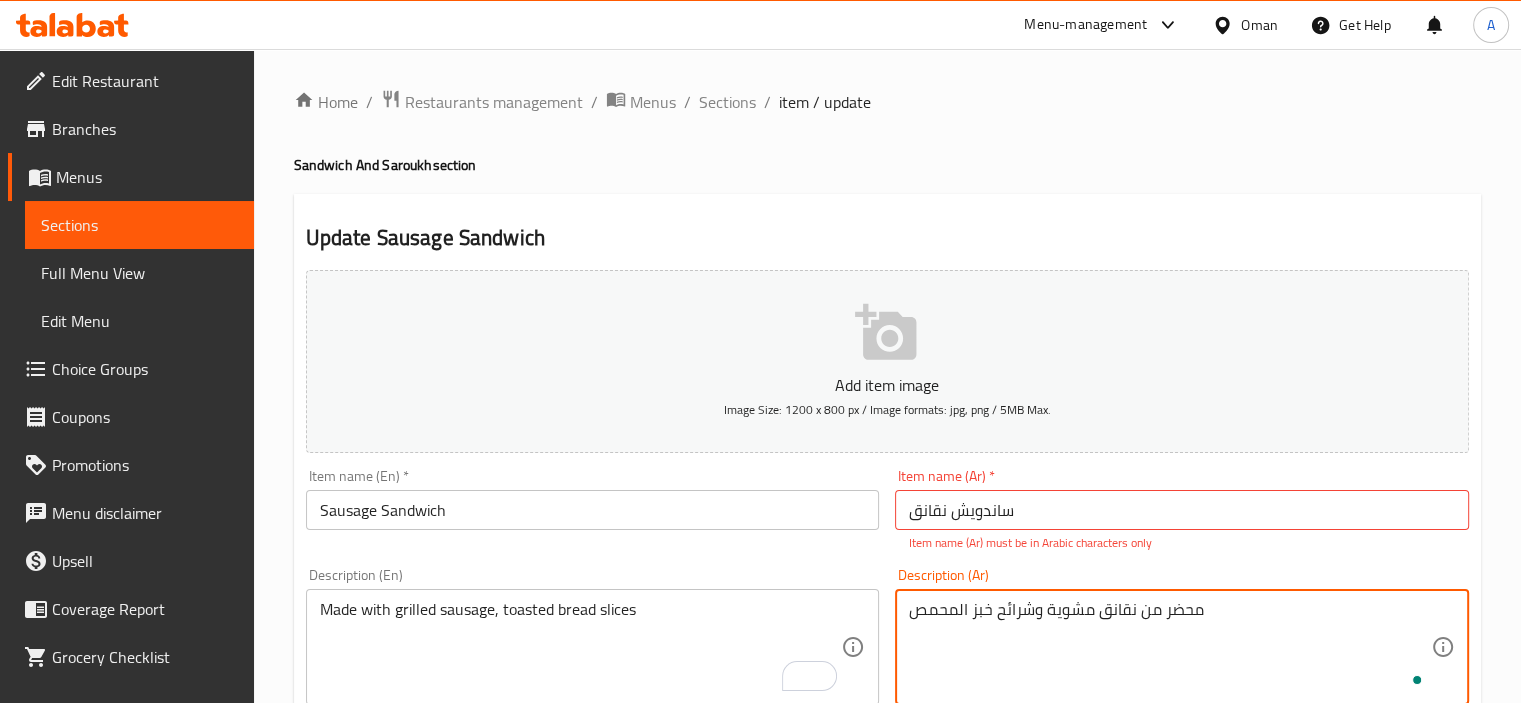 click on "محضر من نقانق مشوية وشرائح خبز المحمص" at bounding box center (1170, 647) 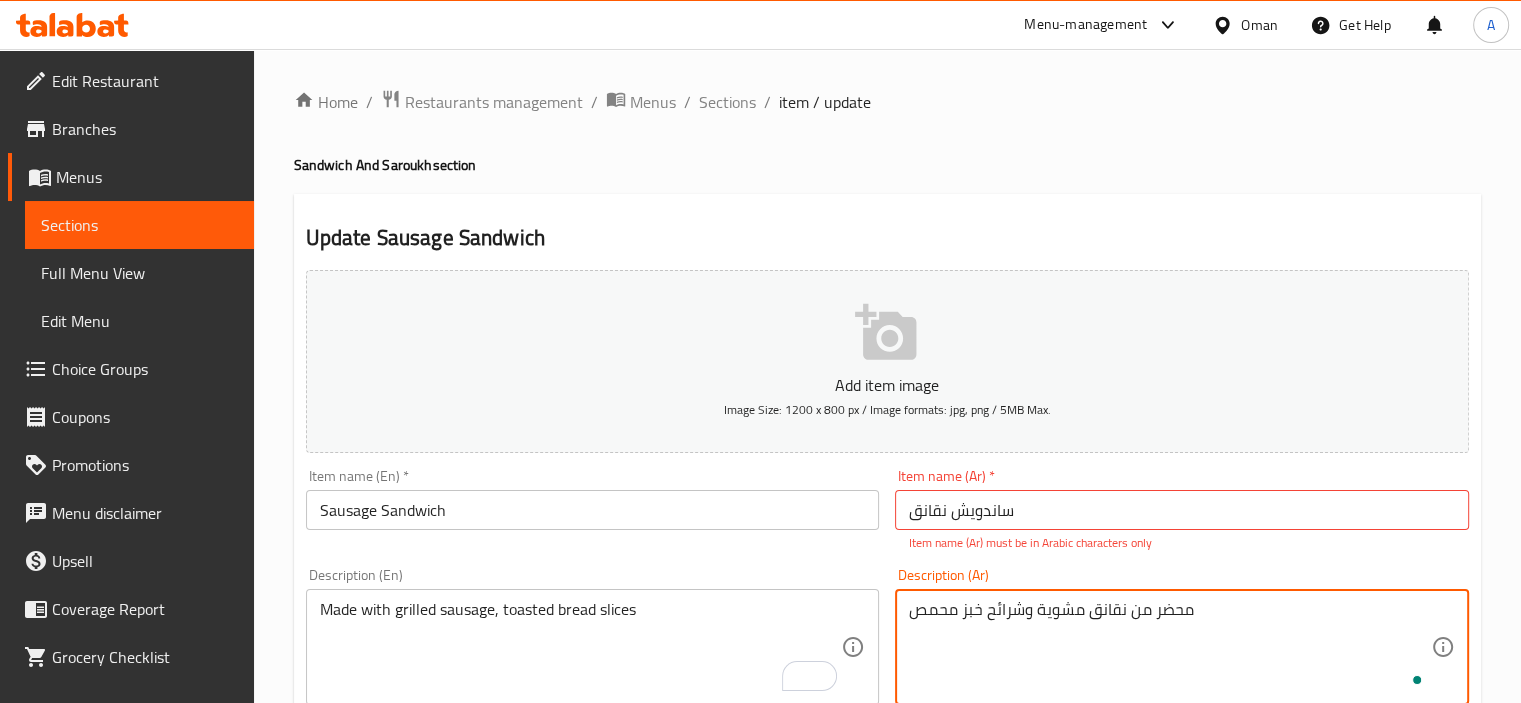 type on "محضر من نقانق مشوية وشرائح خبز محمص" 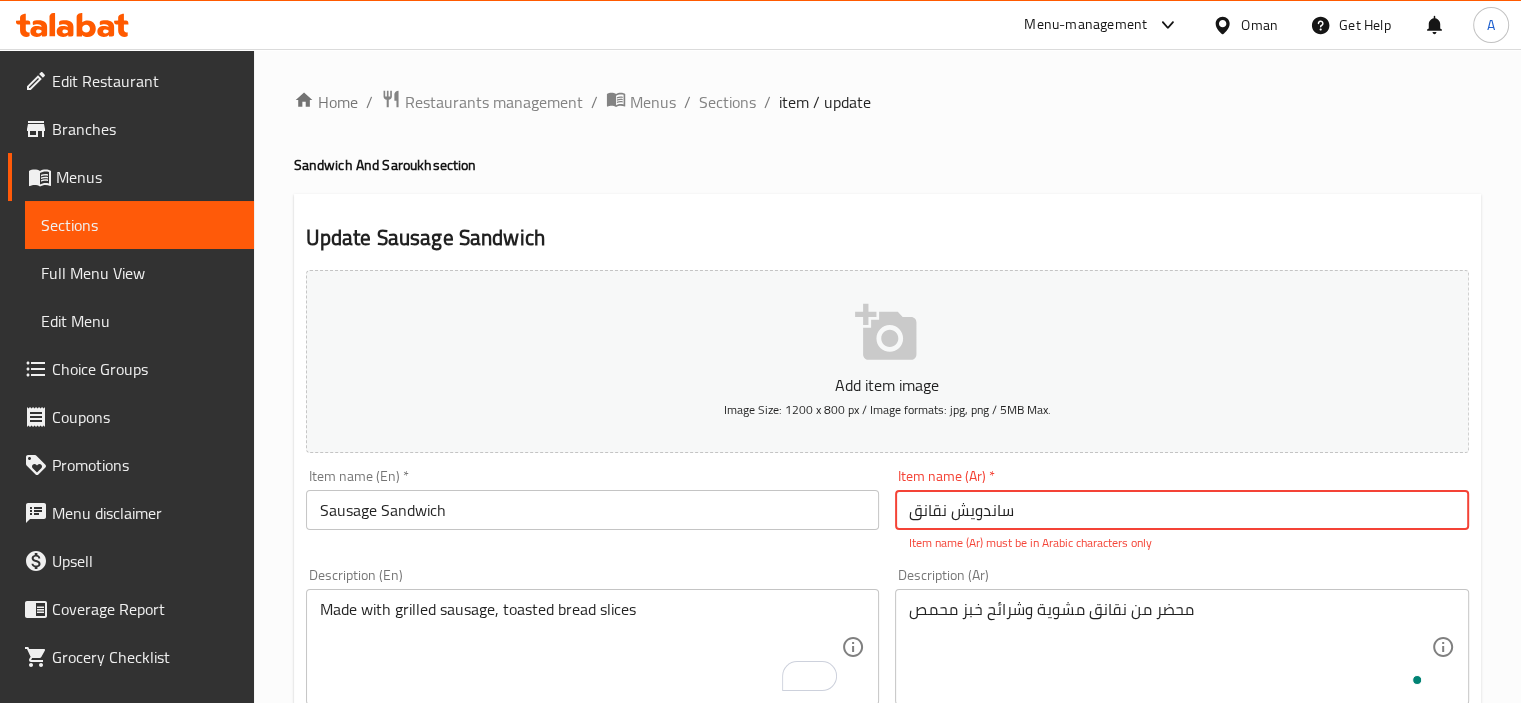 click on "ساندویش نقانق" at bounding box center [1182, 510] 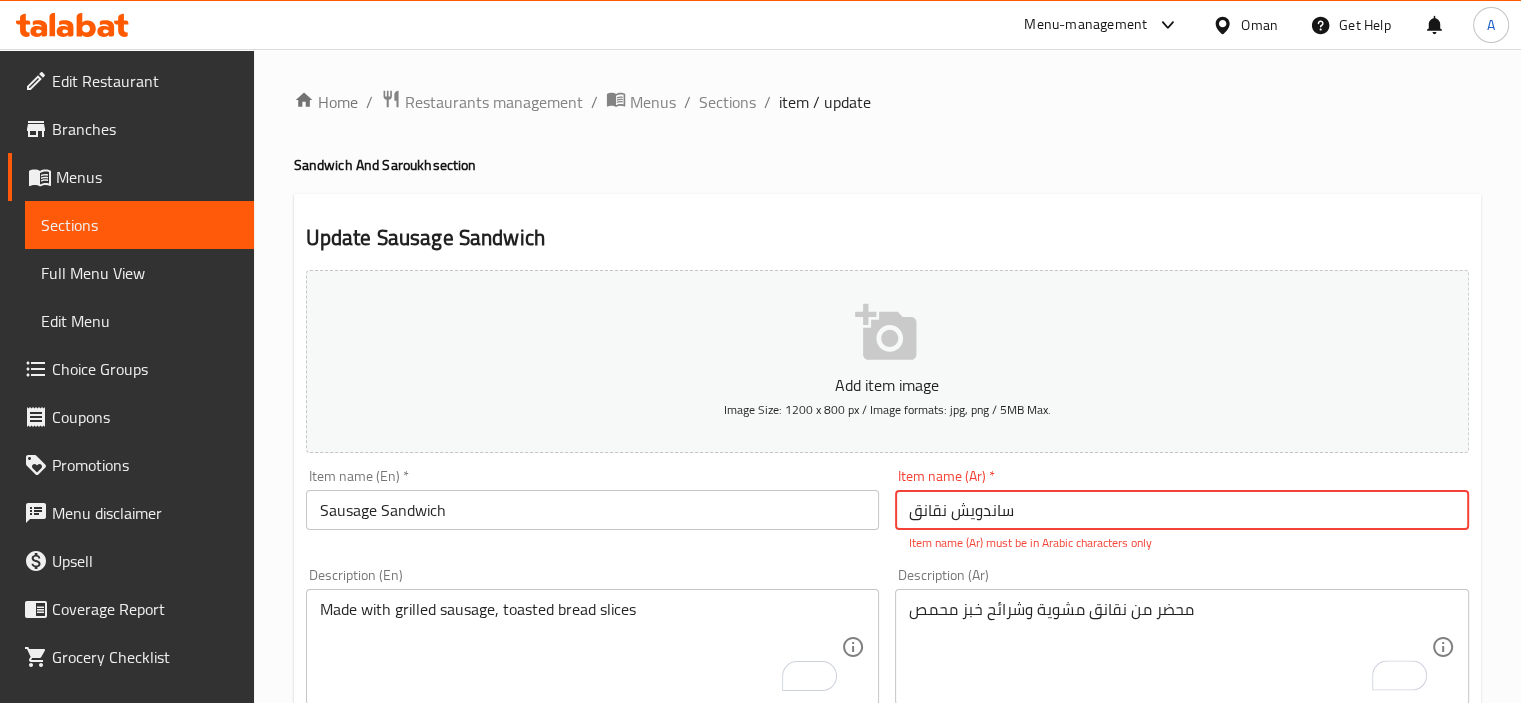 click on "ساندویش نقانق" at bounding box center [1182, 510] 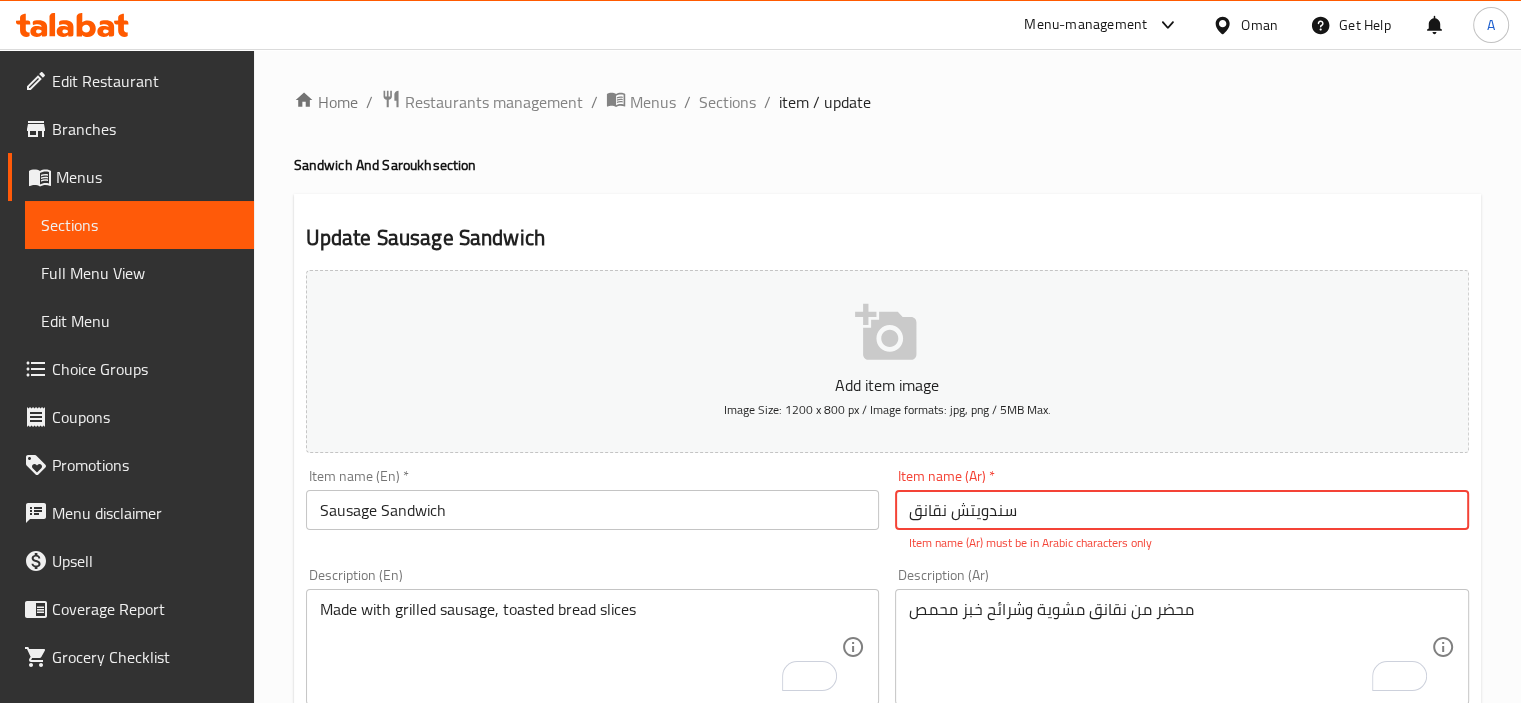 type on "سندويتش نقانق" 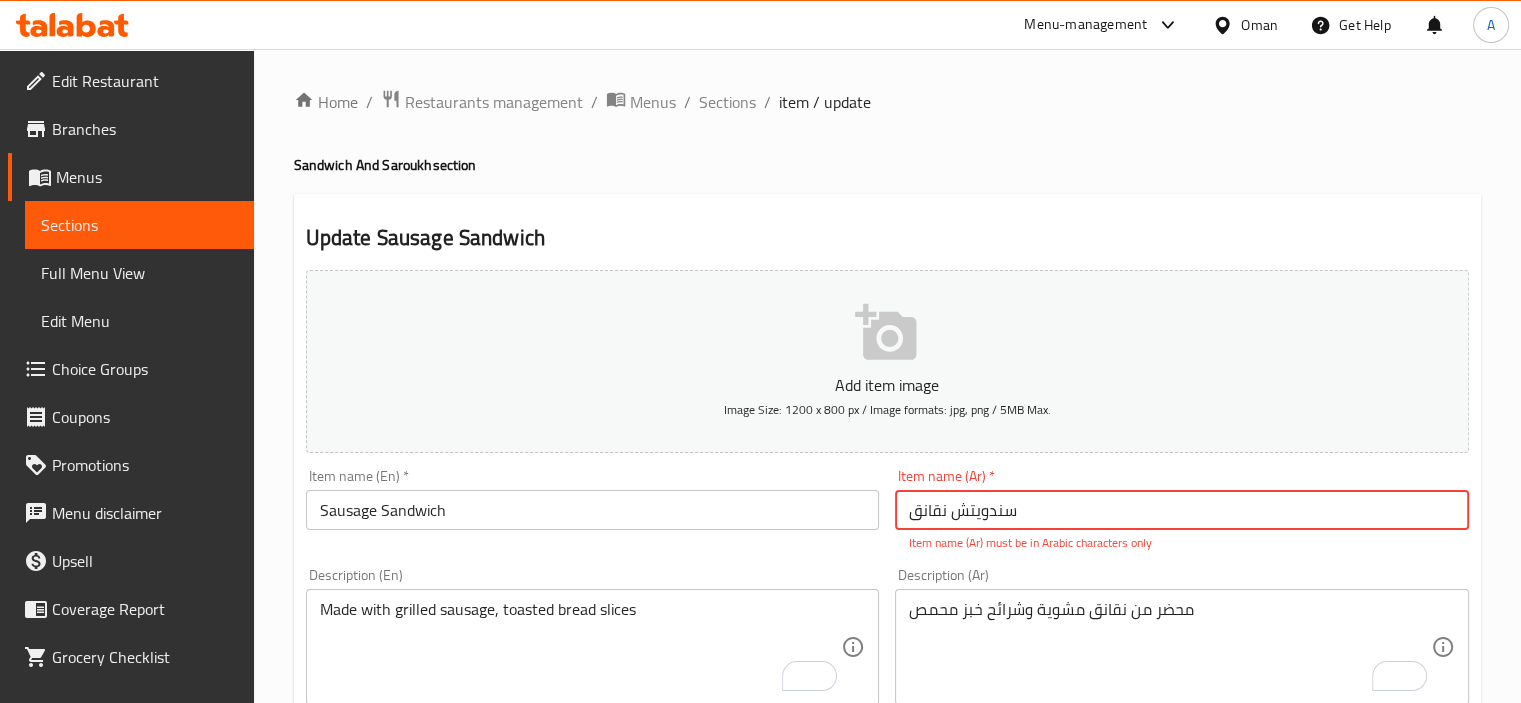 click on "Update" at bounding box center (445, 1348) 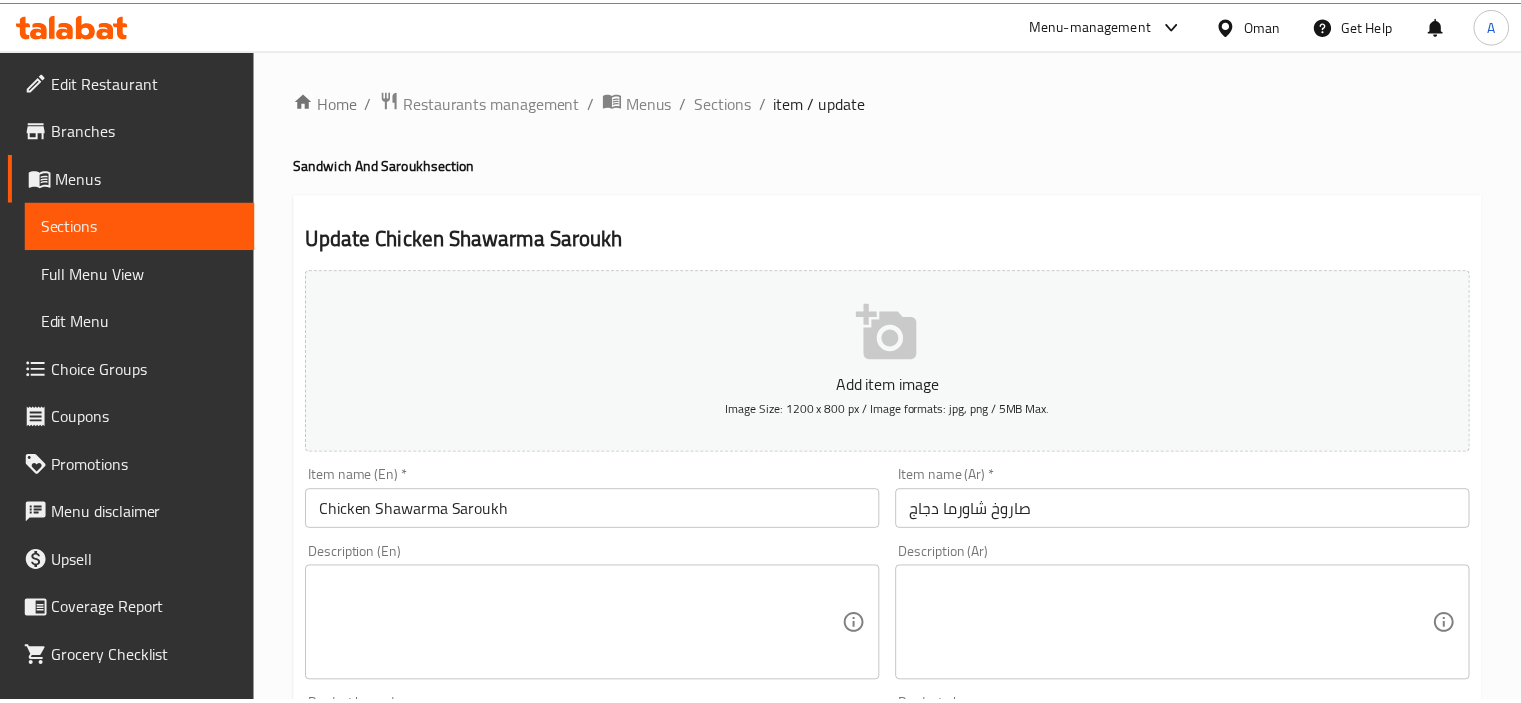 scroll, scrollTop: 0, scrollLeft: 0, axis: both 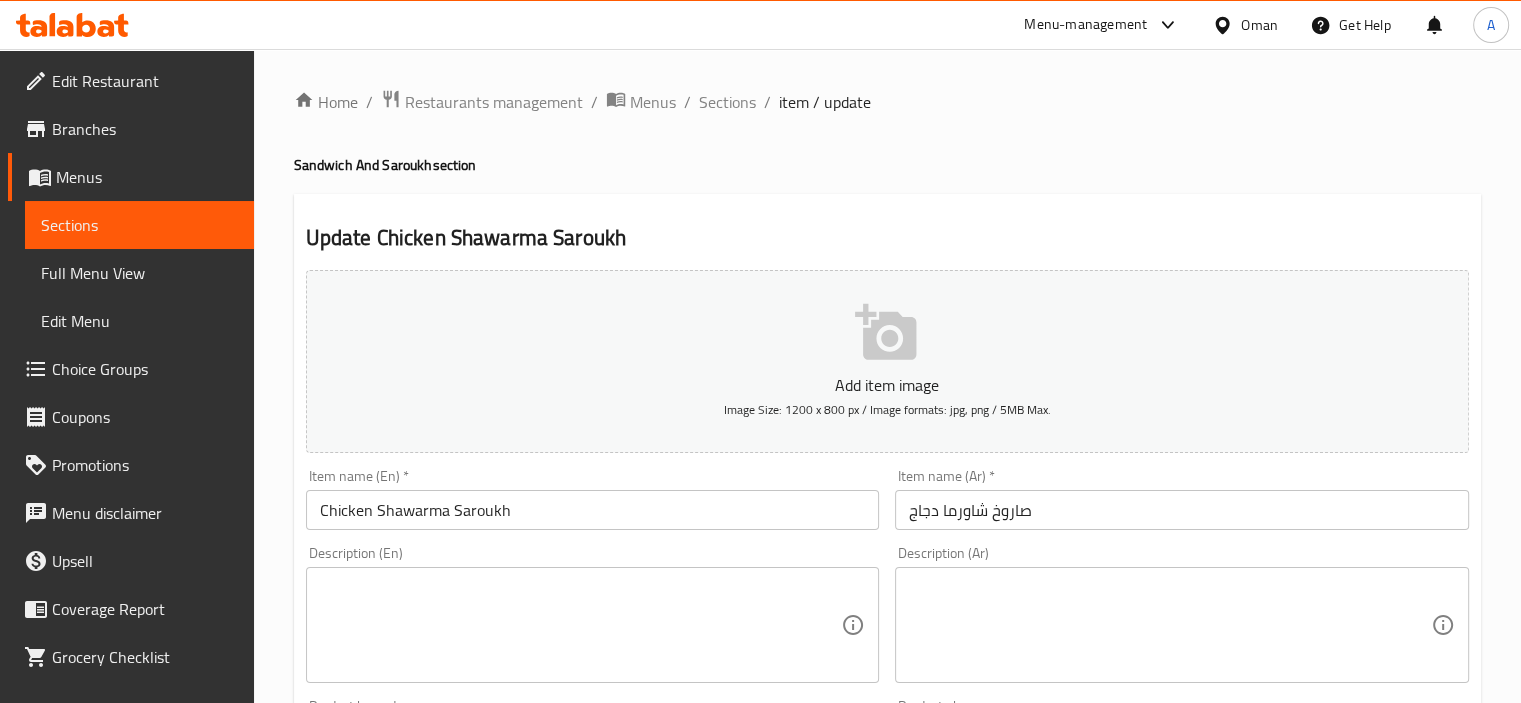 click on "Chicken Shawarma Saroukh" at bounding box center (593, 510) 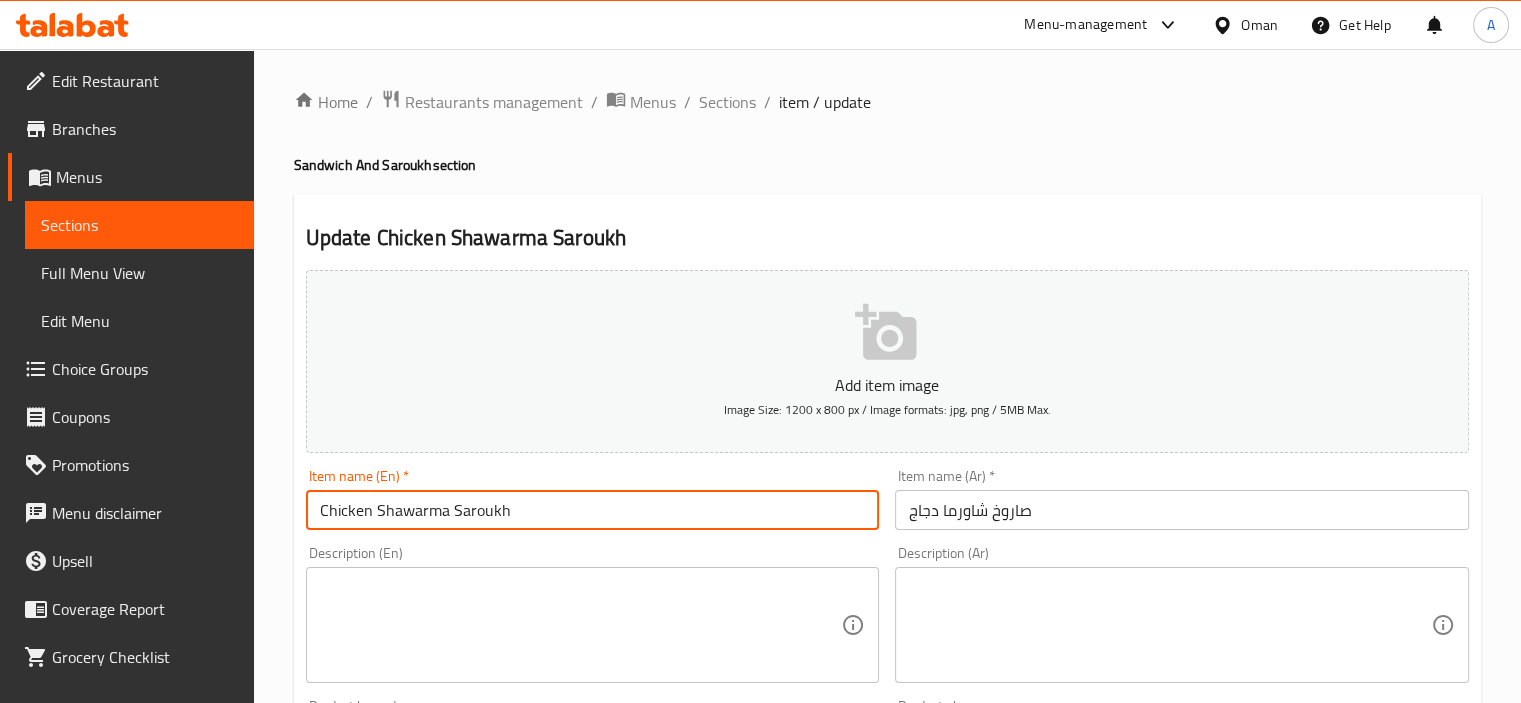 click on "Chicken Shawarma Saroukh" at bounding box center [593, 510] 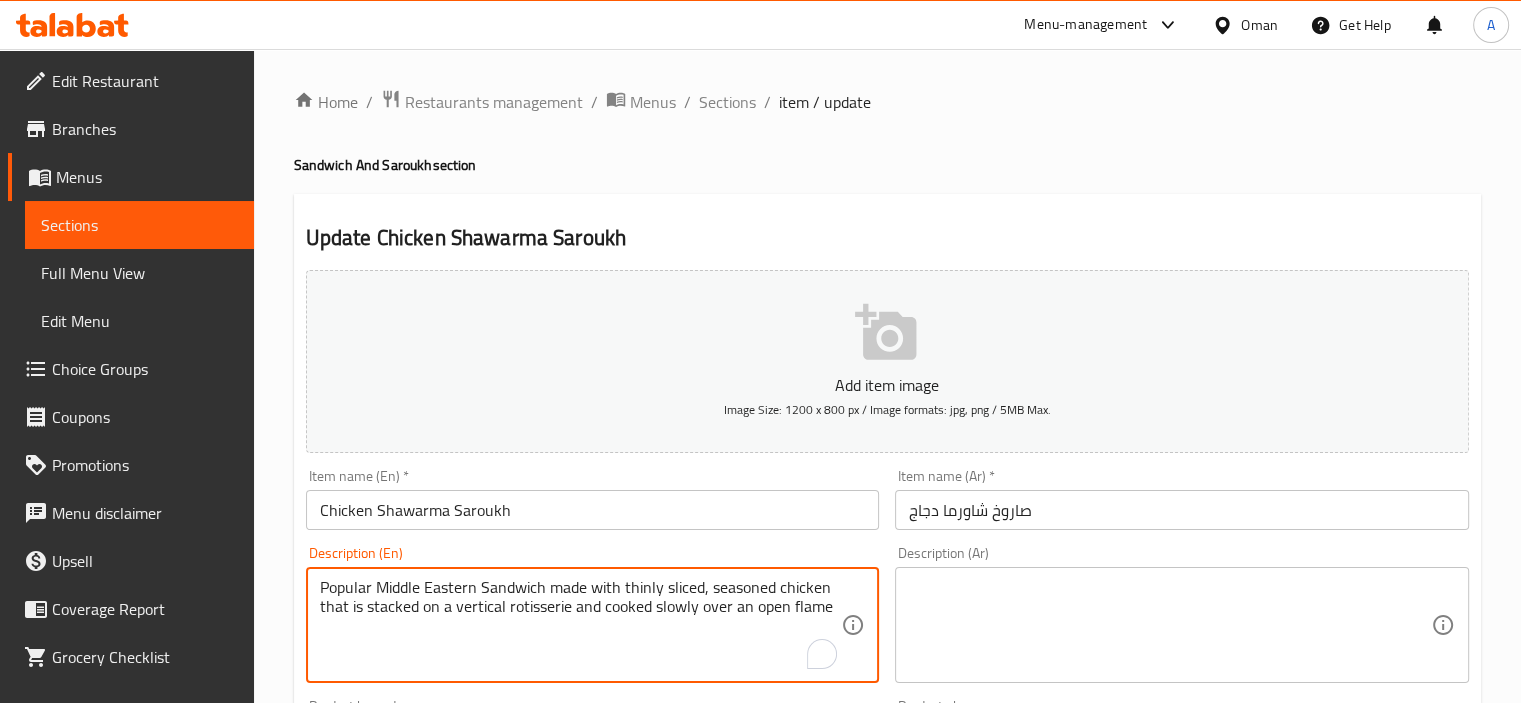 type on "Popular Middle Eastern Sandwich made with thinly sliced, seasoned chicken that is stacked on a vertical rotisserie and cooked slowly over an open flame" 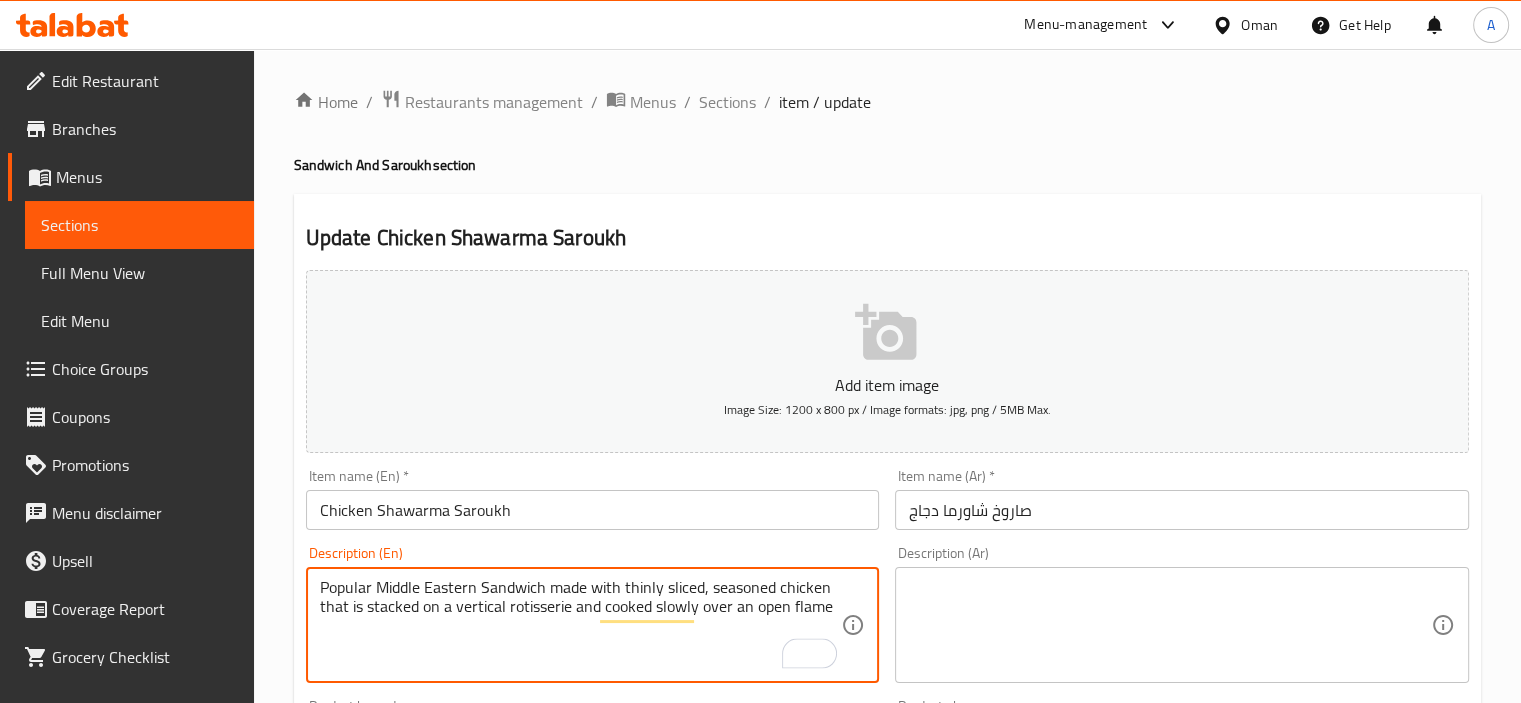 click at bounding box center (1170, 625) 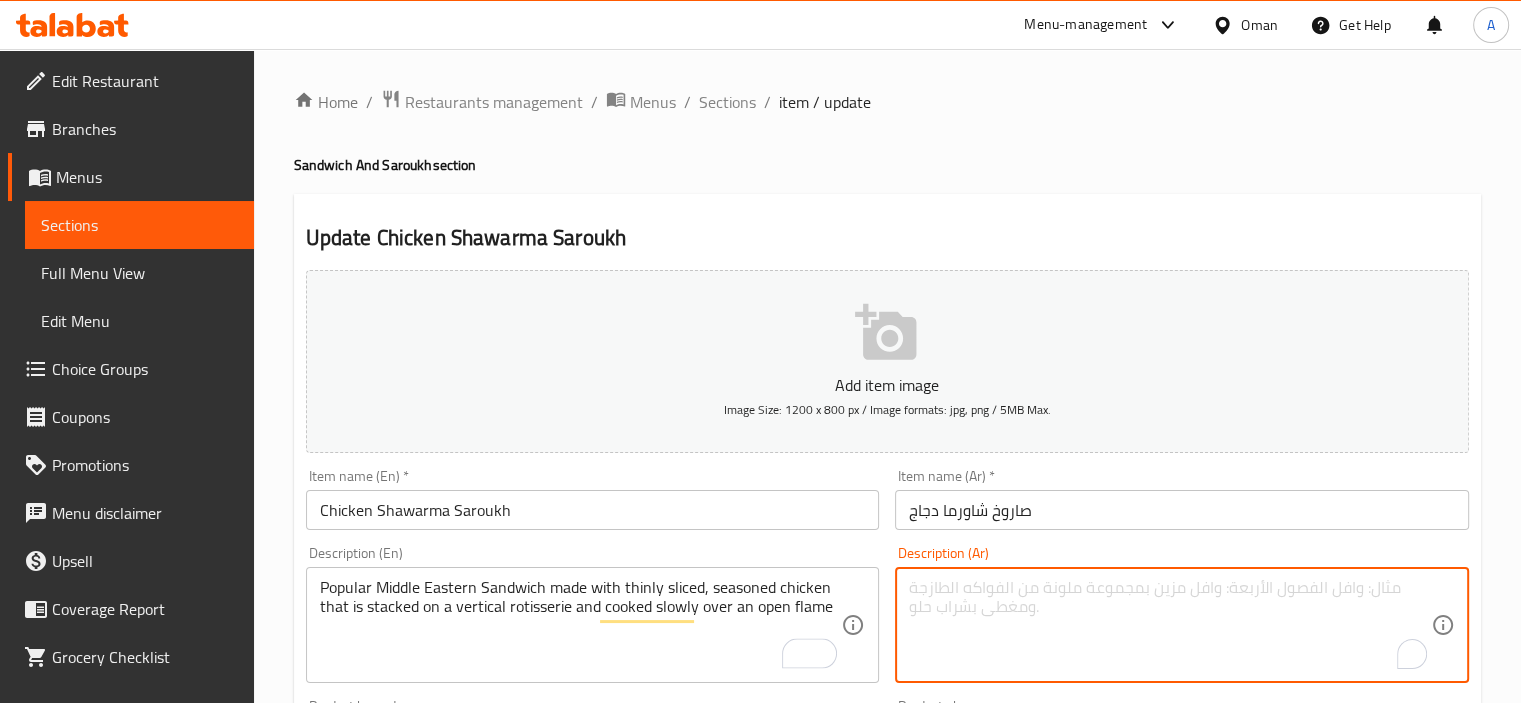 paste on "طبق شرق أوسطي شهير مصنوع من شرائح رفيعة من الدجاج المتبل والمكدس على شواية عمودية ويُطهى ببطء على نار مكشوفة" 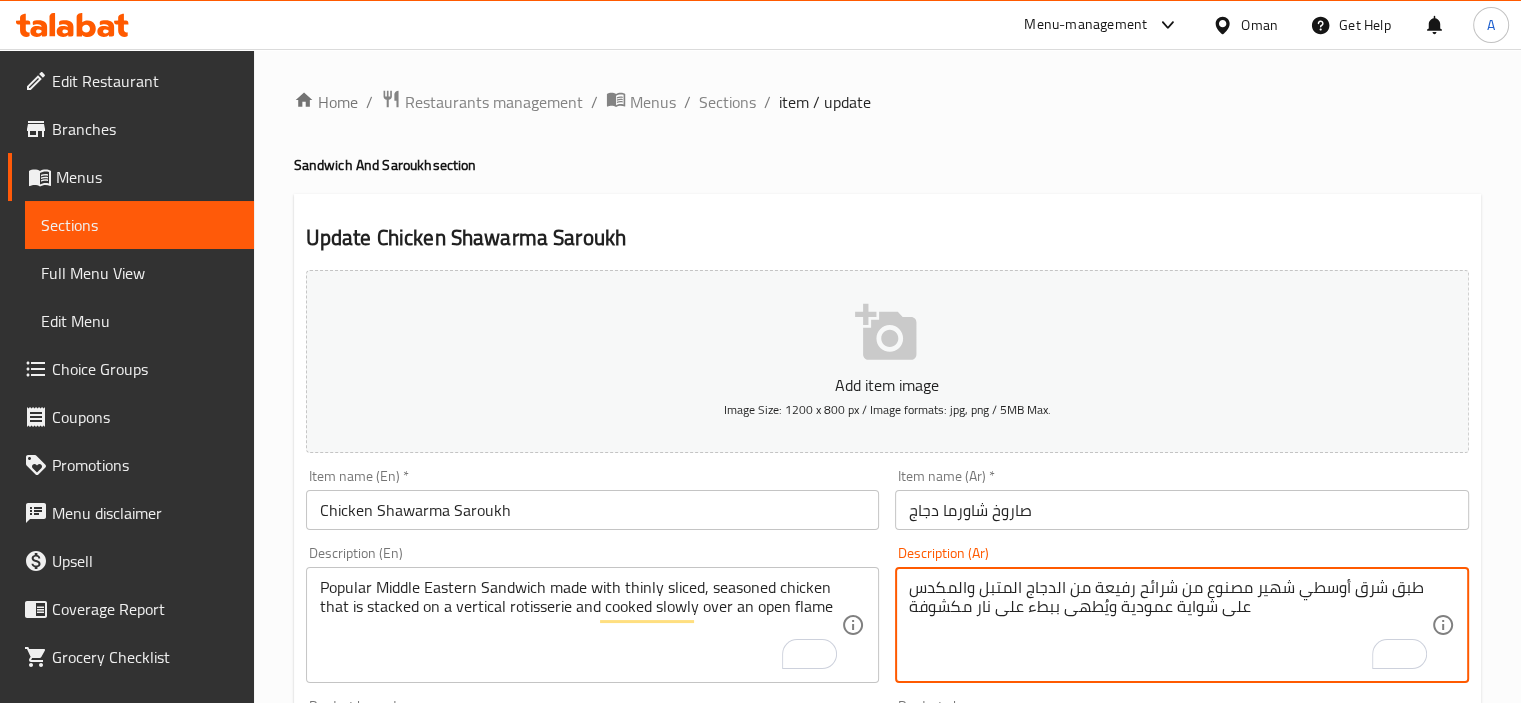 type on "طبق شرق أوسطي شهير مصنوع من شرائح رفيعة من الدجاج المتبل والمكدس على شواية عمودية ويُطهى ببطء على نار مكشوفة" 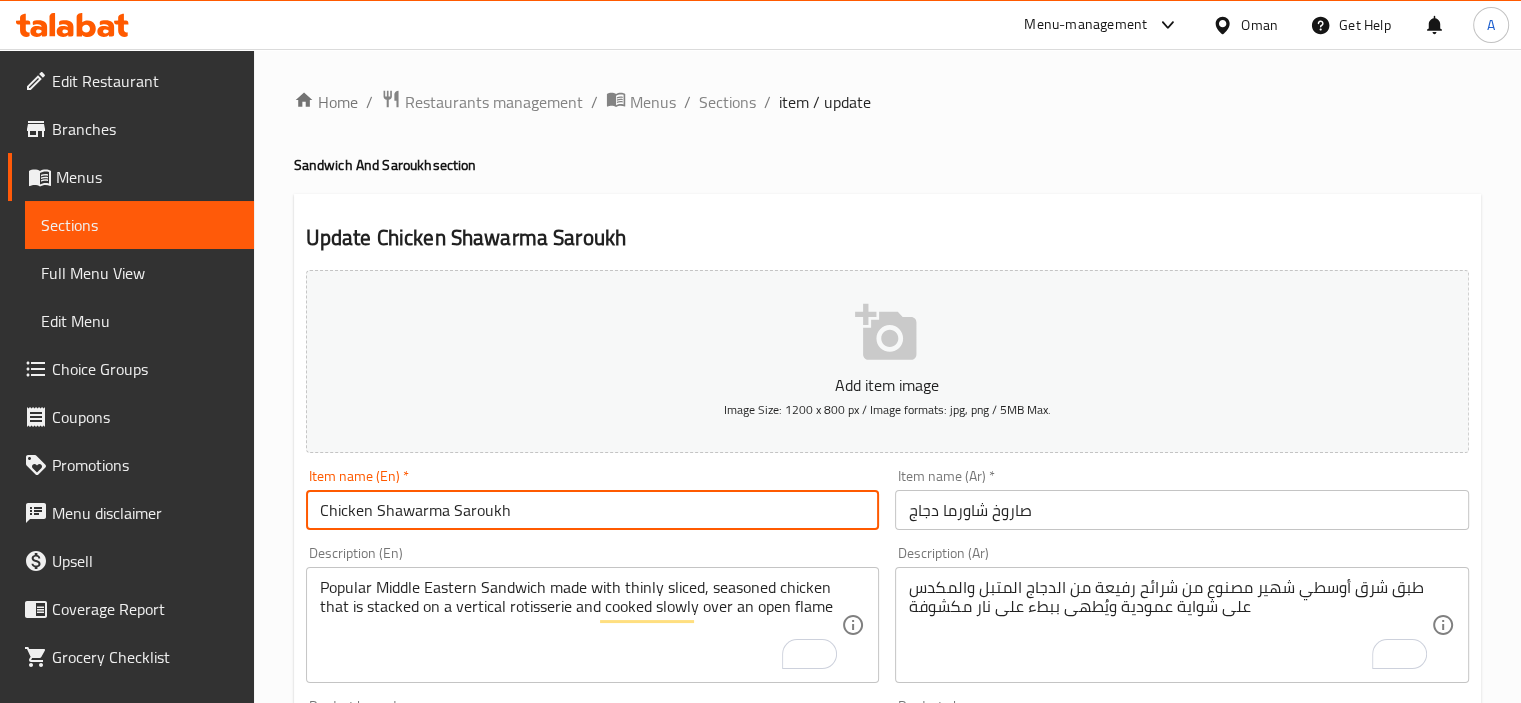 click on "Update" at bounding box center (445, 1326) 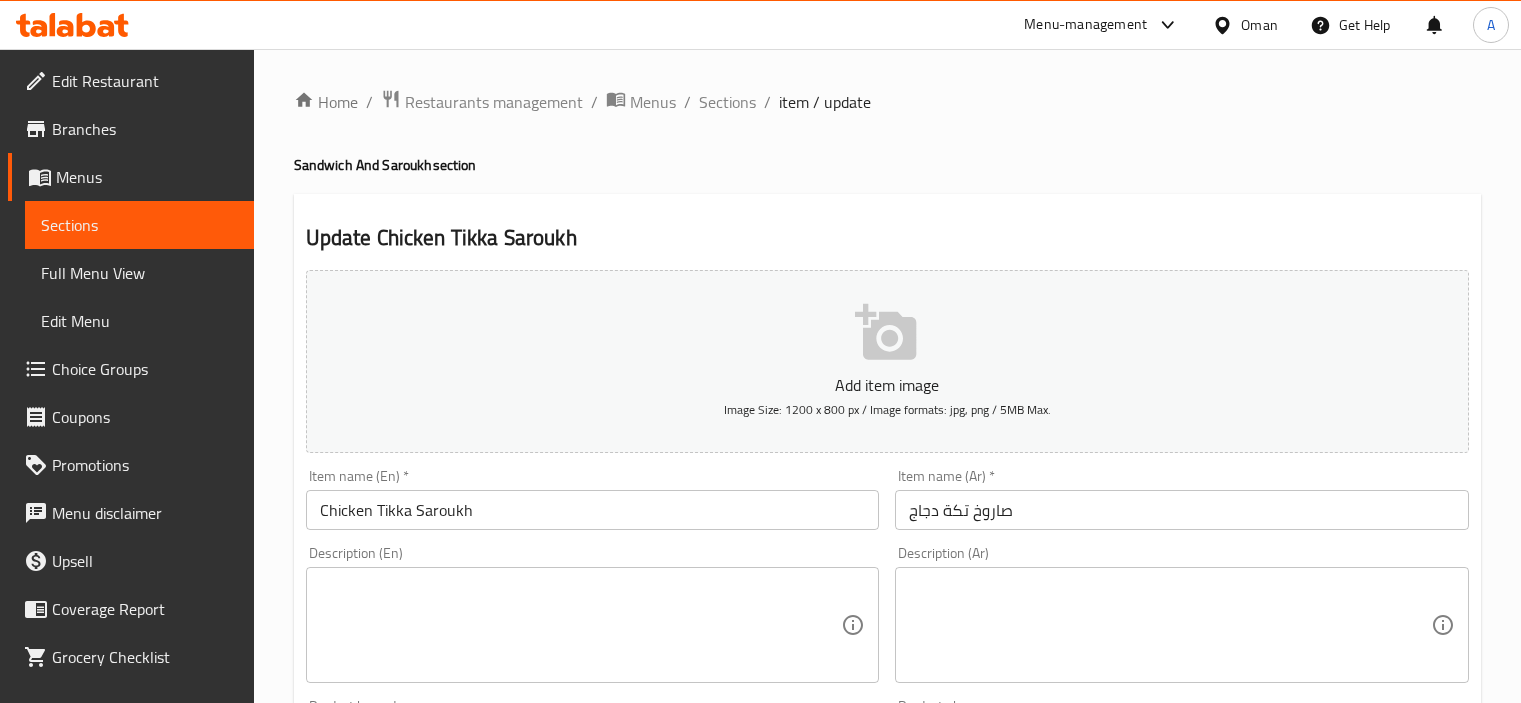scroll, scrollTop: 0, scrollLeft: 0, axis: both 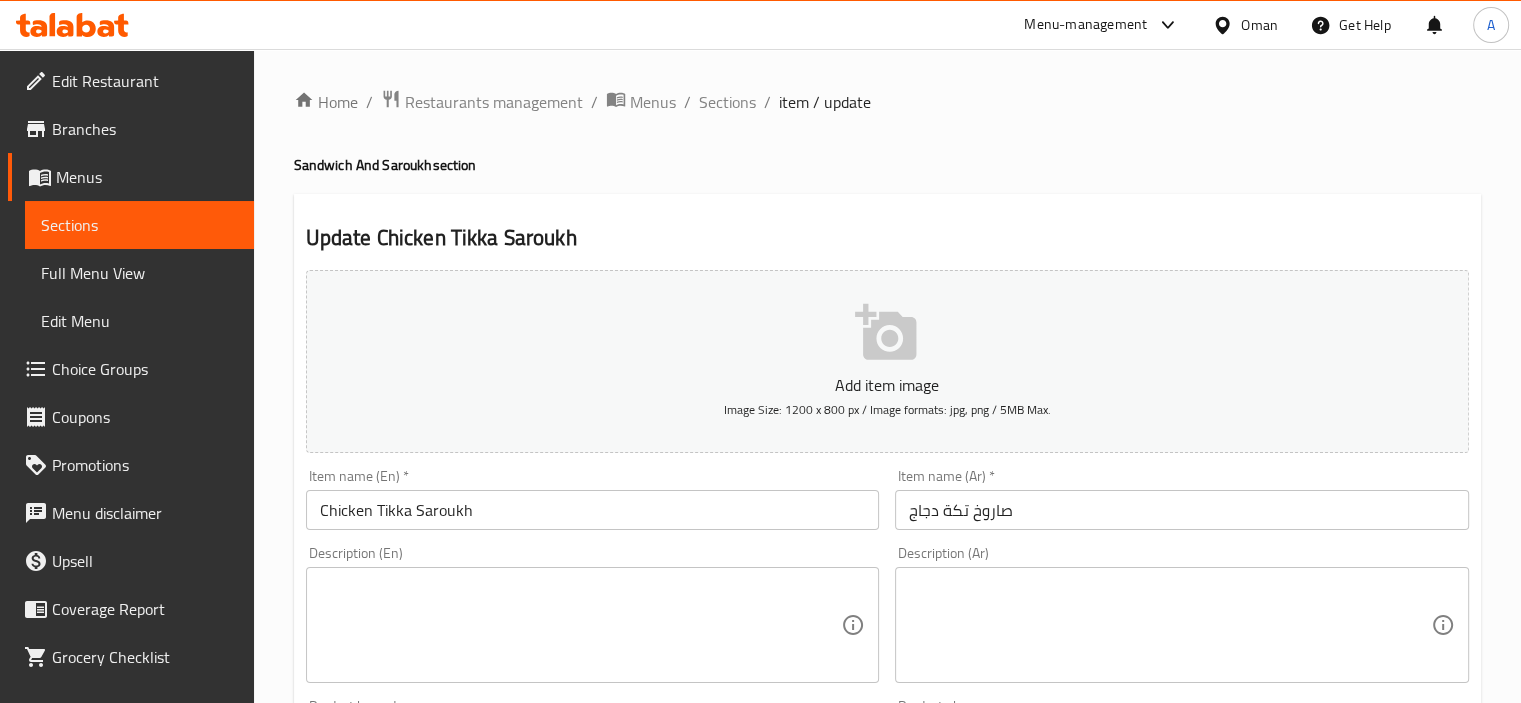 click on "Item name (En)   * Chicken Tikka Saroukh Item name (En)  *" at bounding box center (593, 499) 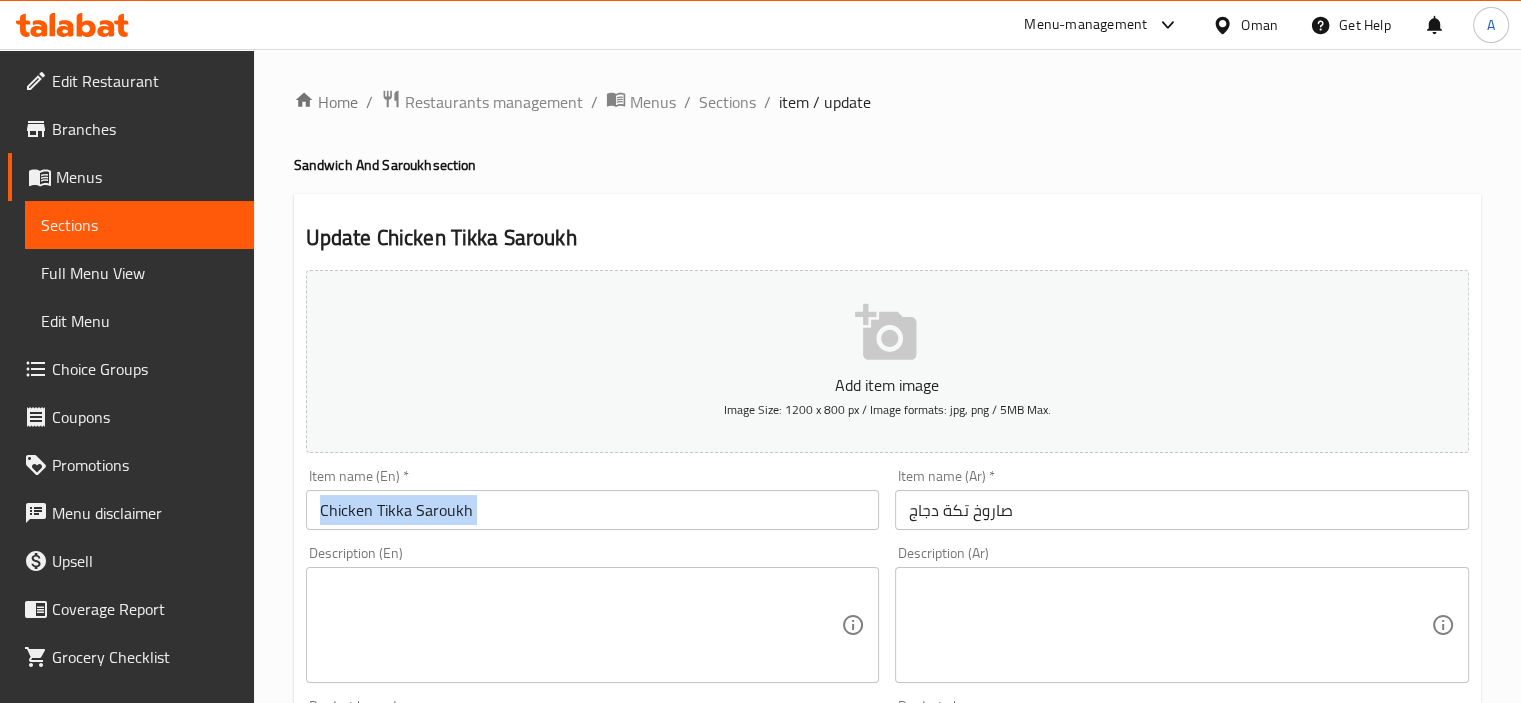 click on "Item name (En)   * Chicken Tikka Saroukh Item name (En)  *" at bounding box center [593, 499] 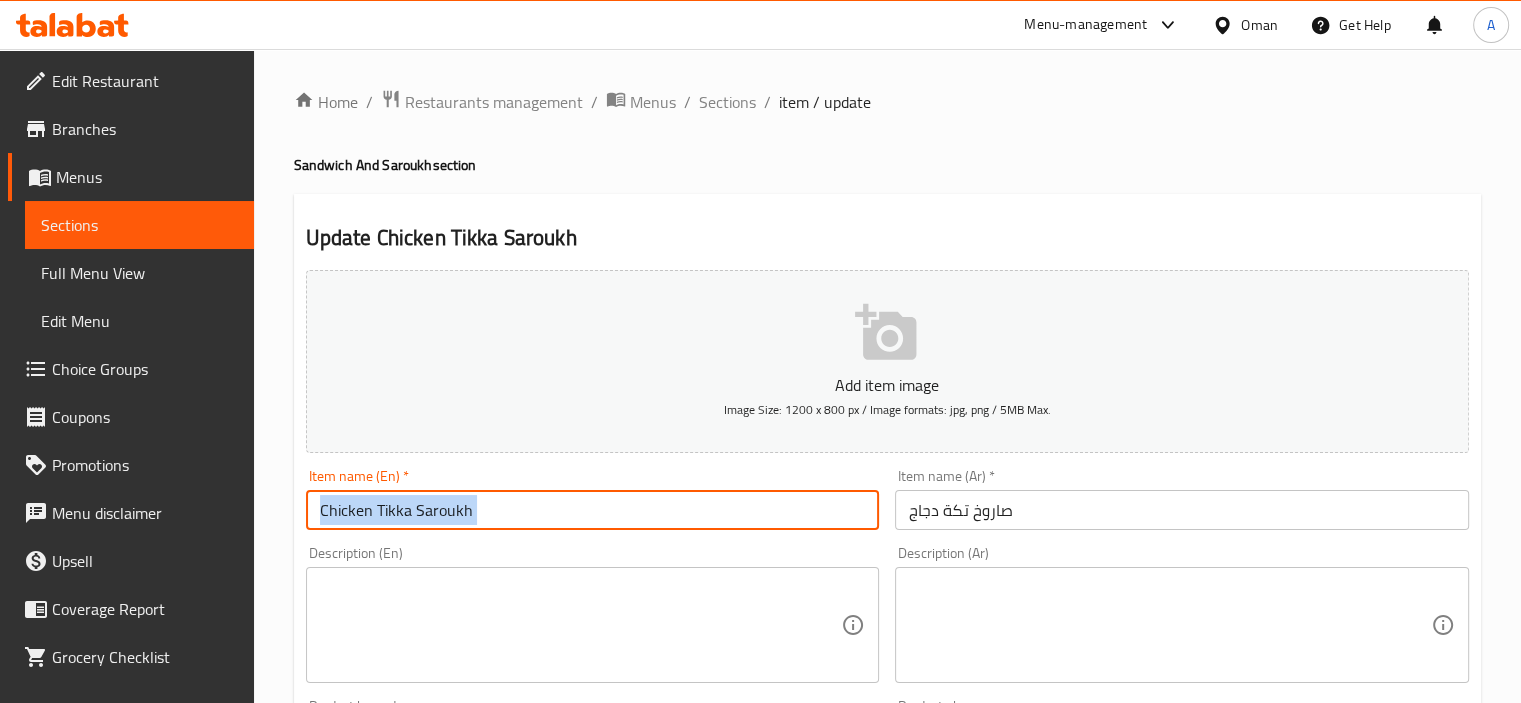 click on "Chicken Tikka Saroukh" at bounding box center (593, 510) 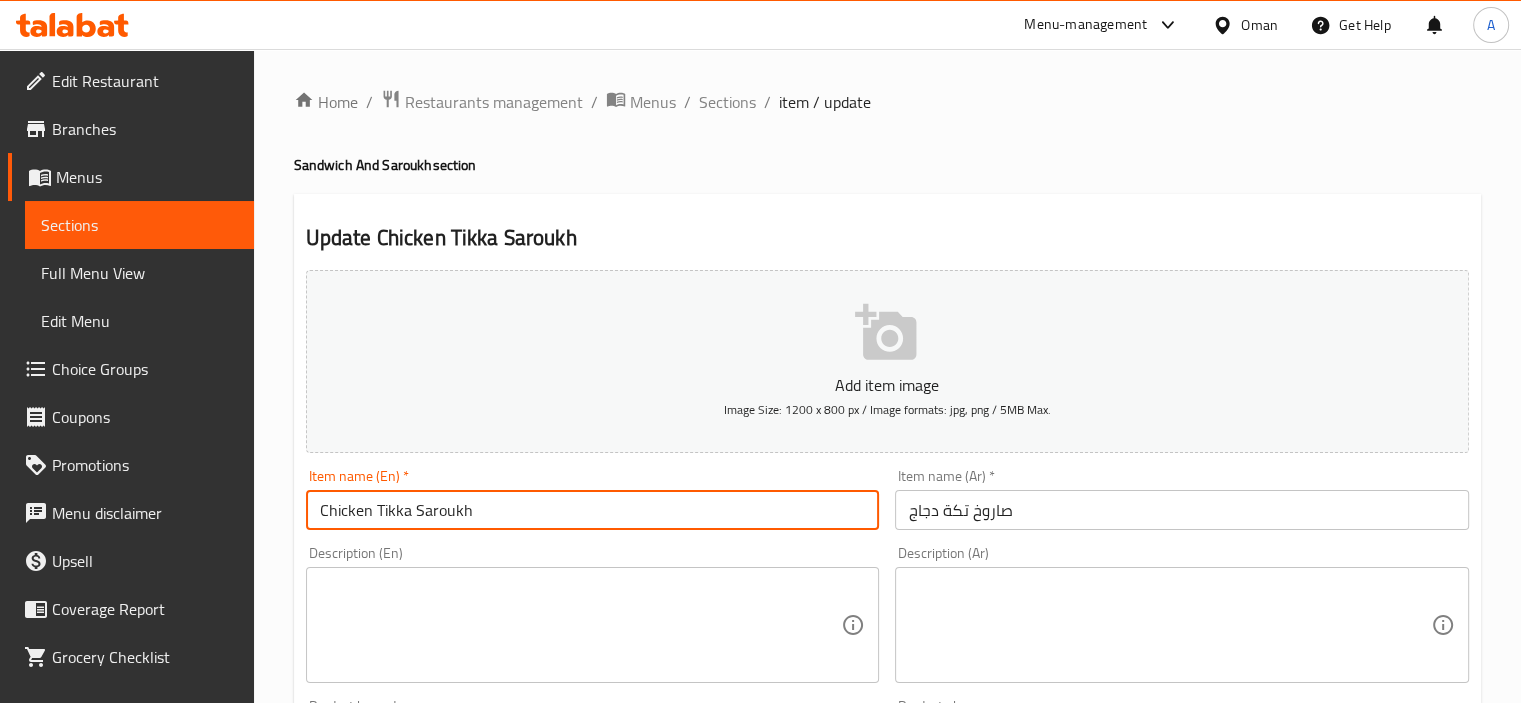 click on "Chicken Tikka Saroukh" at bounding box center (593, 510) 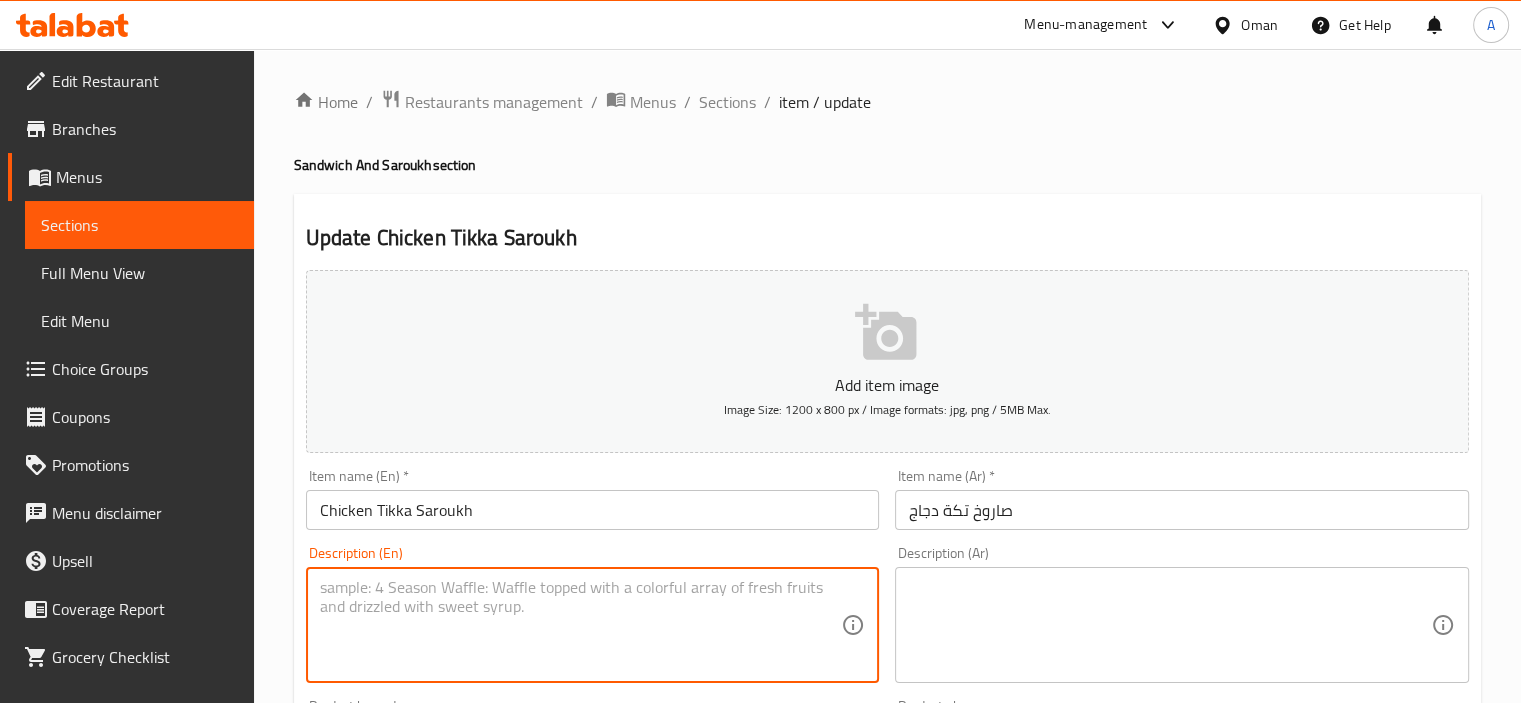 click at bounding box center [581, 625] 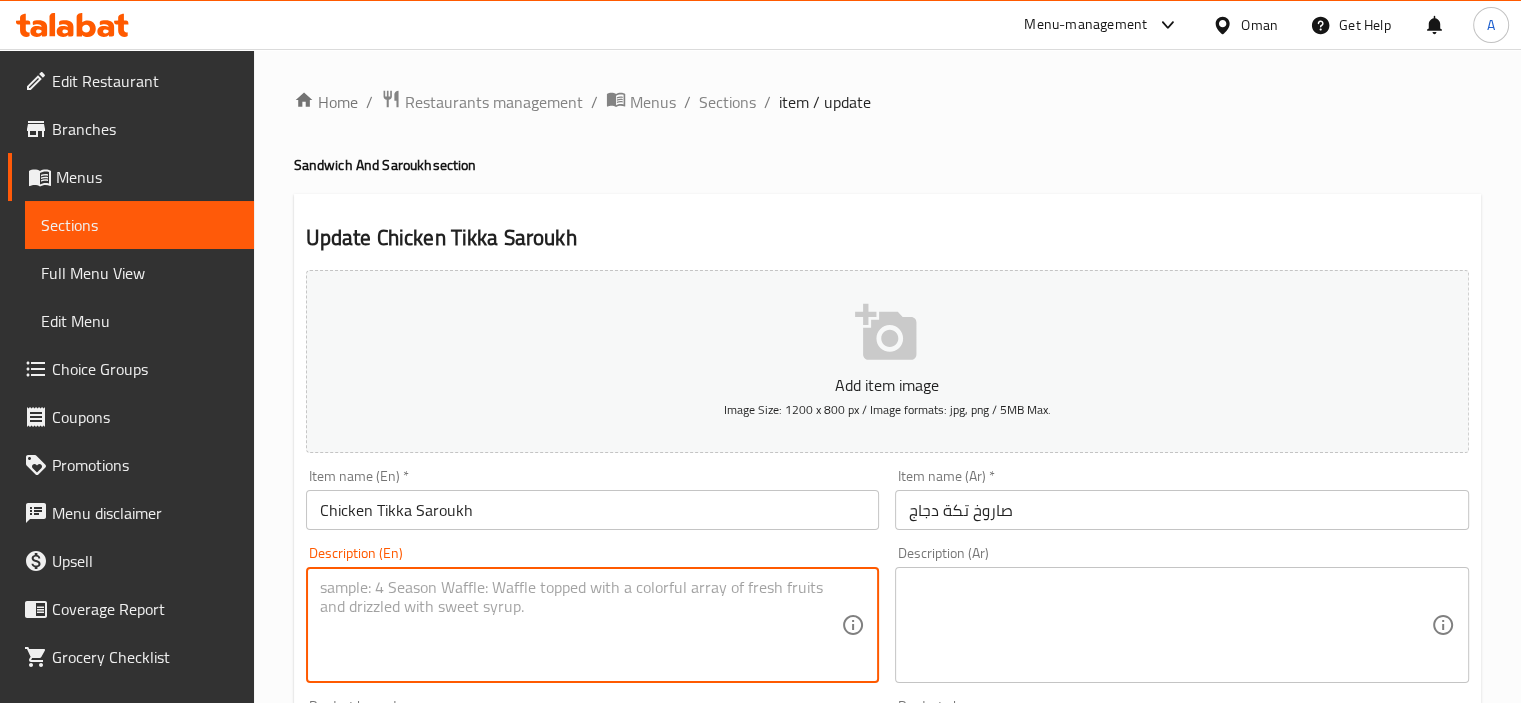 paste on "Typically marinated in yogurt, lemon juice, garlic, ginger, salt, pepper, and spices such as cumin, coriander, and turmeric.then skewered and grilled over an open flame" 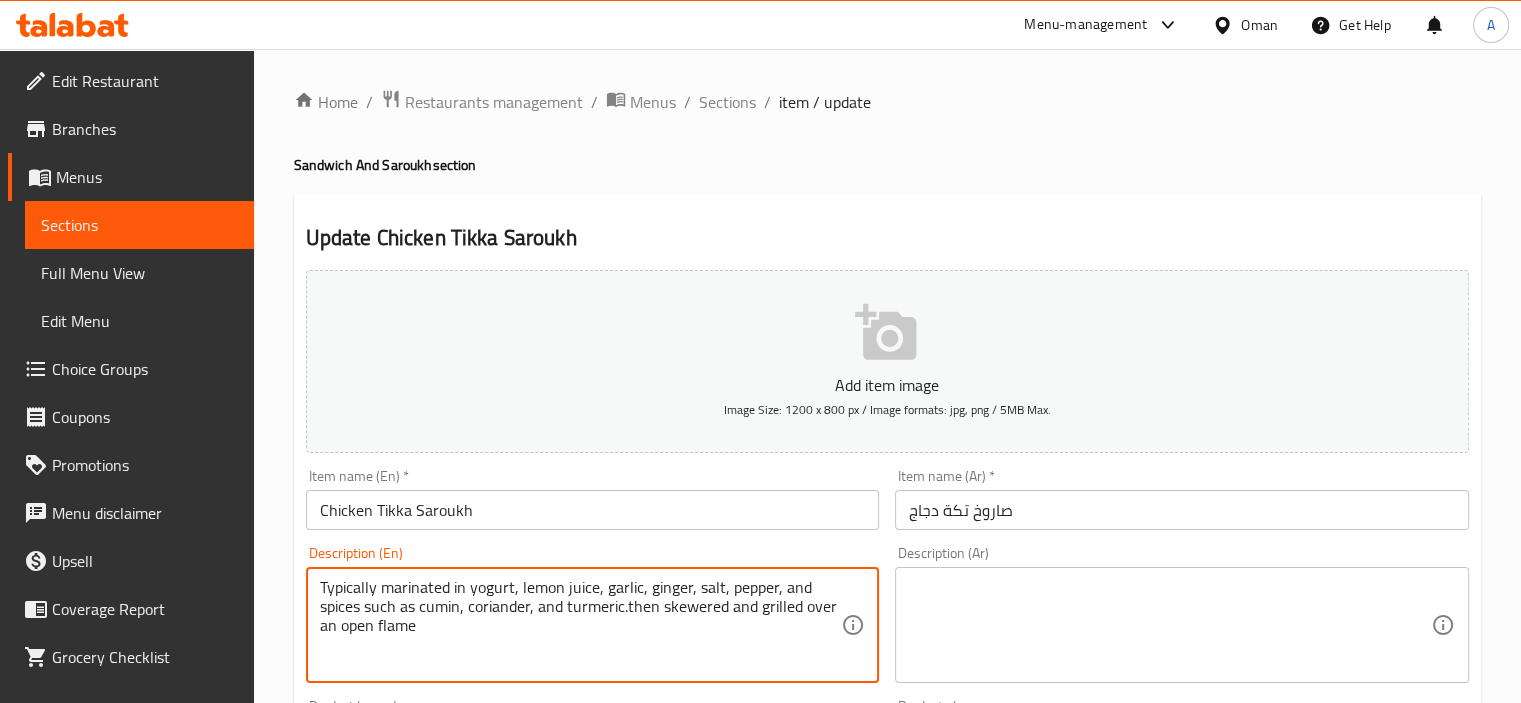 type on "Typically marinated in yogurt, lemon juice, garlic, ginger, salt, pepper, and spices such as cumin, coriander, and turmeric.then skewered and grilled over an open flame" 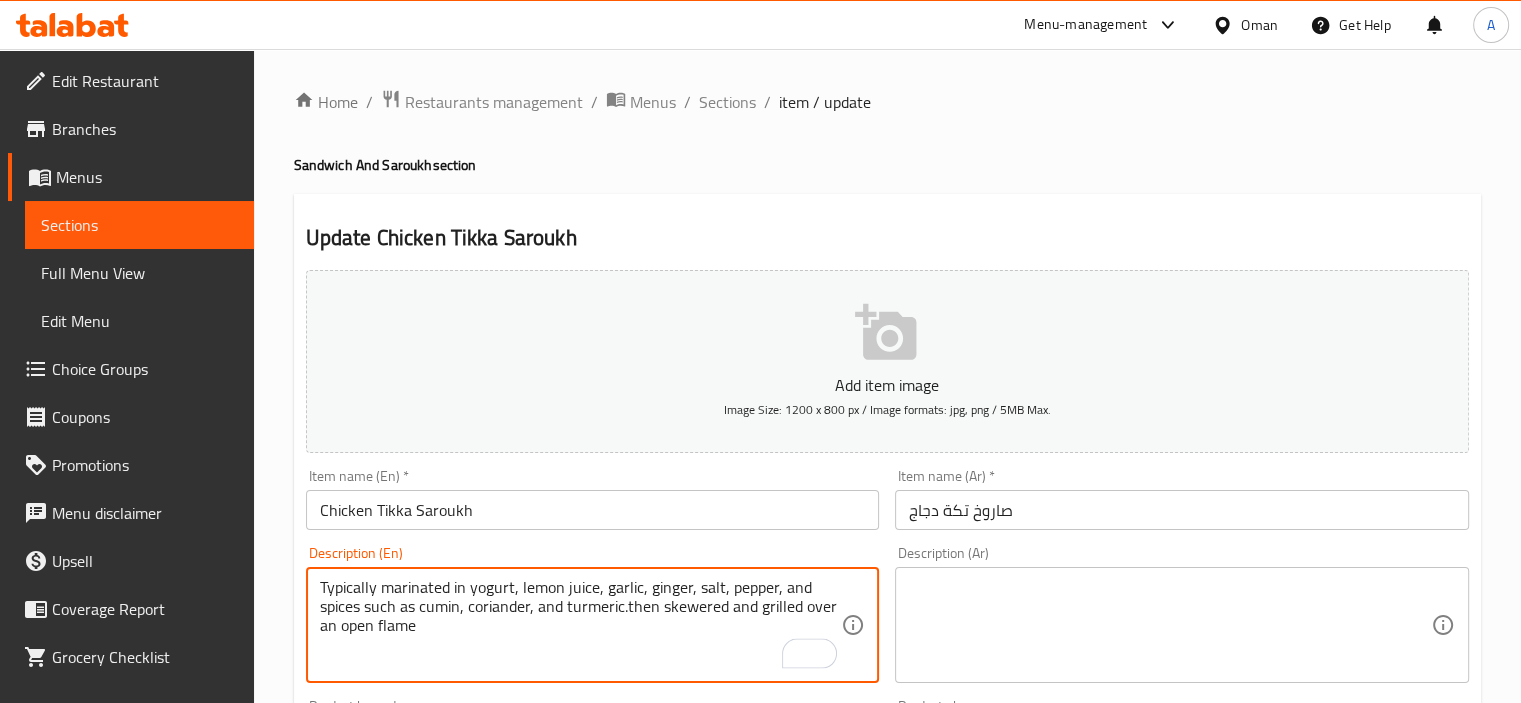 click at bounding box center [1170, 625] 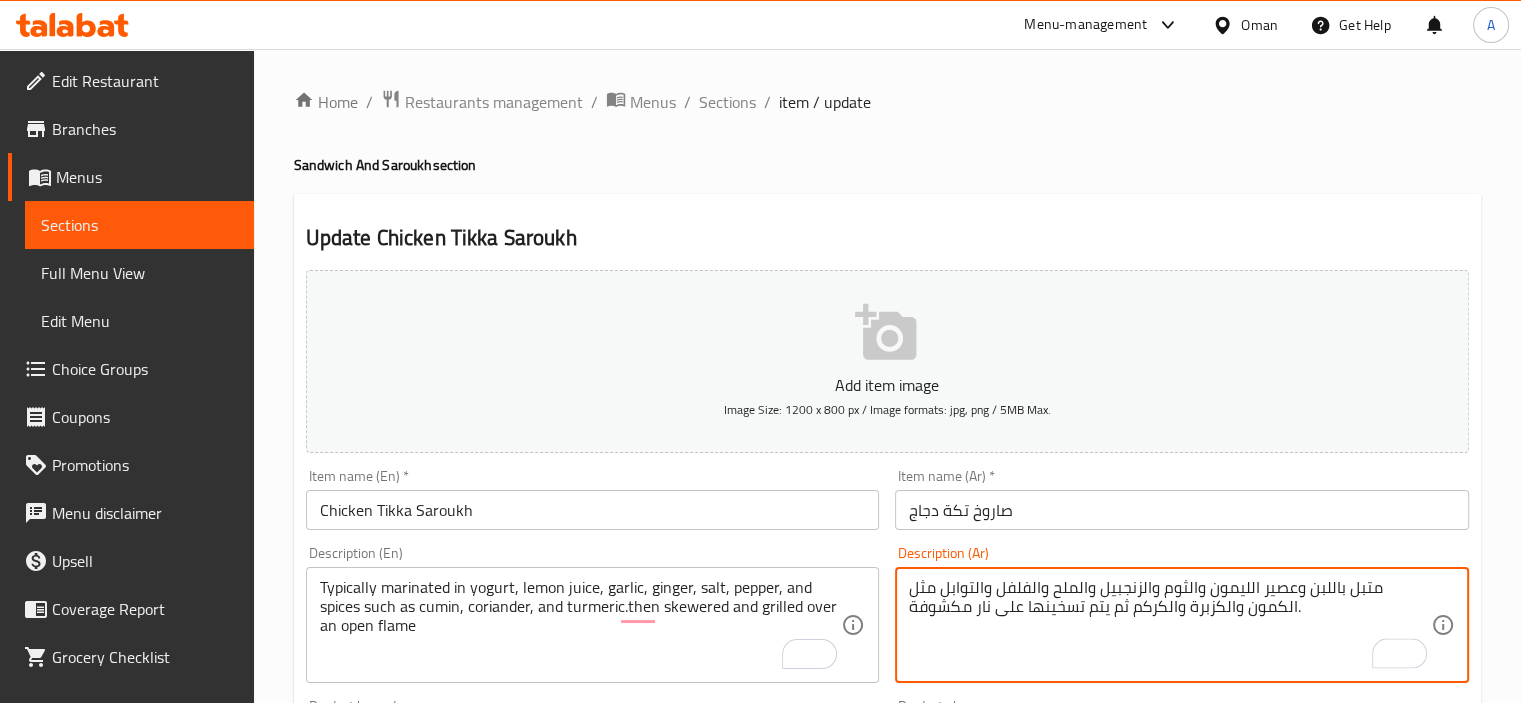 click on "متبل باللبن وعصير الليمون والثوم والزنجبيل والملح والفلفل والتوابل مثل الكمون والكزبرة والكركم ثم يتم تسخينها على نار مكشوفة." at bounding box center (1170, 625) 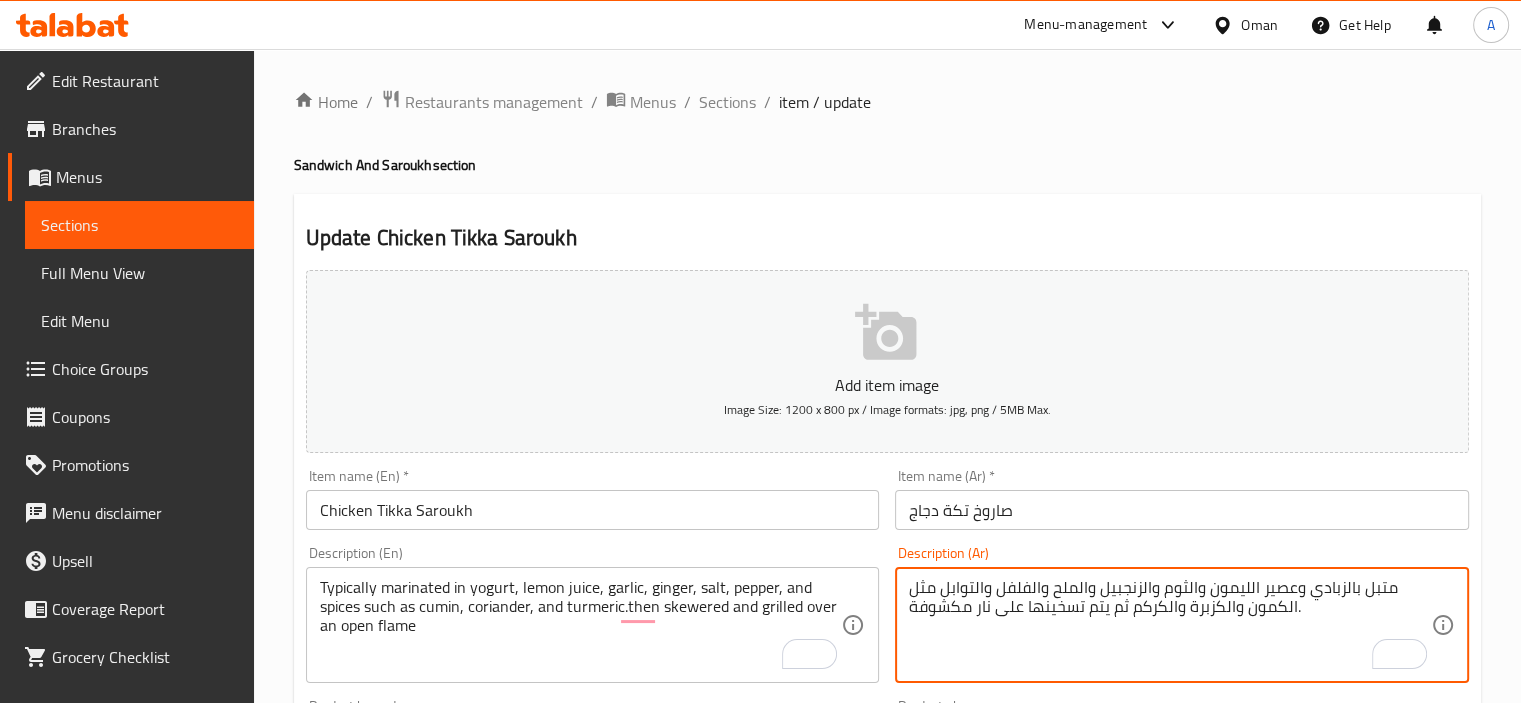 type on "متبل بالزبادي وعصير الليمون والثوم والزنجبيل والملح والفلفل والتوابل مثل الكمون والكزبرة والكركم ثم يتم تسخينها على نار مكشوفة." 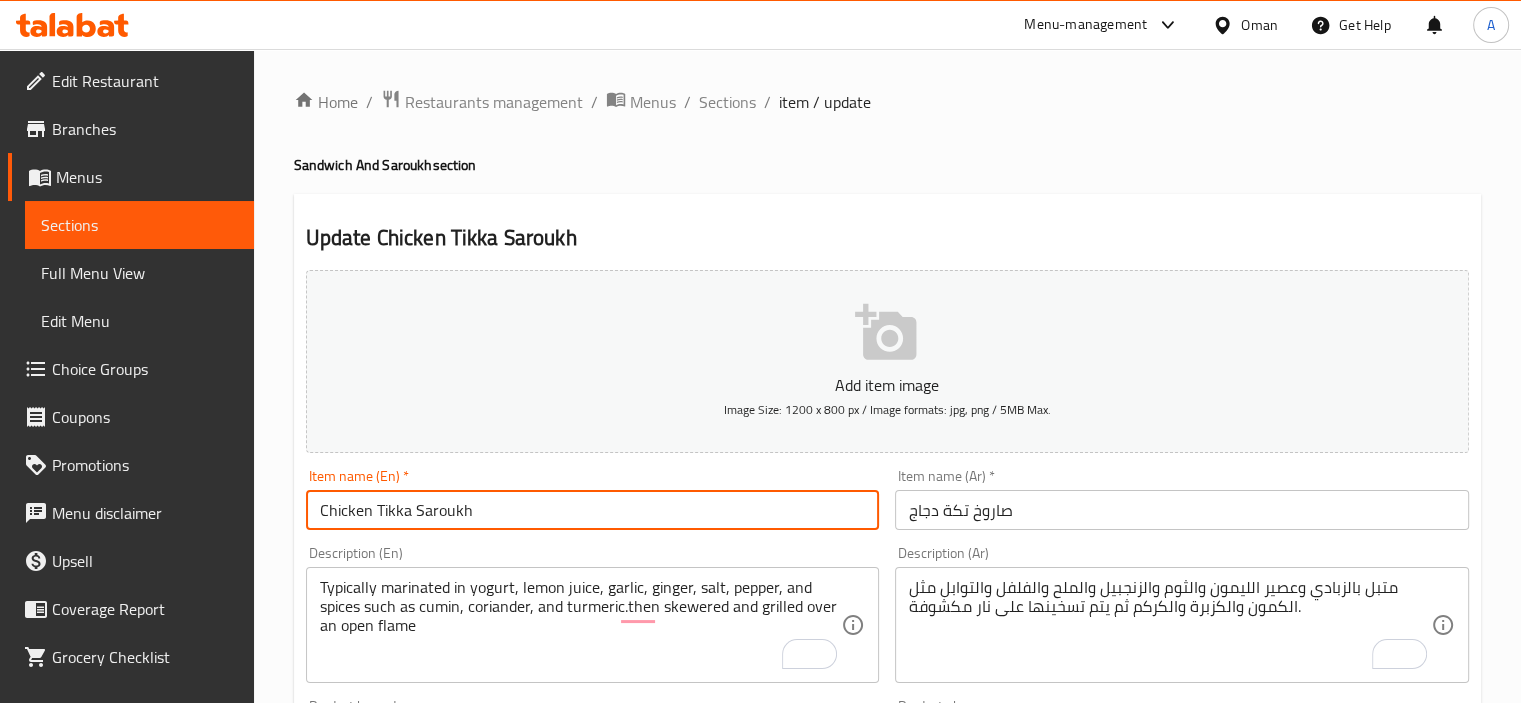 click on "Update" at bounding box center [445, 1326] 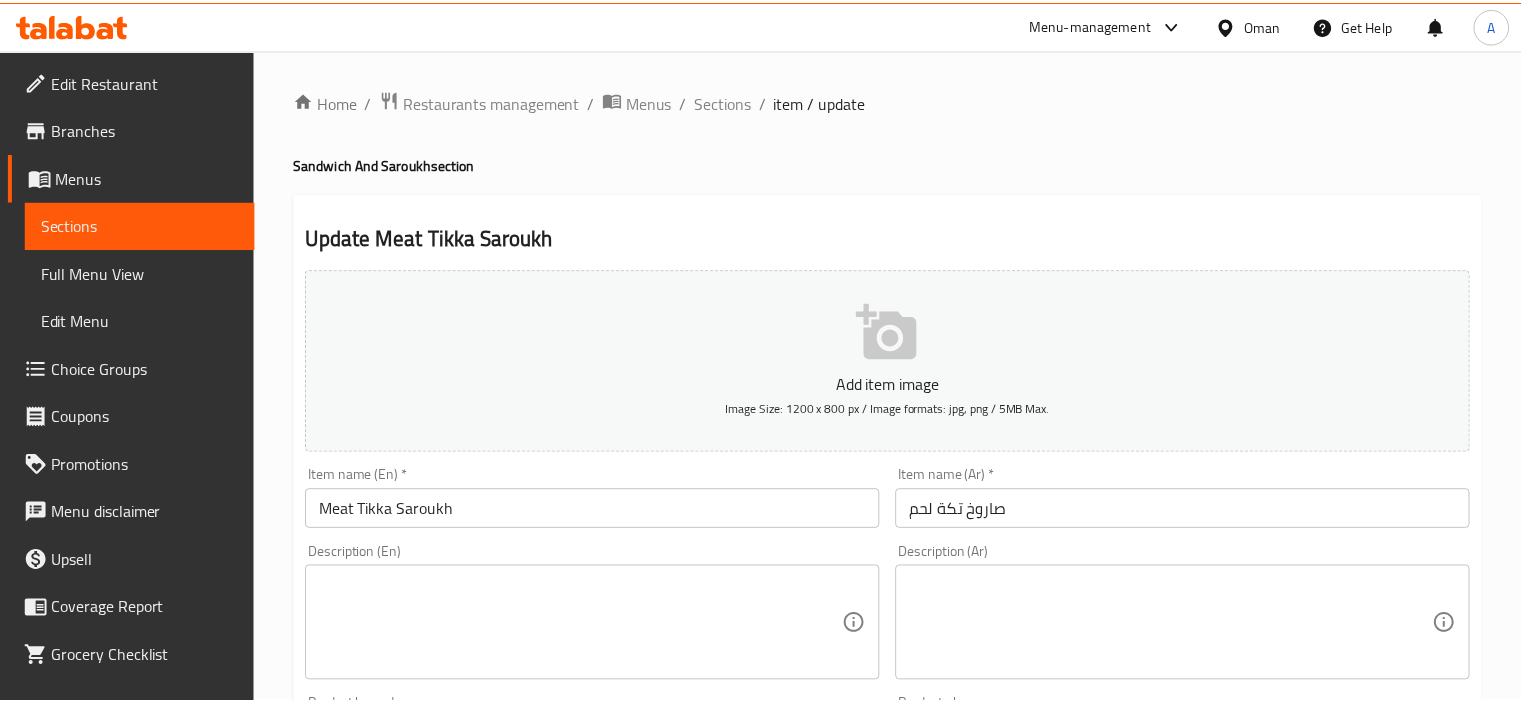 scroll, scrollTop: 0, scrollLeft: 0, axis: both 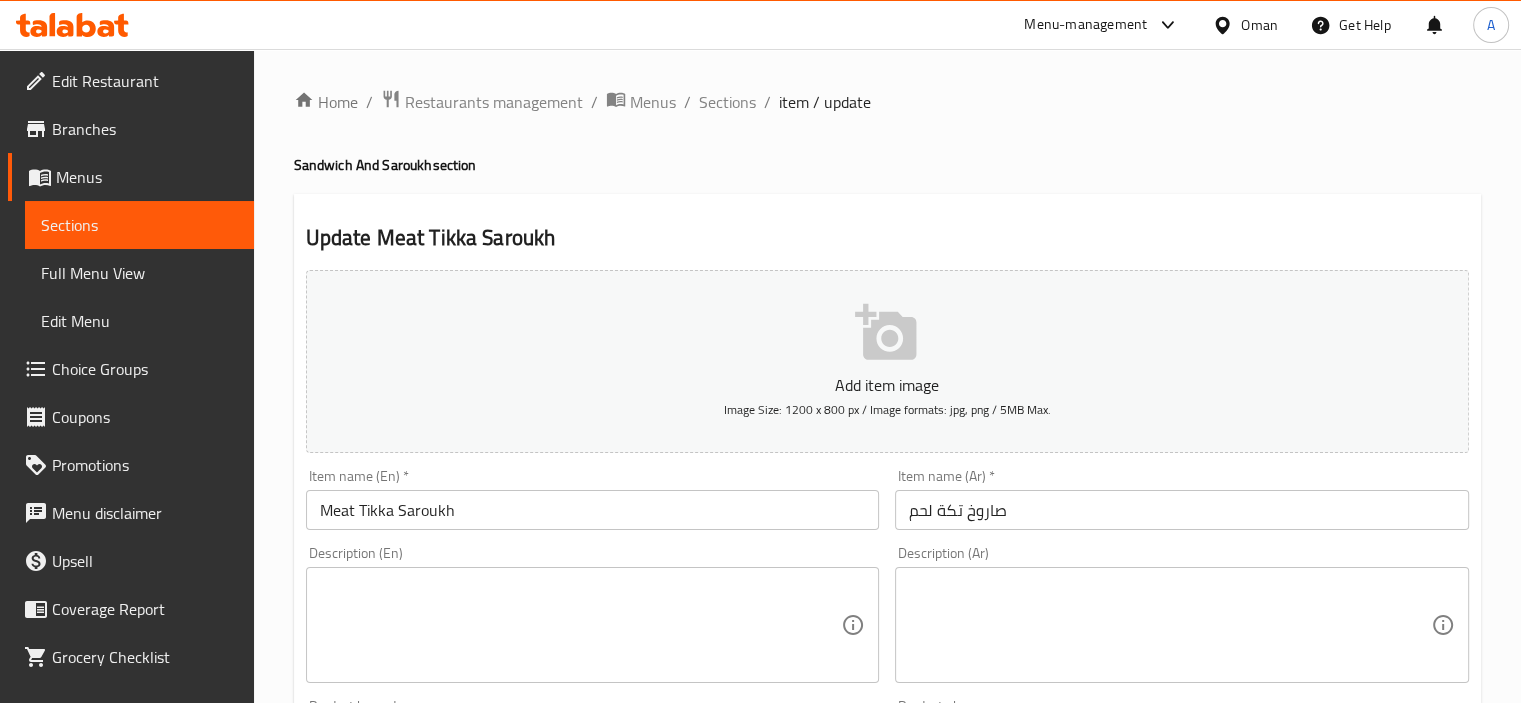 click on "Meat Tikka Saroukh" at bounding box center (593, 510) 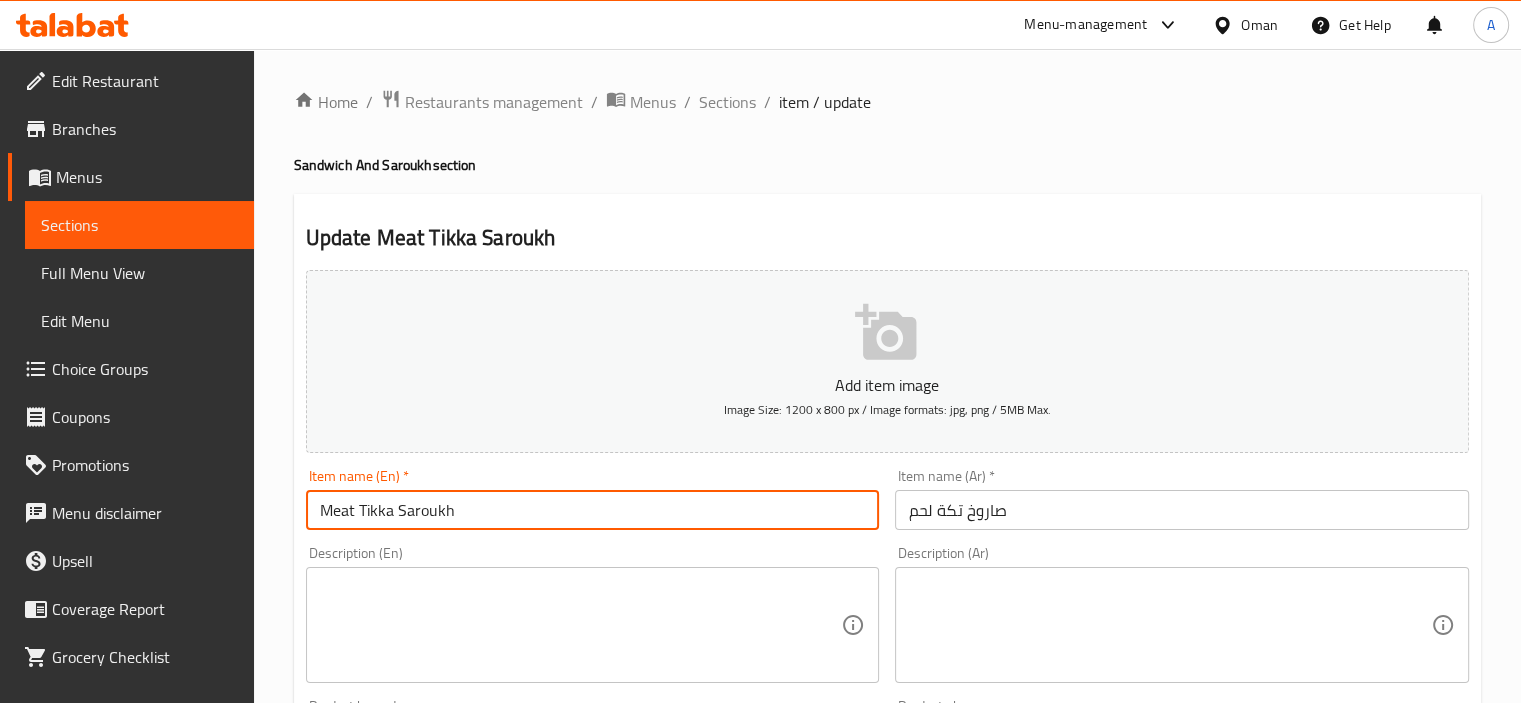 click on "Meat Tikka Saroukh" at bounding box center [593, 510] 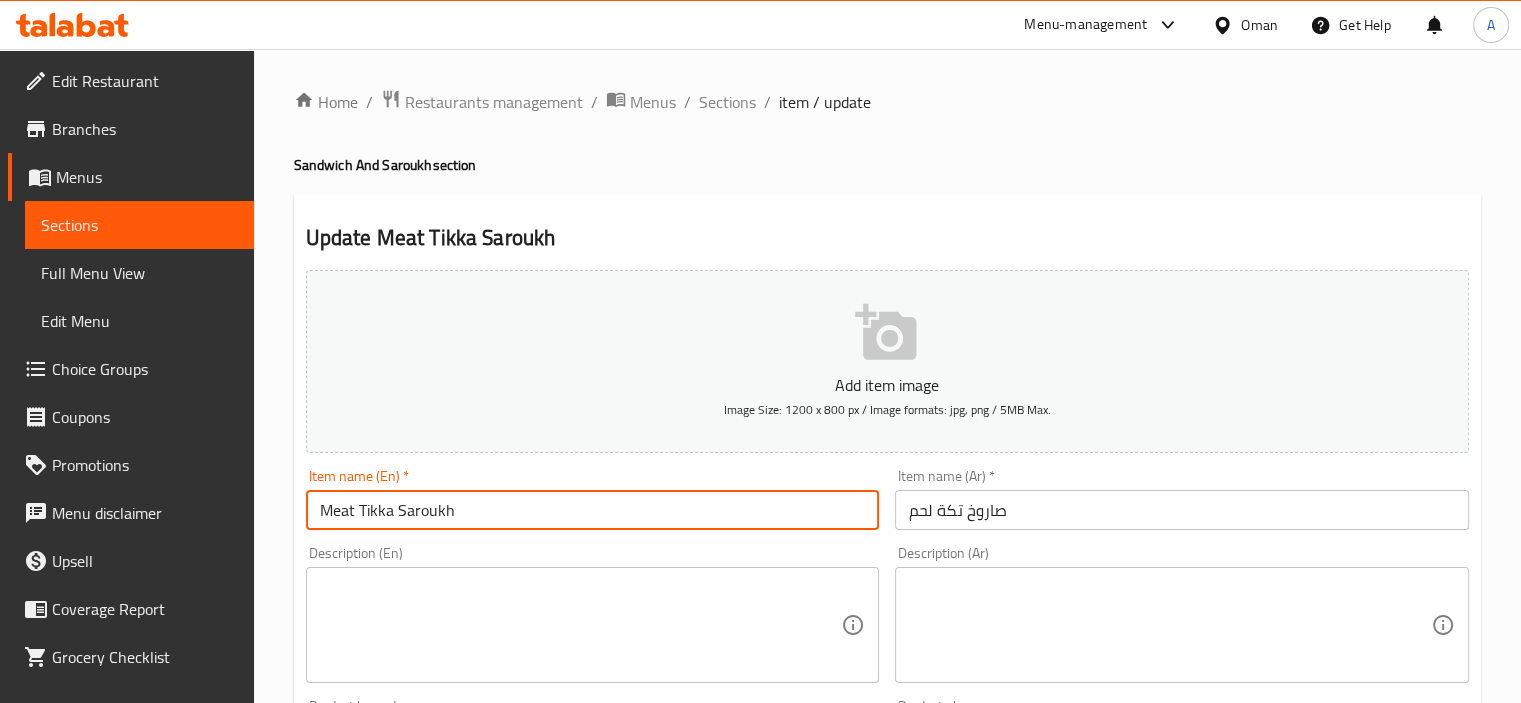 click at bounding box center [581, 625] 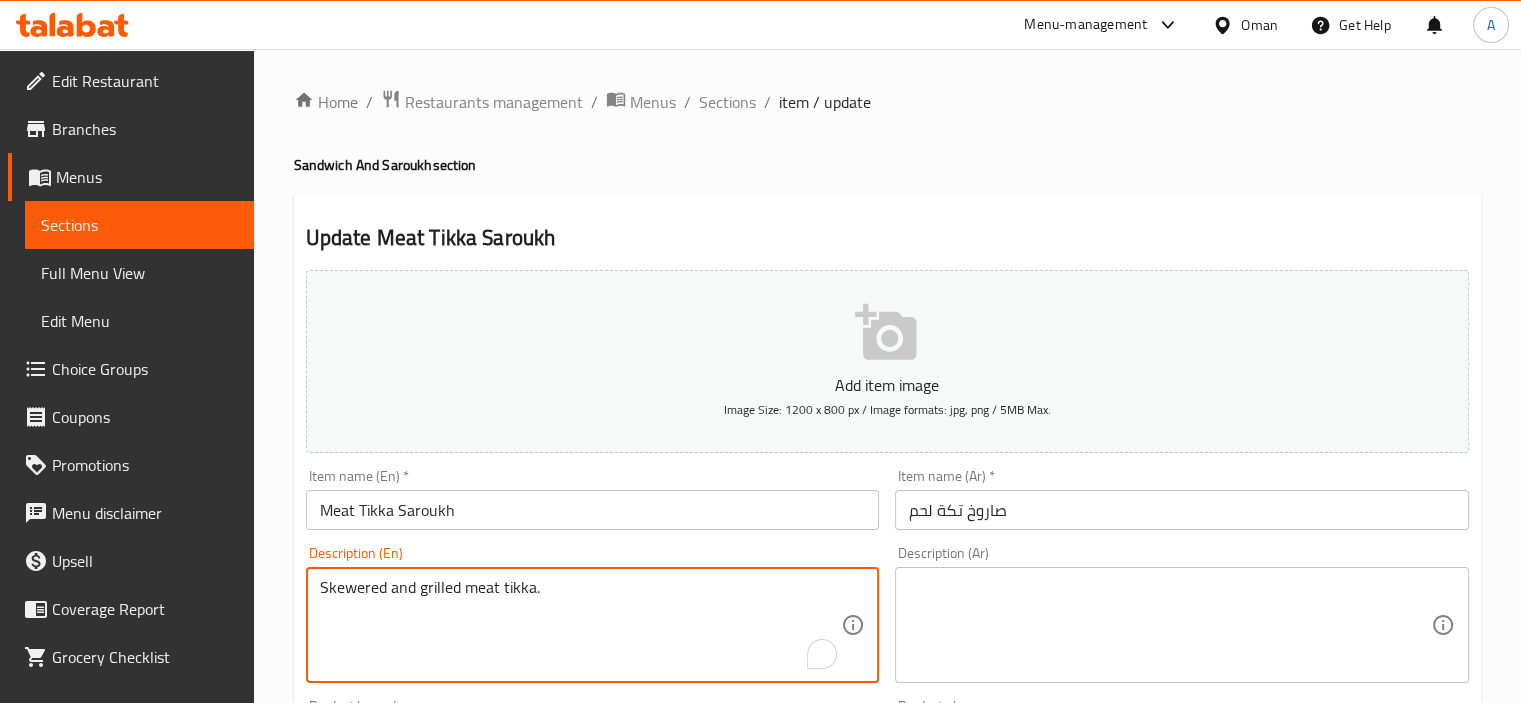 type on "Skewered and grilled meat tikka." 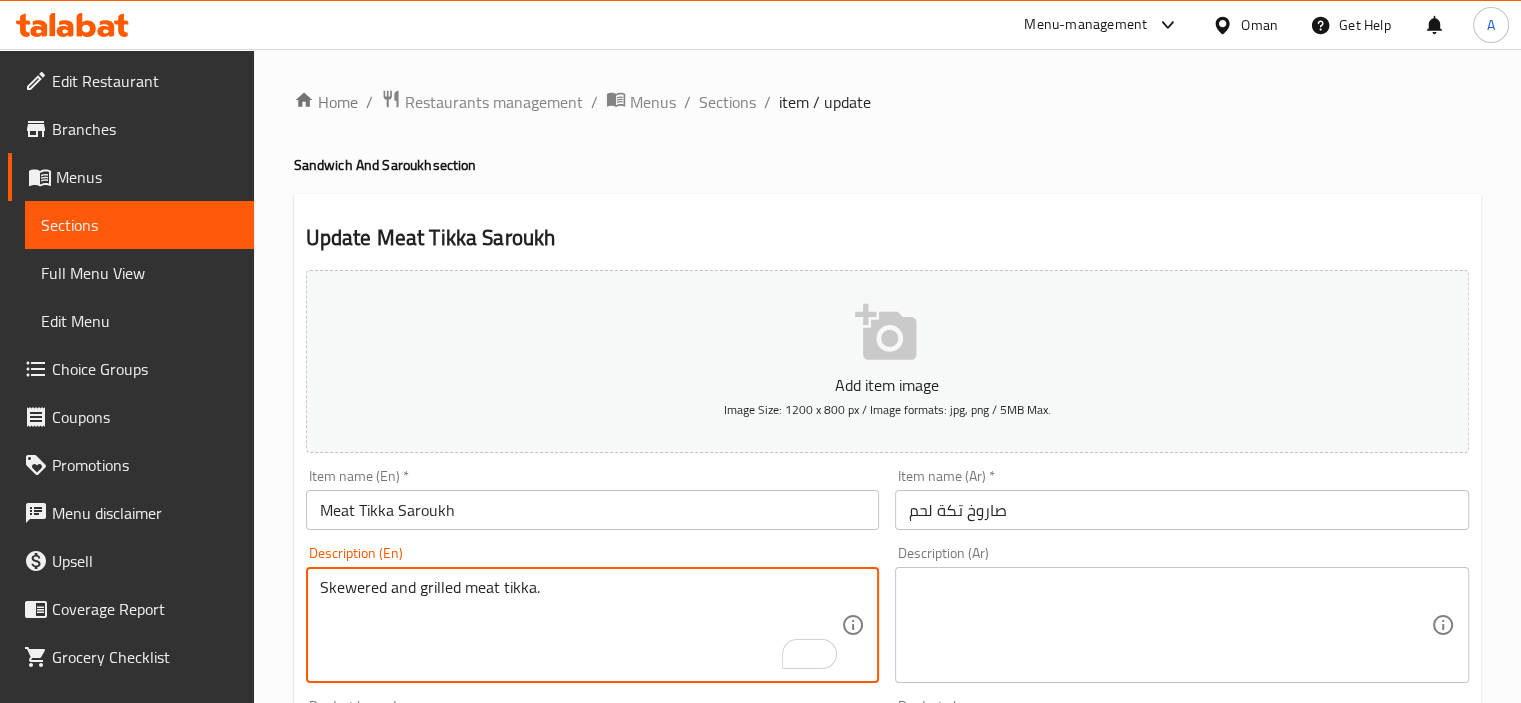 click at bounding box center (1170, 625) 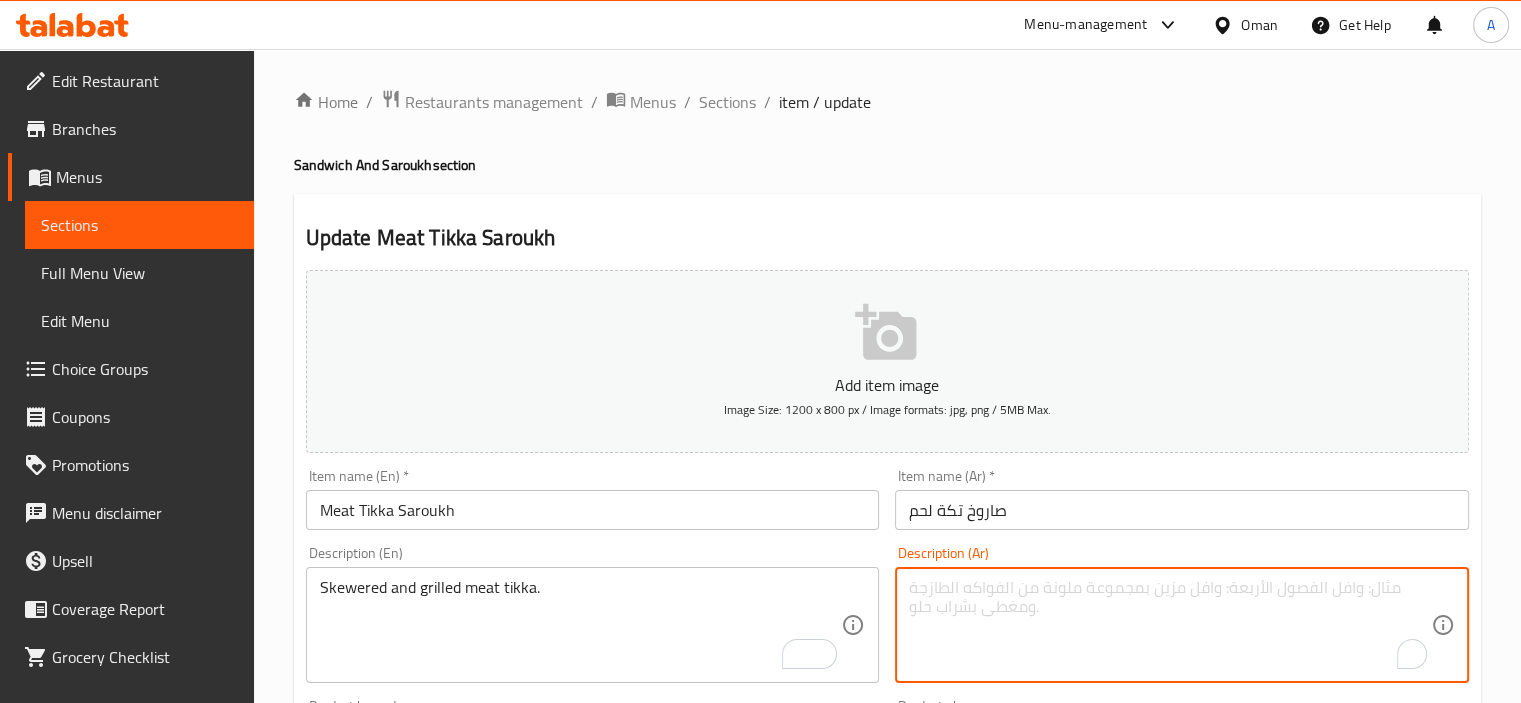 paste on "تكا لحم مشوي على أسياخ." 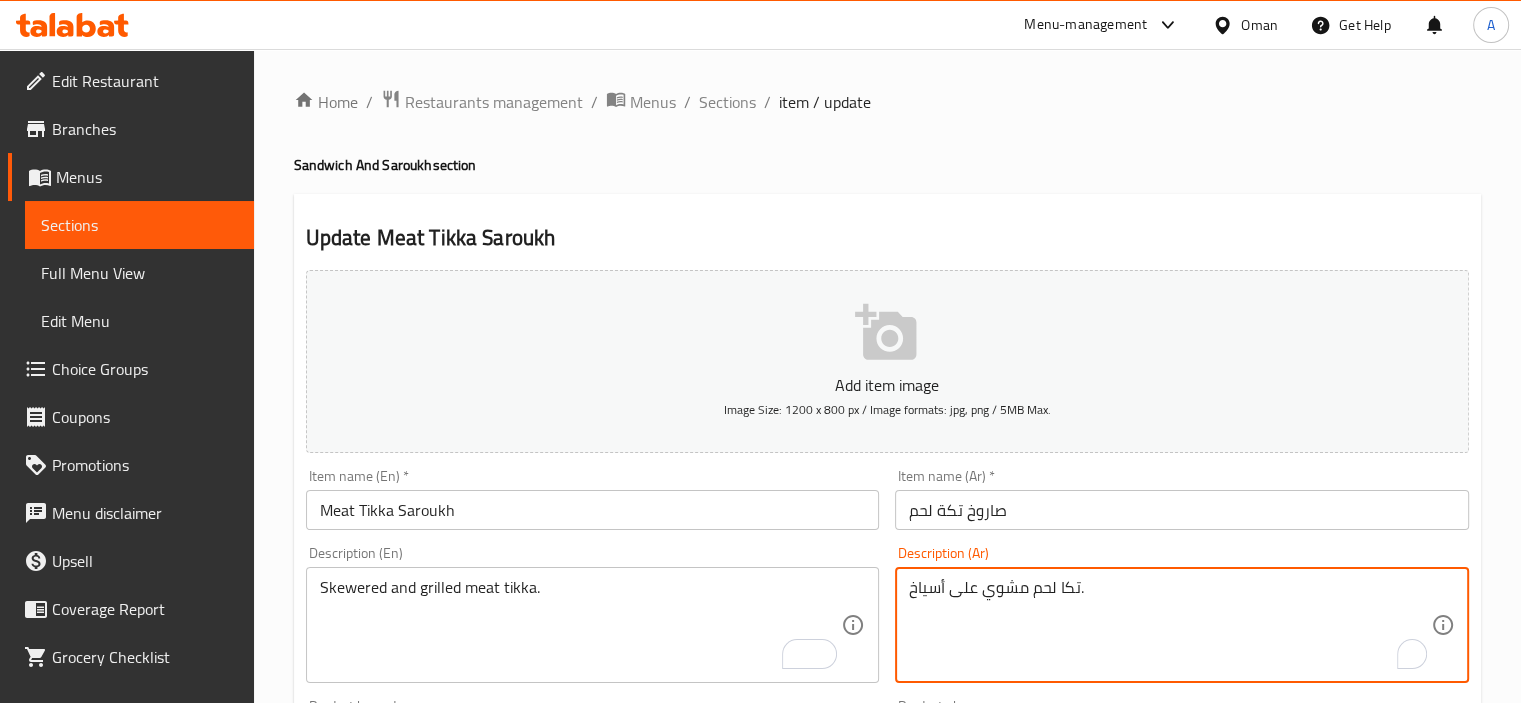 type on "تكا لحم مشوي على أسياخ." 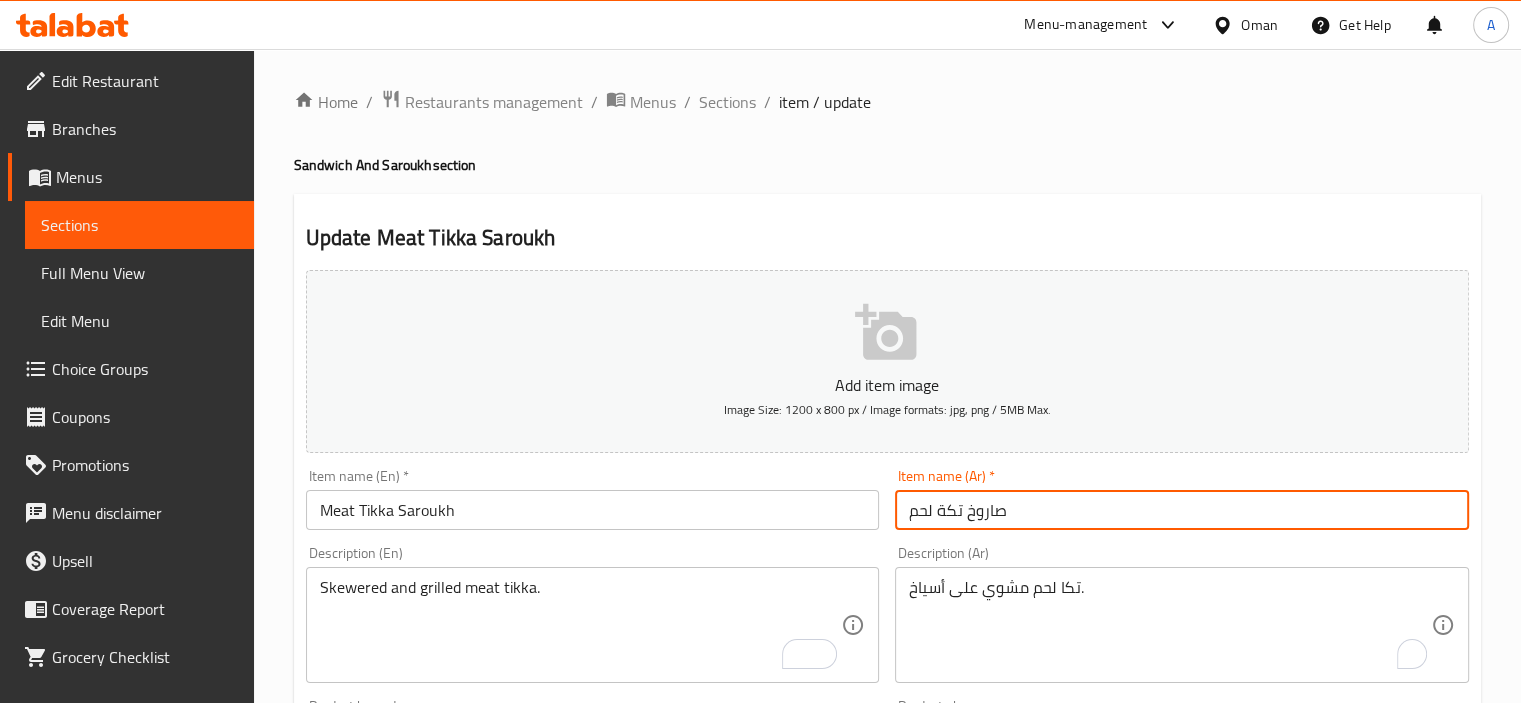 click on "Update" at bounding box center (445, 1326) 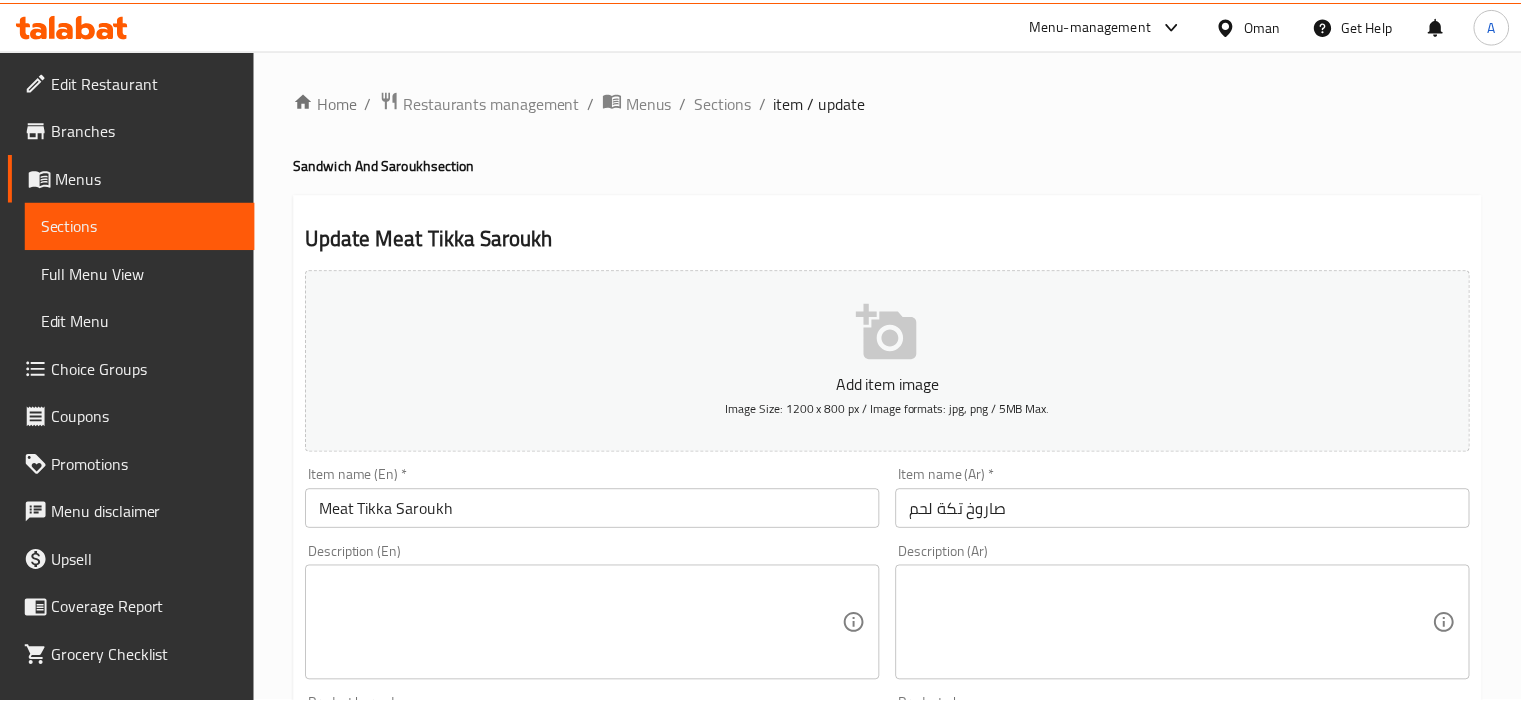 scroll, scrollTop: 0, scrollLeft: 0, axis: both 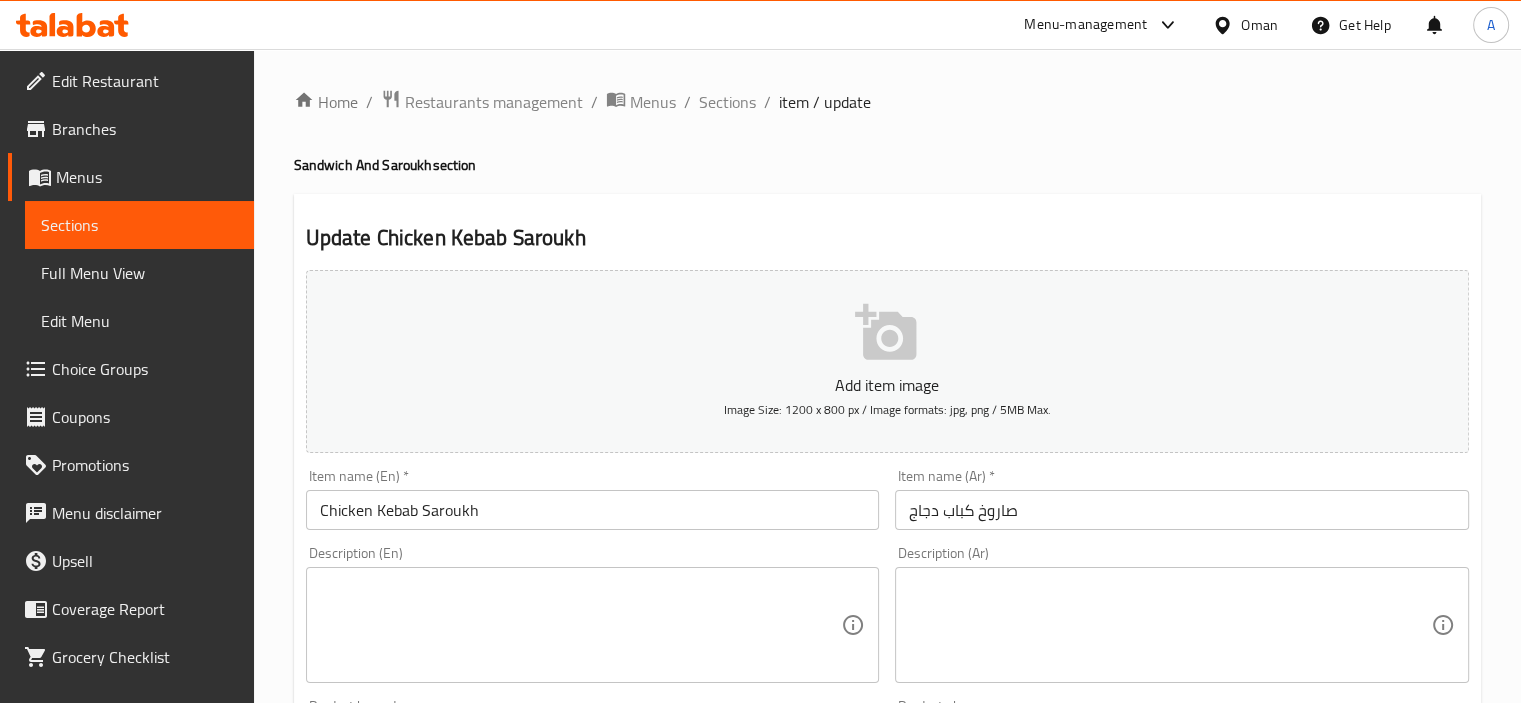 click on "Item name (En)   * Chicken Kebab Saroukh Item name (En)  *" at bounding box center [593, 499] 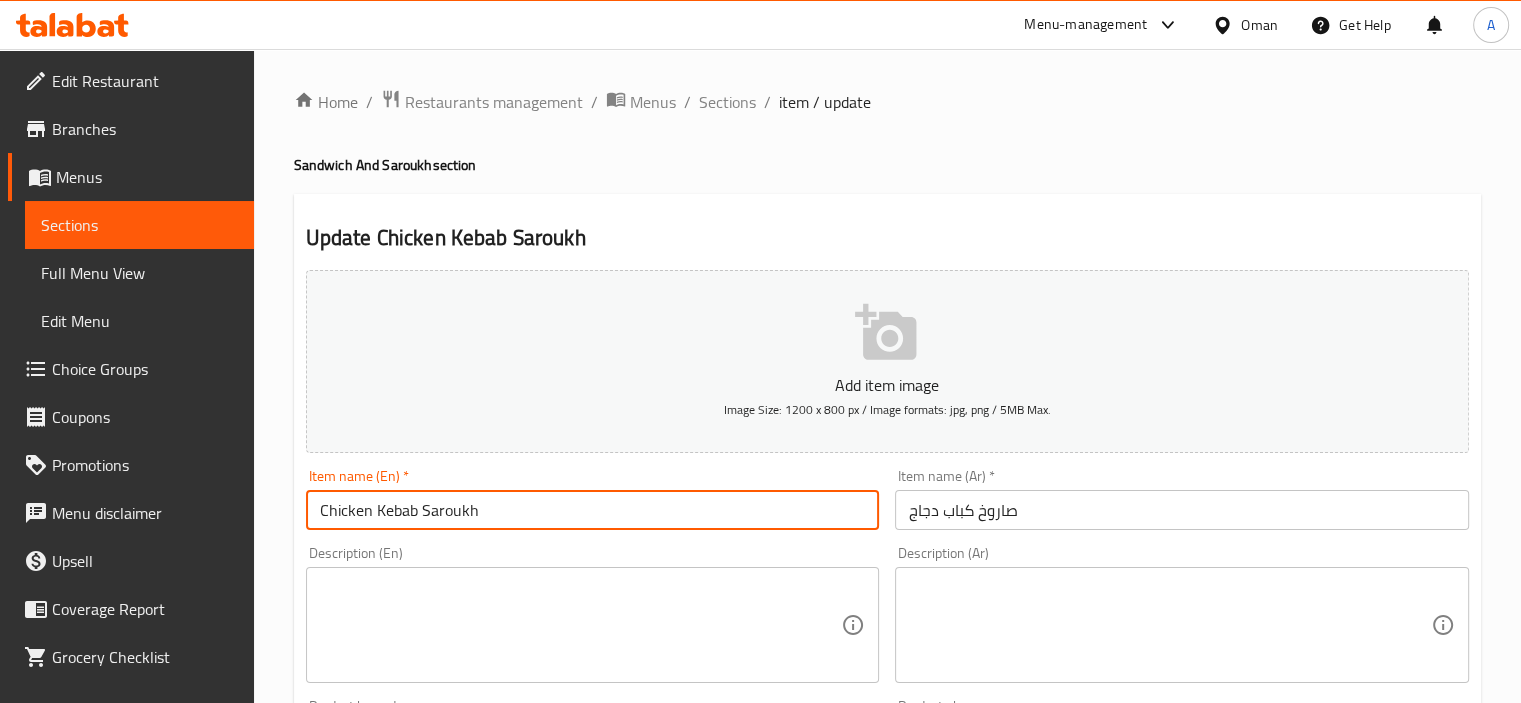 click on "Chicken Kebab Saroukh" at bounding box center [593, 510] 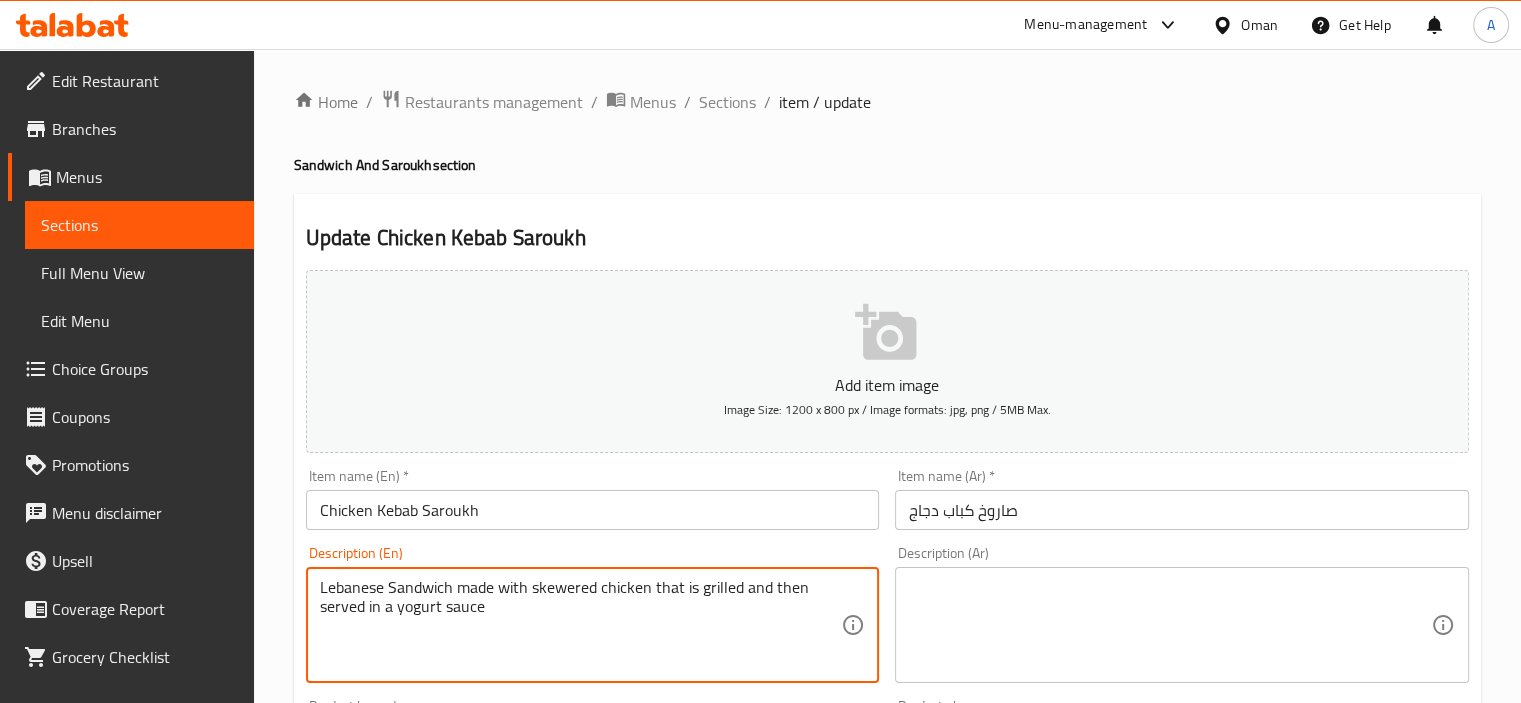 type on "Lebanese Sandwich made with skewered chicken that is grilled and then served in a yogurt sauce" 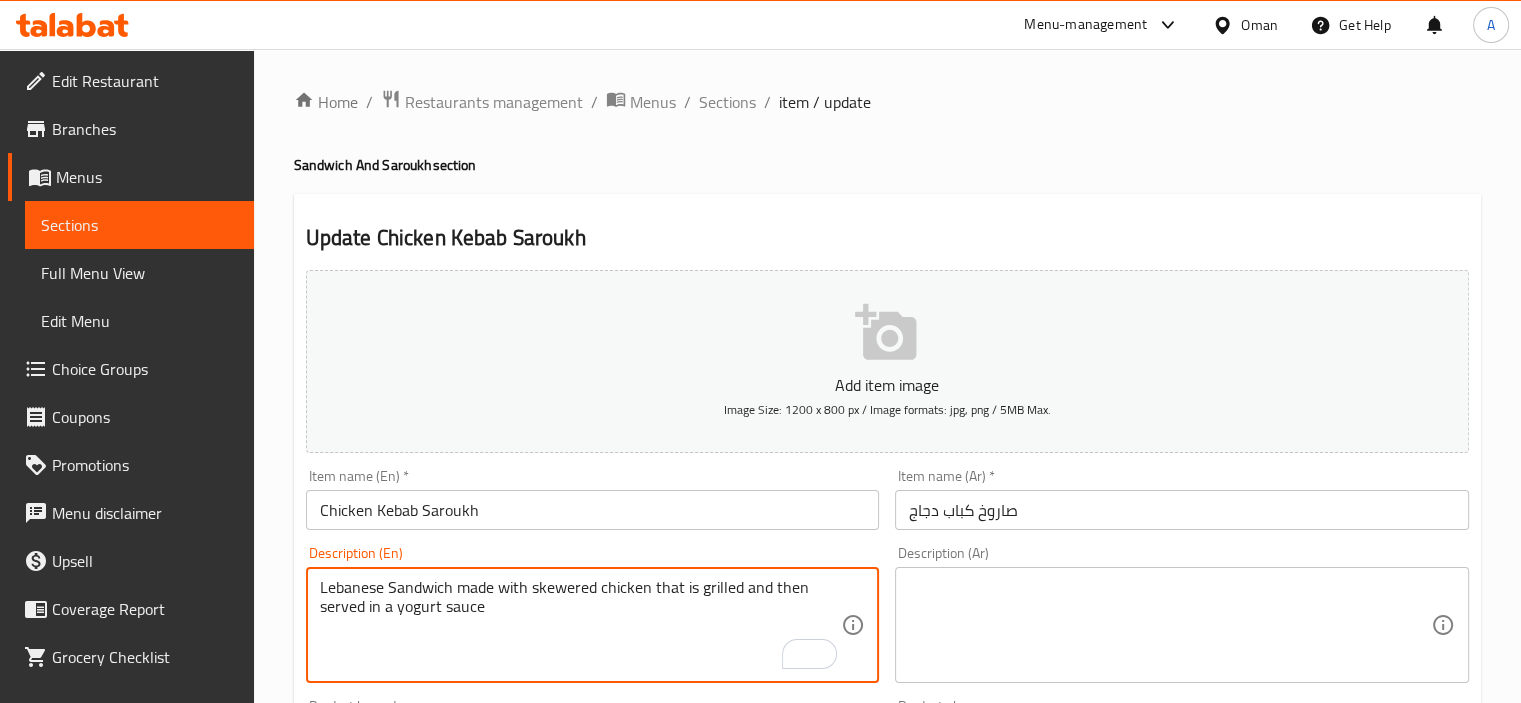 click at bounding box center [1170, 625] 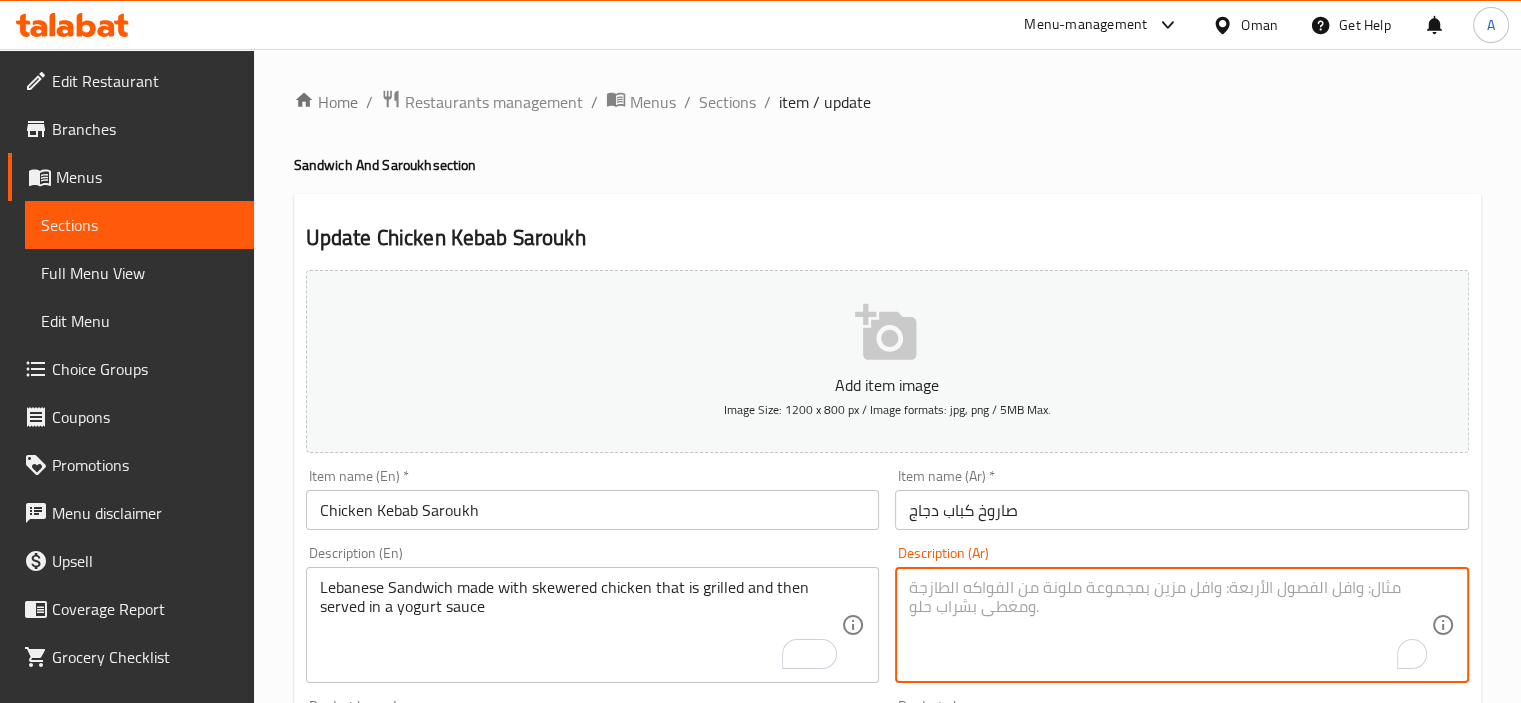 paste on "سندويتش لبناني مصنوع من الدجاج المشوي في اسياخ ثم يقدم في صلصة الزبادي" 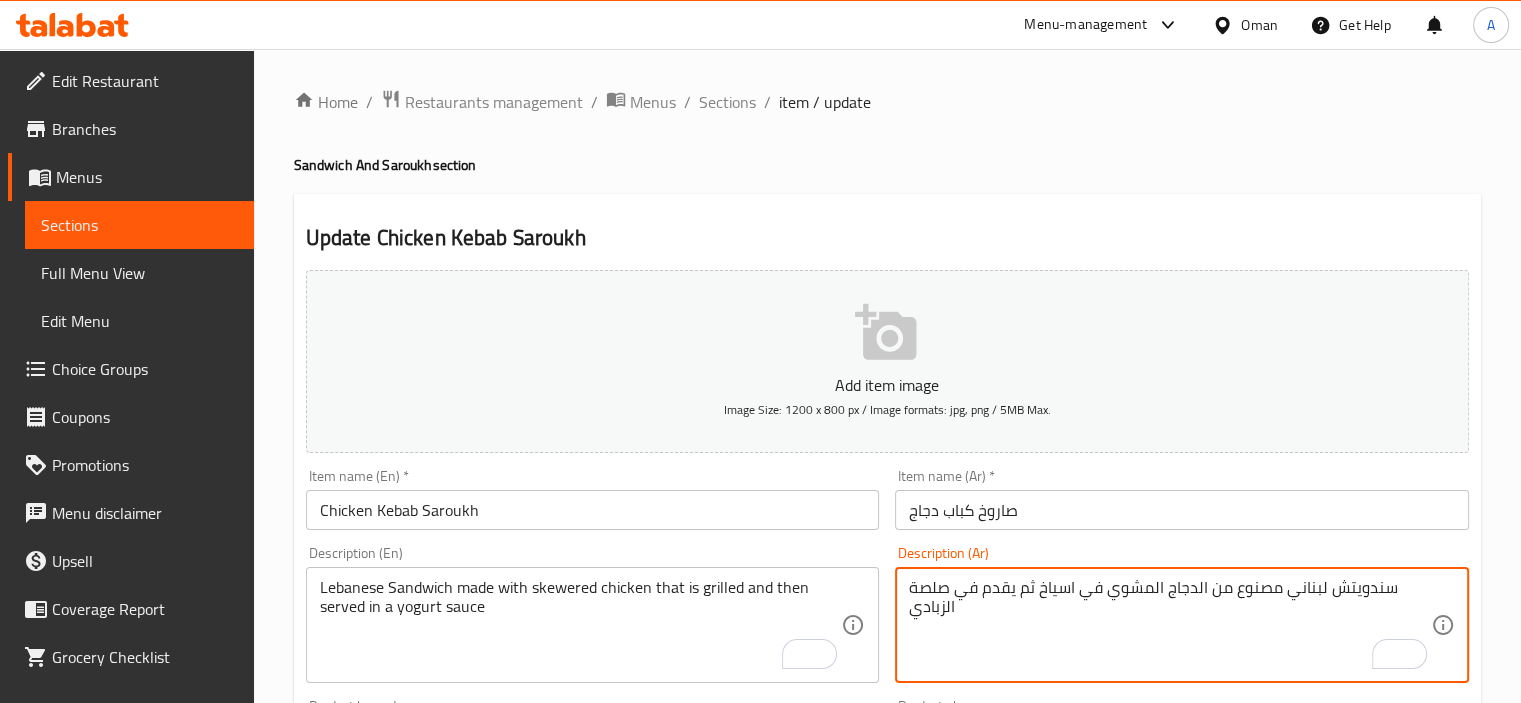 type on "سندويتش لبناني مصنوع من الدجاج المشوي في اسياخ ثم يقدم في صلصة الزبادي" 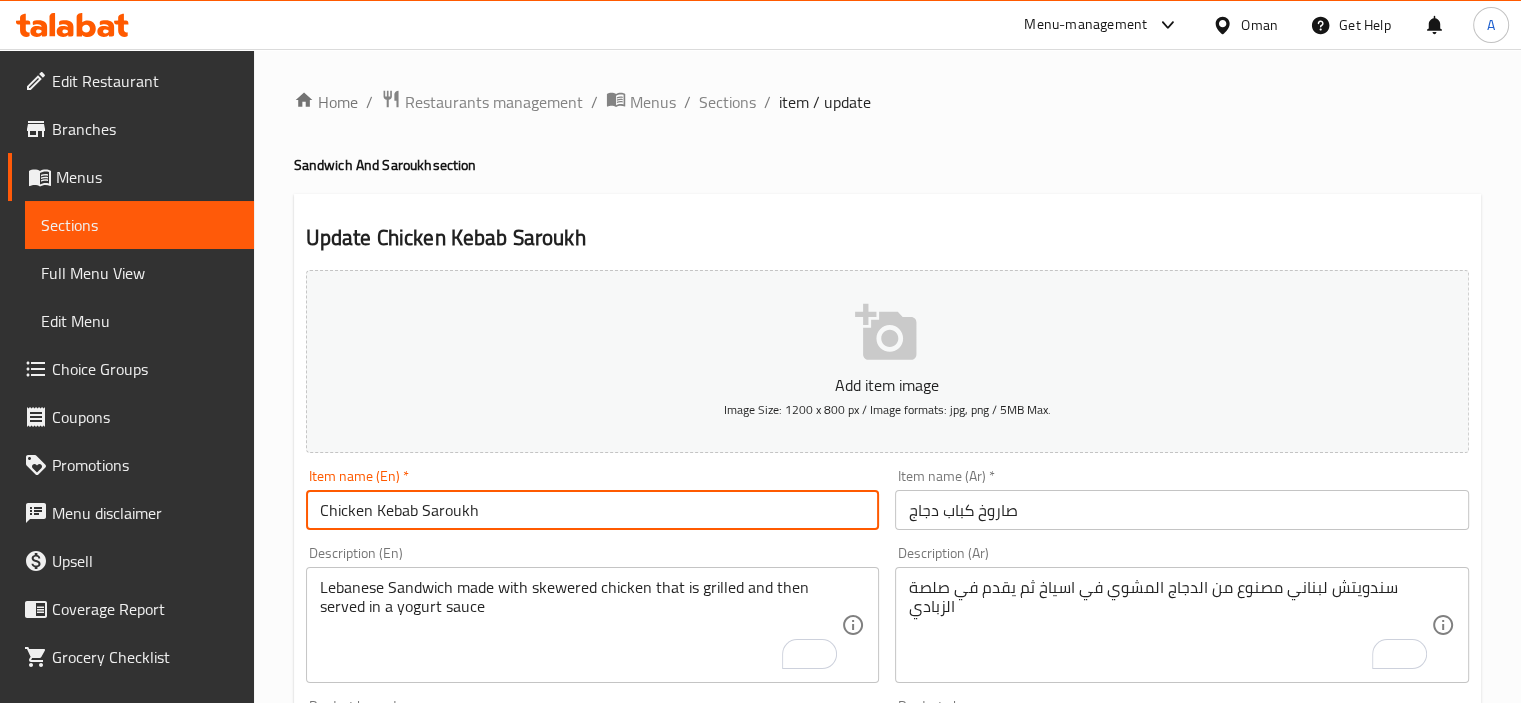 click on "Chicken Kebab Saroukh" at bounding box center (593, 510) 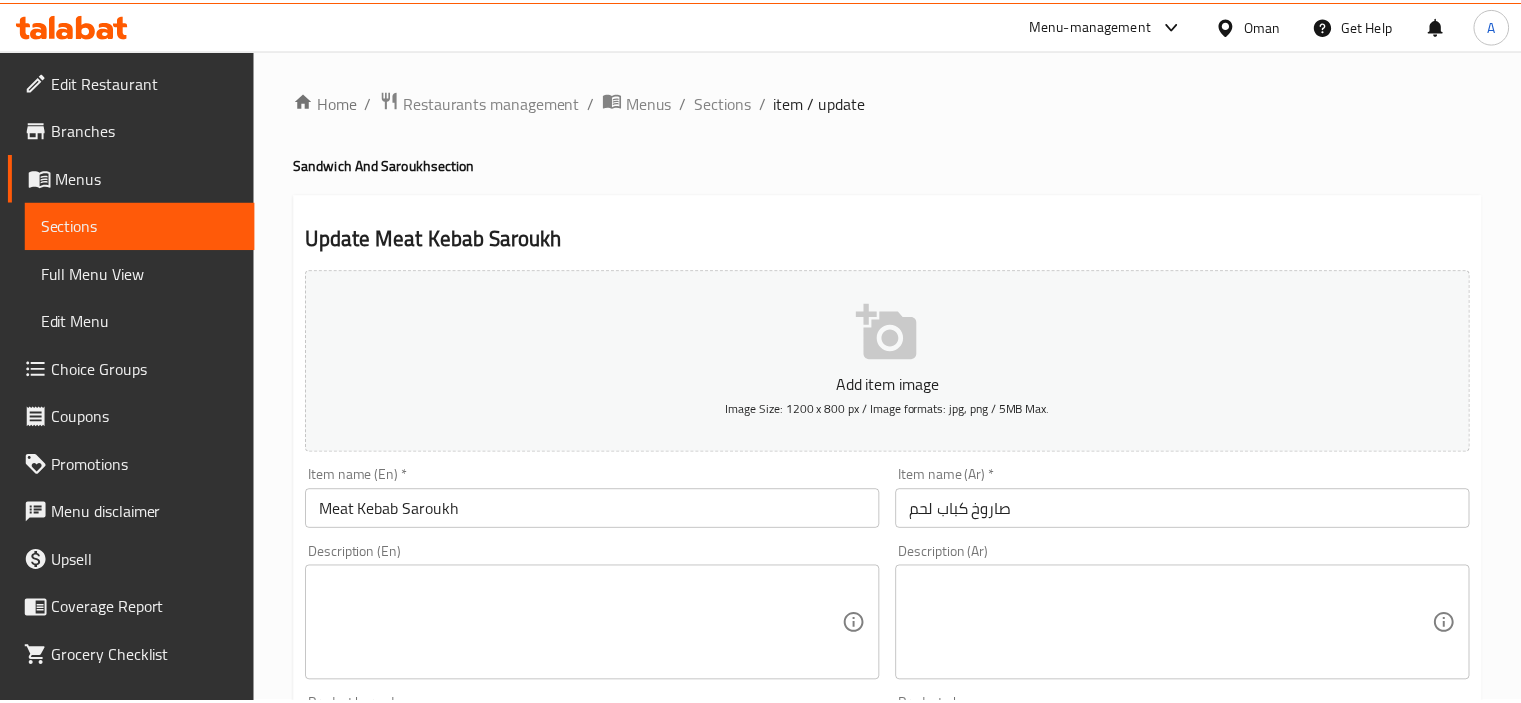 scroll, scrollTop: 0, scrollLeft: 0, axis: both 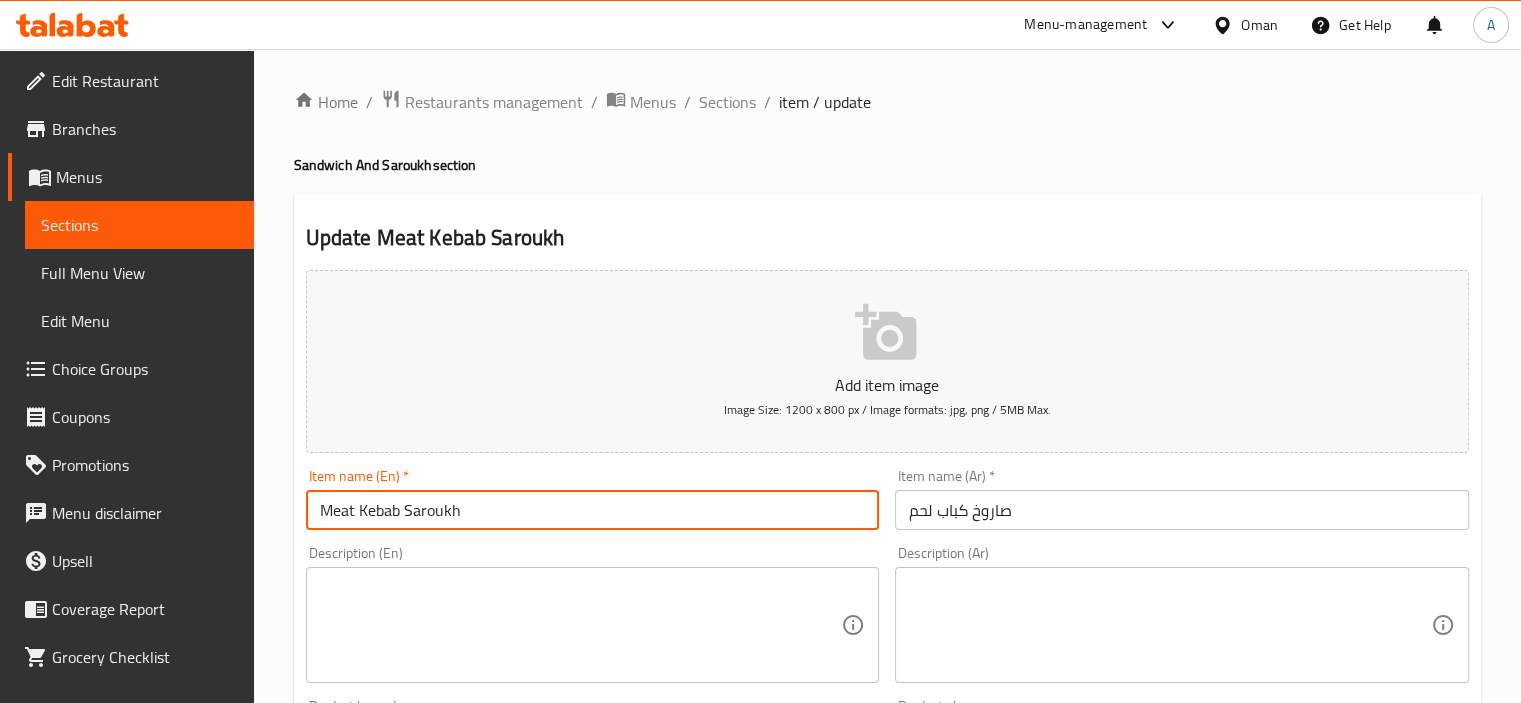 click on "Meat Kebab Saroukh" at bounding box center [593, 510] 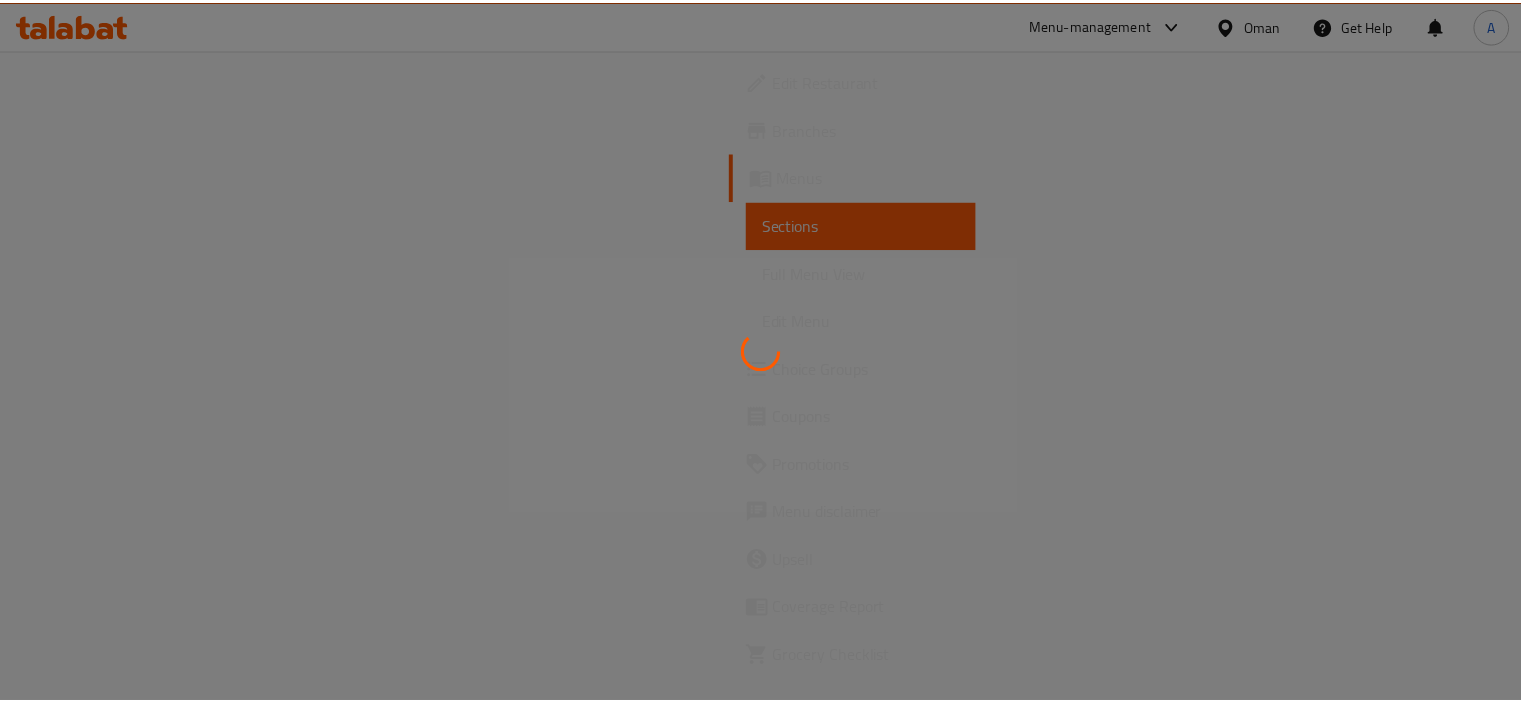 scroll, scrollTop: 0, scrollLeft: 0, axis: both 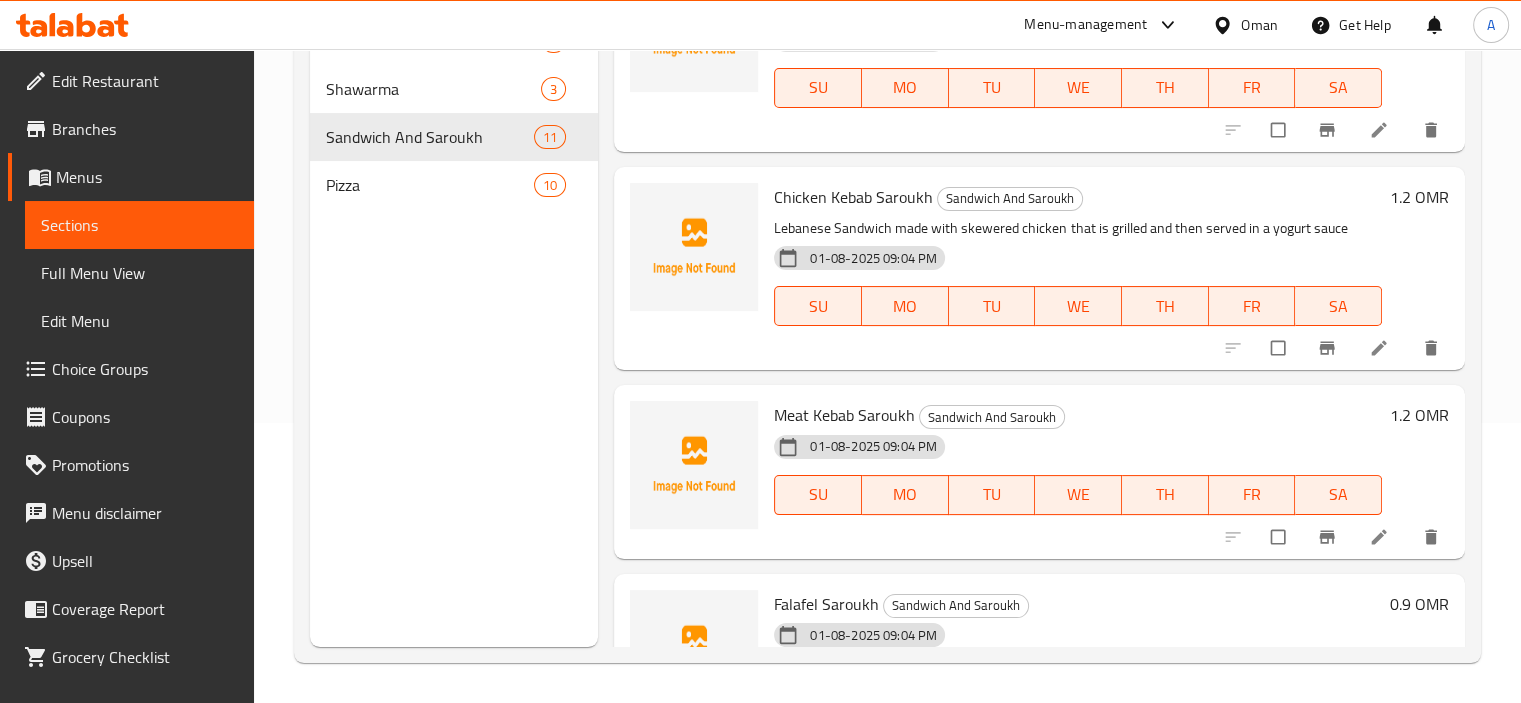 click on "Meat Kebab Saroukh" at bounding box center (844, 415) 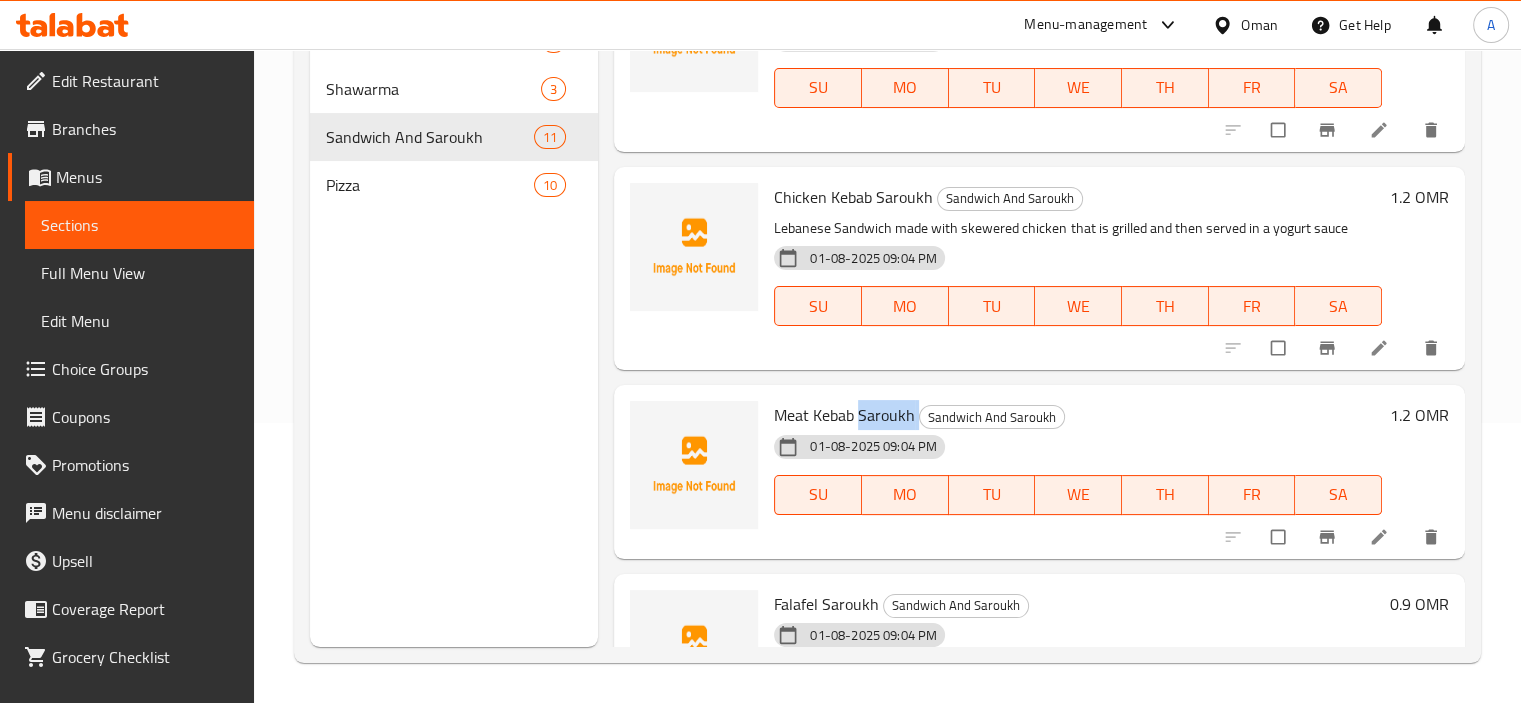 click on "Meat Kebab Saroukh" at bounding box center [844, 415] 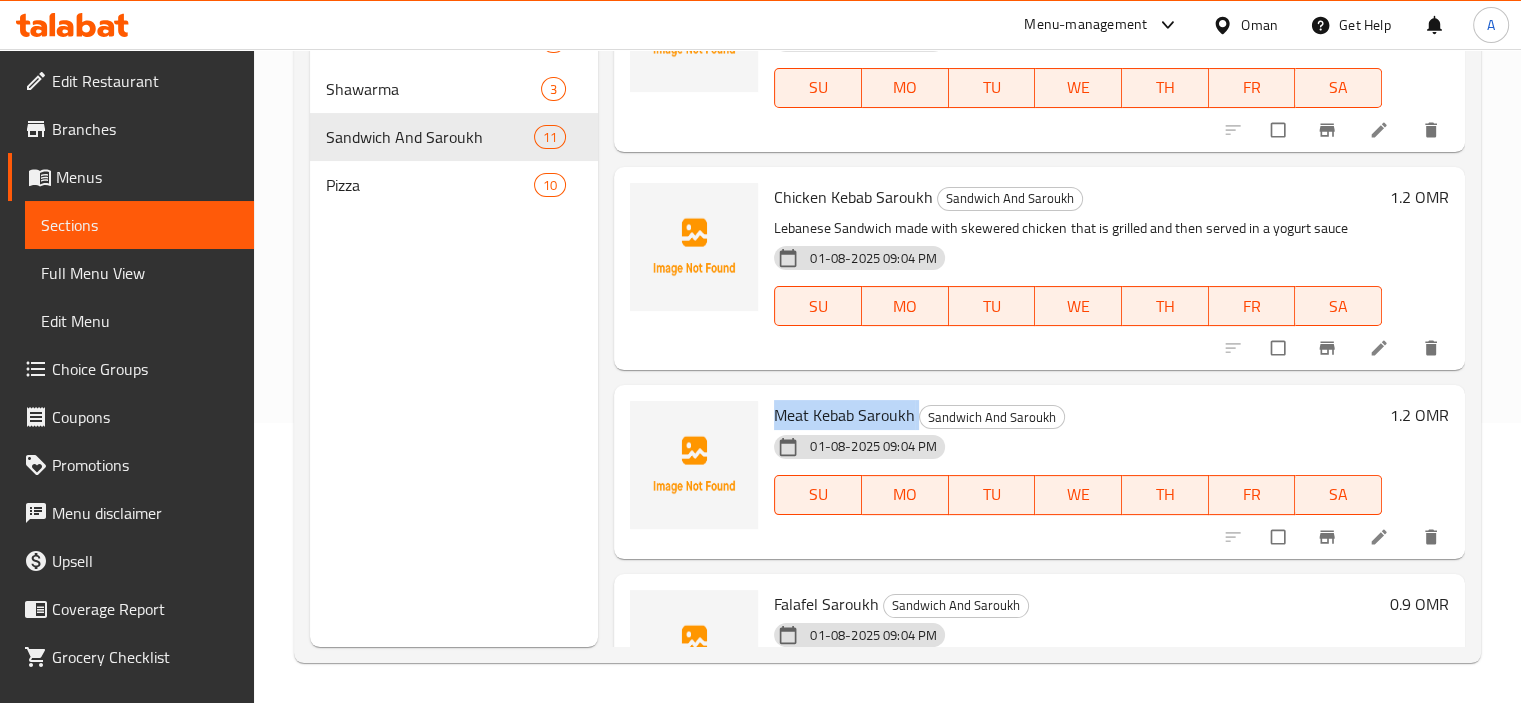 click on "Meat Kebab Saroukh" at bounding box center [844, 415] 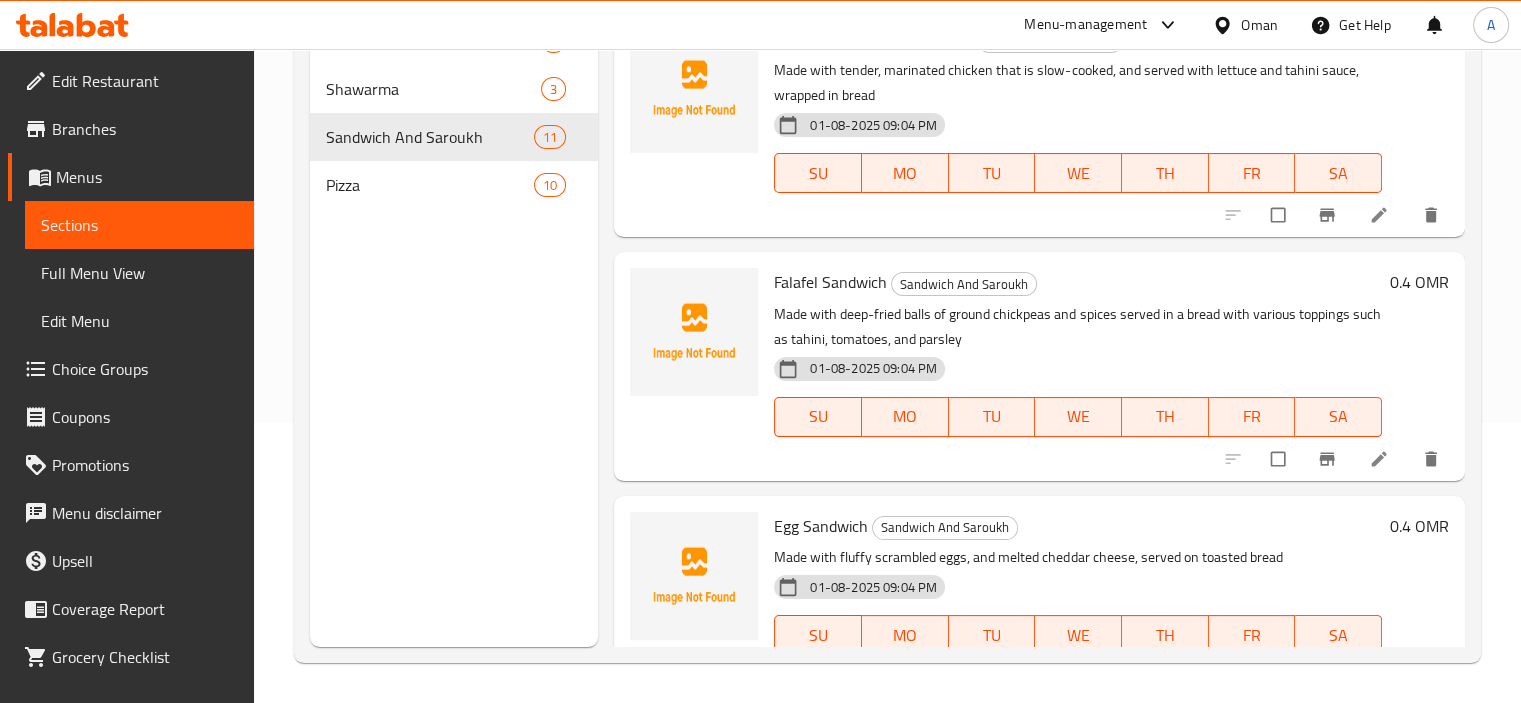 scroll, scrollTop: 0, scrollLeft: 0, axis: both 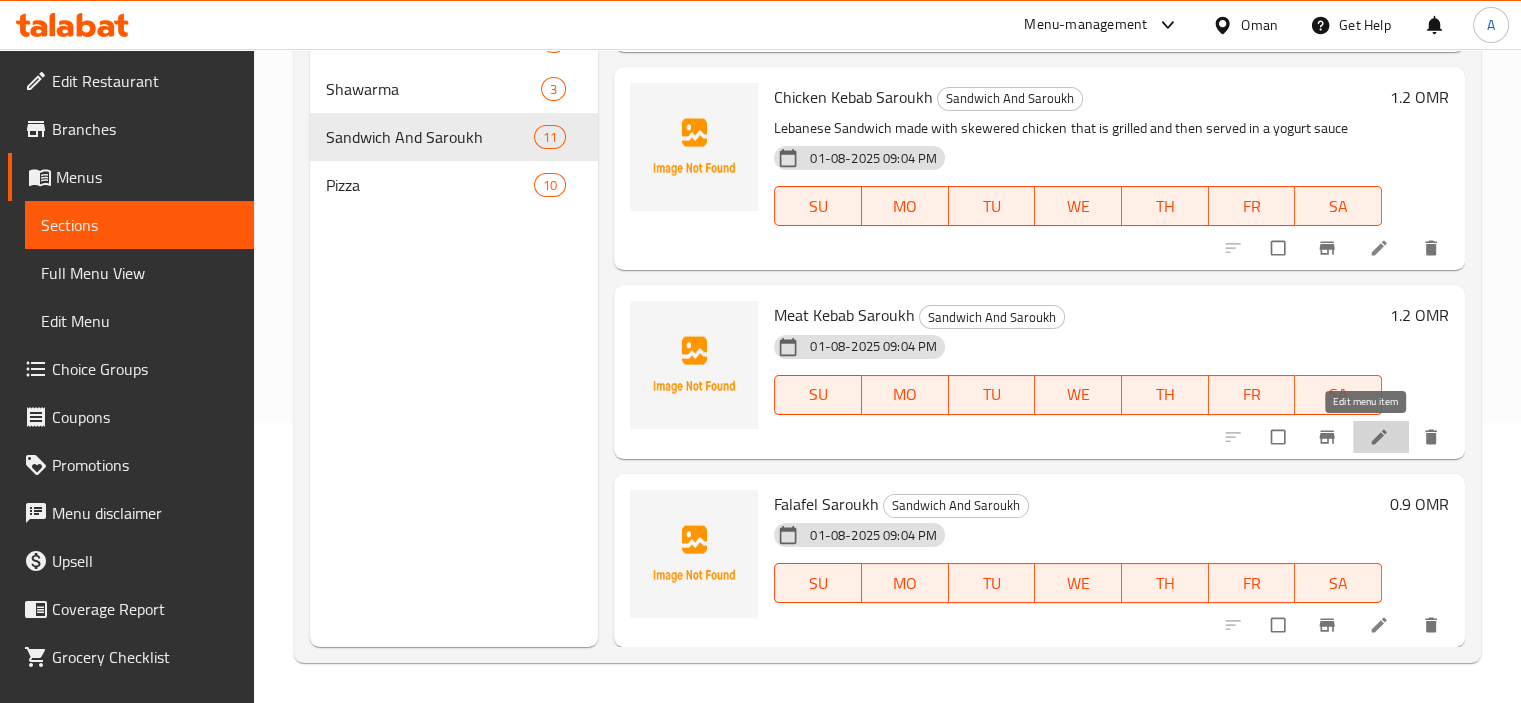 click 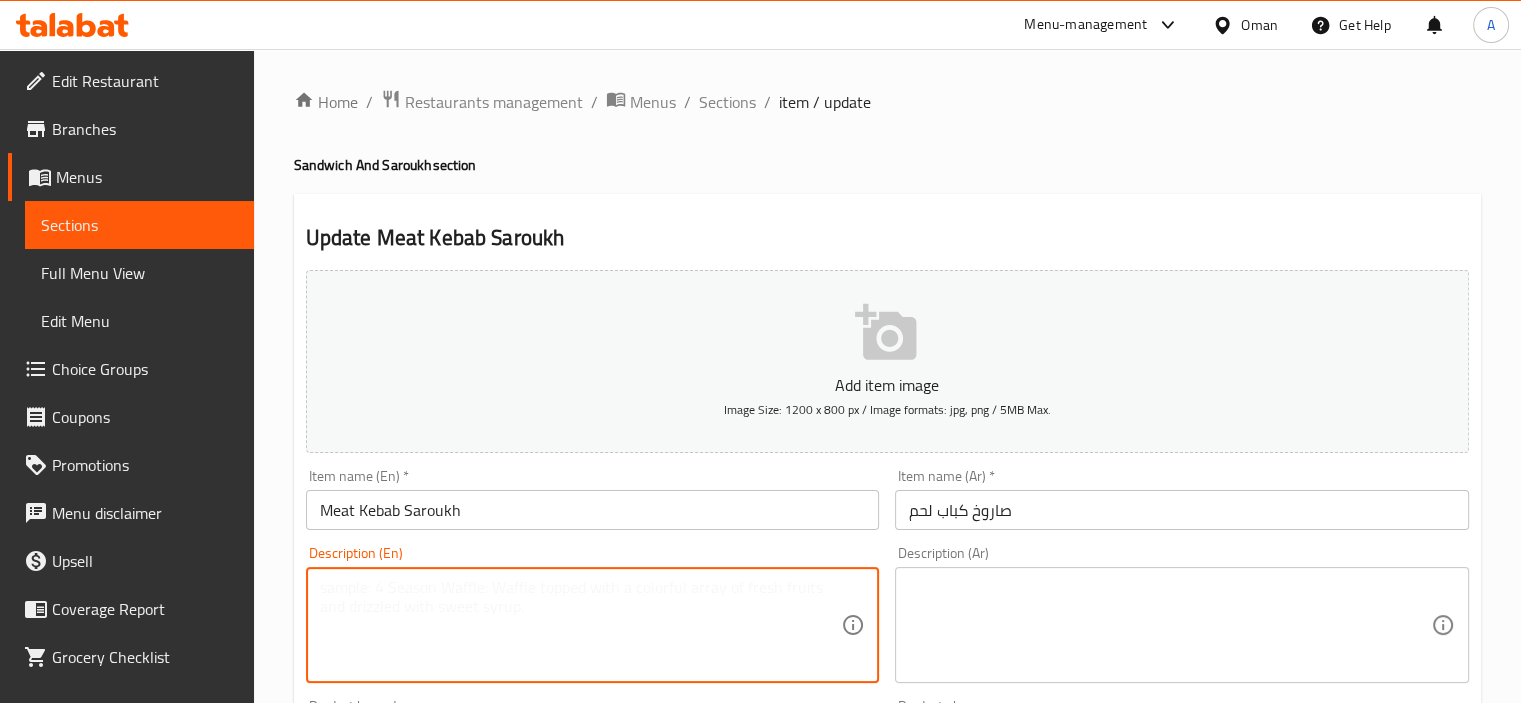 drag, startPoint x: 464, startPoint y: 612, endPoint x: 984, endPoint y: 44, distance: 770.0805 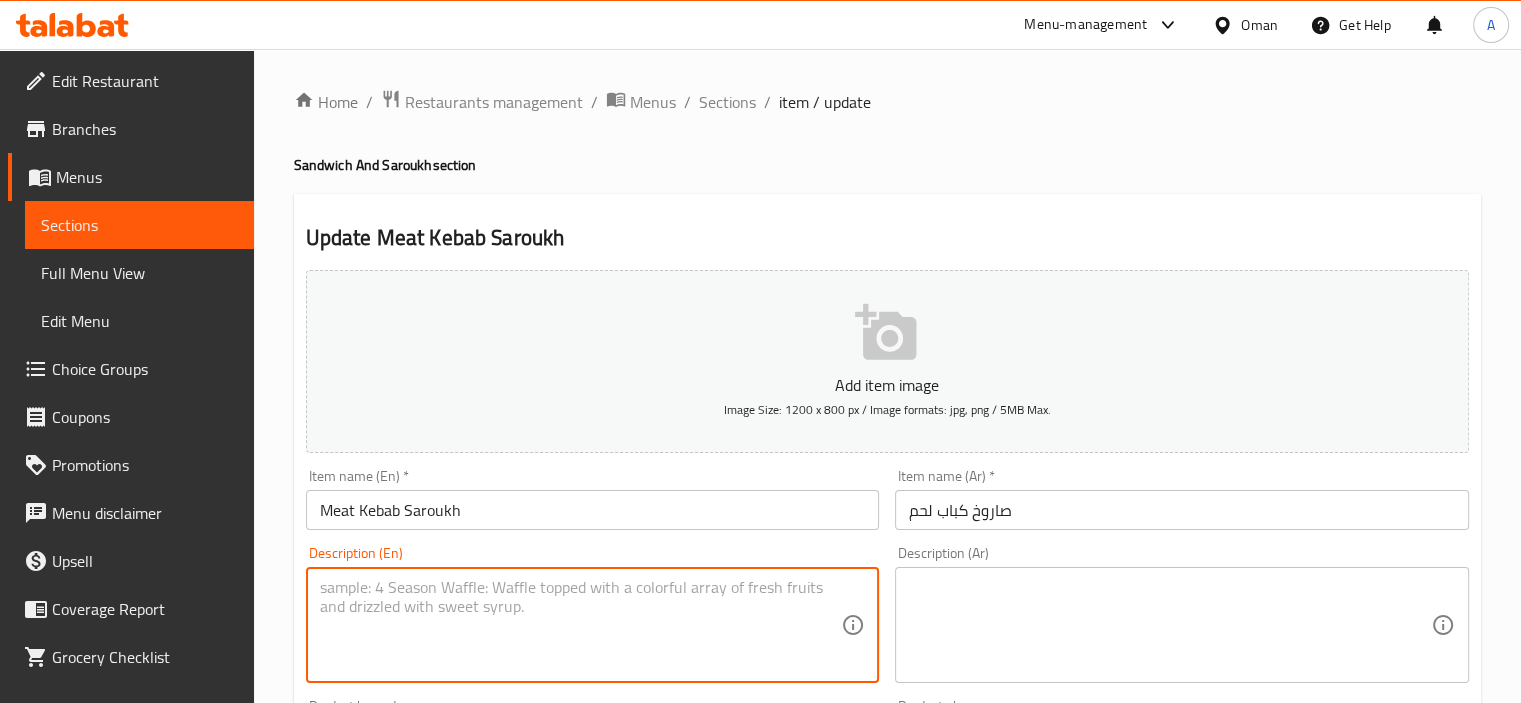 click at bounding box center (581, 625) 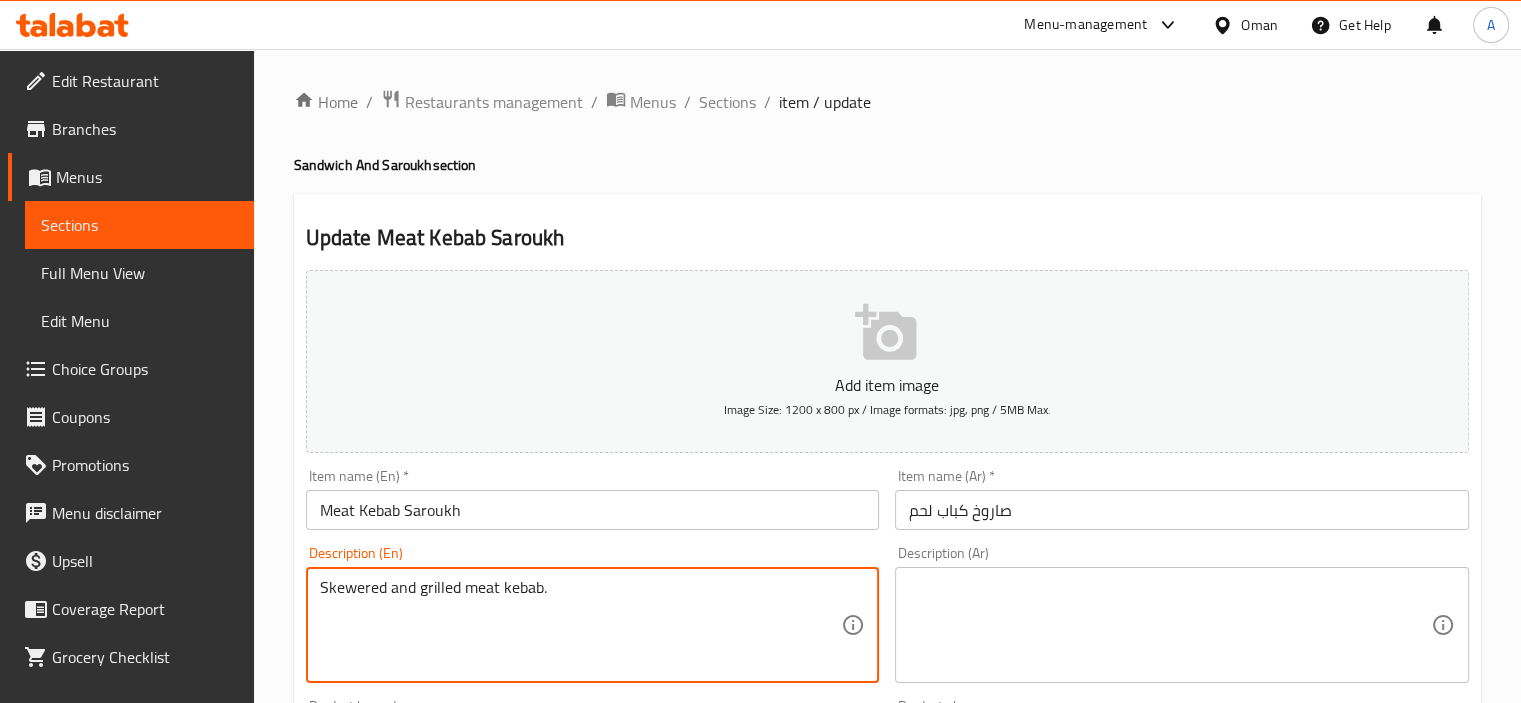 type on "Skewered and grilled meat kebab." 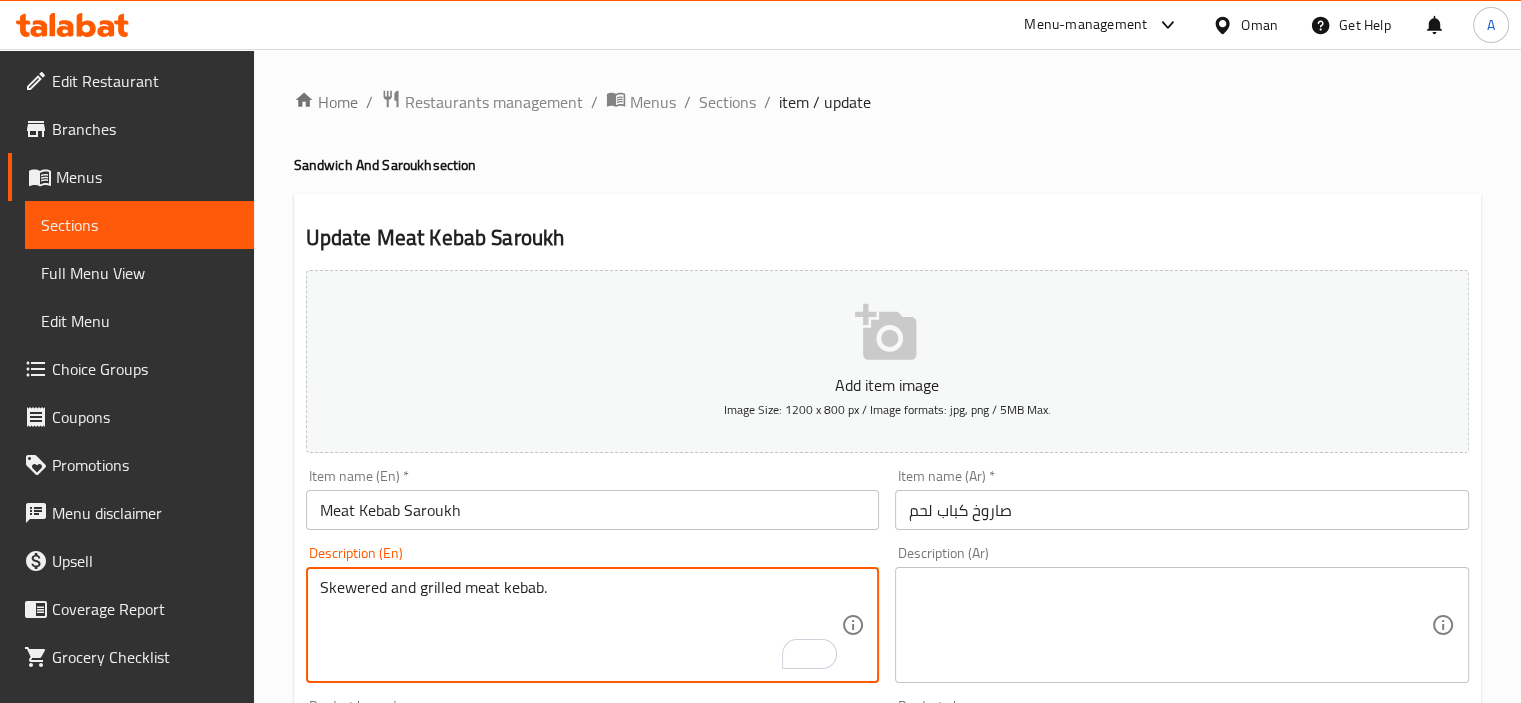 click at bounding box center (1170, 625) 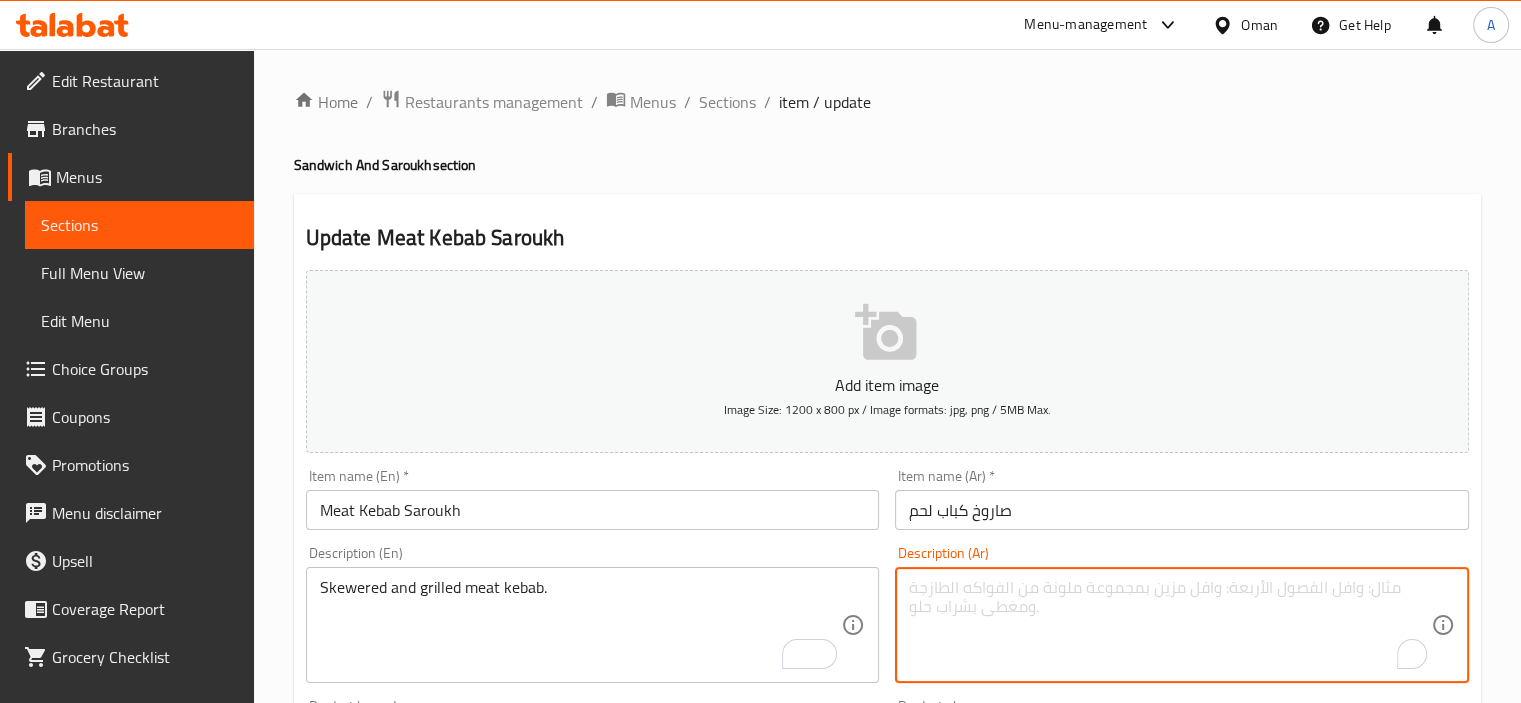 paste on "كباب لحم مشوي على السيخ." 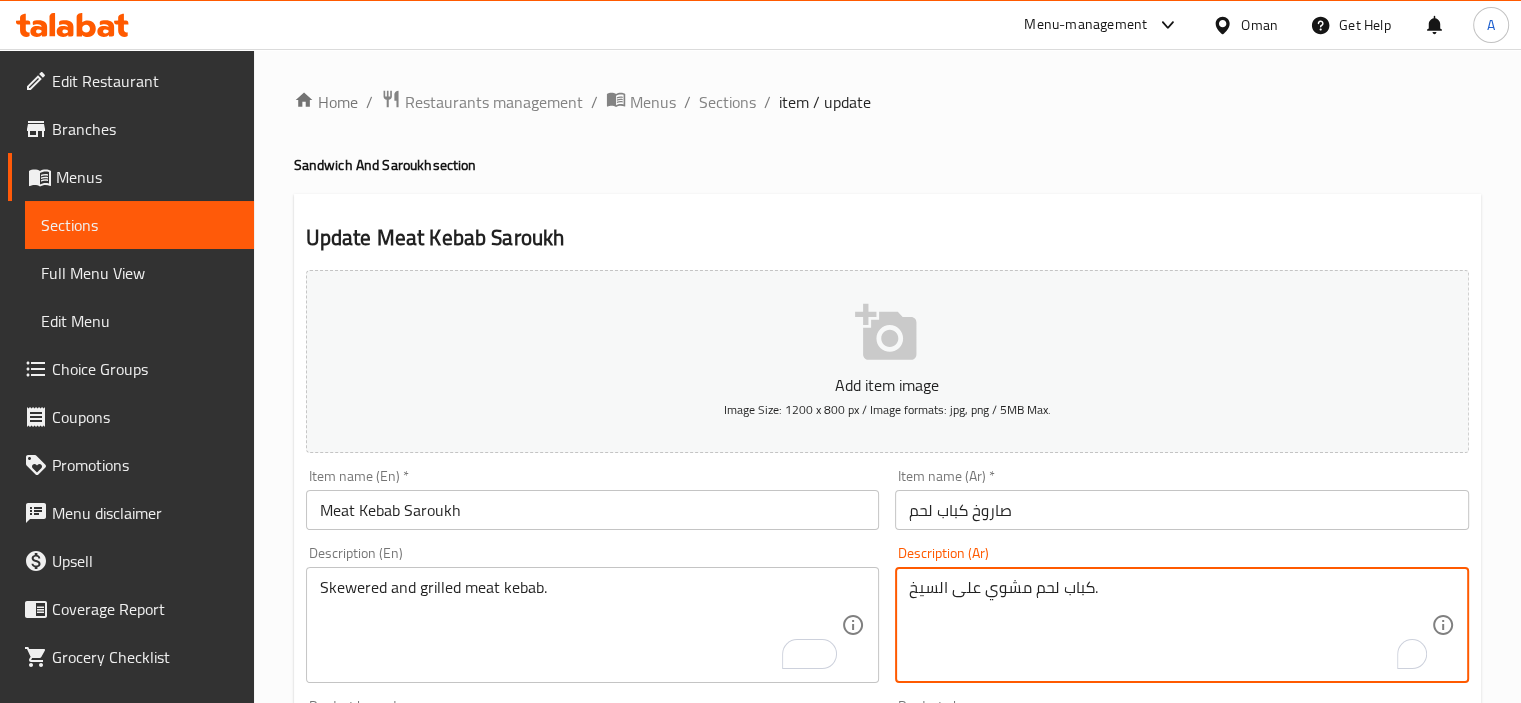 type on "كباب لحم مشوي على السيخ." 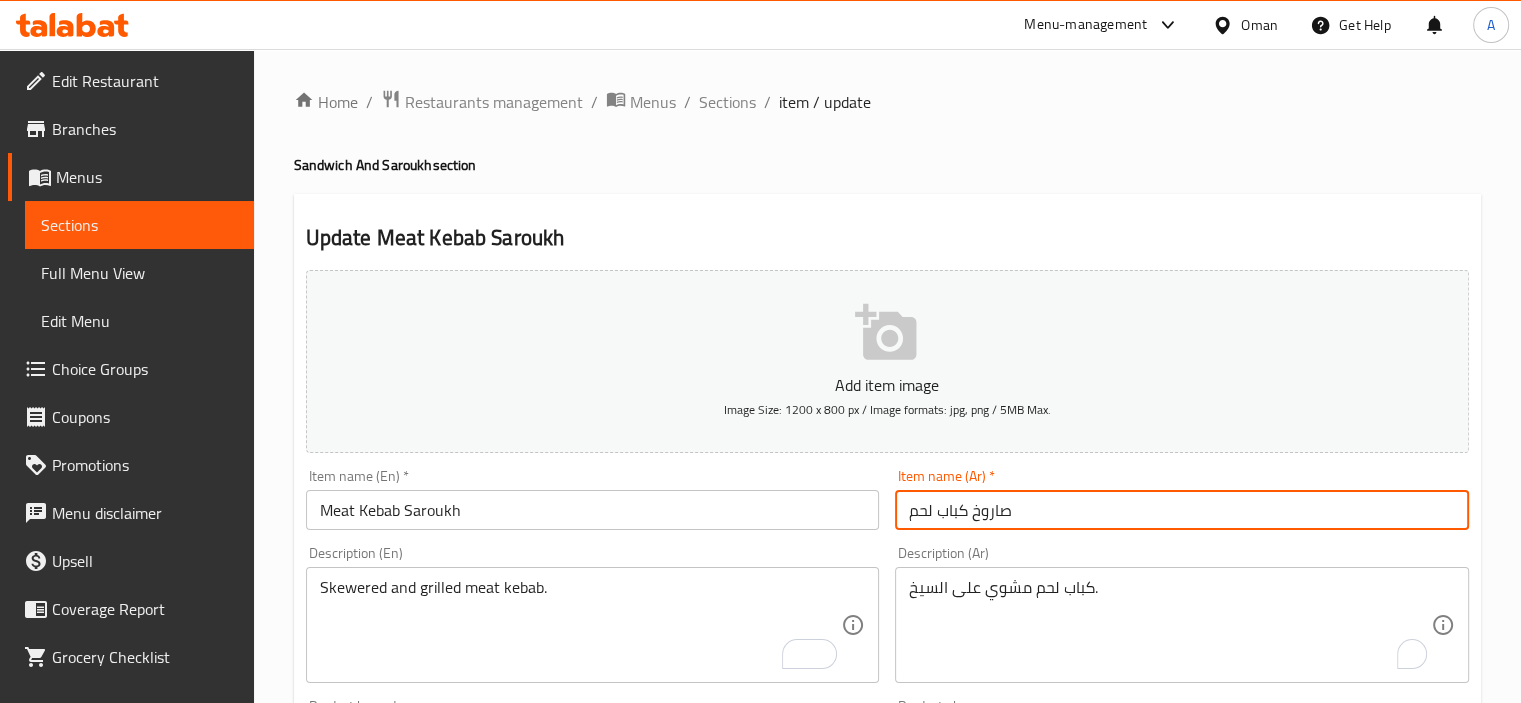 click on "Update" at bounding box center (445, 1326) 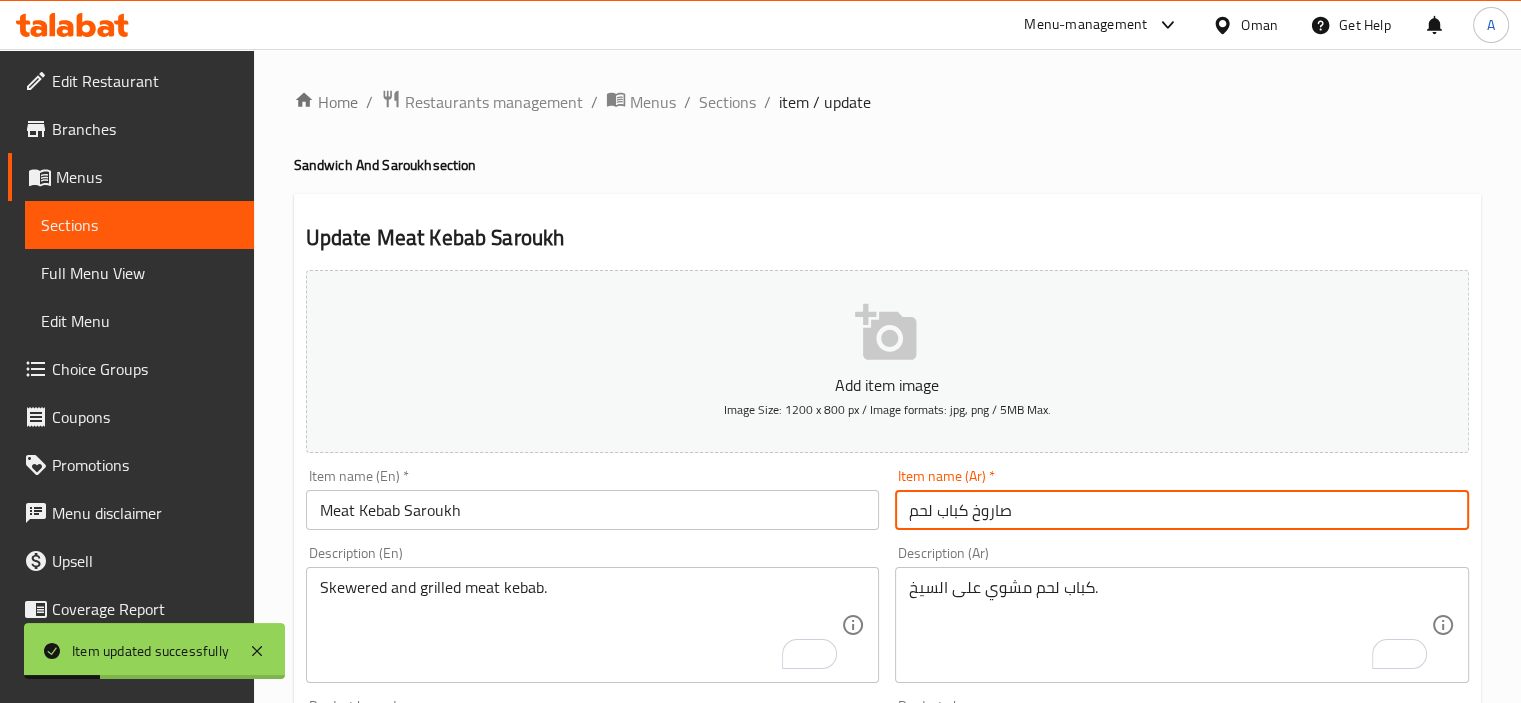 click on "Sections" at bounding box center [139, 225] 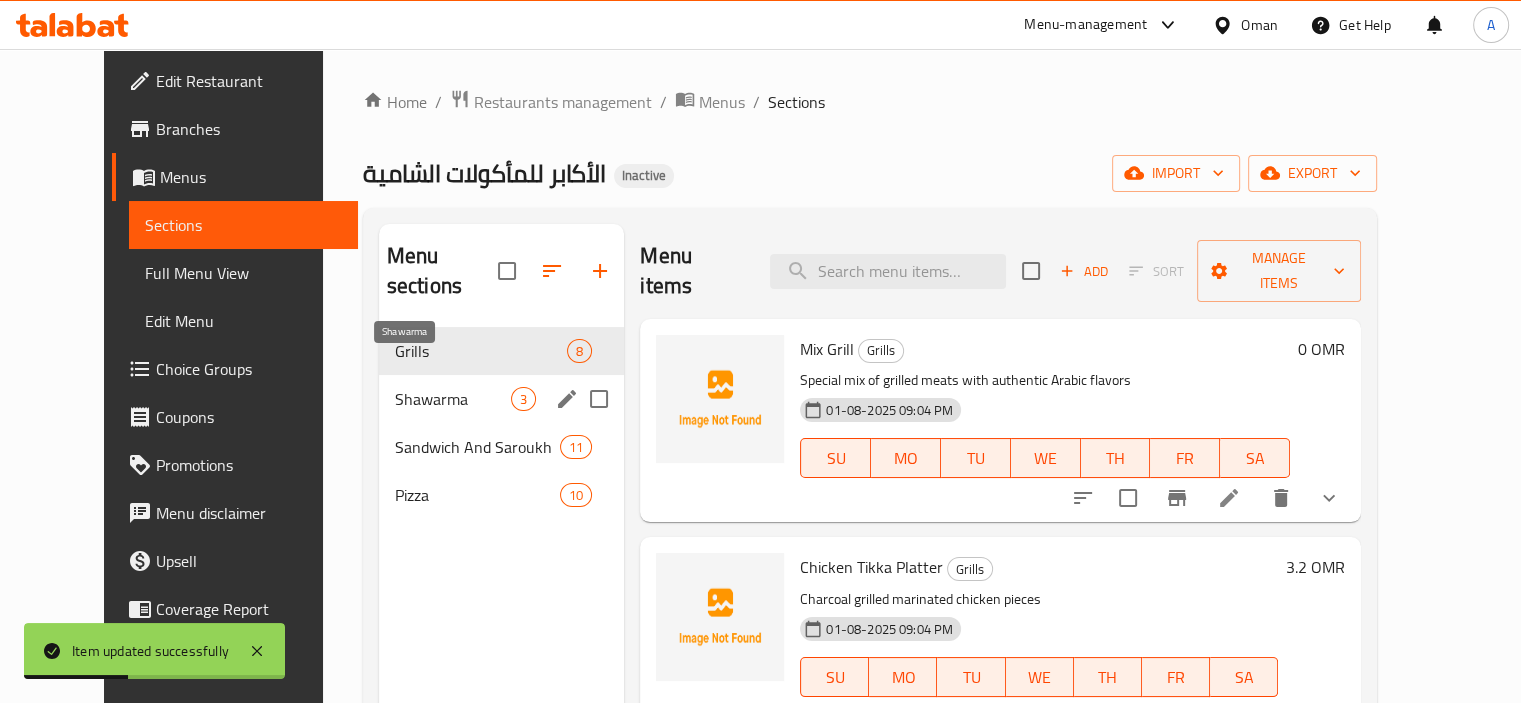 click on "Shawarma" at bounding box center (453, 399) 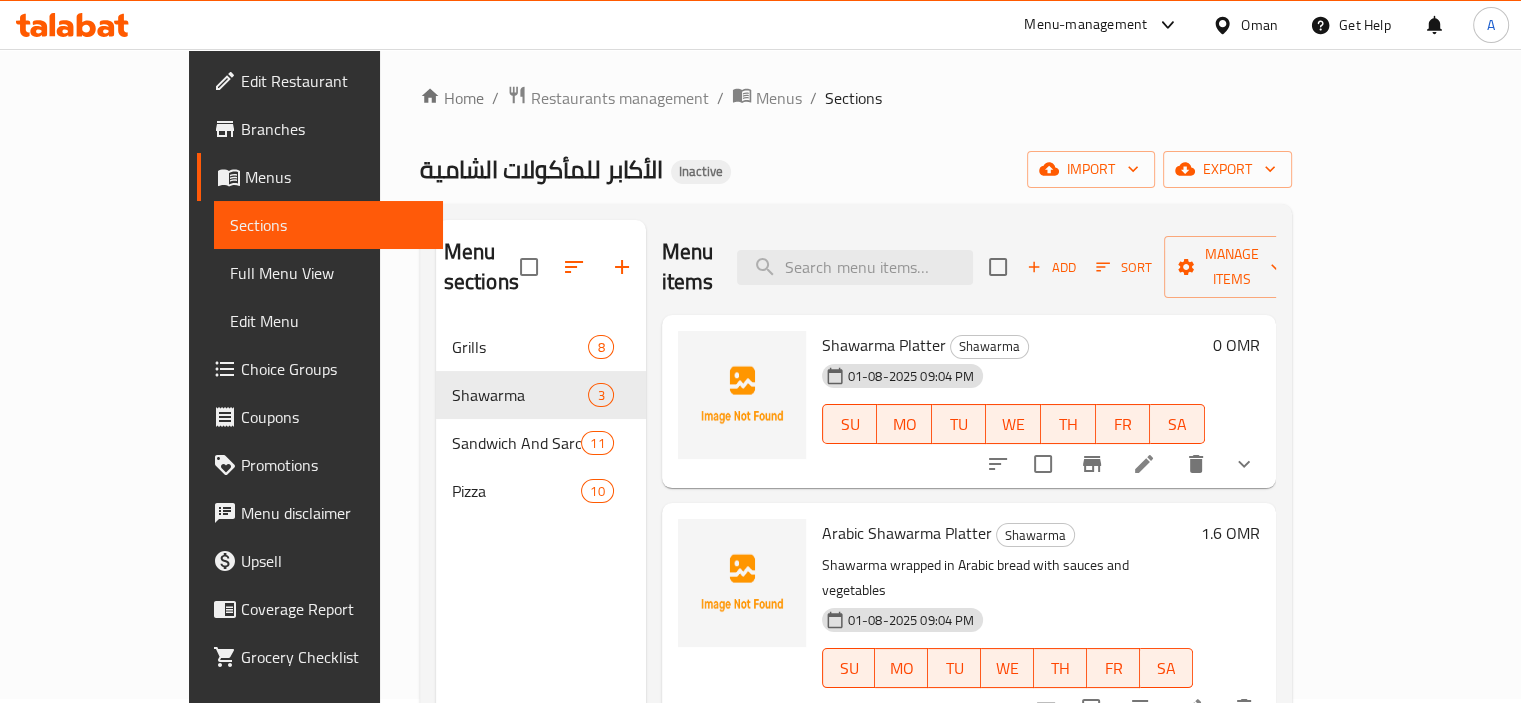 scroll, scrollTop: 0, scrollLeft: 0, axis: both 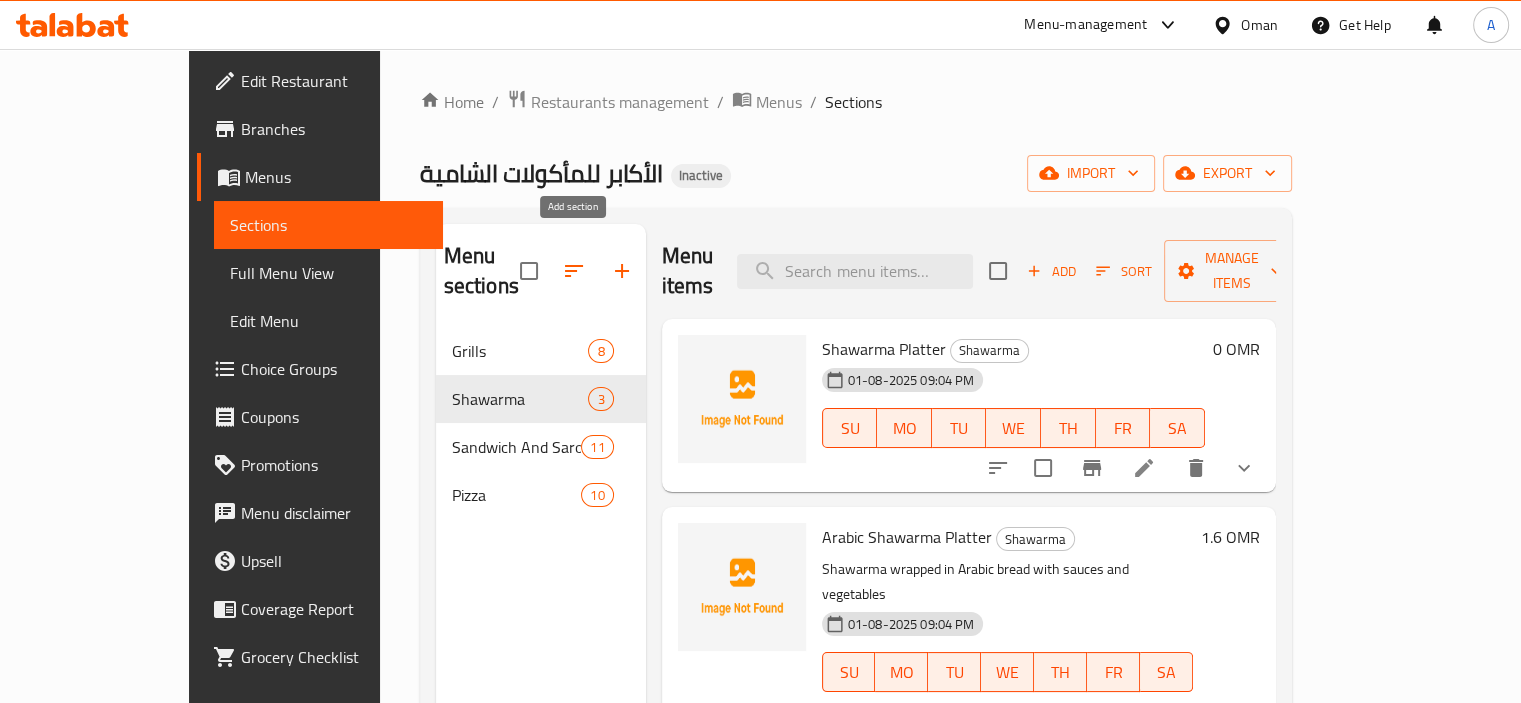 click 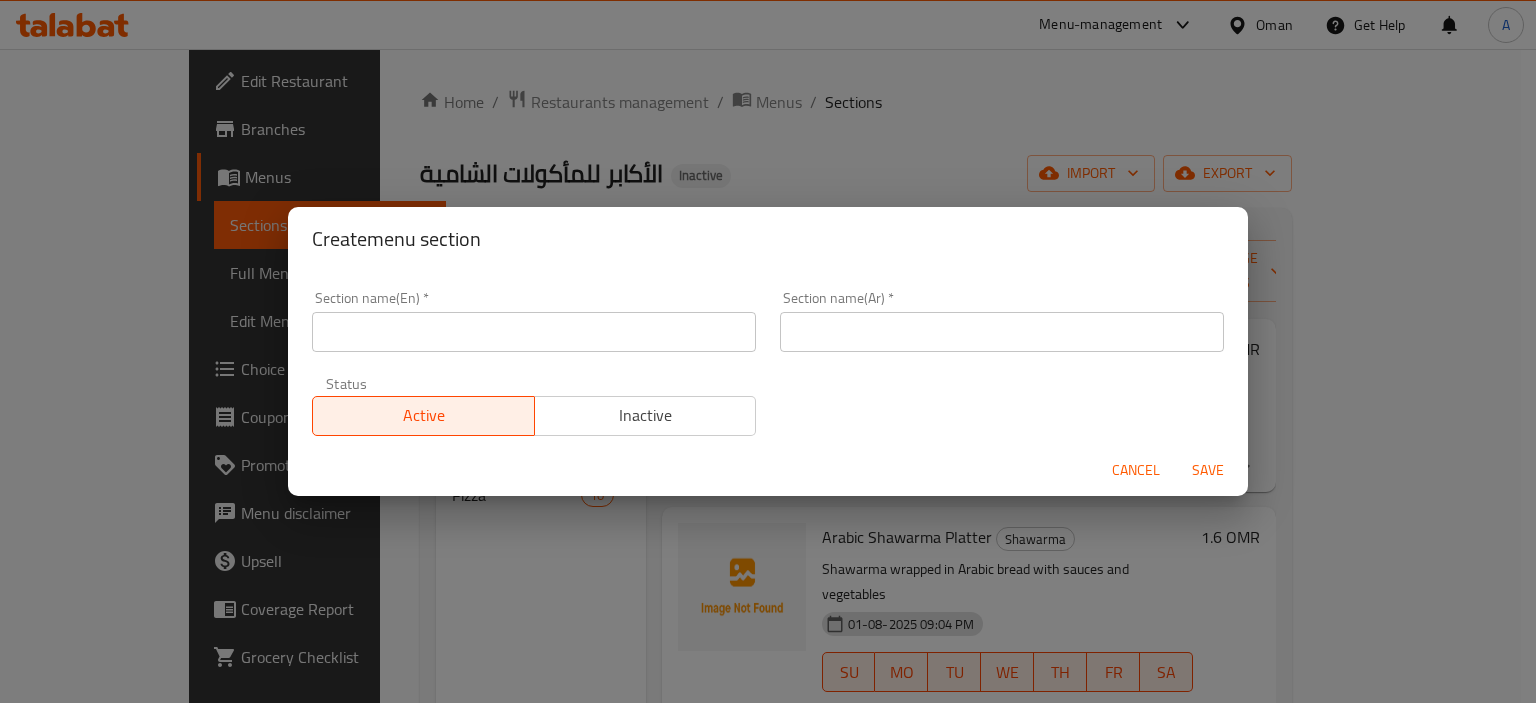 click at bounding box center (534, 332) 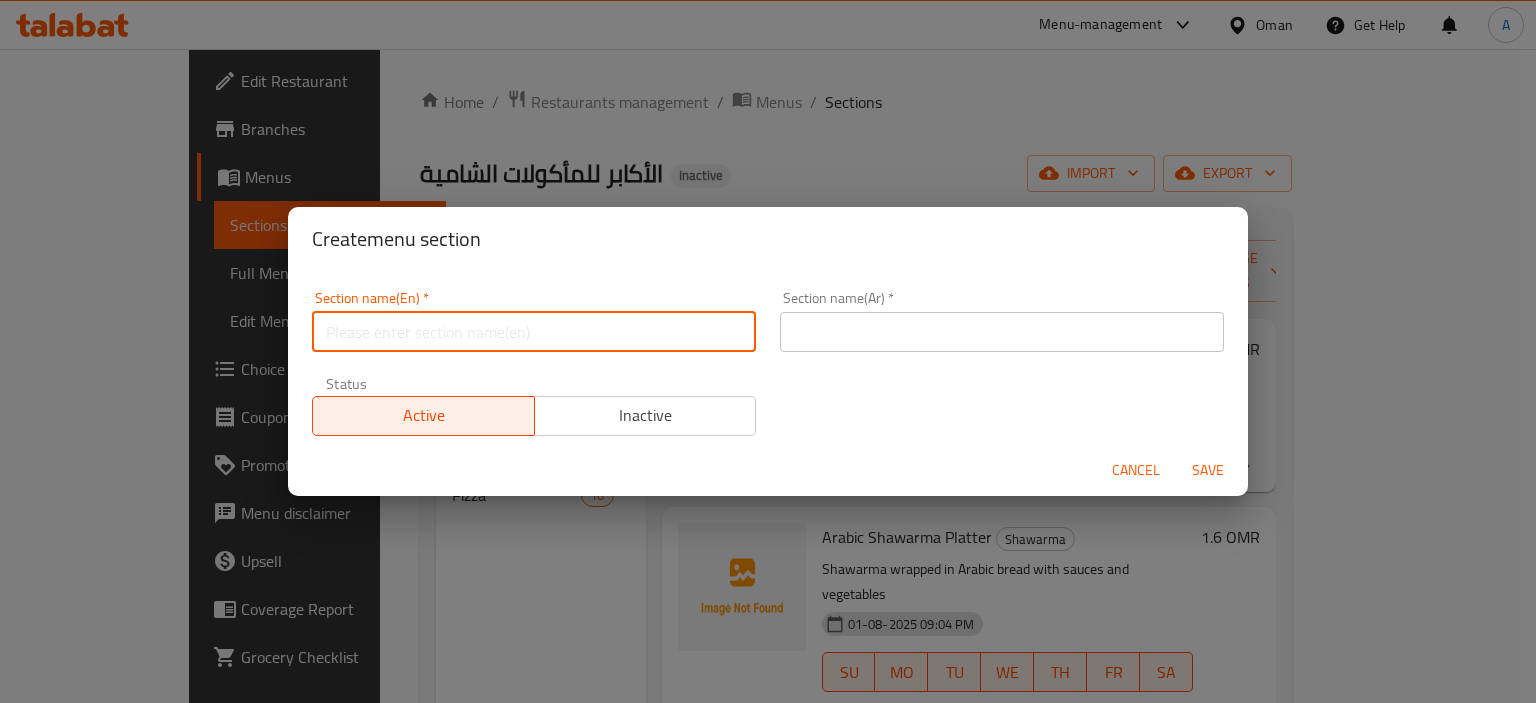 type on "×" 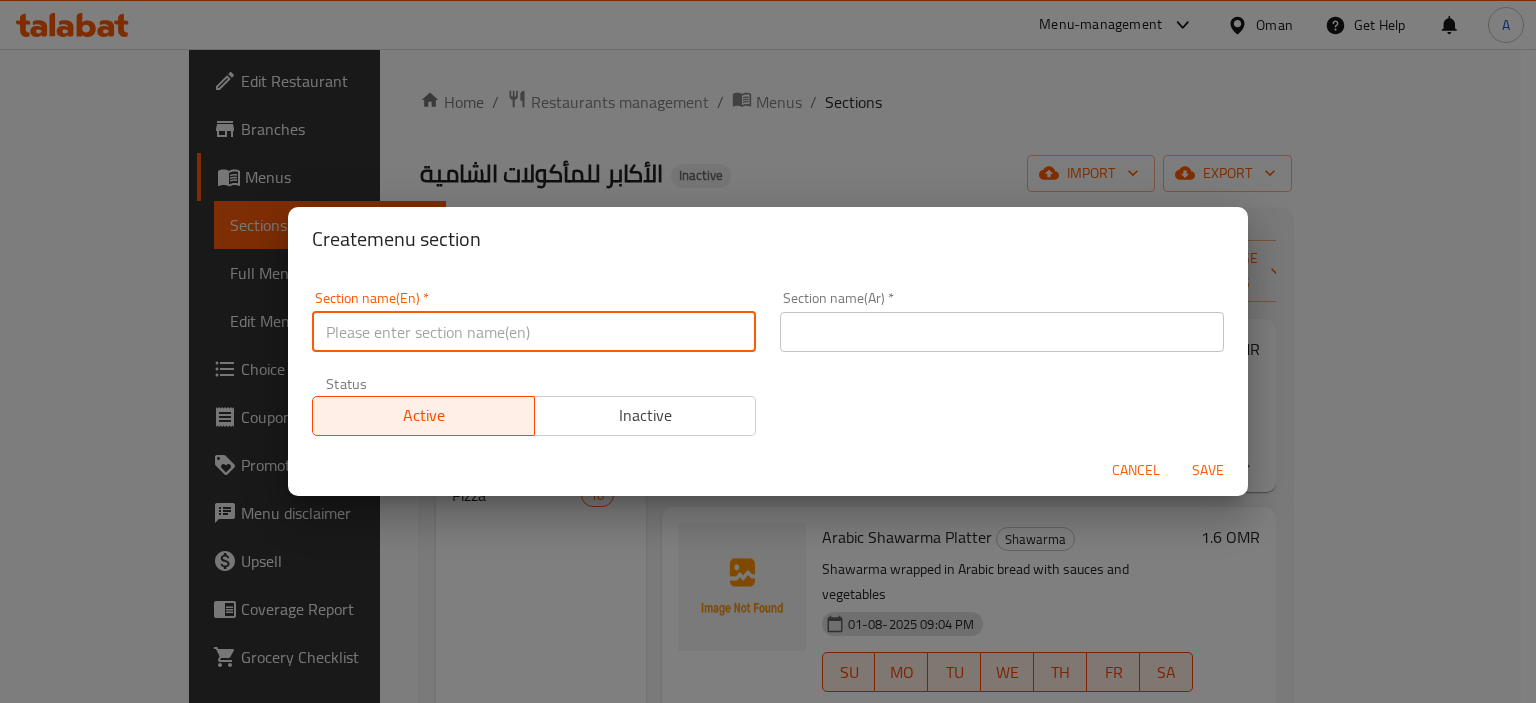 type on "×" 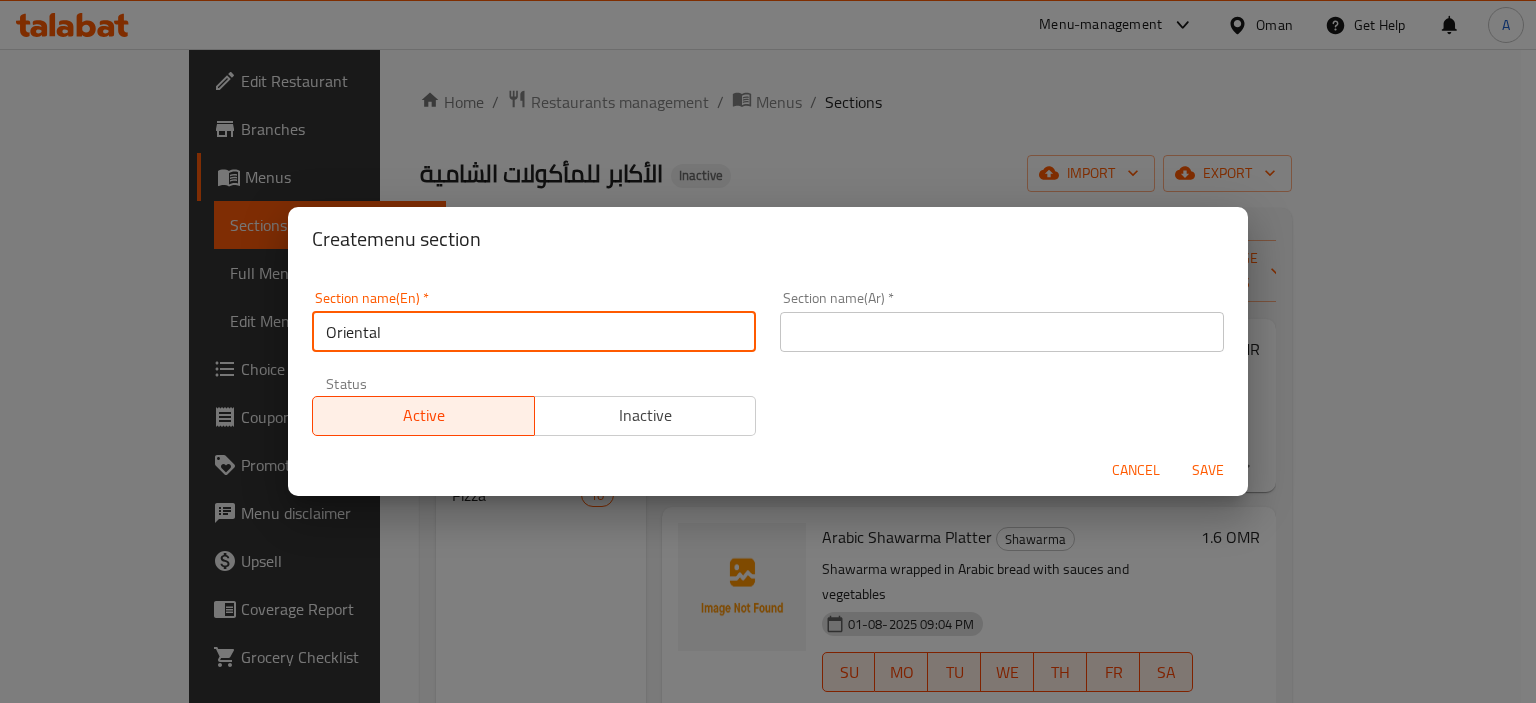 type on "Oriental" 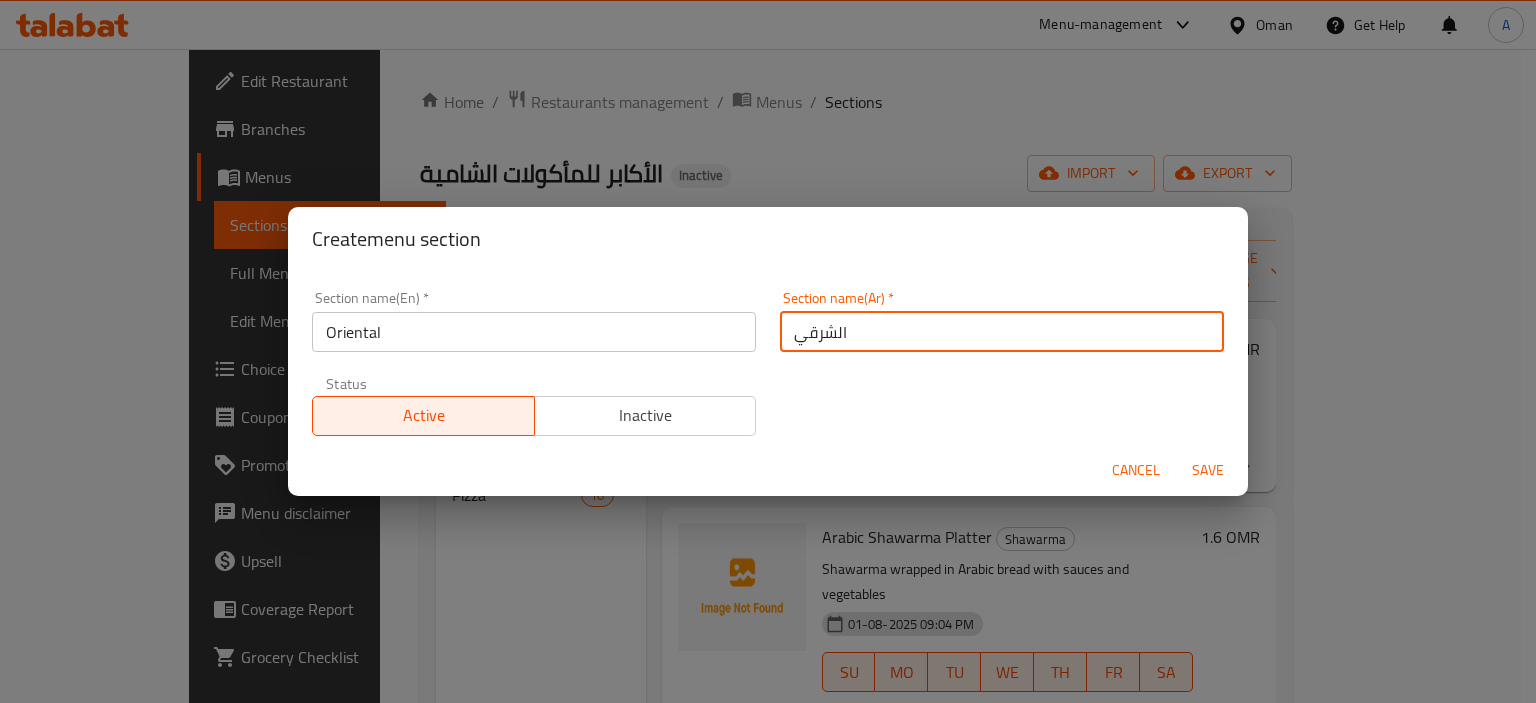 type on "الشرقي" 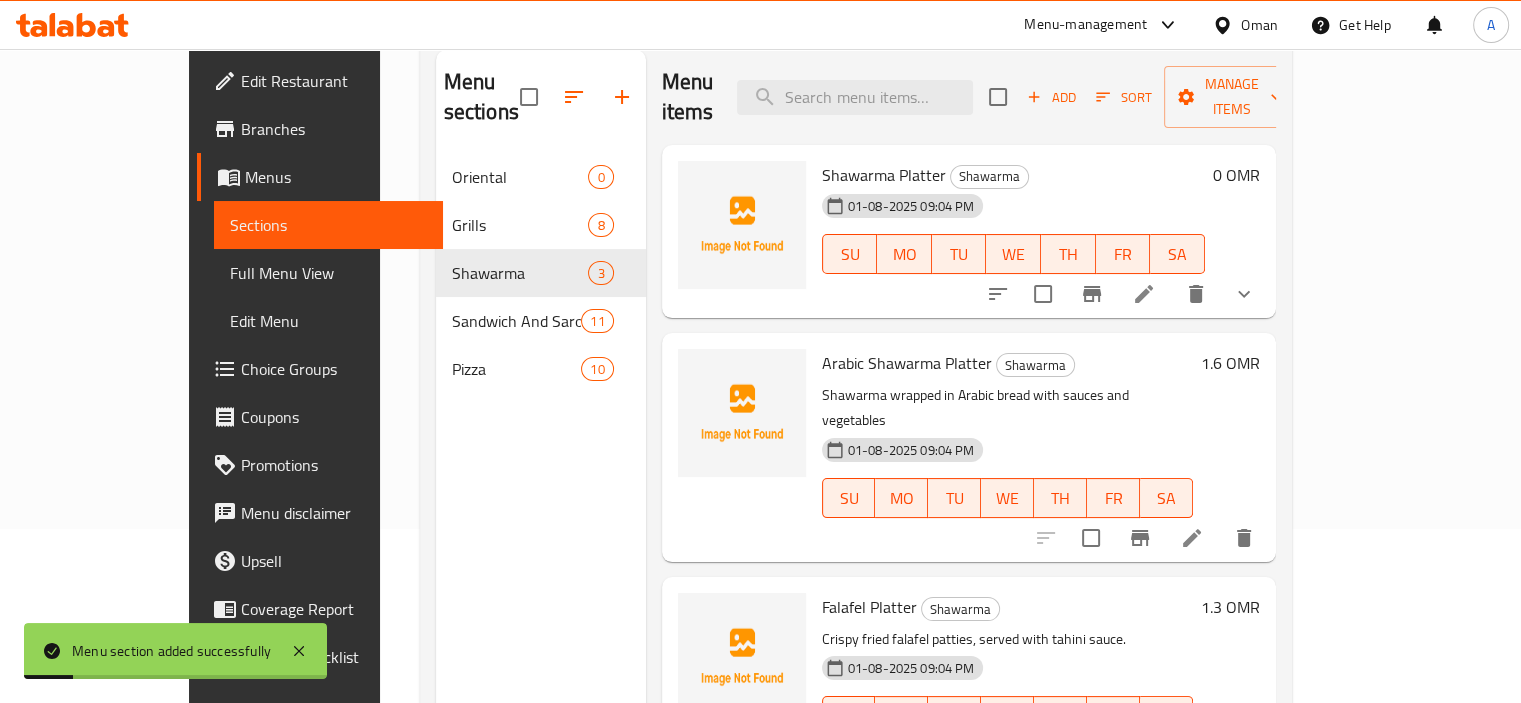scroll, scrollTop: 280, scrollLeft: 0, axis: vertical 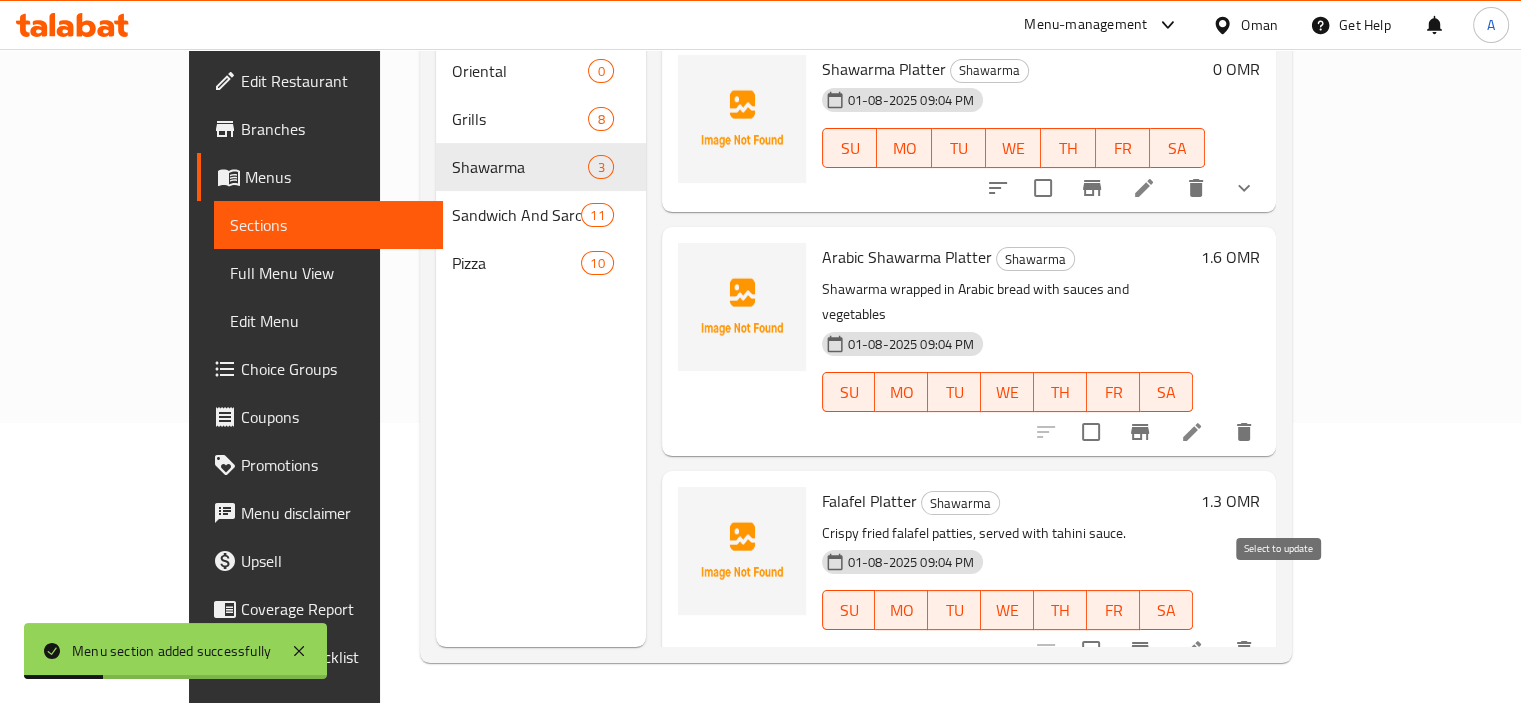 click at bounding box center (1091, 650) 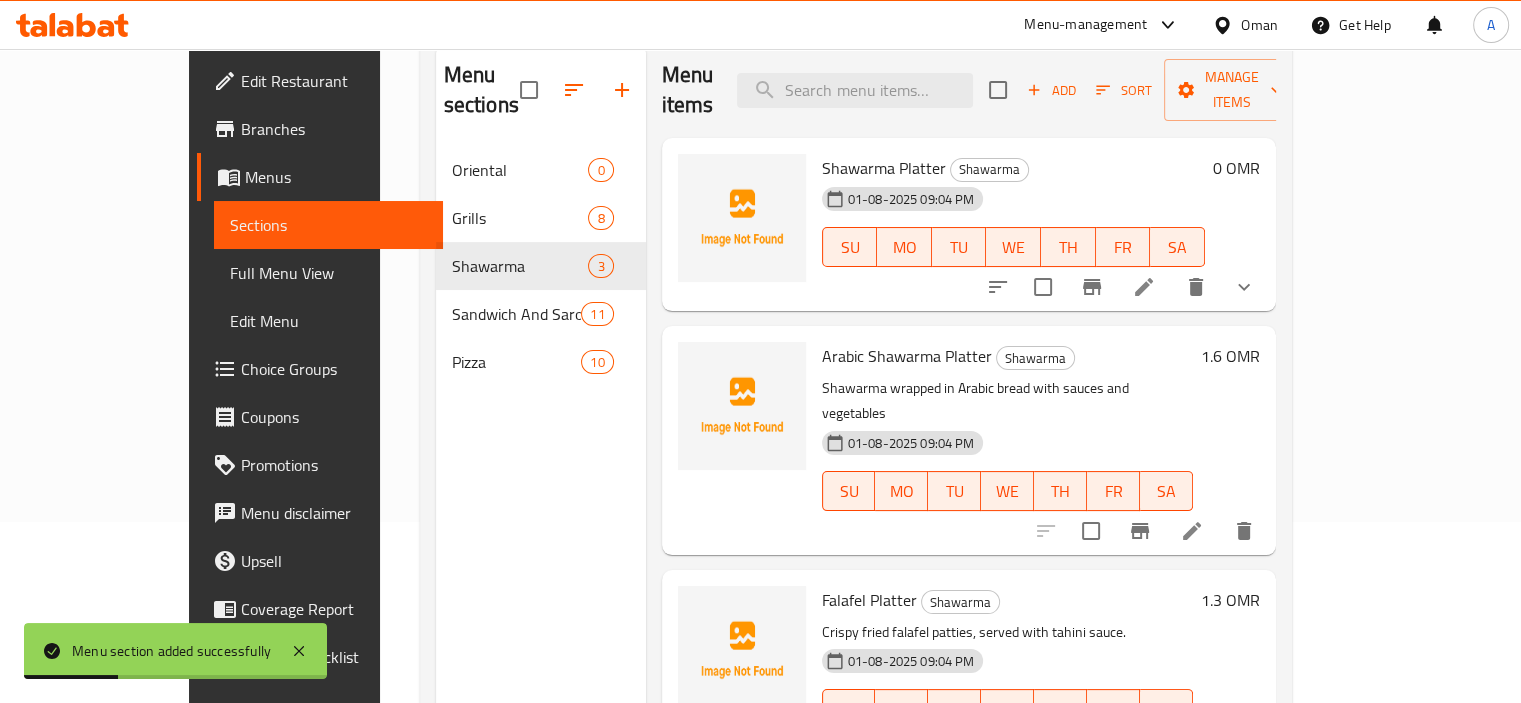 scroll, scrollTop: 0, scrollLeft: 0, axis: both 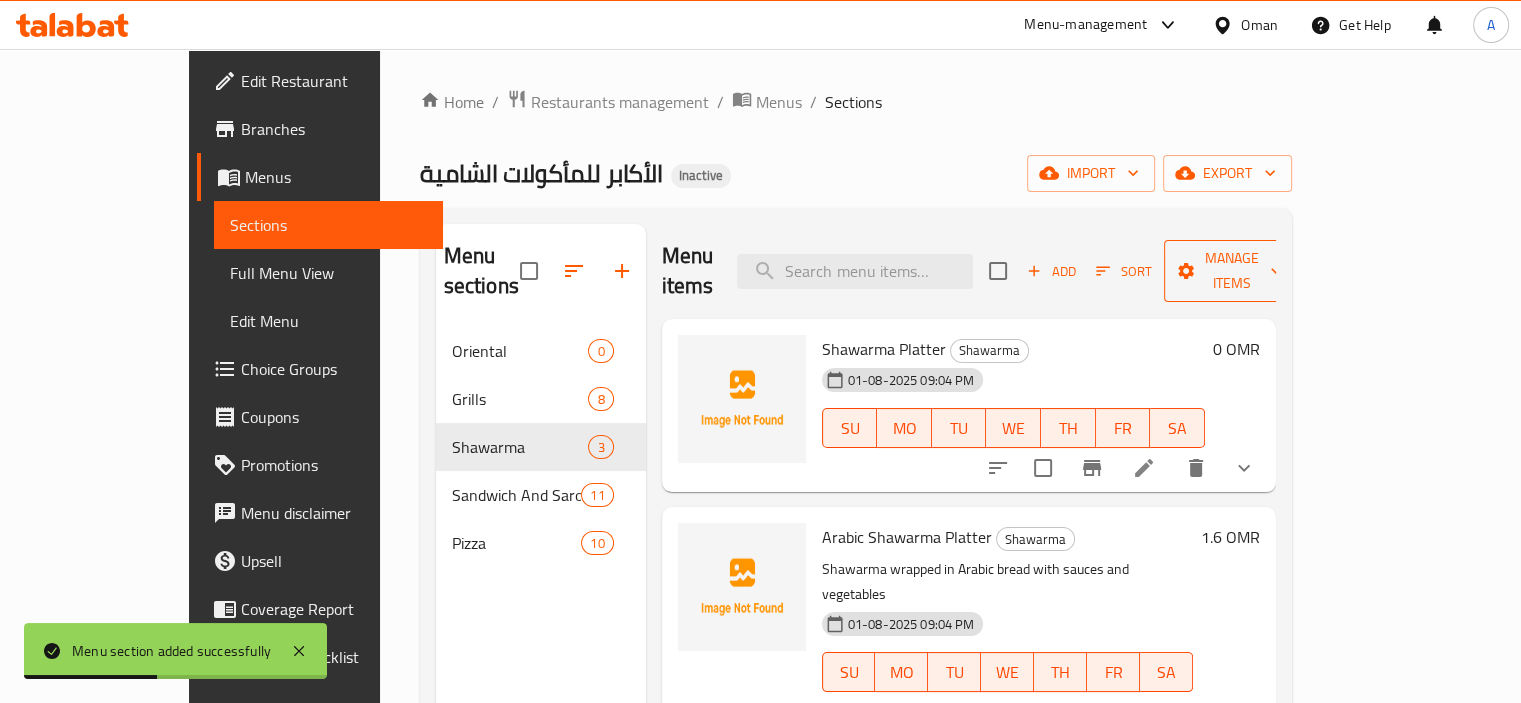 click on "Manage items" at bounding box center (1231, 271) 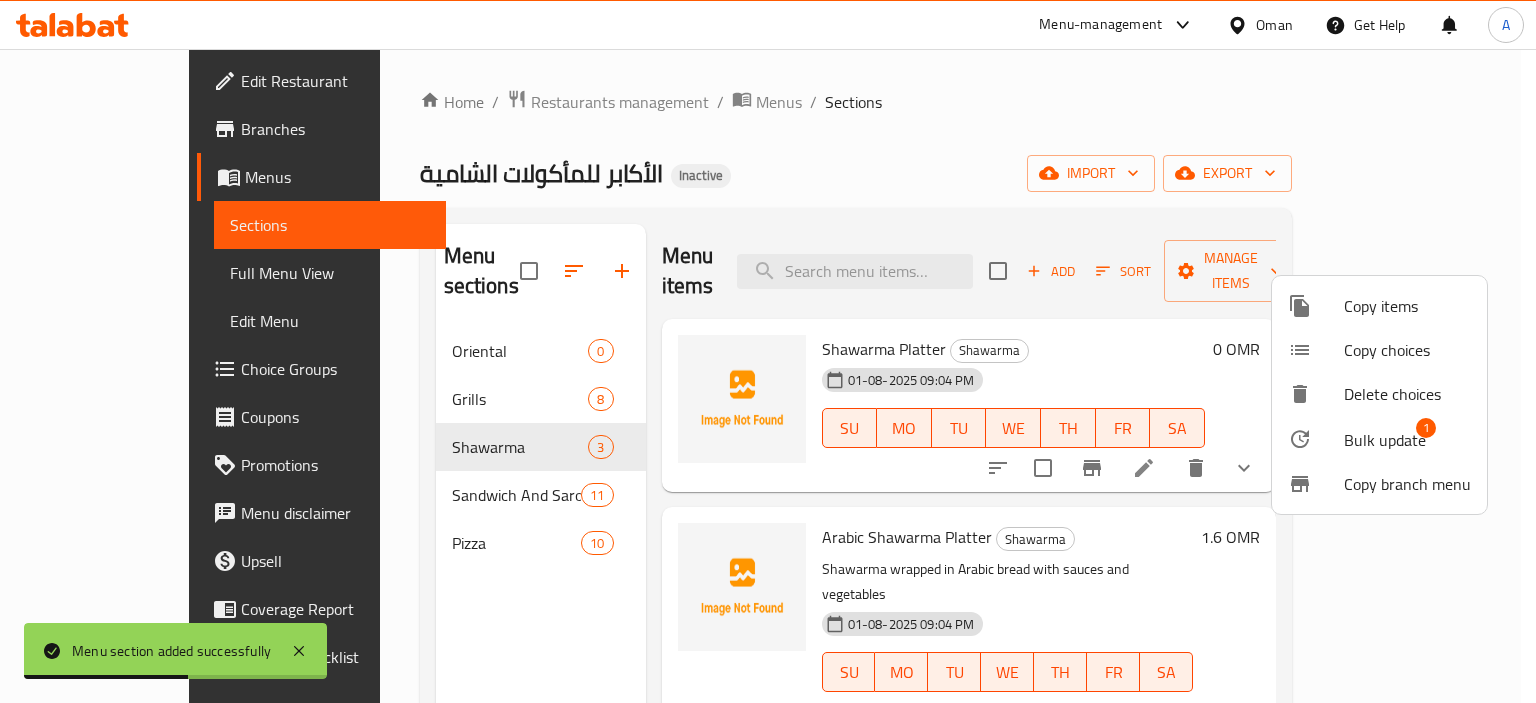 click on "Bulk update" at bounding box center [1385, 440] 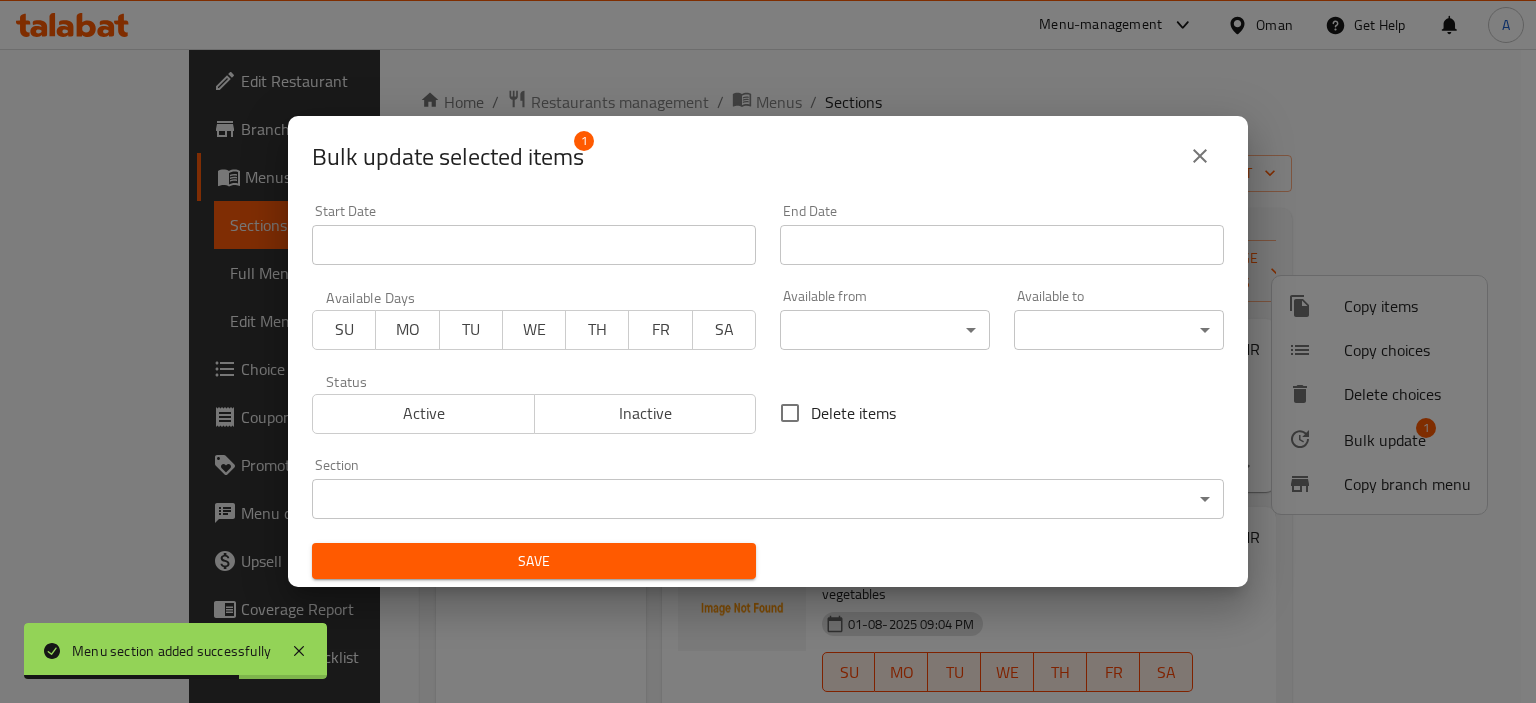 click on "Menu section added successfully ​ Menu-management Oman Get Help A   Edit Restaurant   Branches   Menus   Sections   Full Menu View   Edit Menu   Choice Groups   Coupons   Promotions   Menu disclaimer   Upsell   Coverage Report   Grocery Checklist  Version:    1.0.0  Get support on:    Support.OpsPlatform Home / Restaurants management / Menus / Sections الأكابر للمأكولات الشامية Inactive import export Menu sections Oriental 0 Grills 8 Shawarma 3 Sandwich And Saroukh 11 Pizza 10 Menu items Add Sort Manage items Shawarma Platter   Shawarma 01-08-2025 09:04 PM SU MO TU WE TH FR SA 0   OMR Arabic Shawarma Platter   Shawarma Shawarma wrapped in Arabic bread with sauces and vegetables
01-08-2025 09:04 PM SU MO TU WE TH FR SA 1.6   OMR Falafel Platter   Shawarma Crispy fried falafel patties, served with tahini sauce.
01-08-2025 09:04 PM SU MO TU WE TH FR SA 1.3   OMR Bug report Fill out the following information to report your bug Error text Steps to reproduce * Expected behaviour Cancel 1" at bounding box center [768, 376] 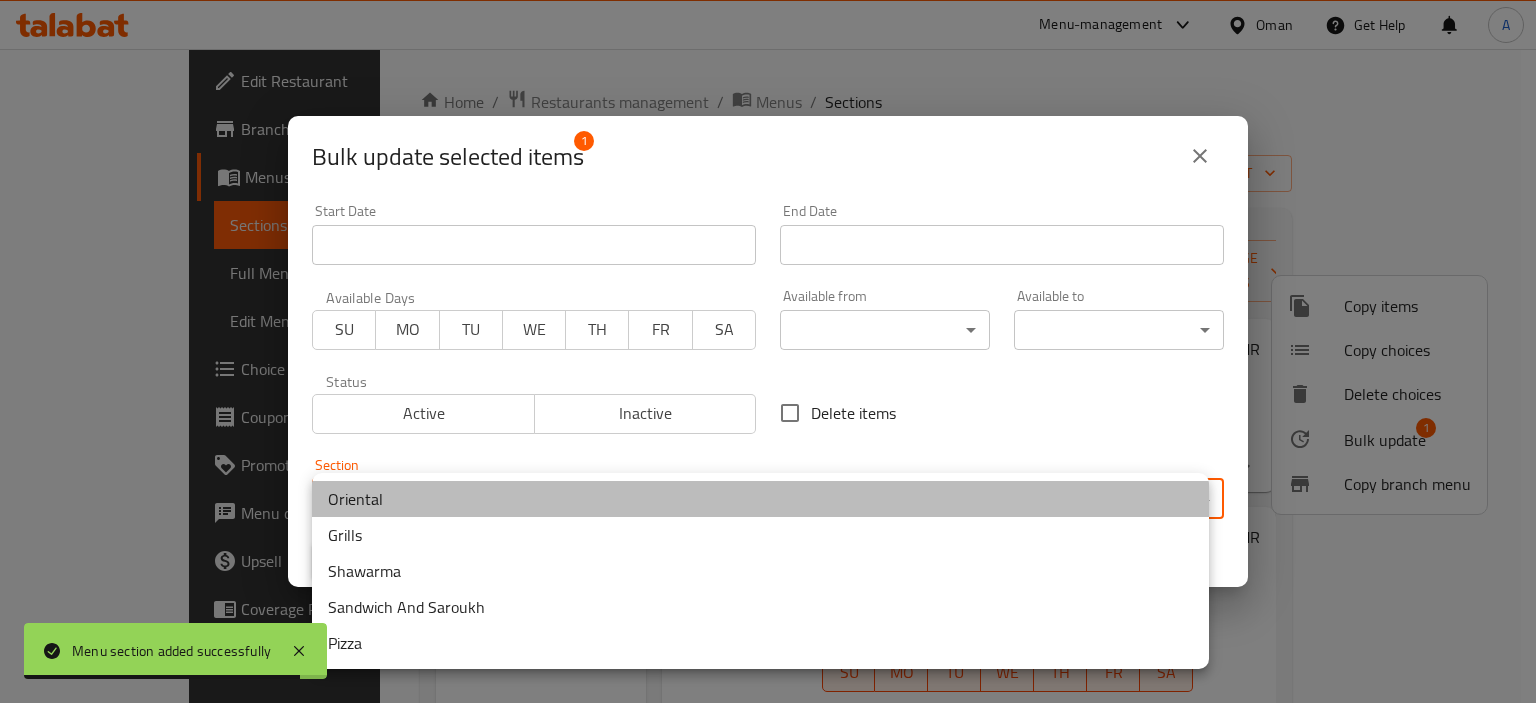 click on "Oriental" at bounding box center [760, 499] 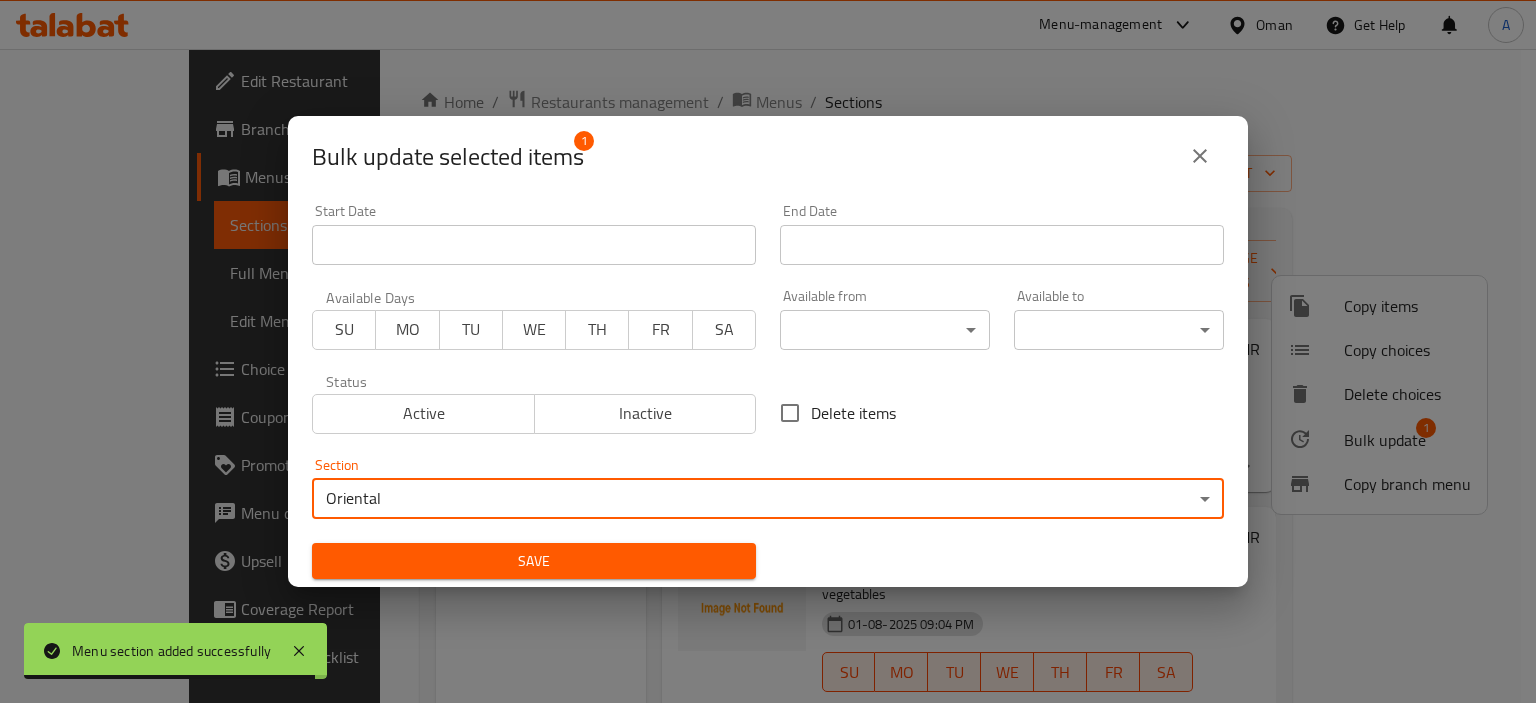 click on "Save" at bounding box center (534, 561) 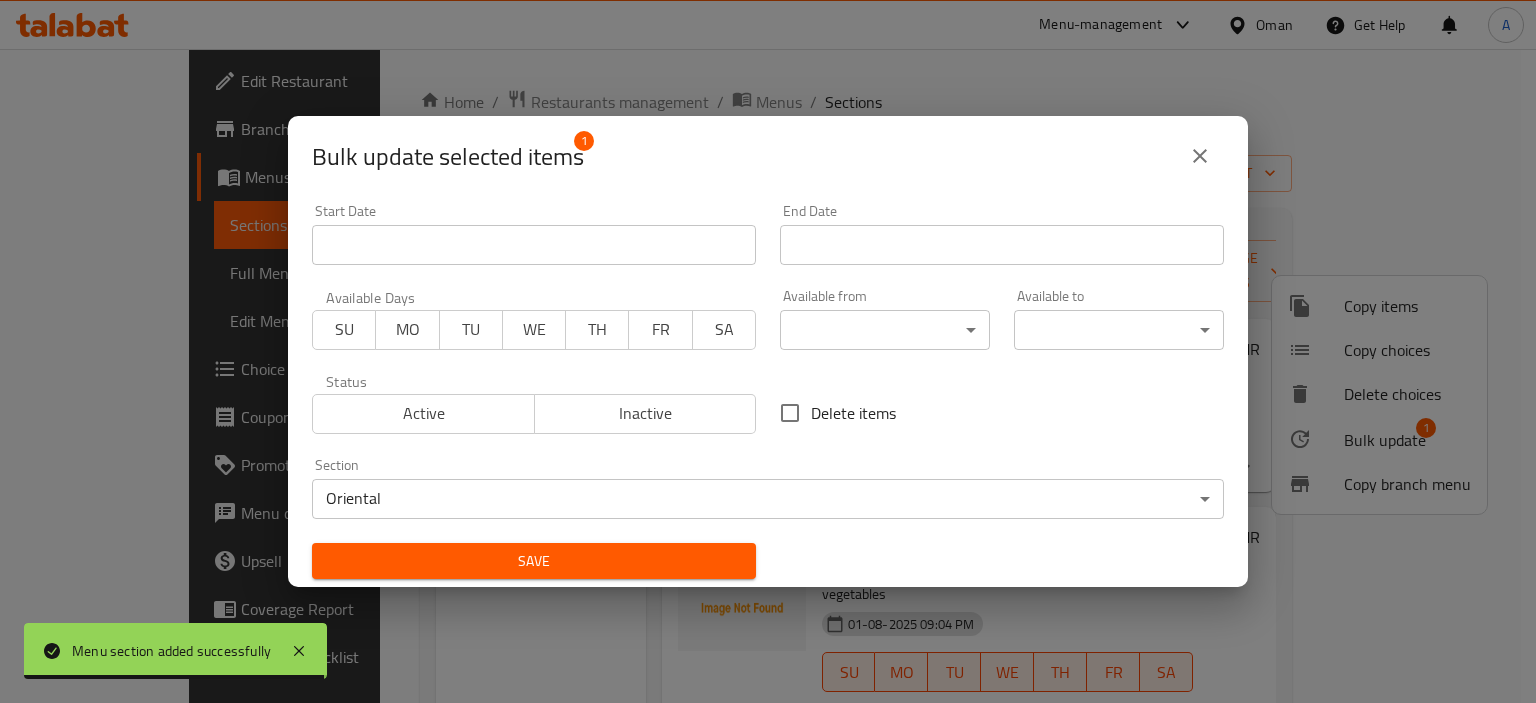 click on "Save" at bounding box center (534, 561) 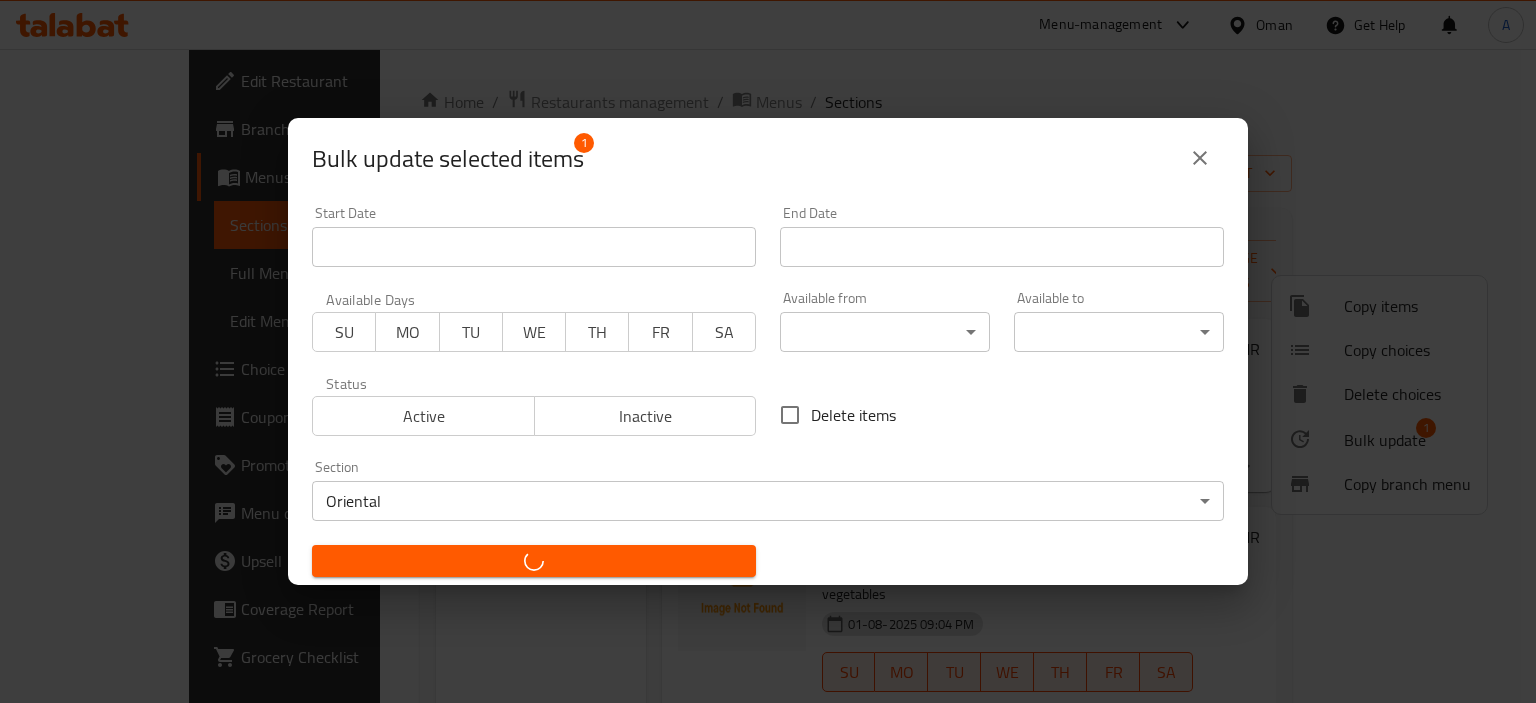 checkbox on "false" 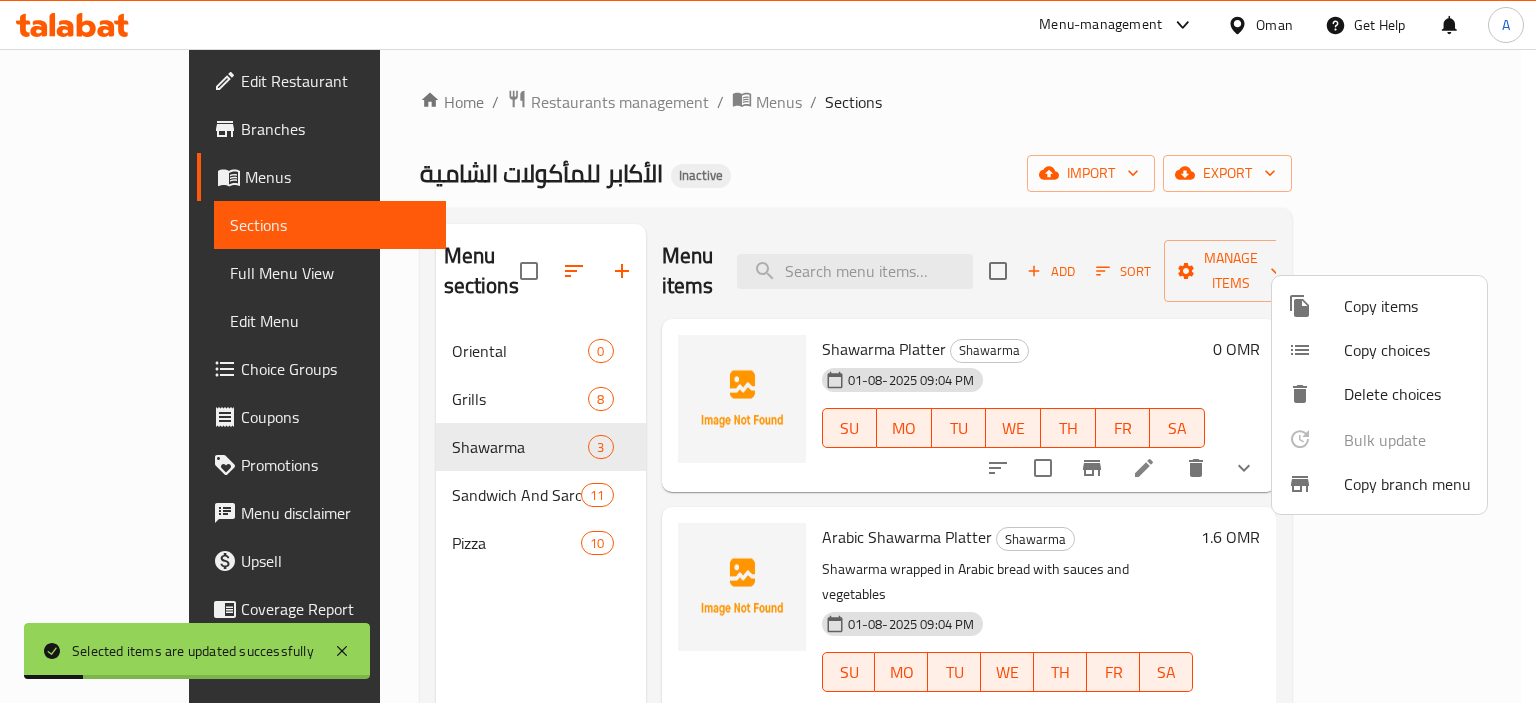 drag, startPoint x: 1248, startPoint y: 487, endPoint x: 1156, endPoint y: 501, distance: 93.05912 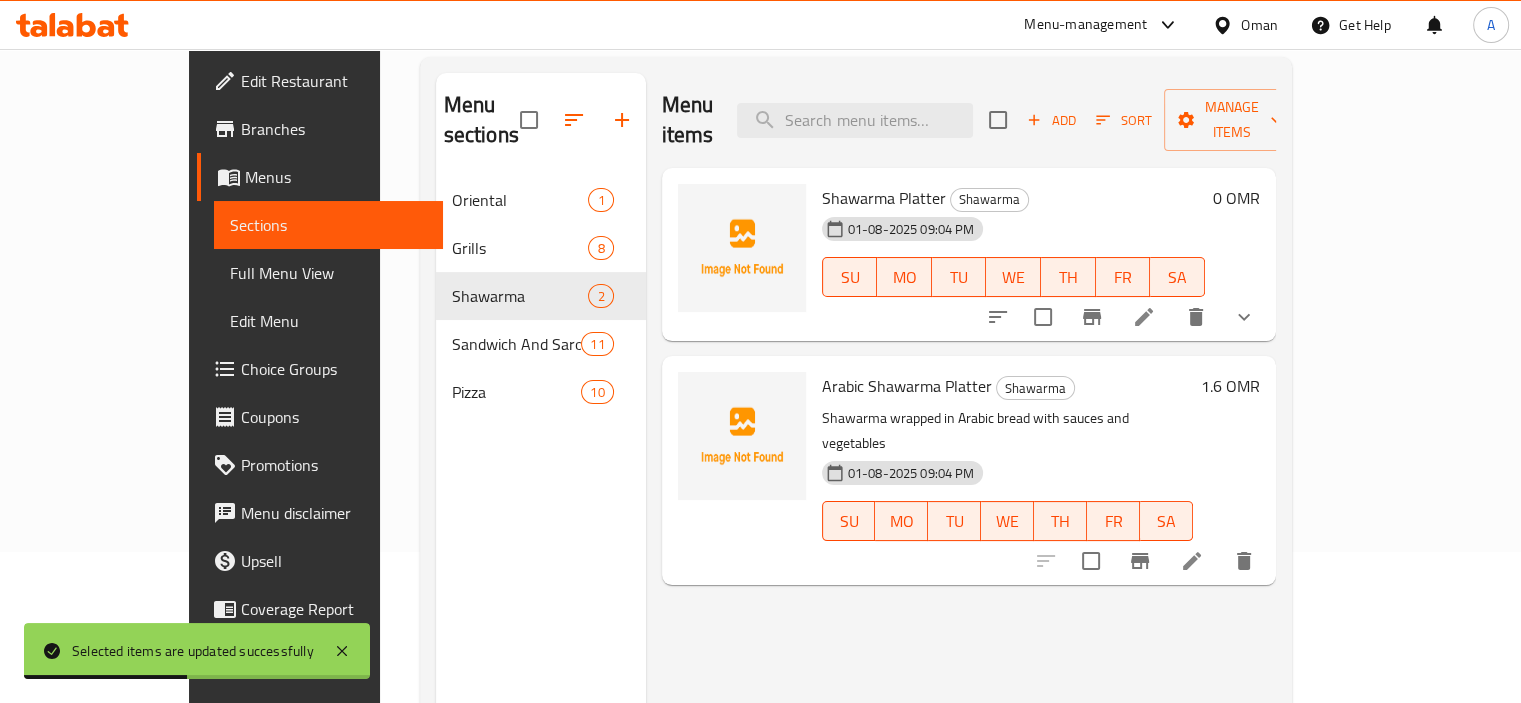 scroll, scrollTop: 80, scrollLeft: 0, axis: vertical 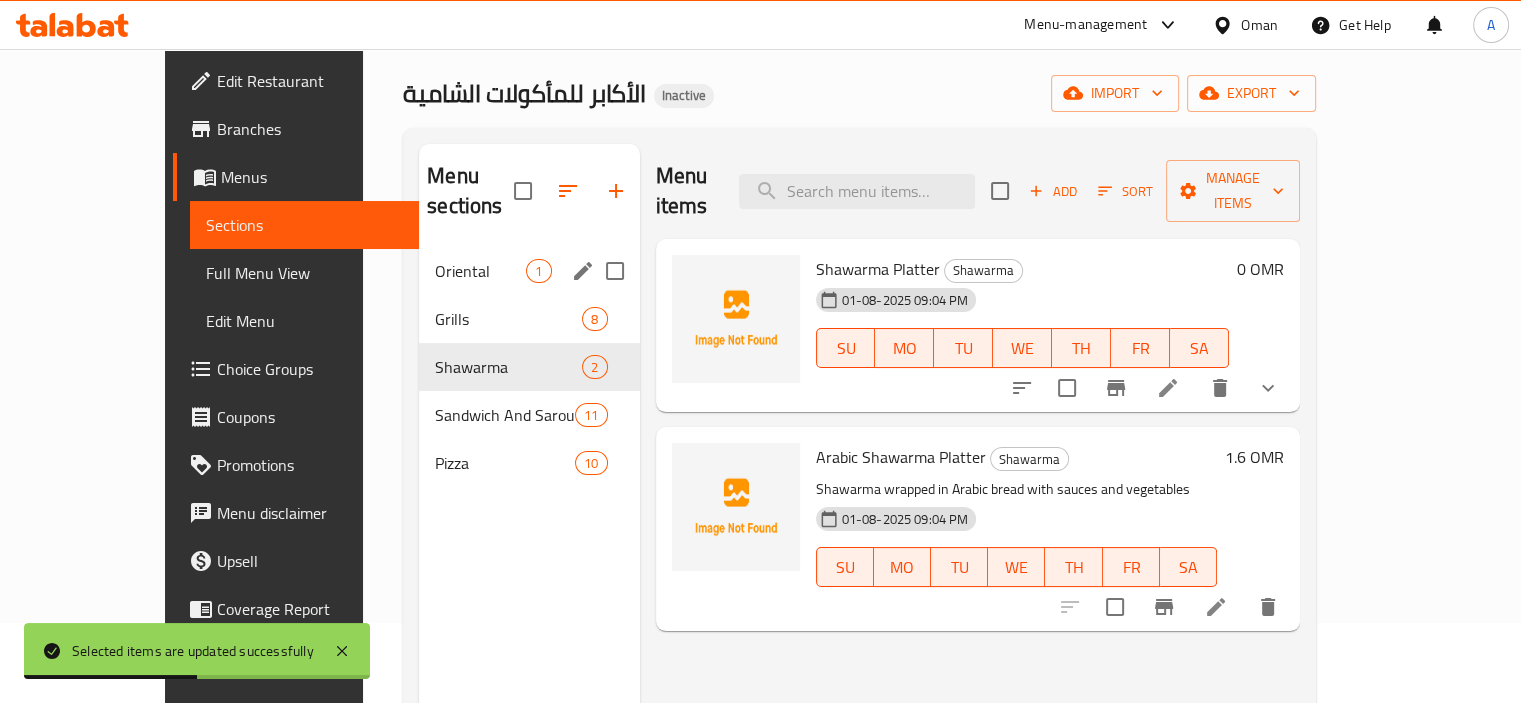 click on "Oriental" at bounding box center [480, 271] 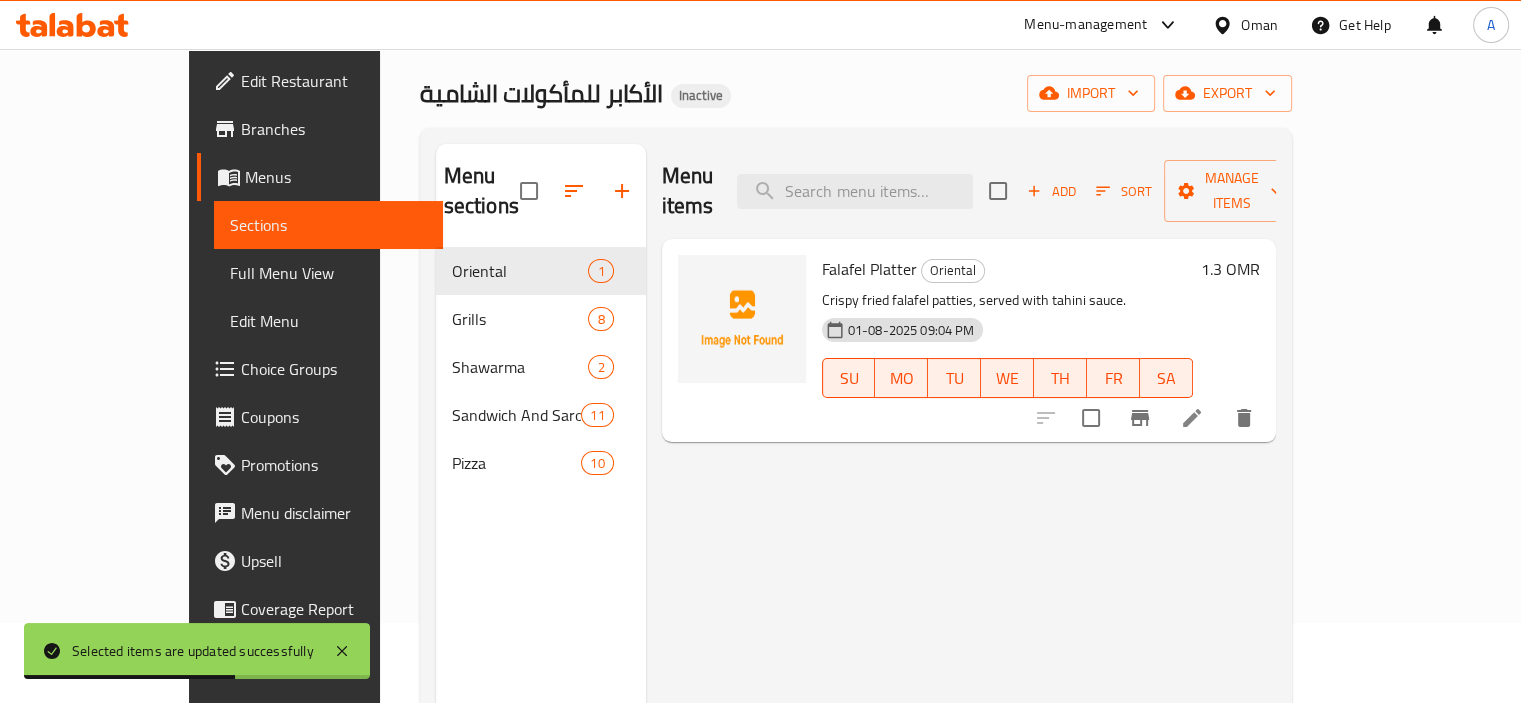 click on "Falafel Platter" at bounding box center (869, 269) 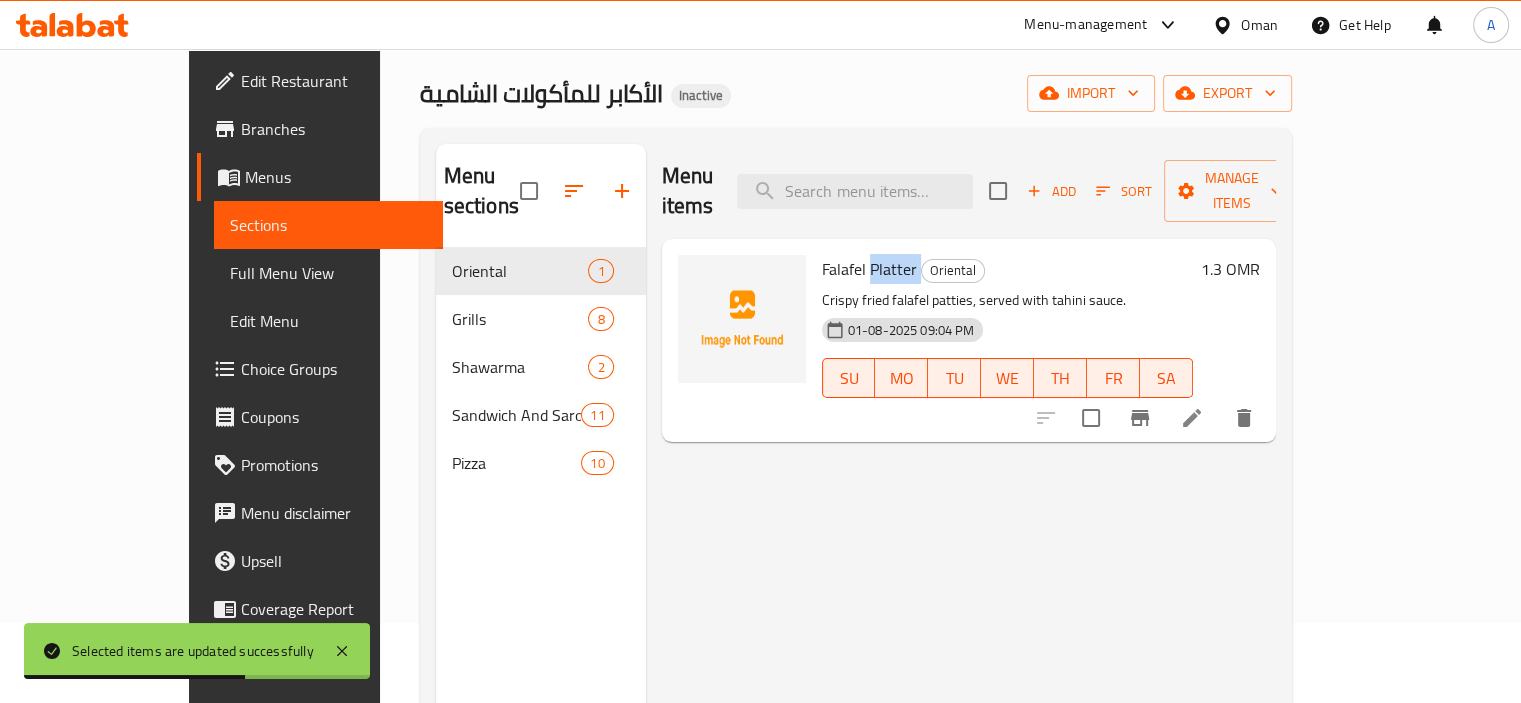 click on "Falafel Platter" at bounding box center [869, 269] 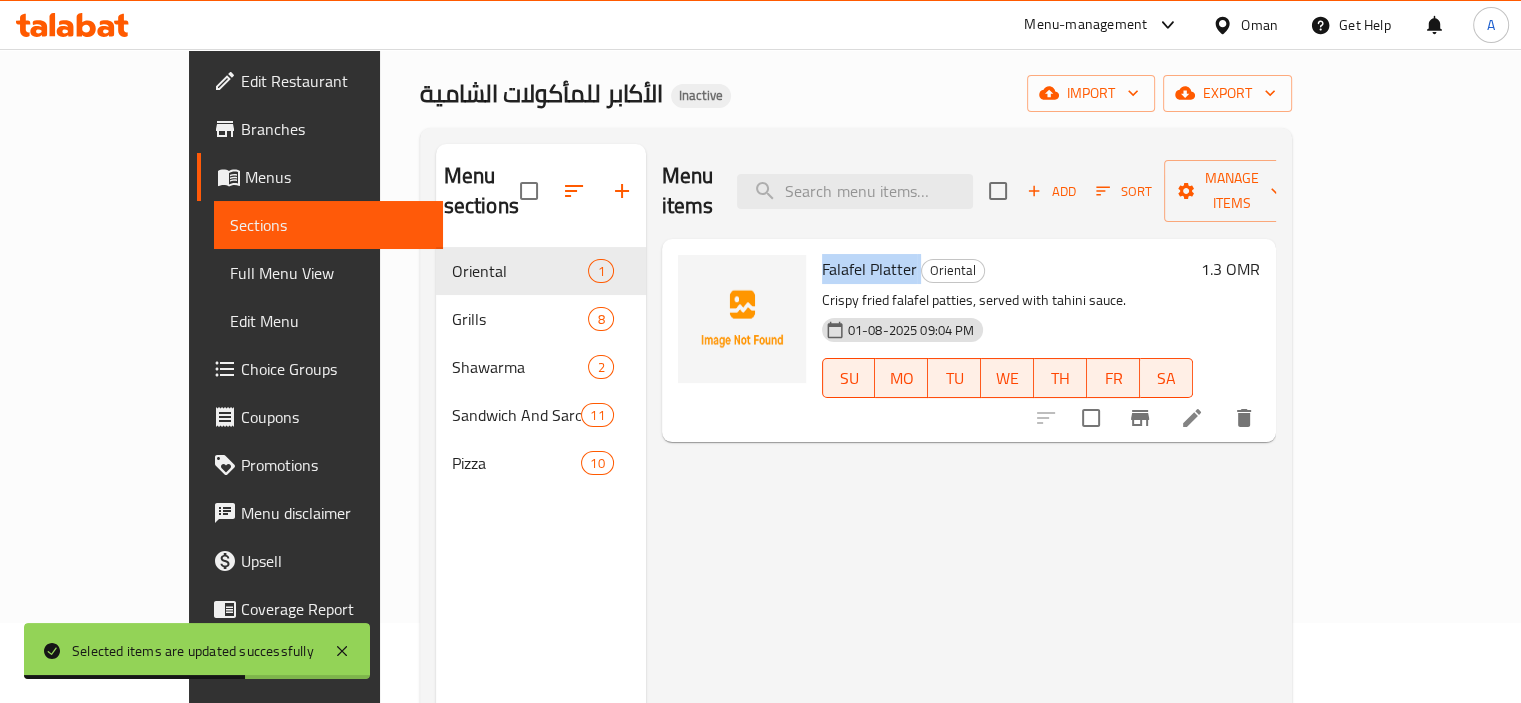 click on "Falafel Platter" at bounding box center [869, 269] 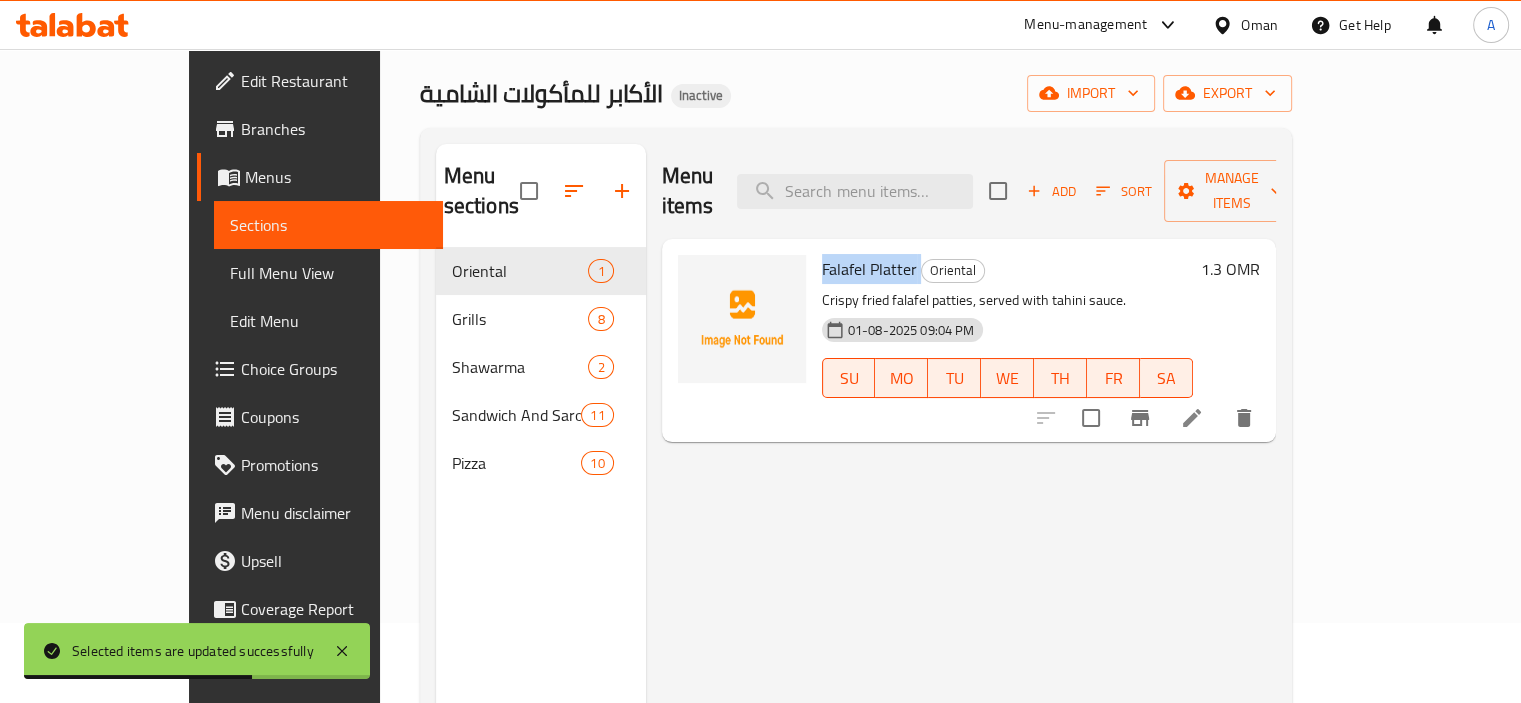 copy on "Falafel Platter" 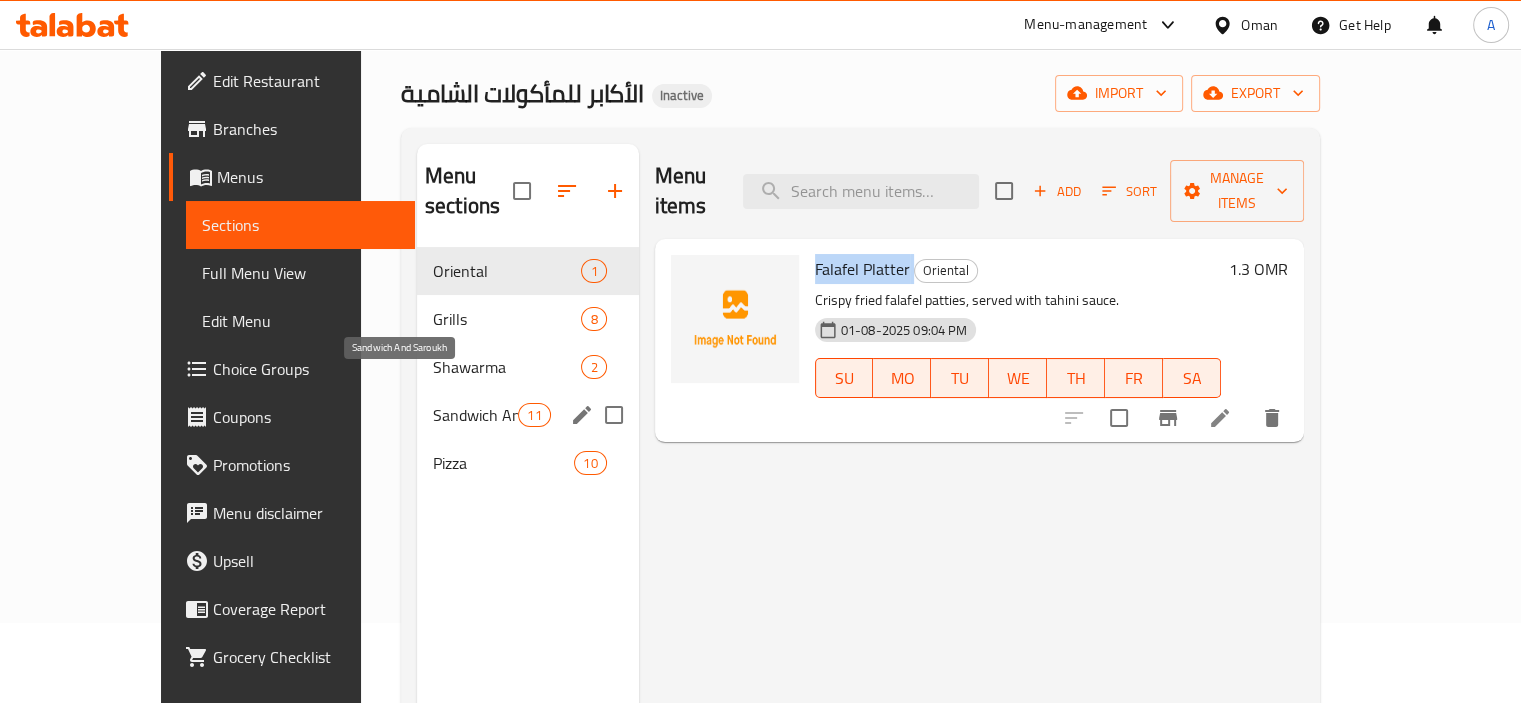 click on "Sandwich And Saroukh" at bounding box center (475, 415) 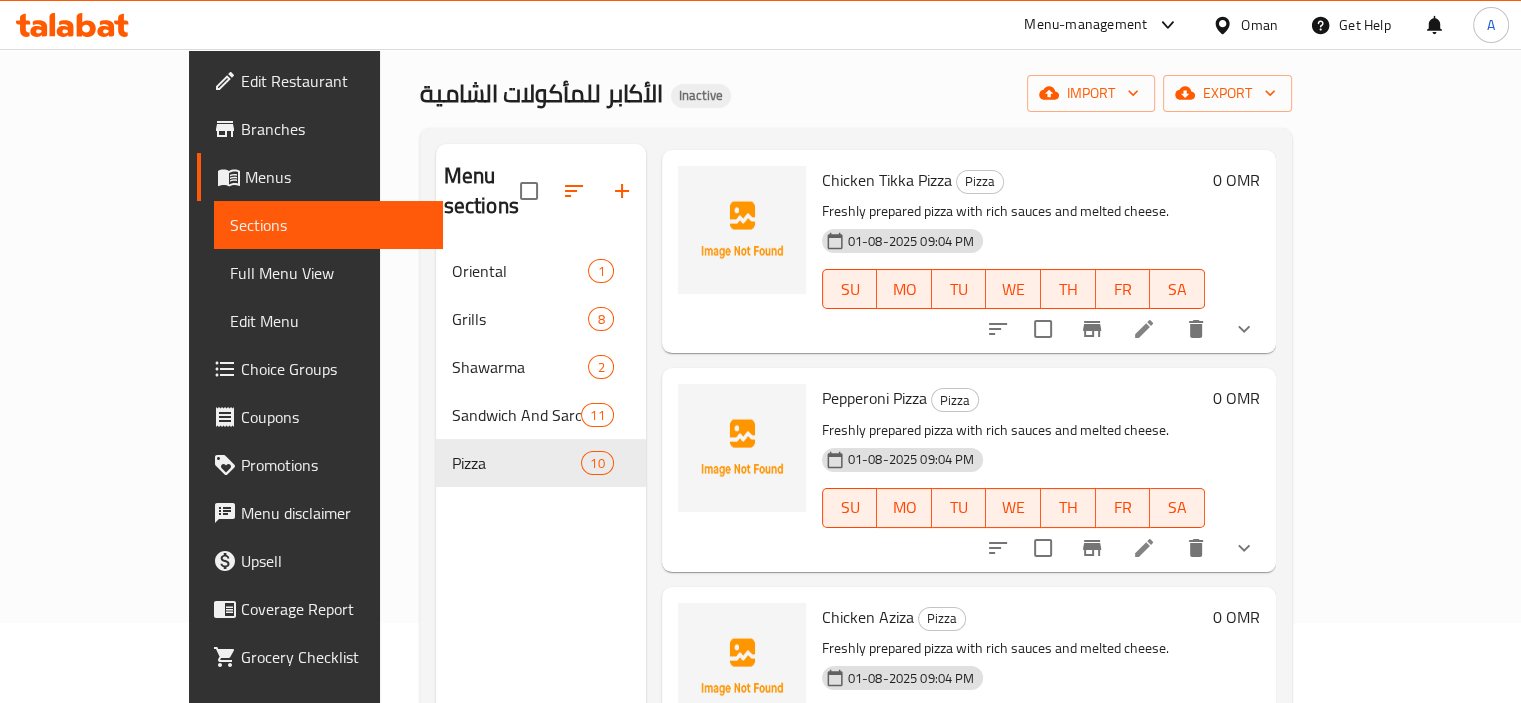 scroll, scrollTop: 1531, scrollLeft: 0, axis: vertical 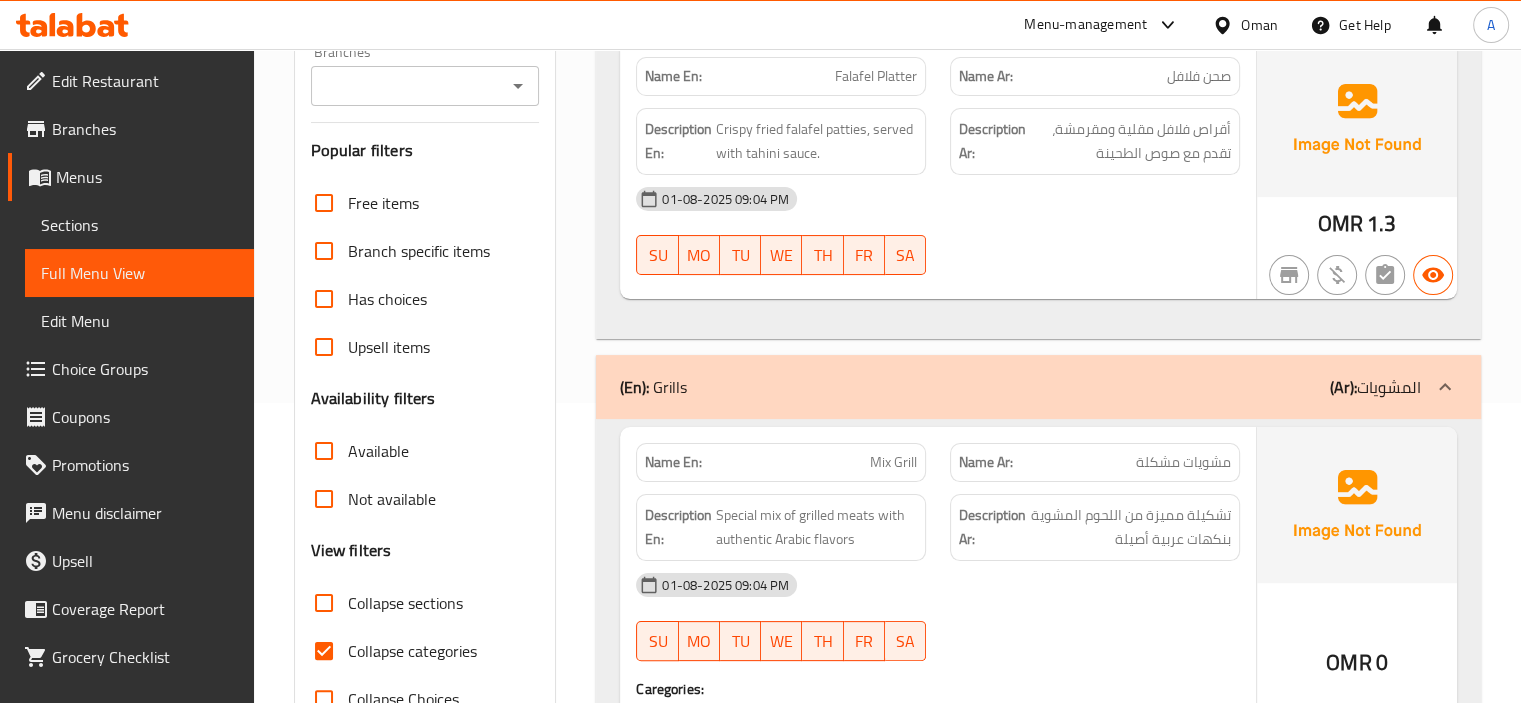 click on "Collapse categories" at bounding box center [412, 651] 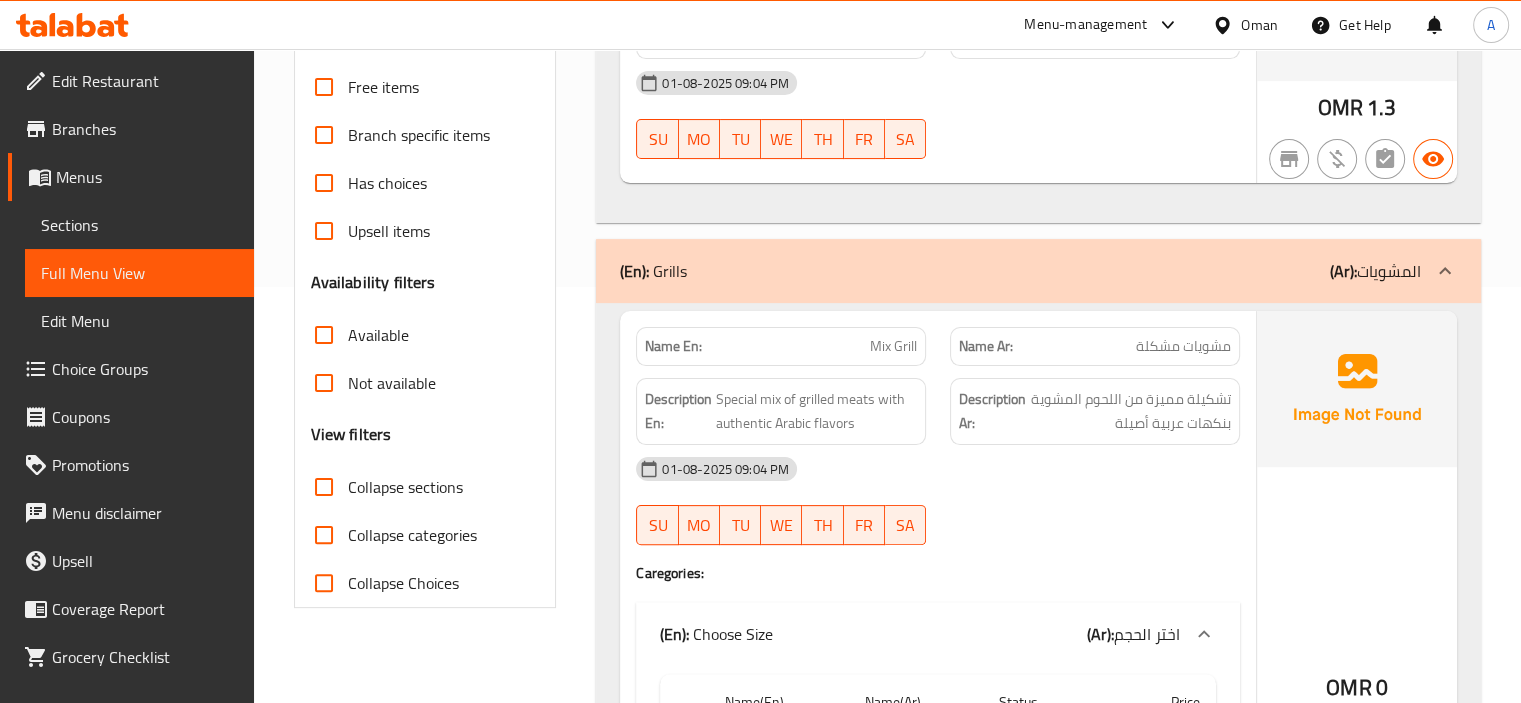 scroll, scrollTop: 500, scrollLeft: 0, axis: vertical 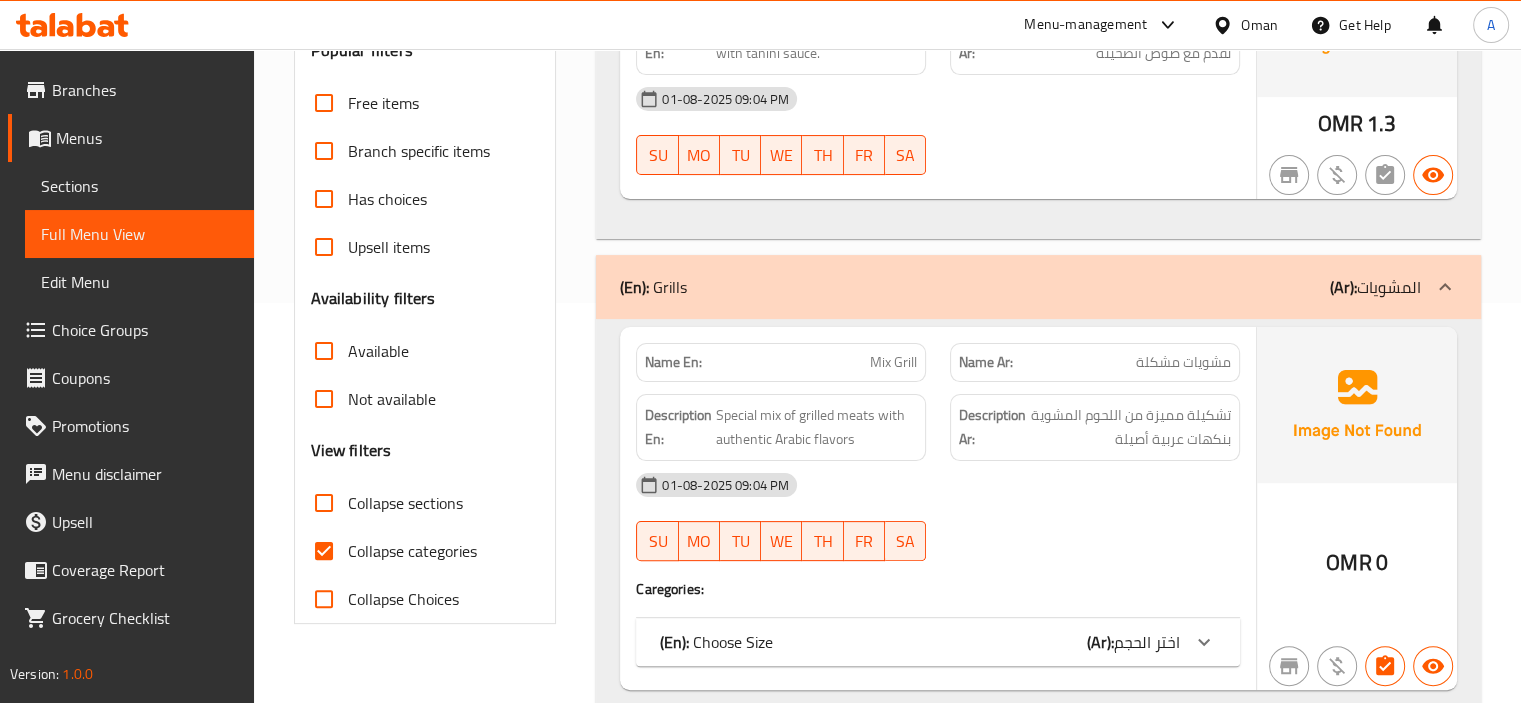 click on "Collapse categories" at bounding box center (412, 551) 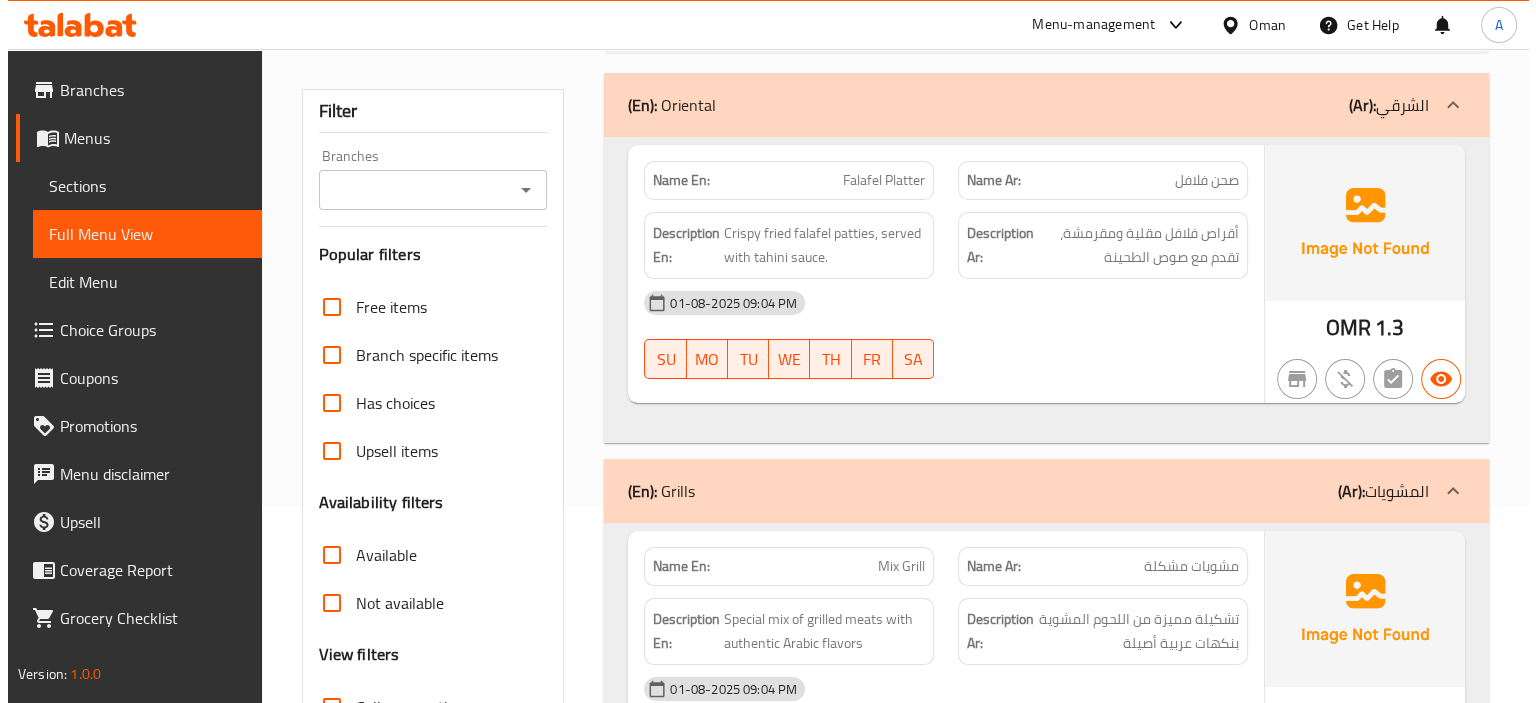 scroll, scrollTop: 0, scrollLeft: 0, axis: both 